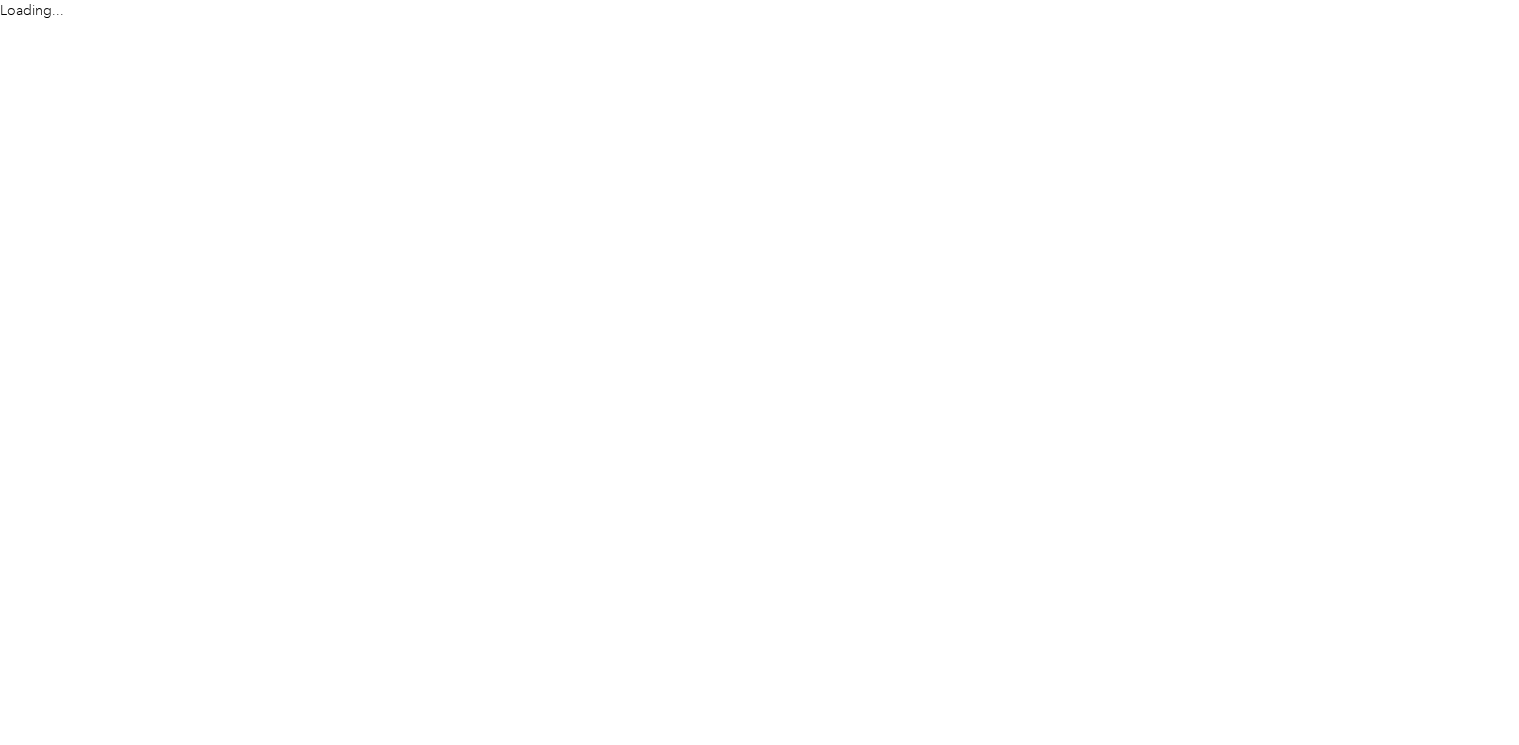 scroll, scrollTop: 0, scrollLeft: 0, axis: both 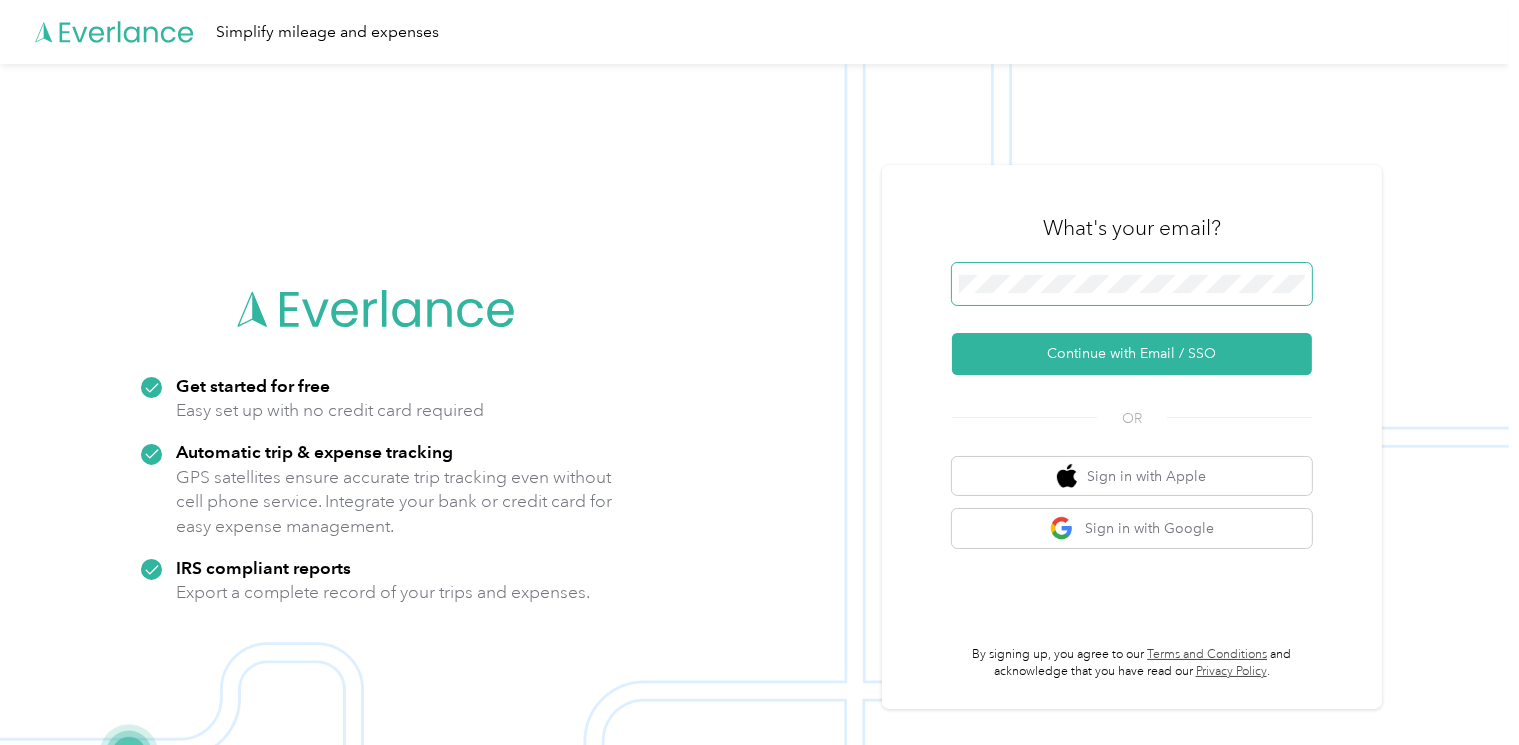 click at bounding box center (1132, 284) 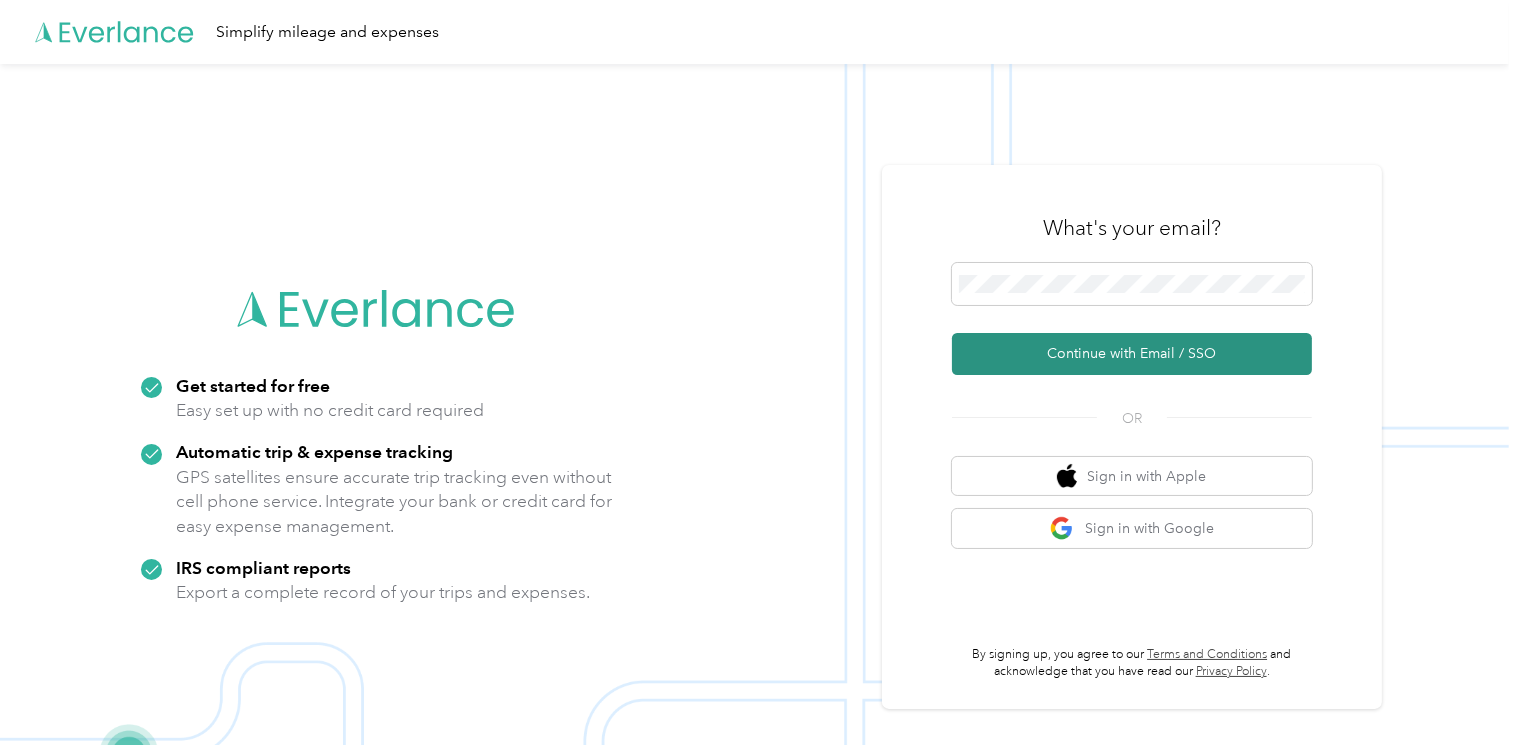 click on "Continue with Email / SSO" at bounding box center [1132, 354] 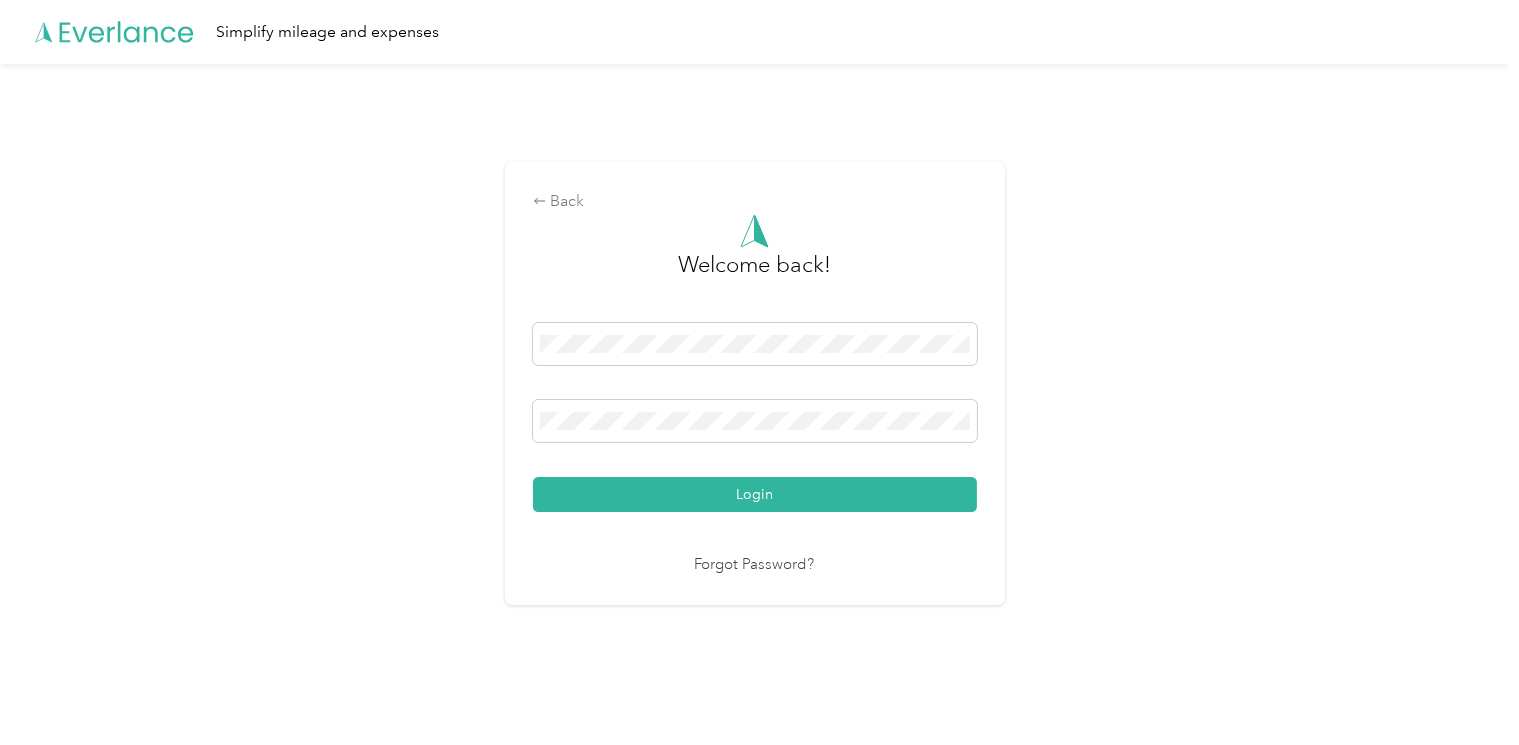 click on "Welcome back! Login Forgot Password?" at bounding box center (755, 395) 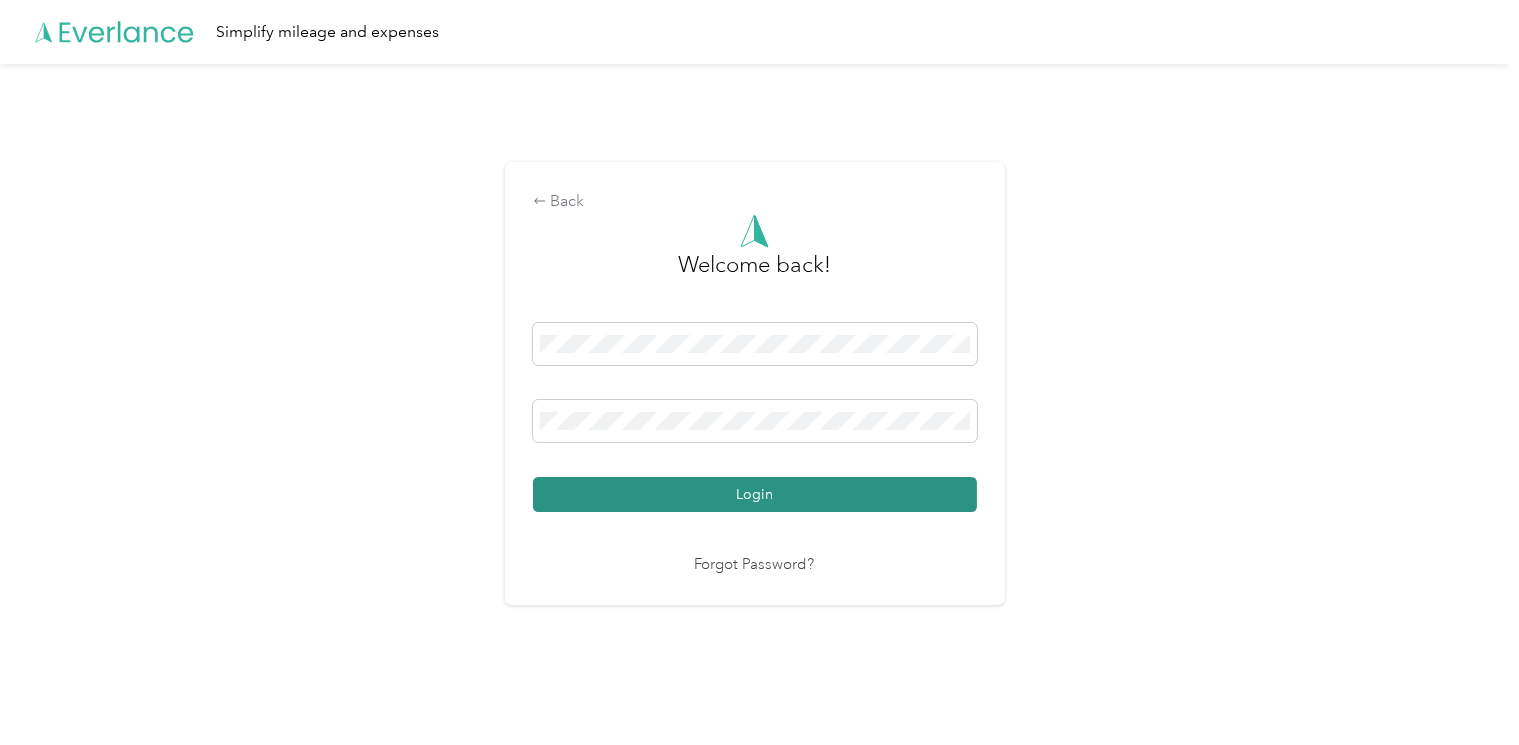 click on "Login" at bounding box center [755, 494] 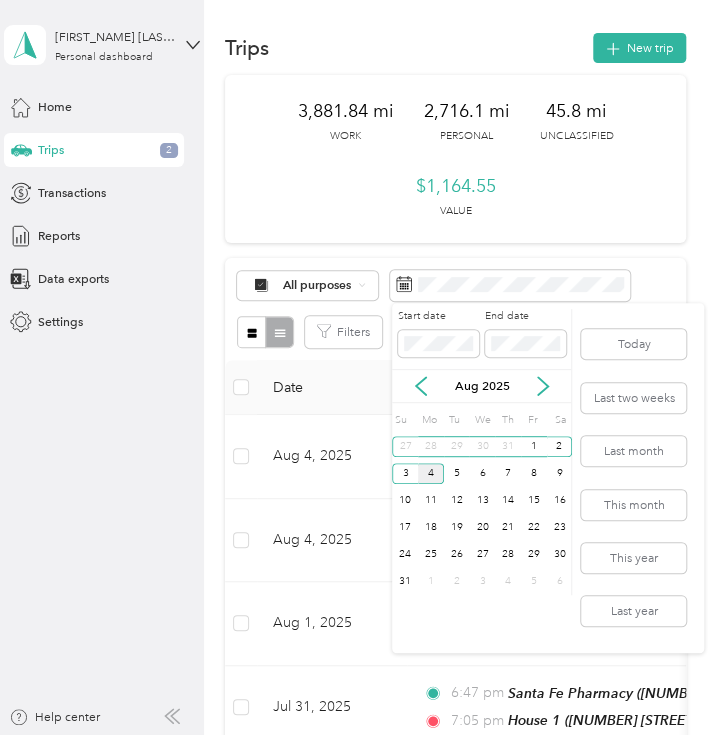 click on "Aug 2025" at bounding box center (481, 386) 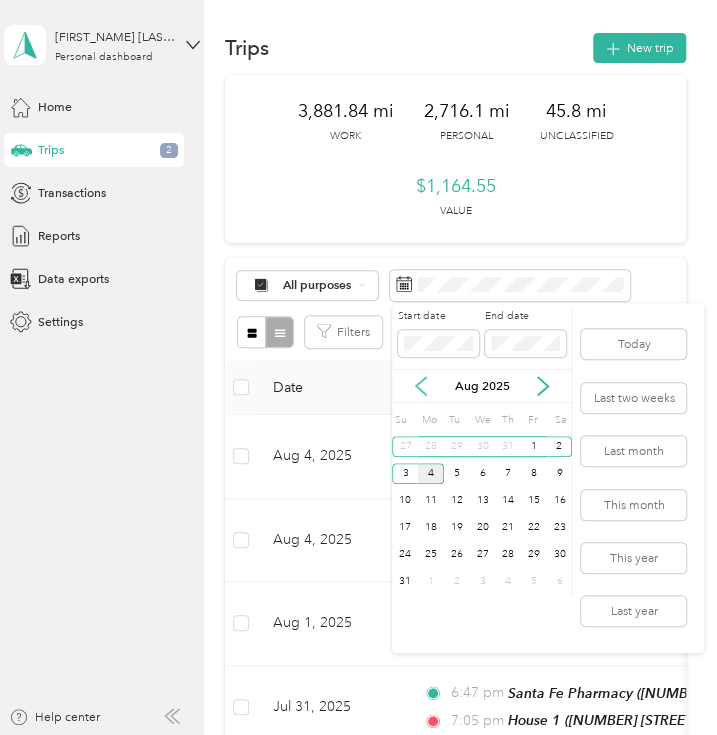 click 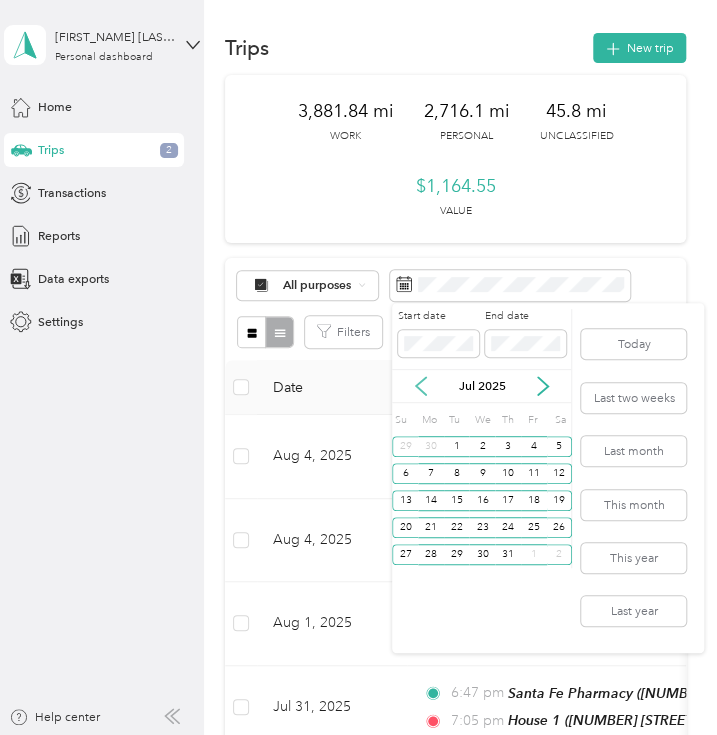 click 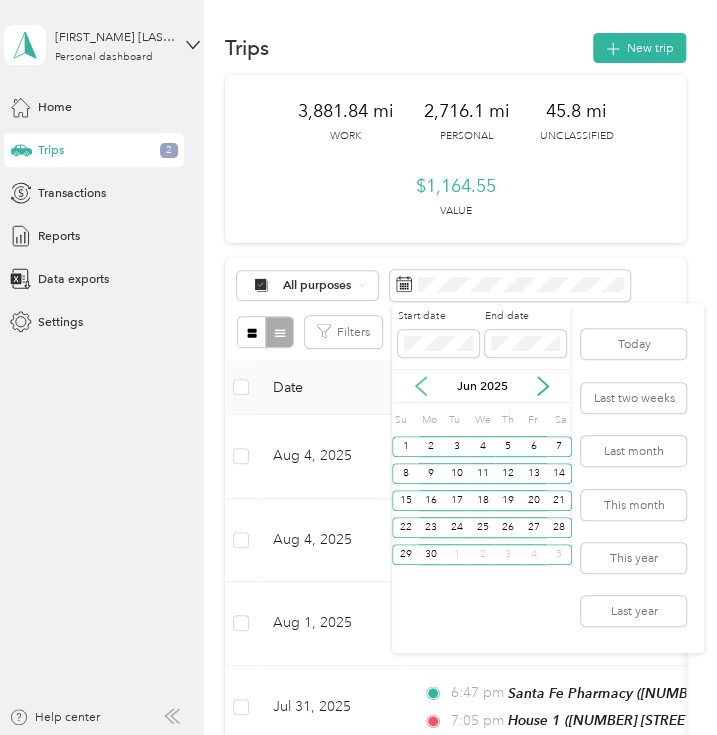 click 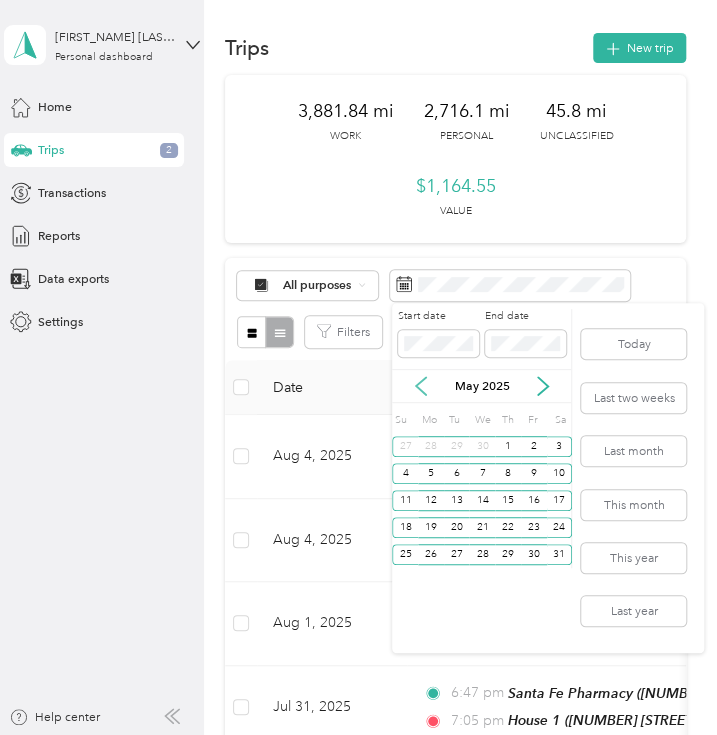 click 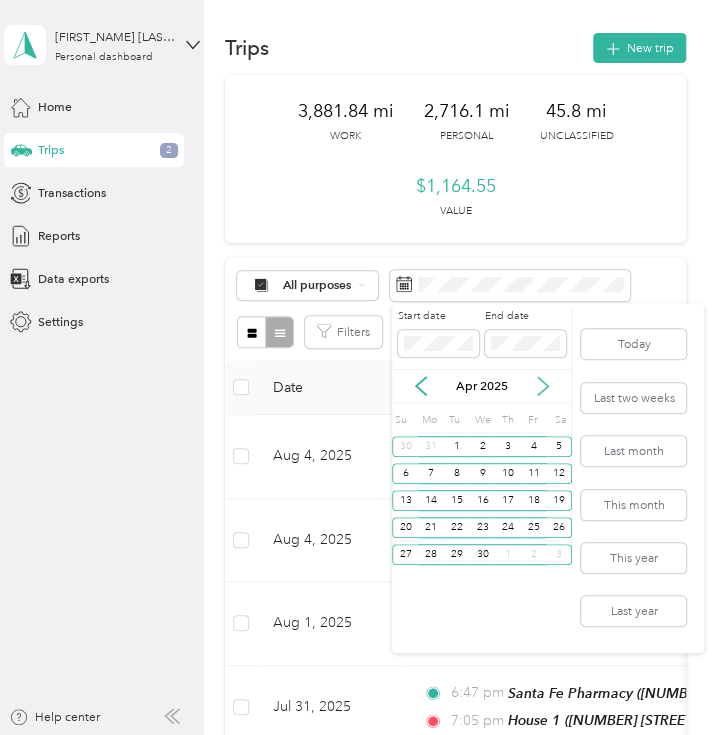 click 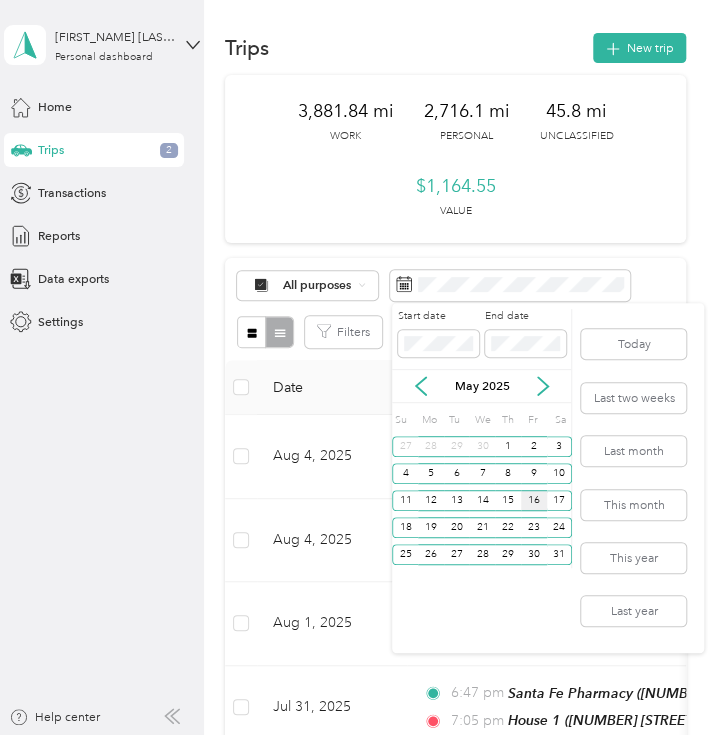 click on "16" at bounding box center (534, 500) 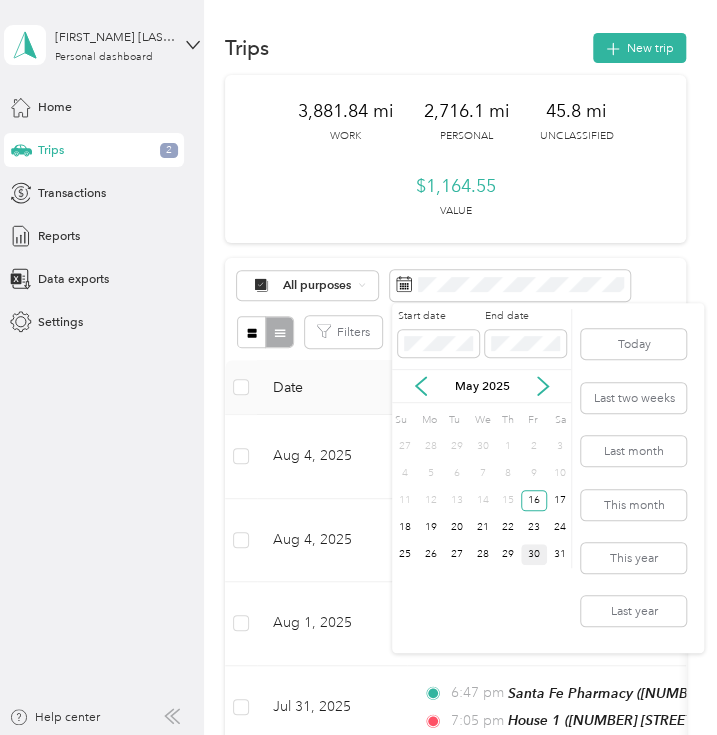 click on "30" at bounding box center [534, 554] 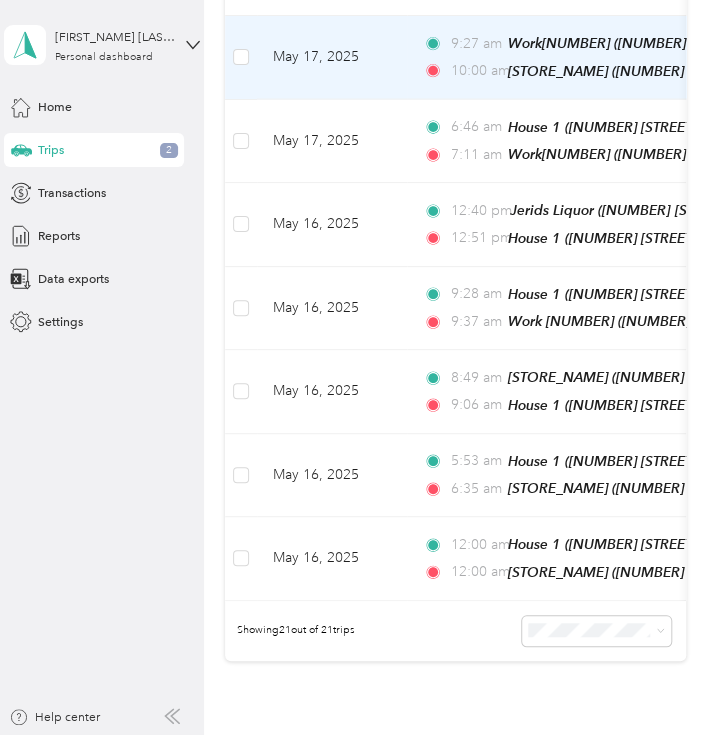 scroll, scrollTop: 1624, scrollLeft: 0, axis: vertical 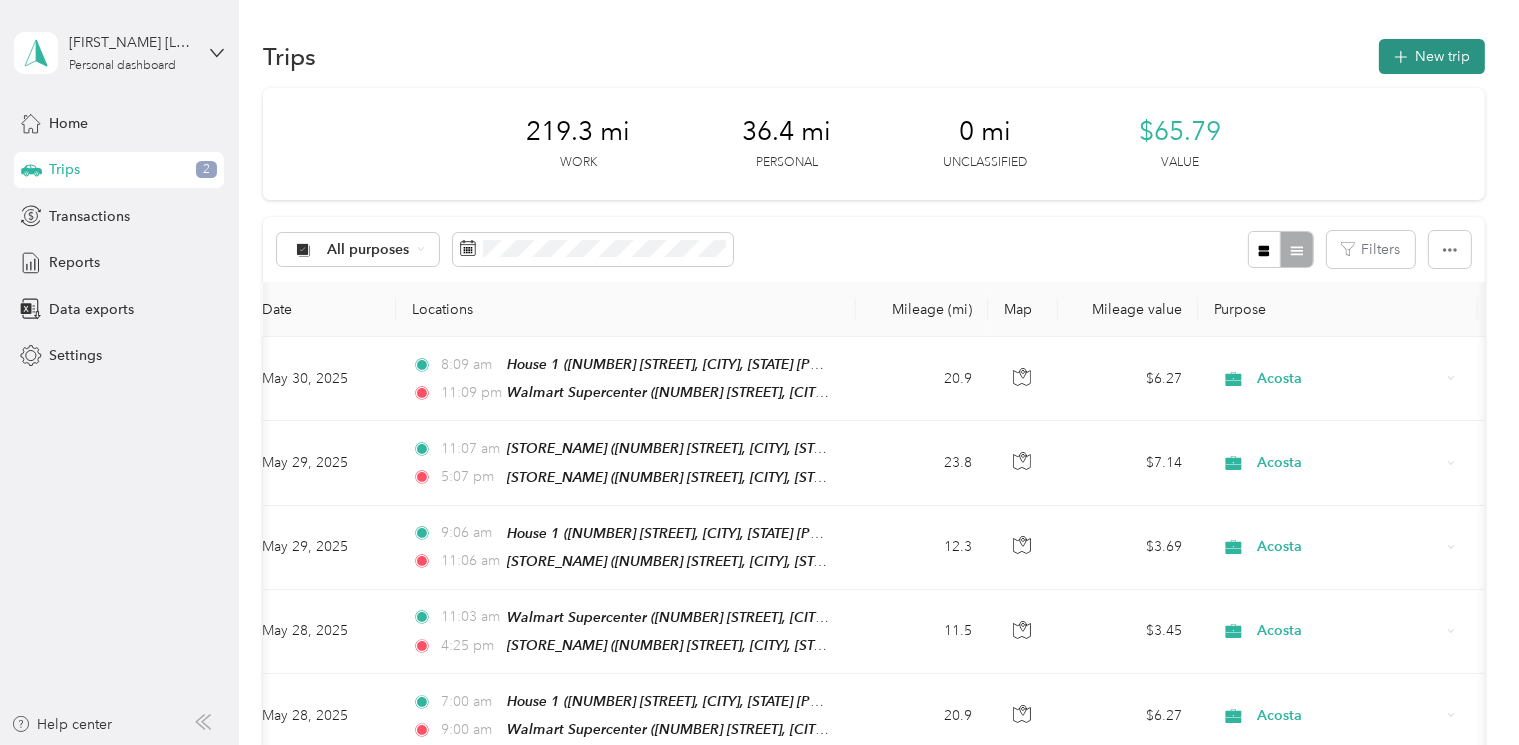 click on "New trip" at bounding box center (1432, 56) 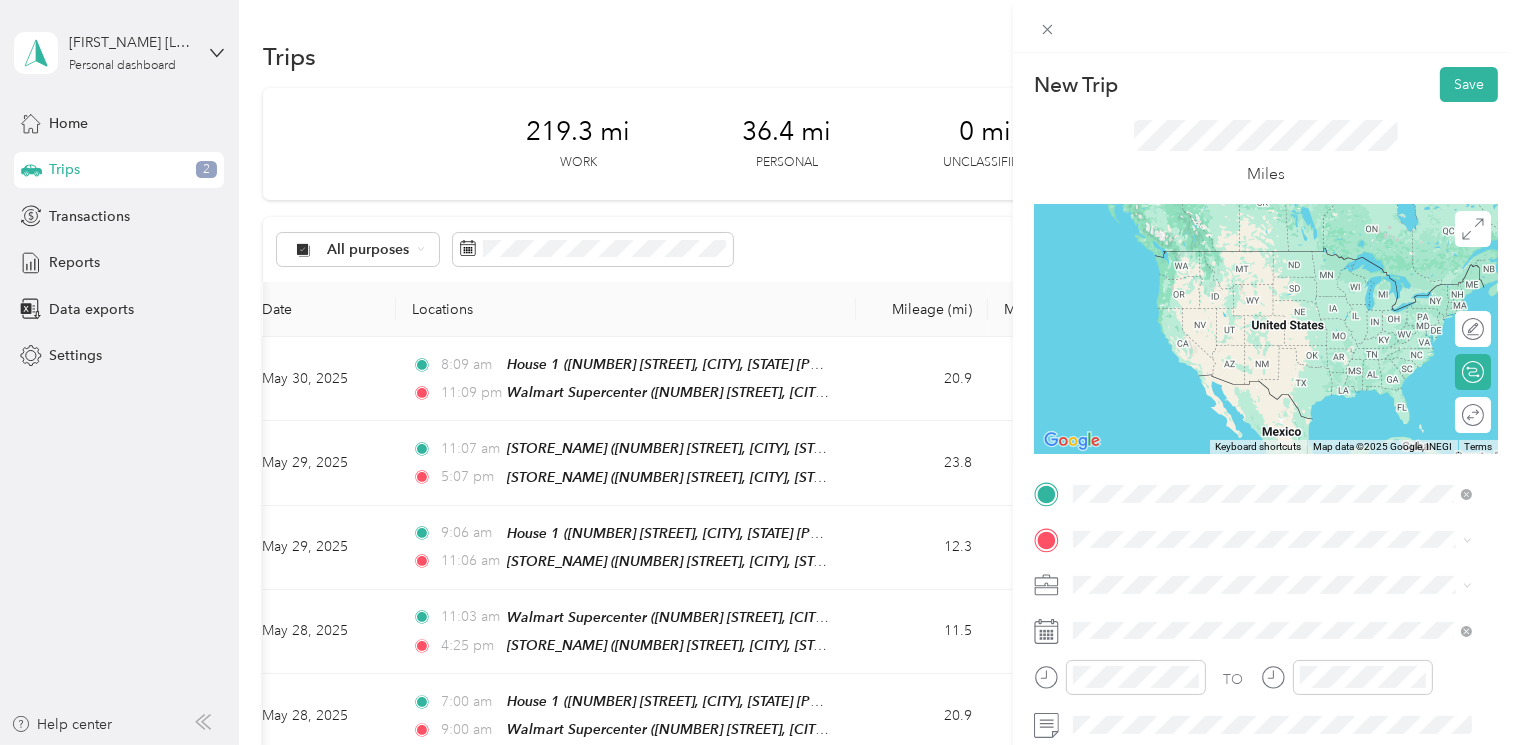 click on "TEAM [STORE_NAME] [NUMBER] [STREET], [POSTAL_CODE][NUMBER], [CITY], [STATE], [COUNTRY]" at bounding box center (1272, 283) 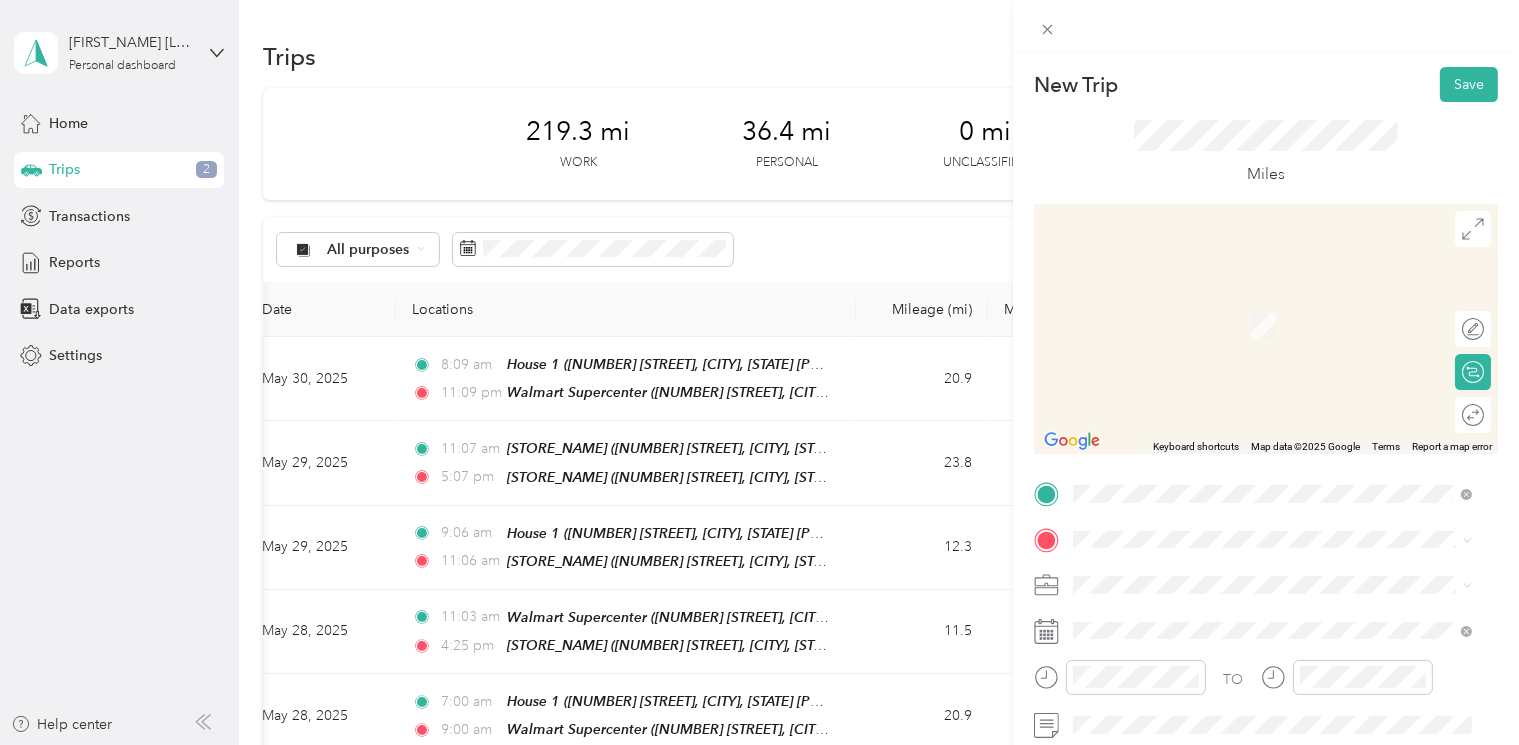 click on "New Trip Save This trip cannot be edited because it is either under review, approved, or paid. Contact your Team Manager to edit it. Miles ← Move left → Move right ↑ Move up ↓ Move down + Zoom in - Zoom out Home Jump left by 75% End Jump right by 75% Page Up Jump up by 75% Page Down Jump down by 75% Keyboard shortcuts Map Data Map data ©2025 Google Map data ©2025 Google 2 m  Click to toggle between metric and imperial units Terms Report a map error Edit route Calculate route Round trip TO Add photo" at bounding box center (759, 372) 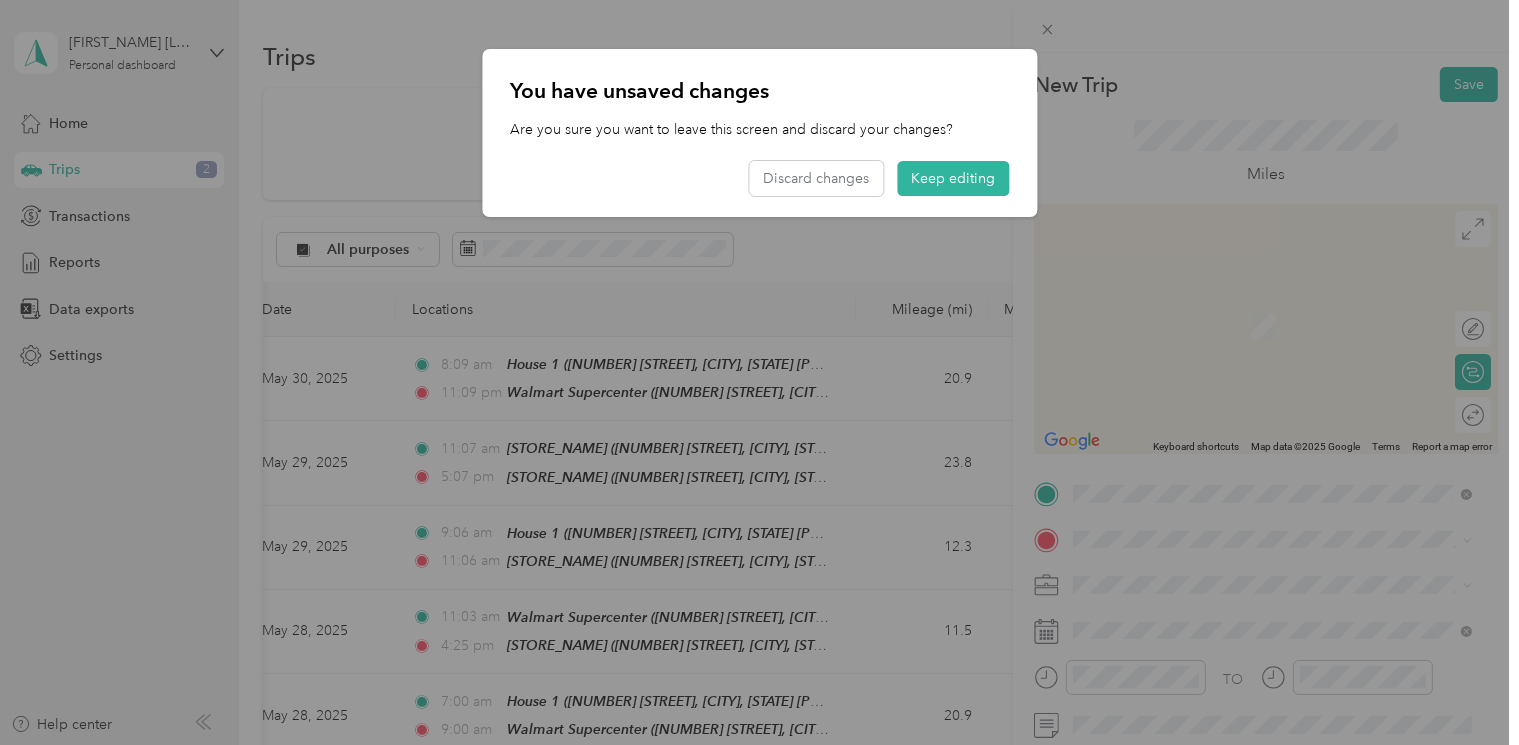click on "You have unsaved changes Are you sure you want to leave this screen and discard your changes? Discard changes Keep editing" at bounding box center [759, 133] 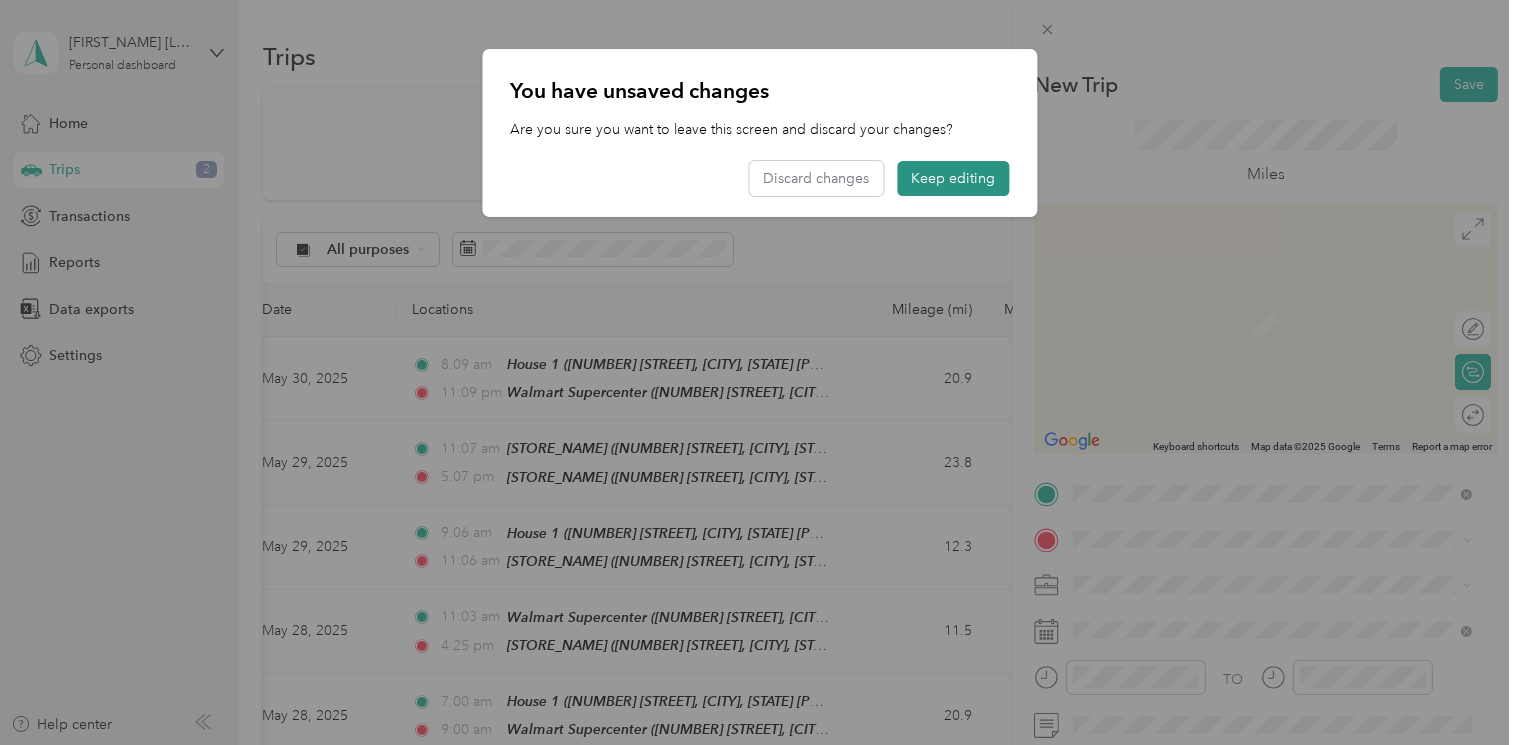 click on "Keep editing" at bounding box center (953, 178) 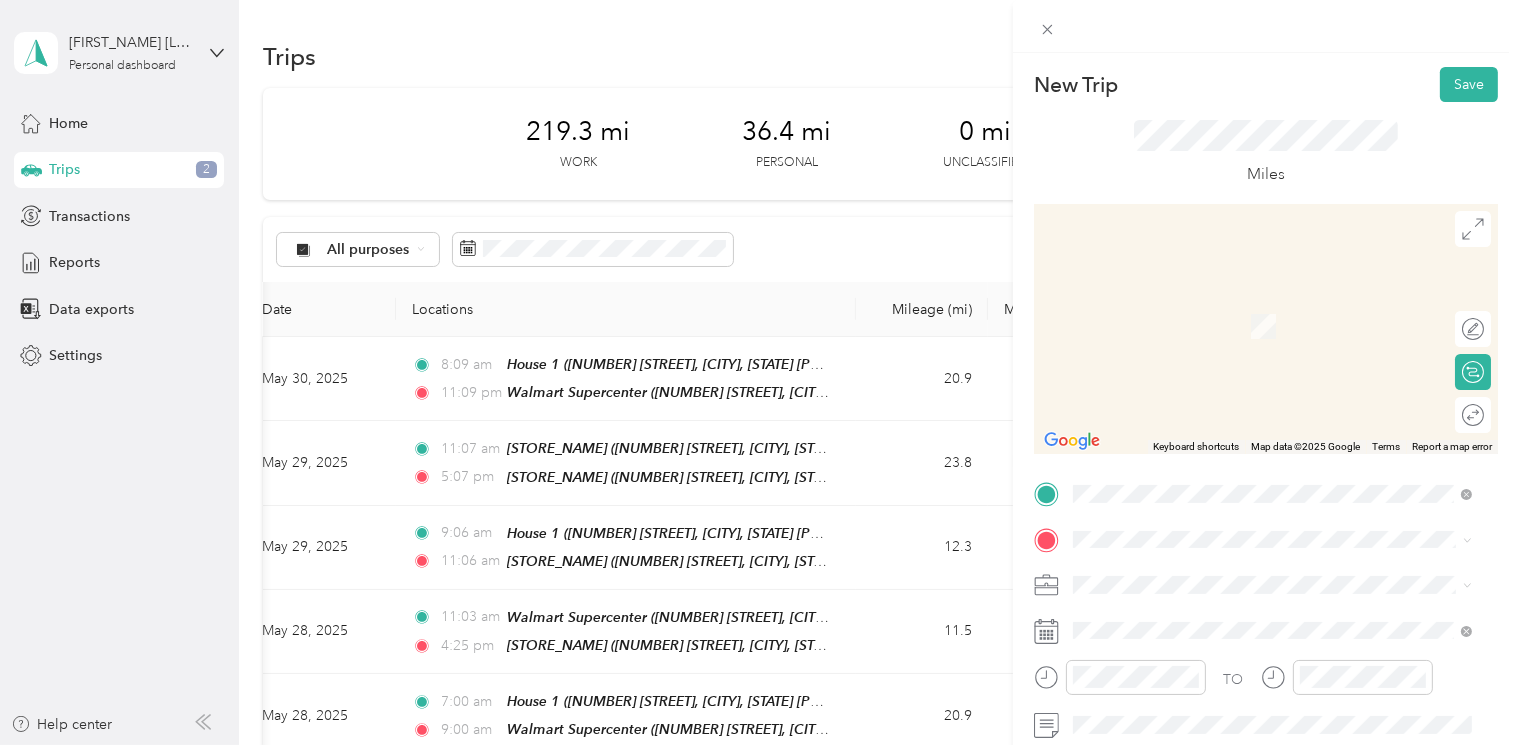 click on "New Trip Save This trip cannot be edited because it is either under review, approved, or paid. Contact your Team Manager to edit it. Miles ← Move left → Move right ↑ Move up ↓ Move down + Zoom in - Zoom out Home Jump left by 75% End Jump right by 75% Page Up Jump up by 75% Page Down Jump down by 75% Keyboard shortcuts Map Data Map data ©2025 Google Map data ©2025 Google 2 m  Click to toggle between metric and imperial units Terms Report a map error Edit route Calculate route Round trip TO Add photo" at bounding box center (759, 372) 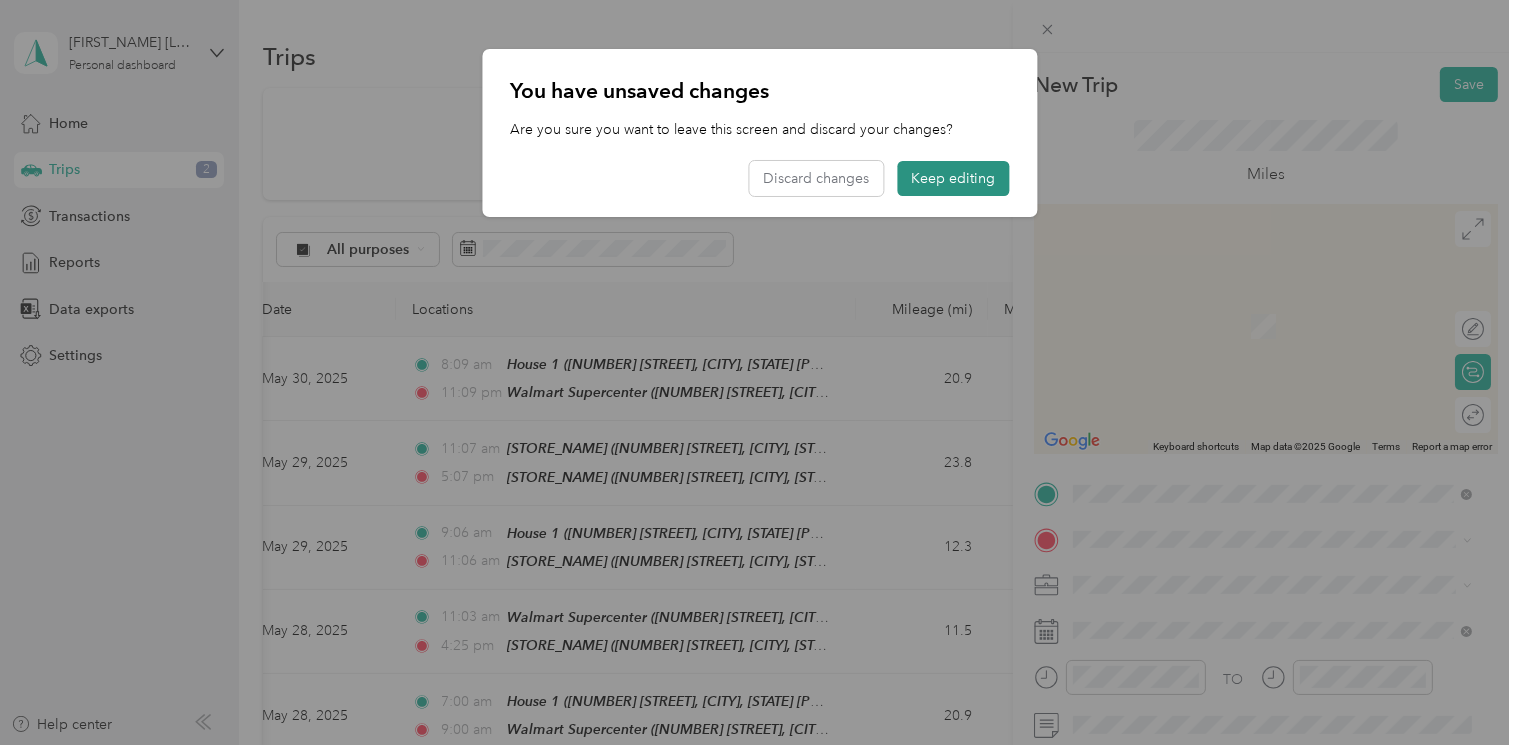 click on "Keep editing" at bounding box center (953, 178) 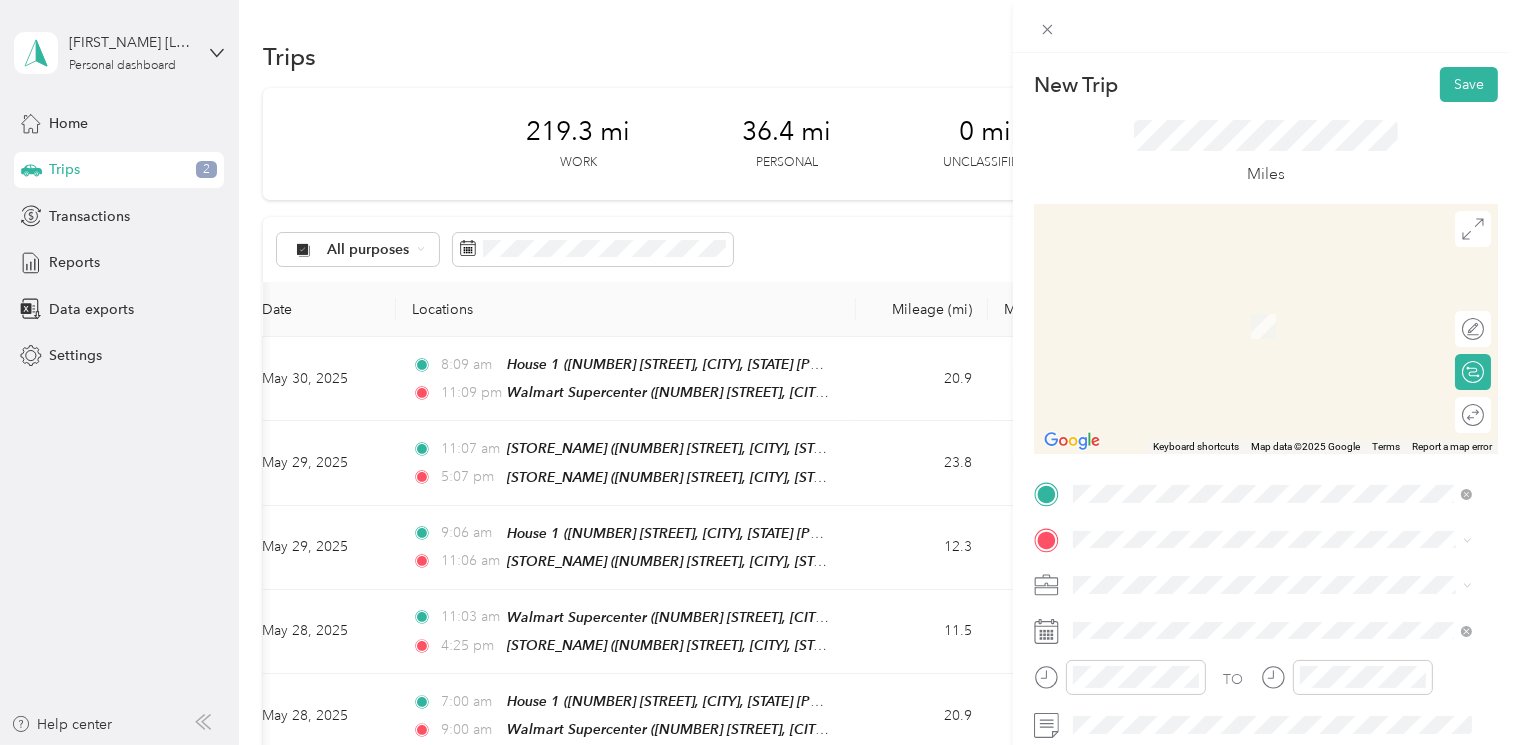 click at bounding box center [1282, 540] 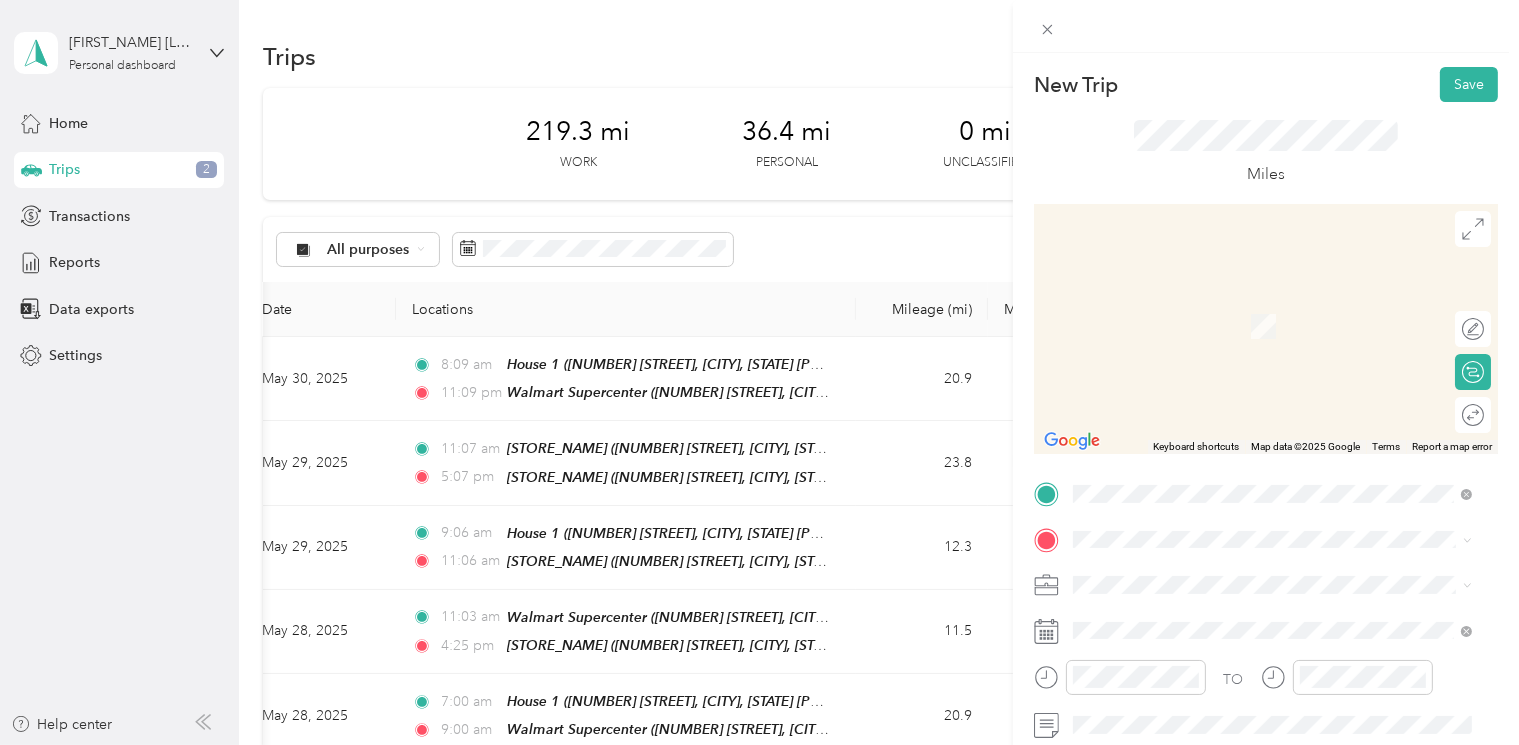 click on "TEAM" at bounding box center [1141, 303] 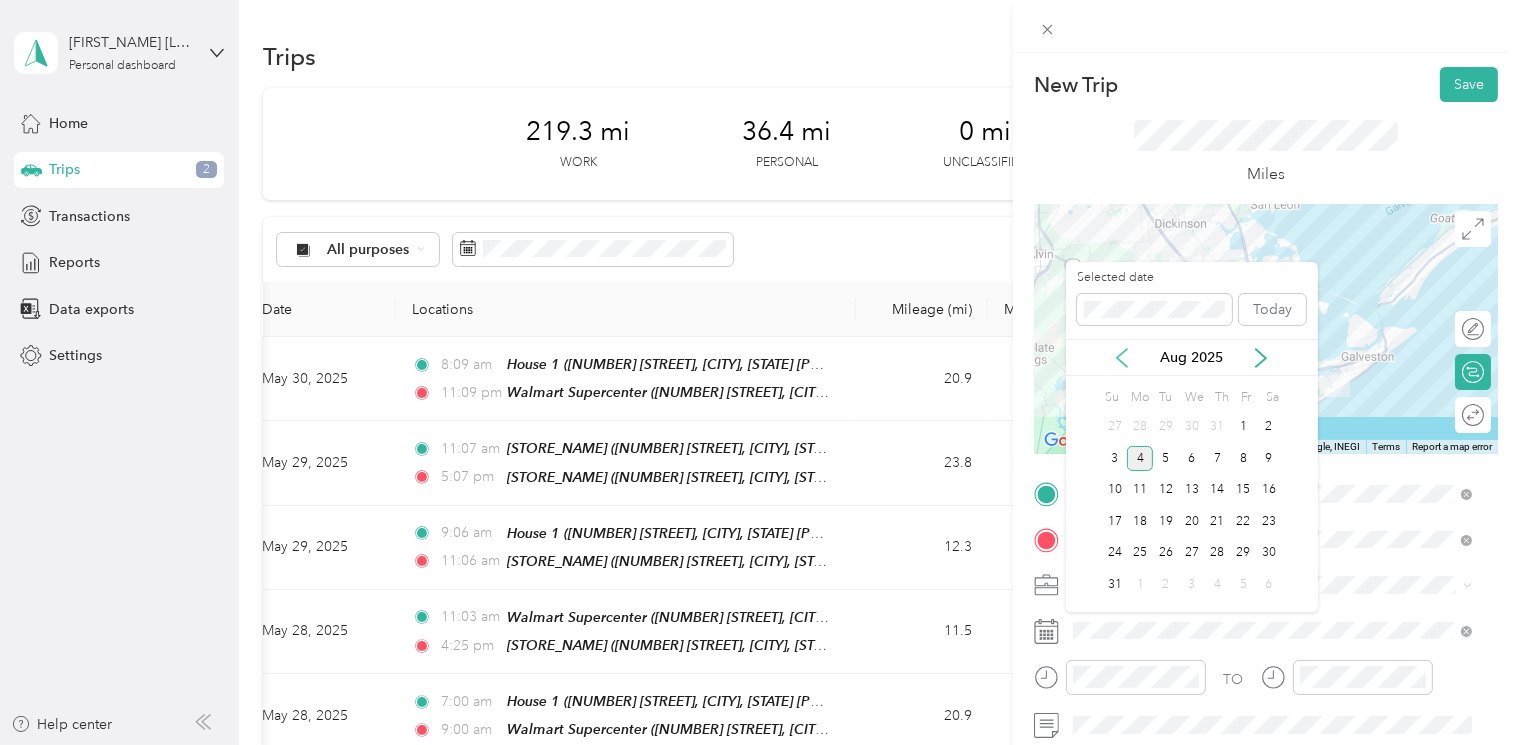 click 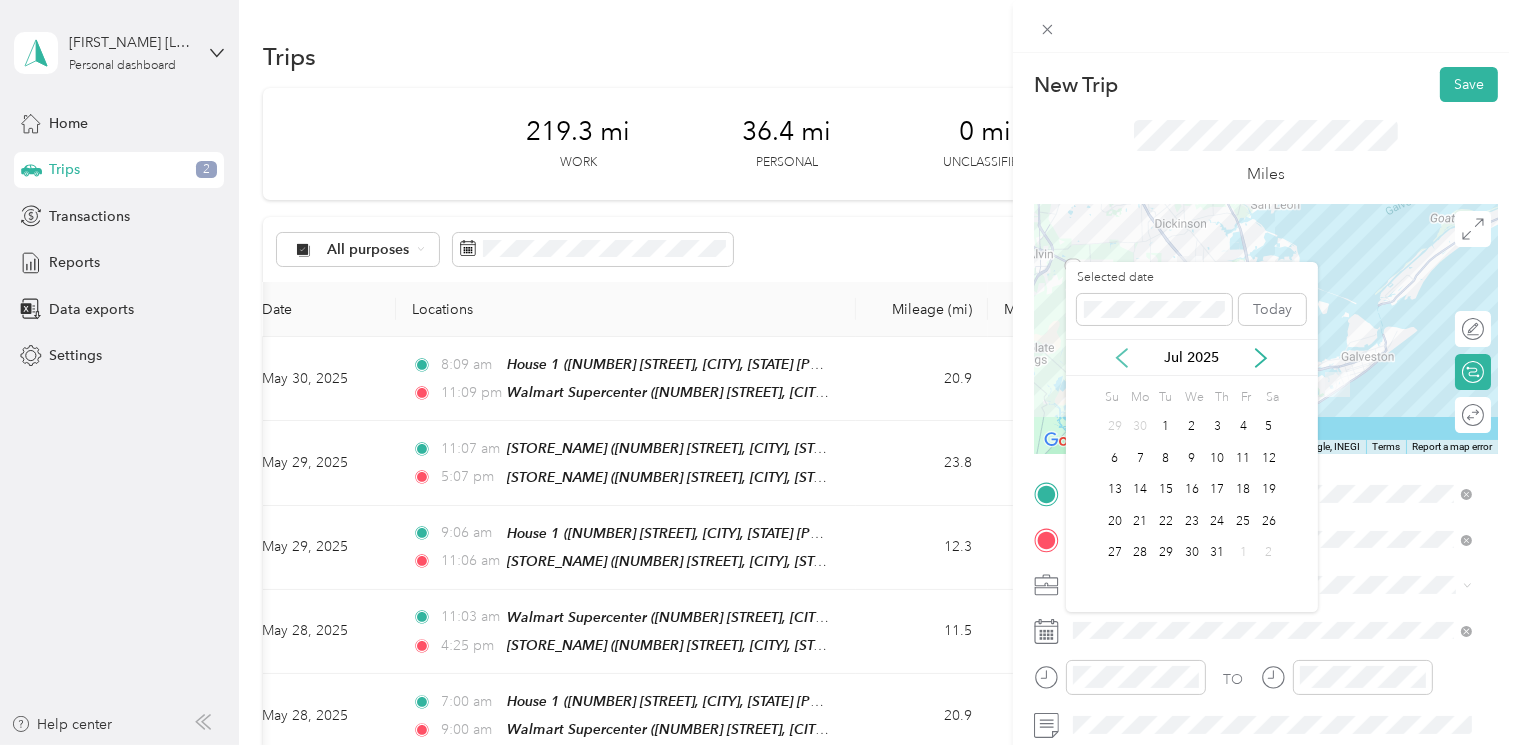 click 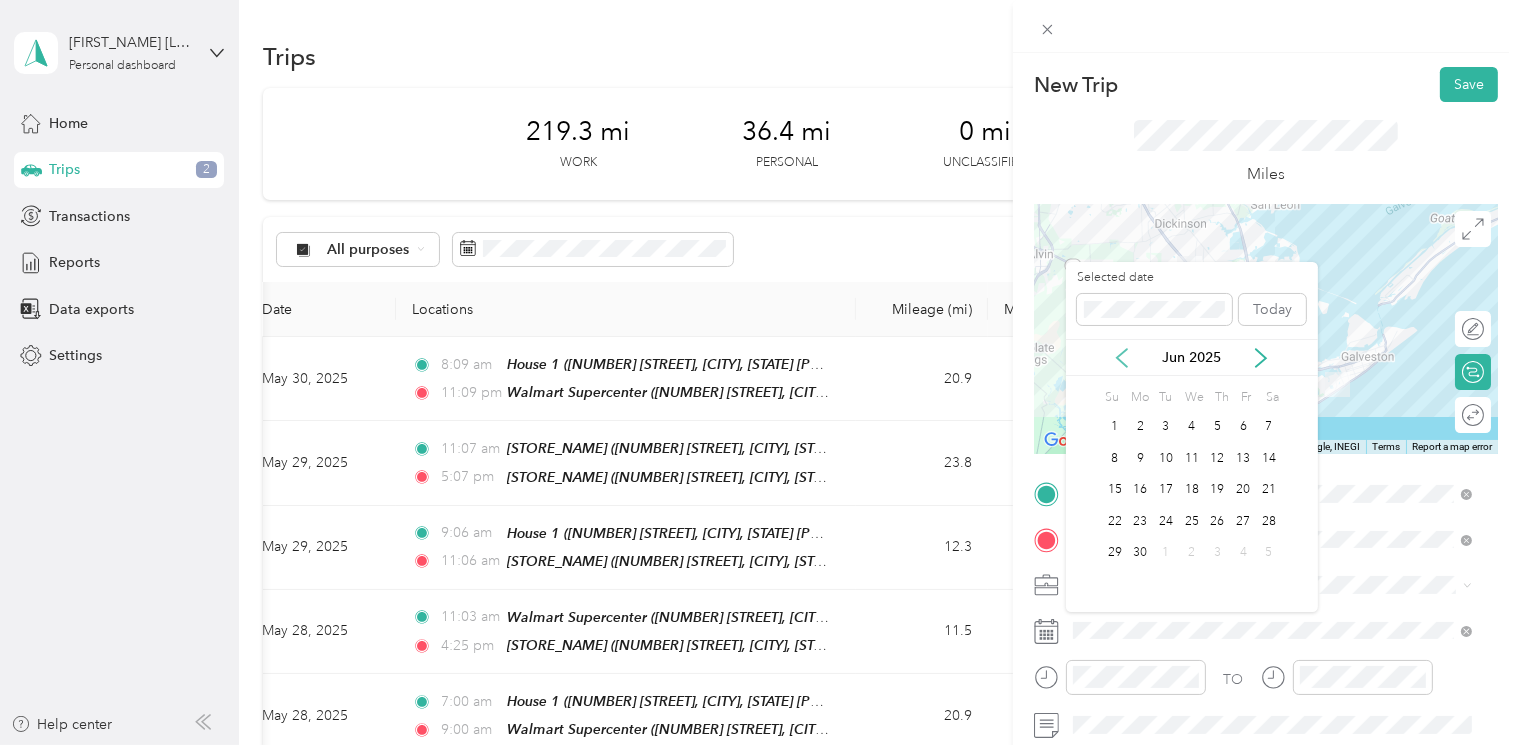 click 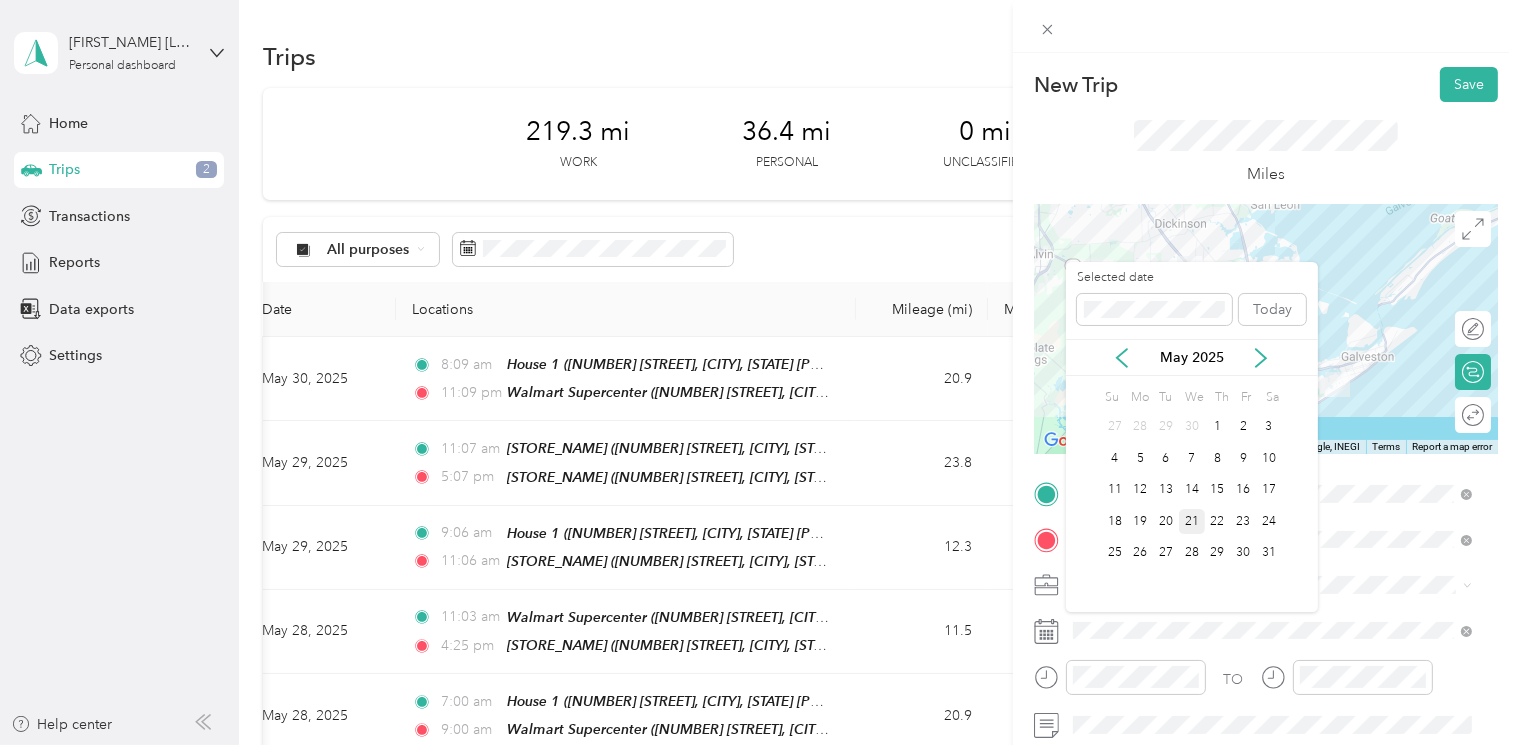 click on "21" at bounding box center [1192, 521] 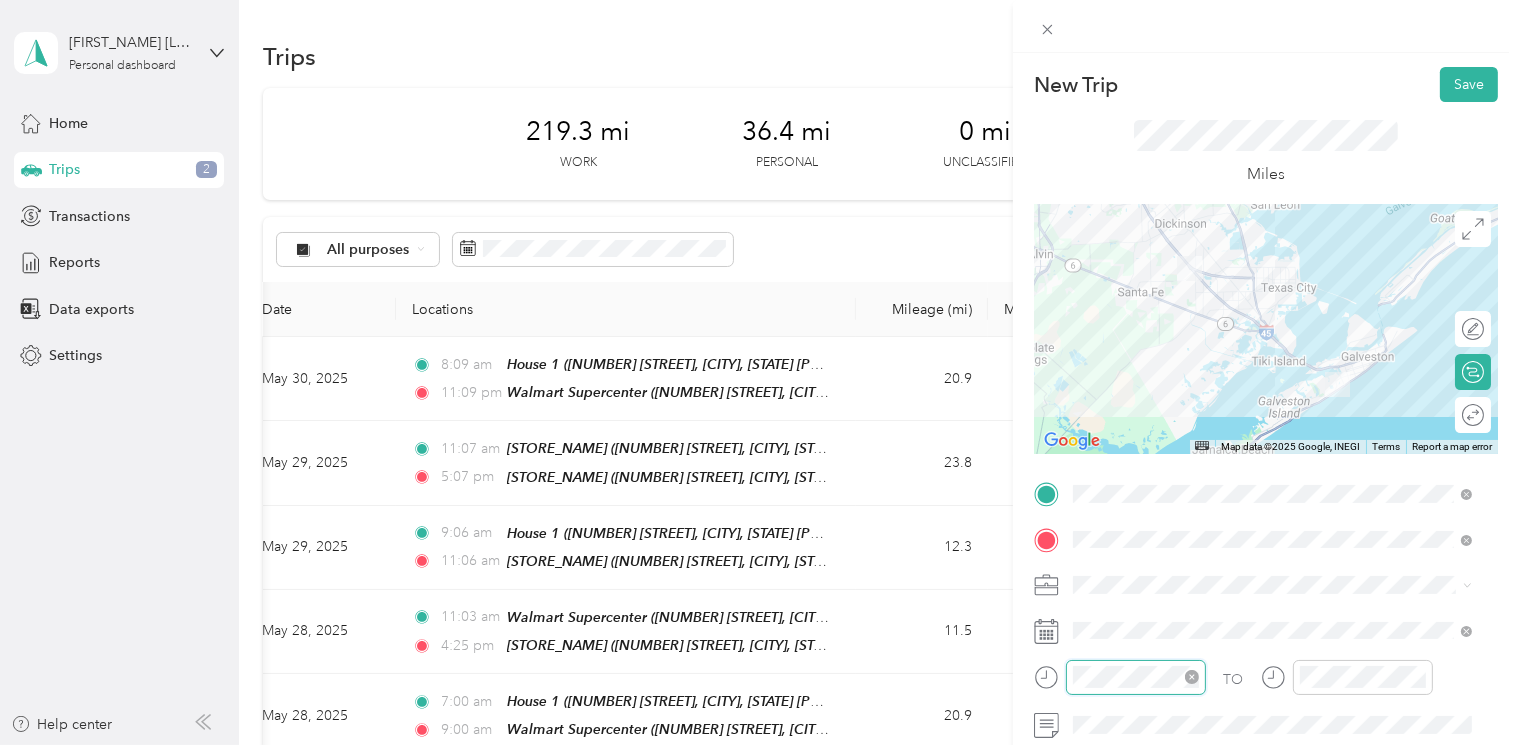 scroll, scrollTop: 119, scrollLeft: 0, axis: vertical 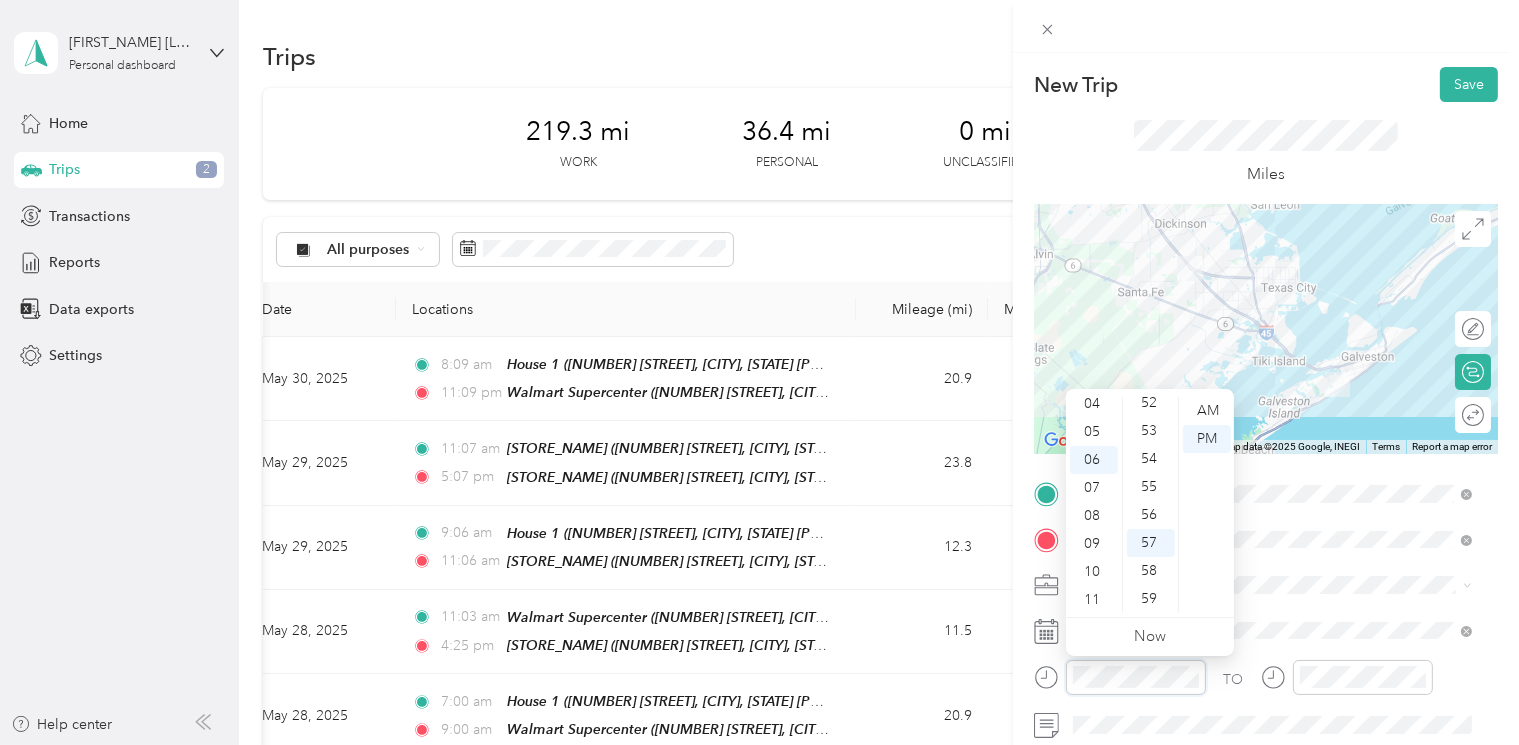 click at bounding box center (1120, 677) 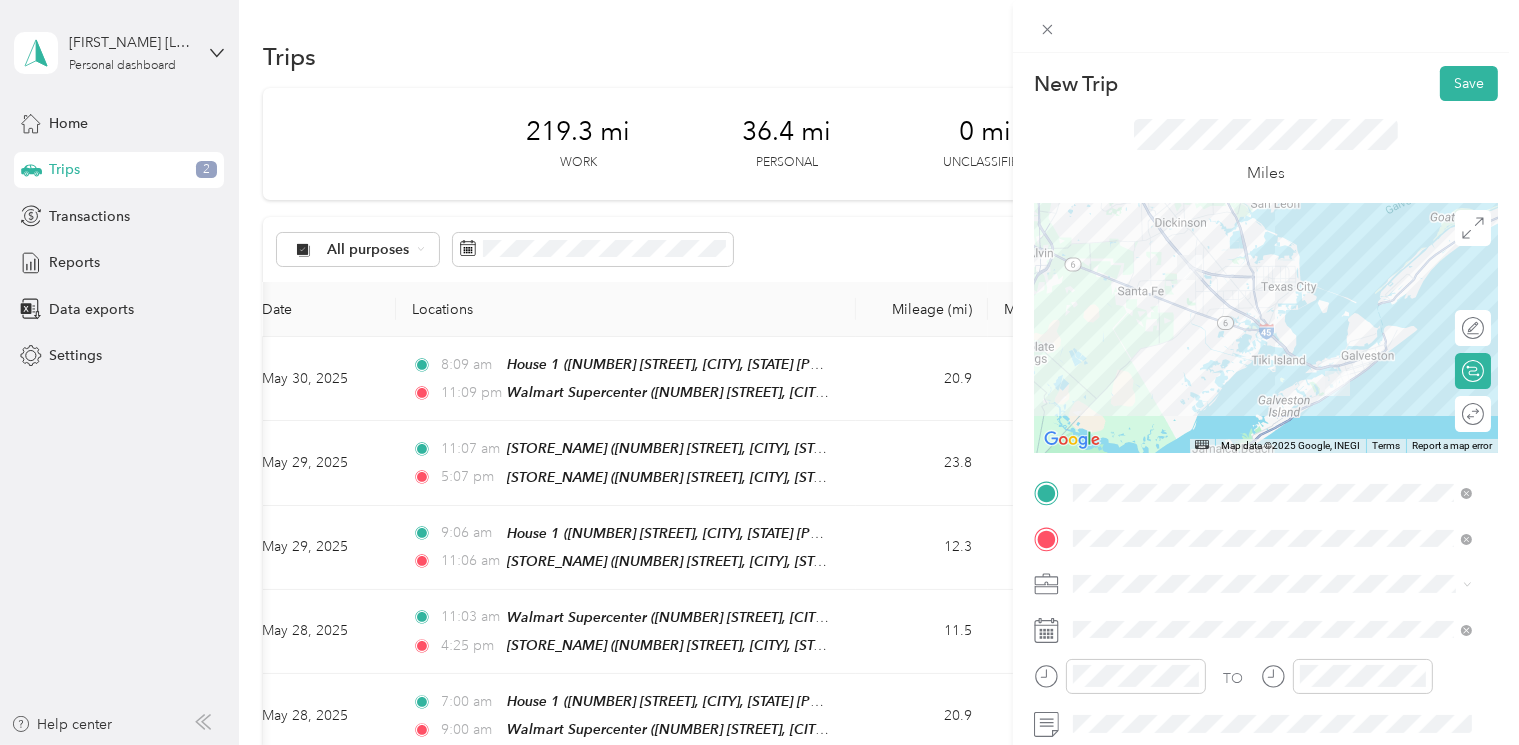 scroll, scrollTop: 0, scrollLeft: 0, axis: both 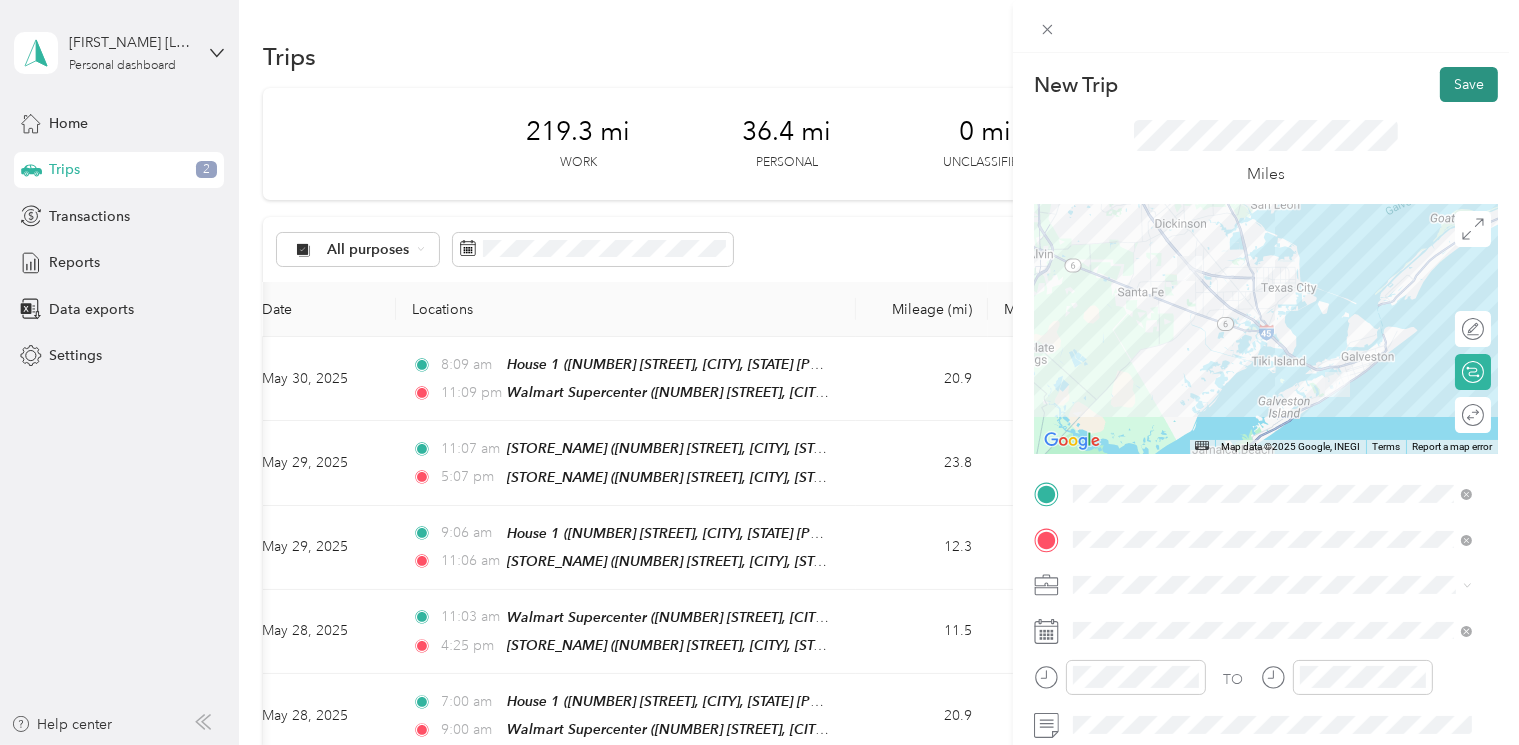 click on "Save" at bounding box center [1469, 84] 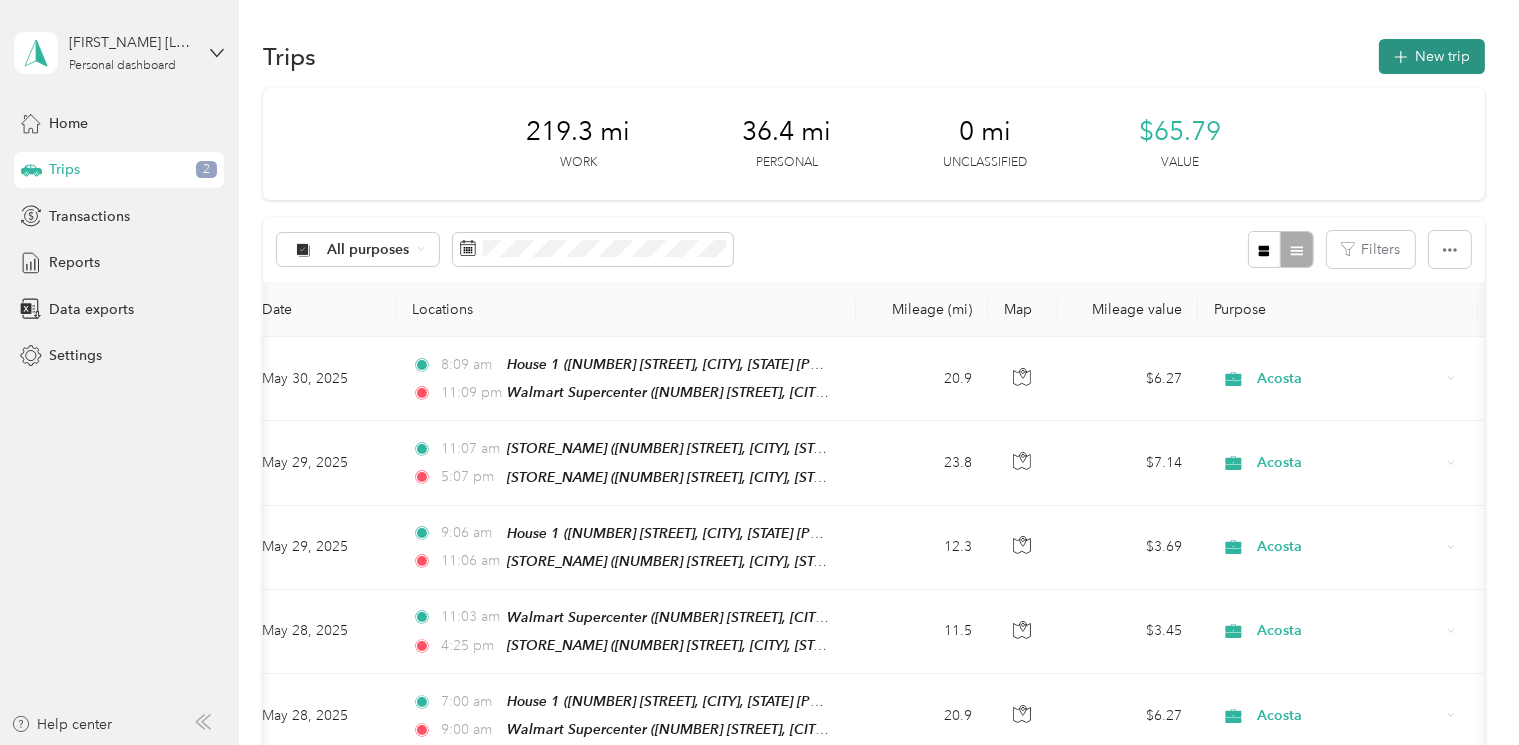 click on "New trip" at bounding box center (1432, 56) 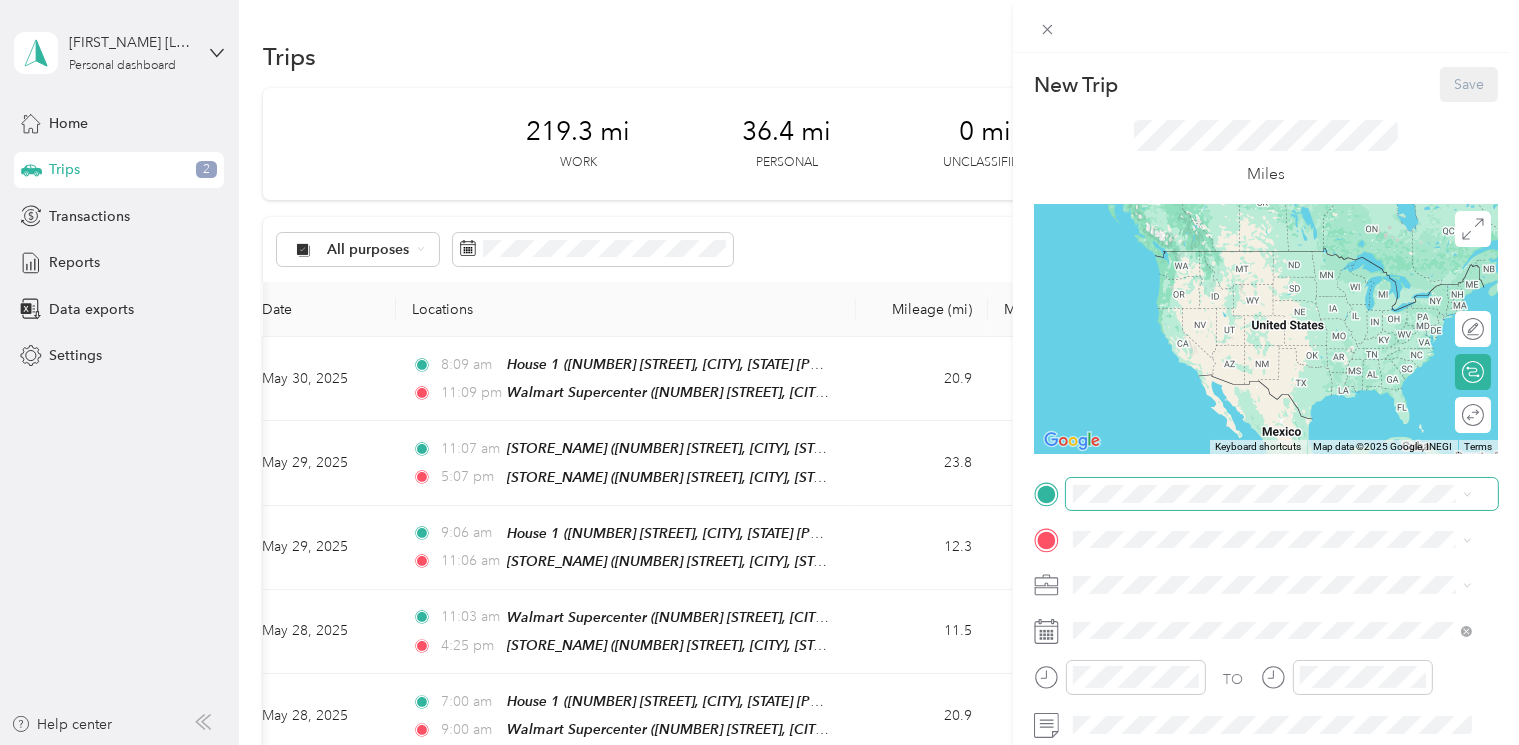 scroll, scrollTop: 124, scrollLeft: 0, axis: vertical 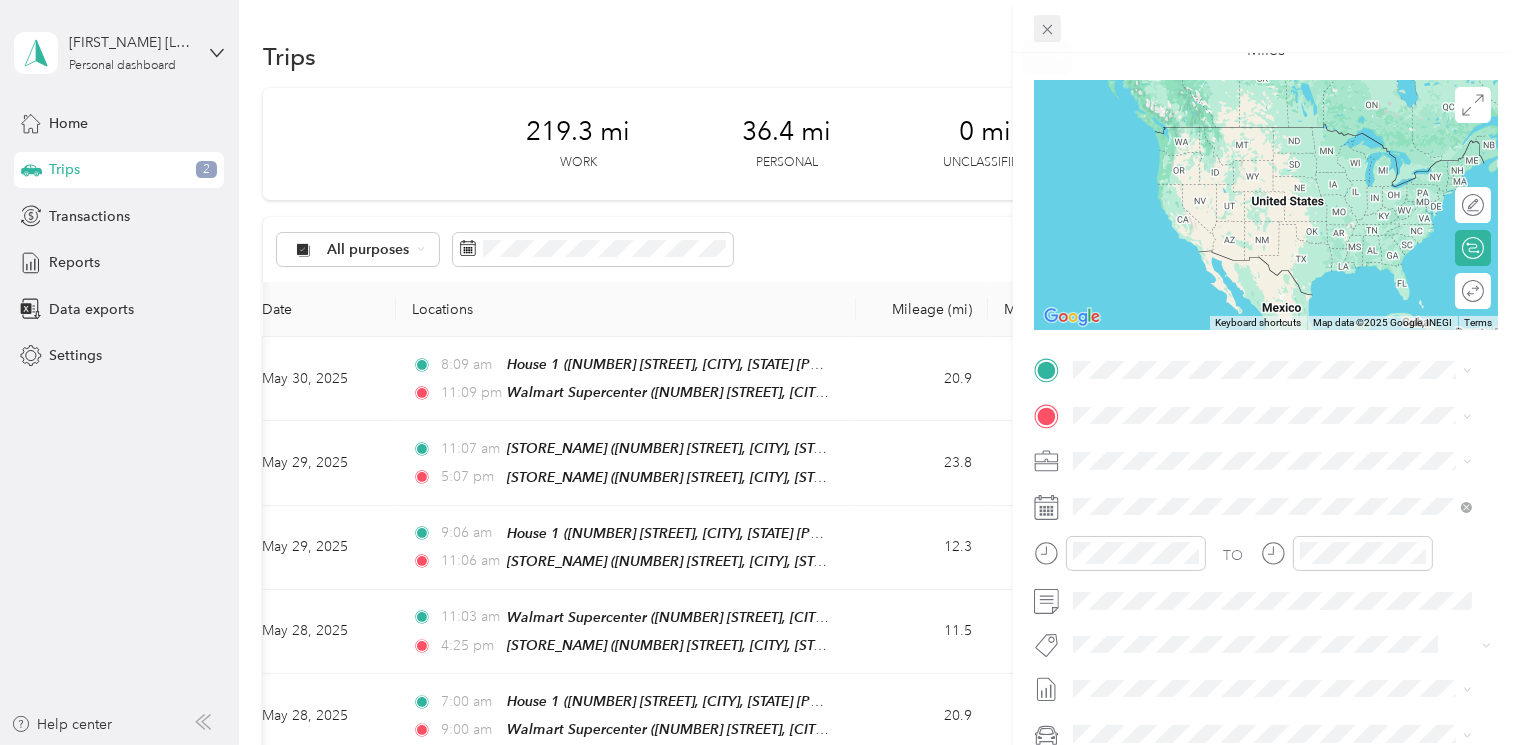 click 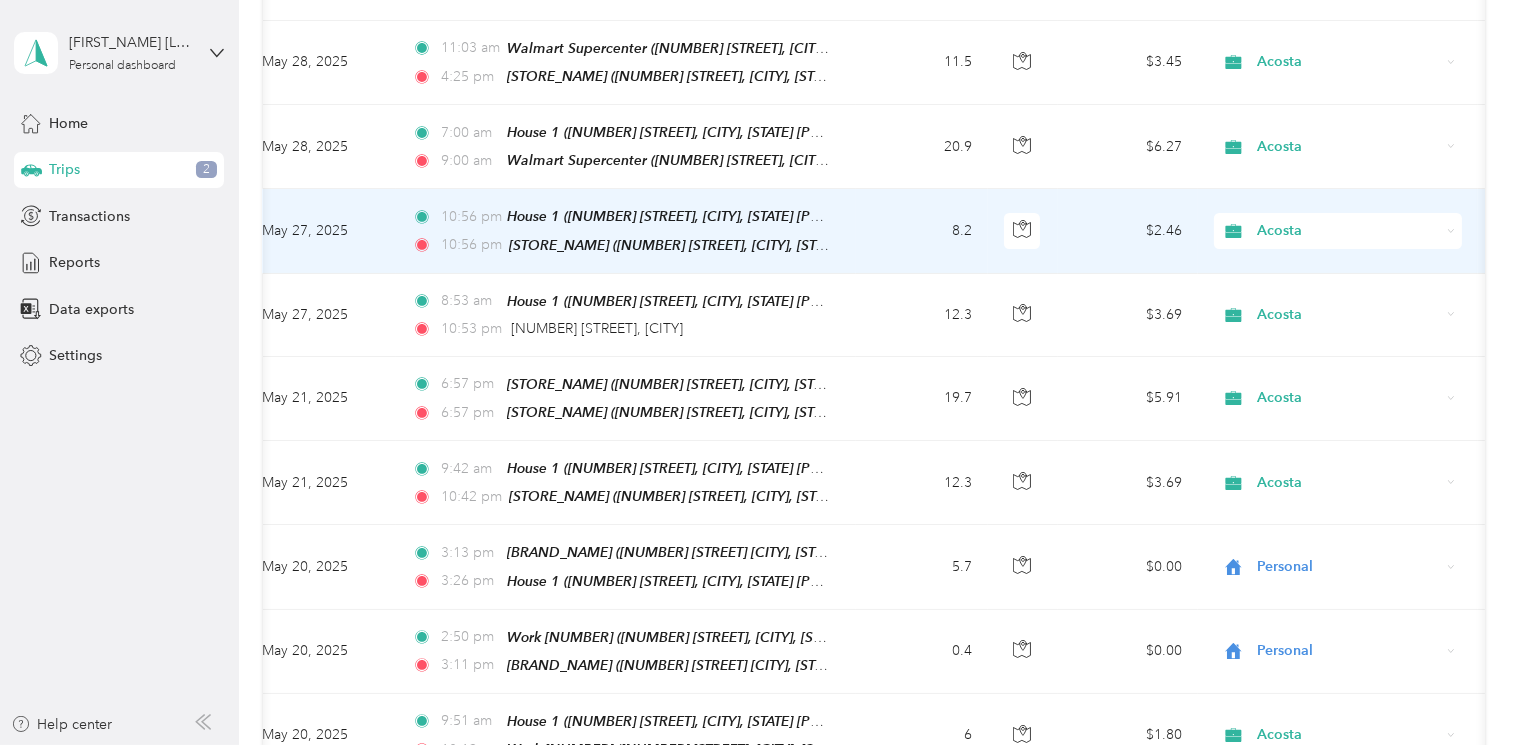 scroll, scrollTop: 625, scrollLeft: 0, axis: vertical 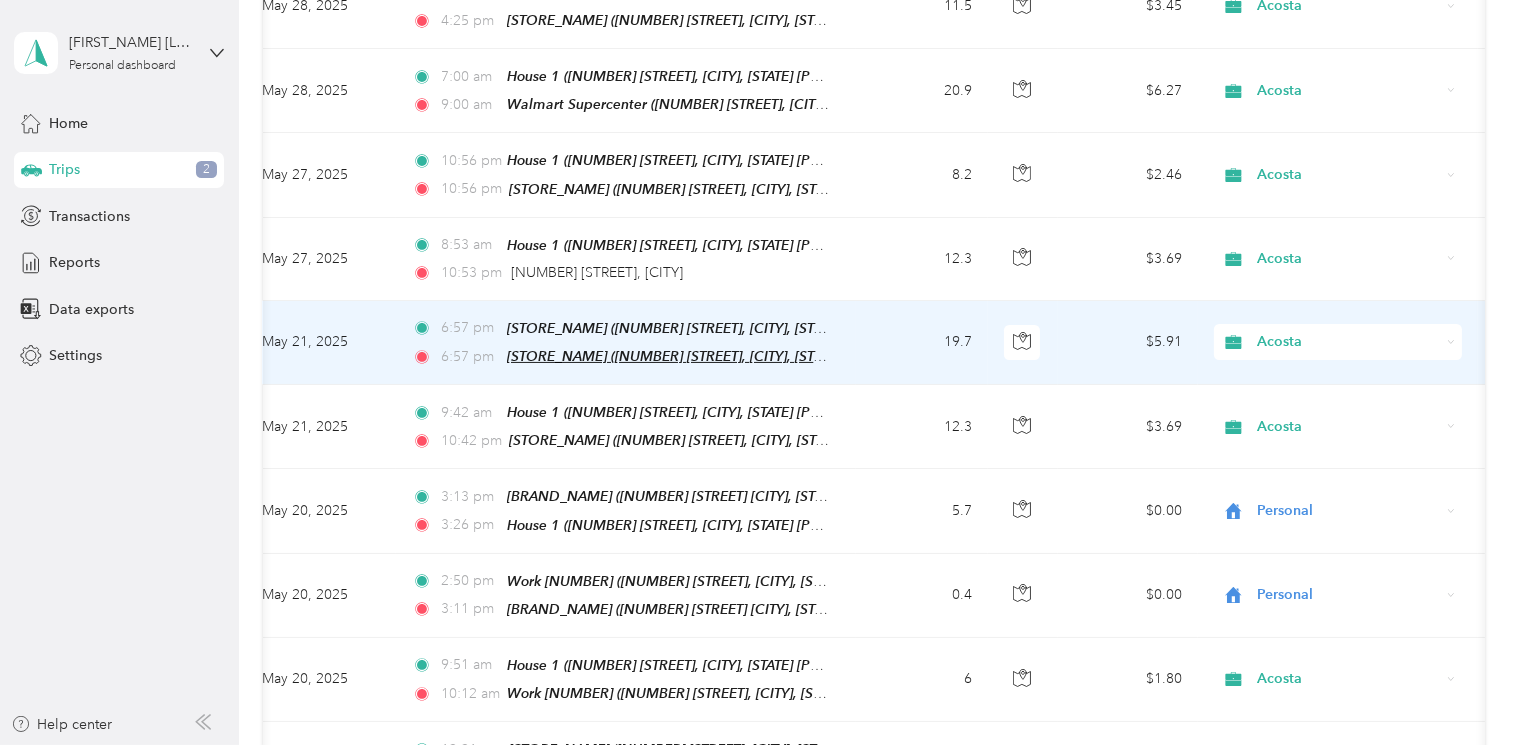 click on "[STORE_NAME] ([NUMBER] [STREET], [CITY], [STATE])" at bounding box center [675, 356] 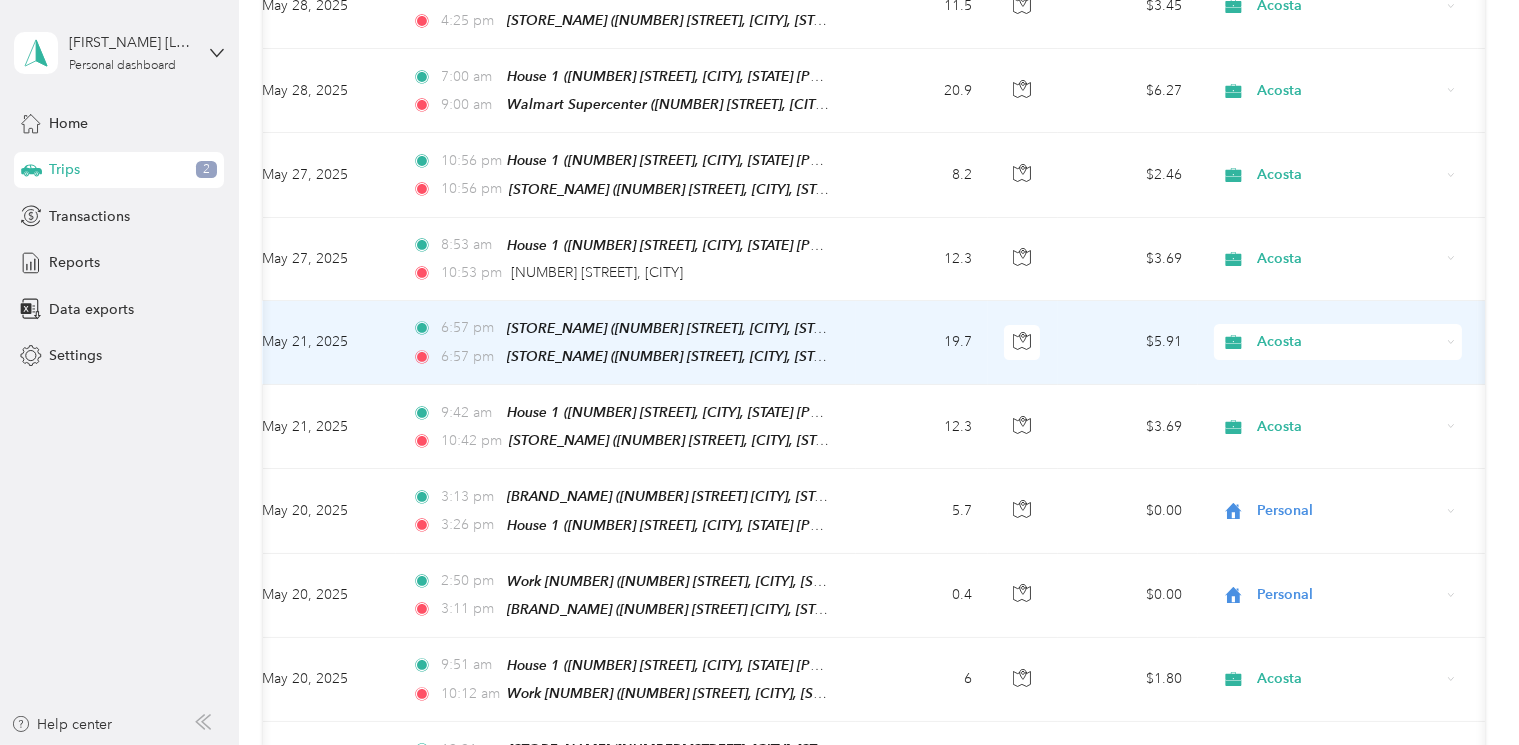 click on "Edit Place" at bounding box center [569, 284] 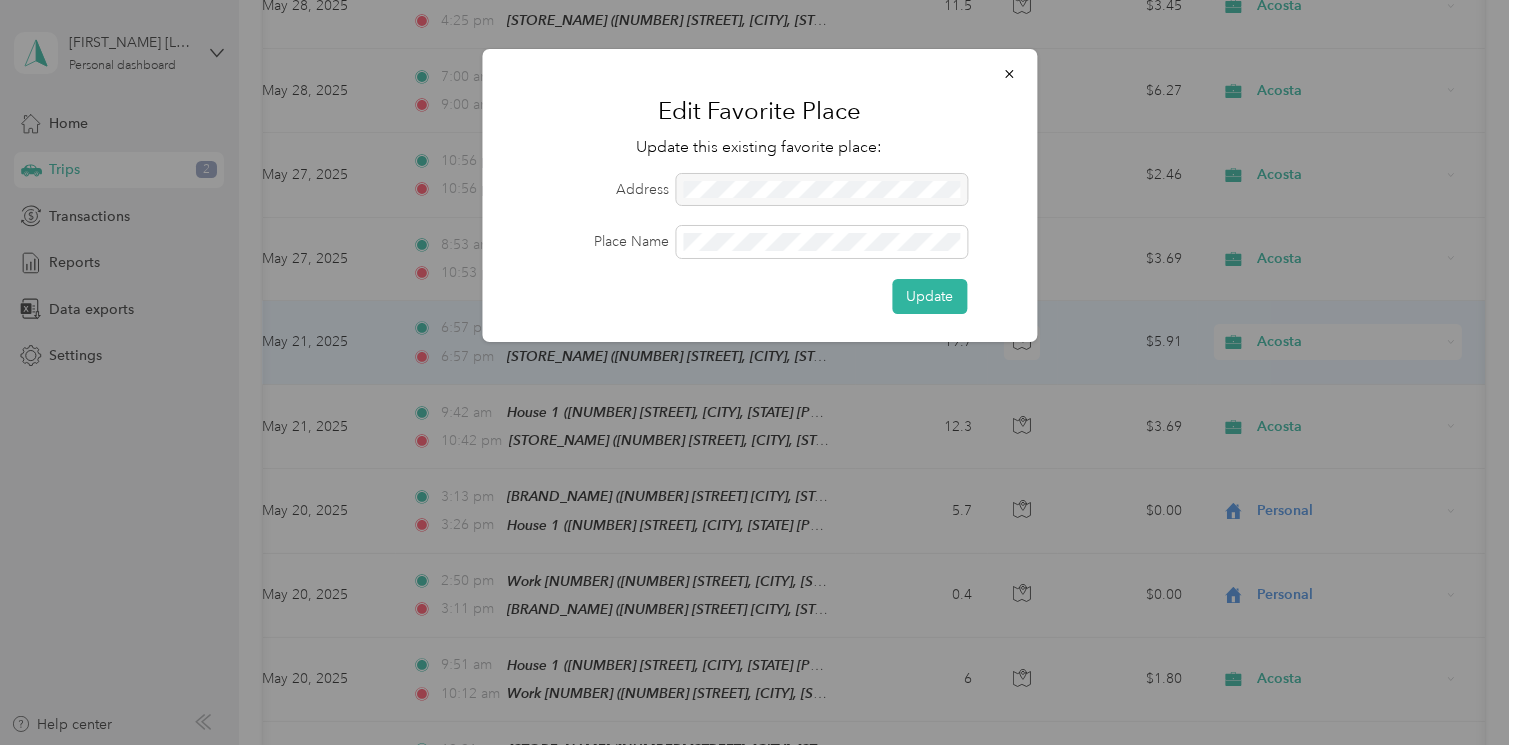 click at bounding box center (821, 190) 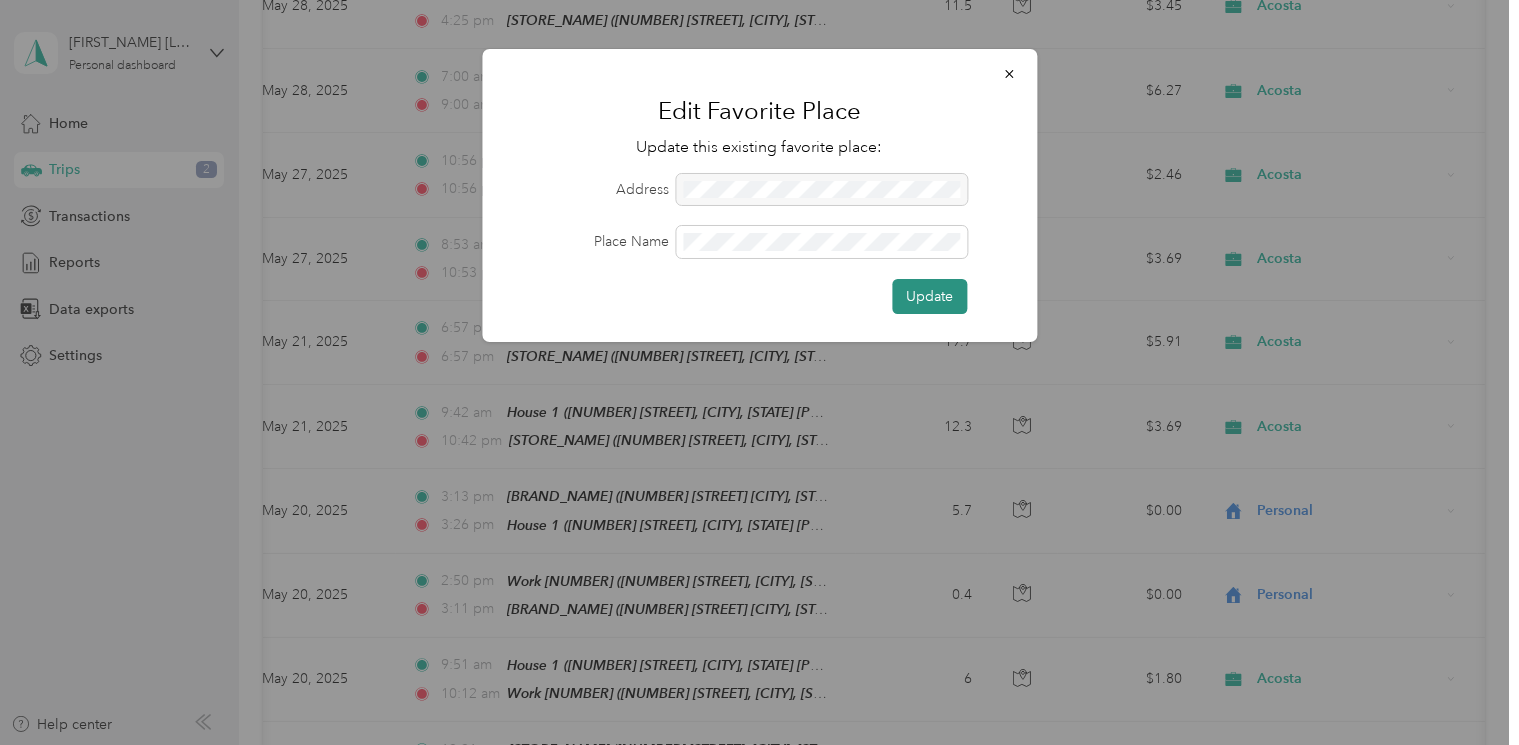 drag, startPoint x: 846, startPoint y: 182, endPoint x: 911, endPoint y: 286, distance: 122.641754 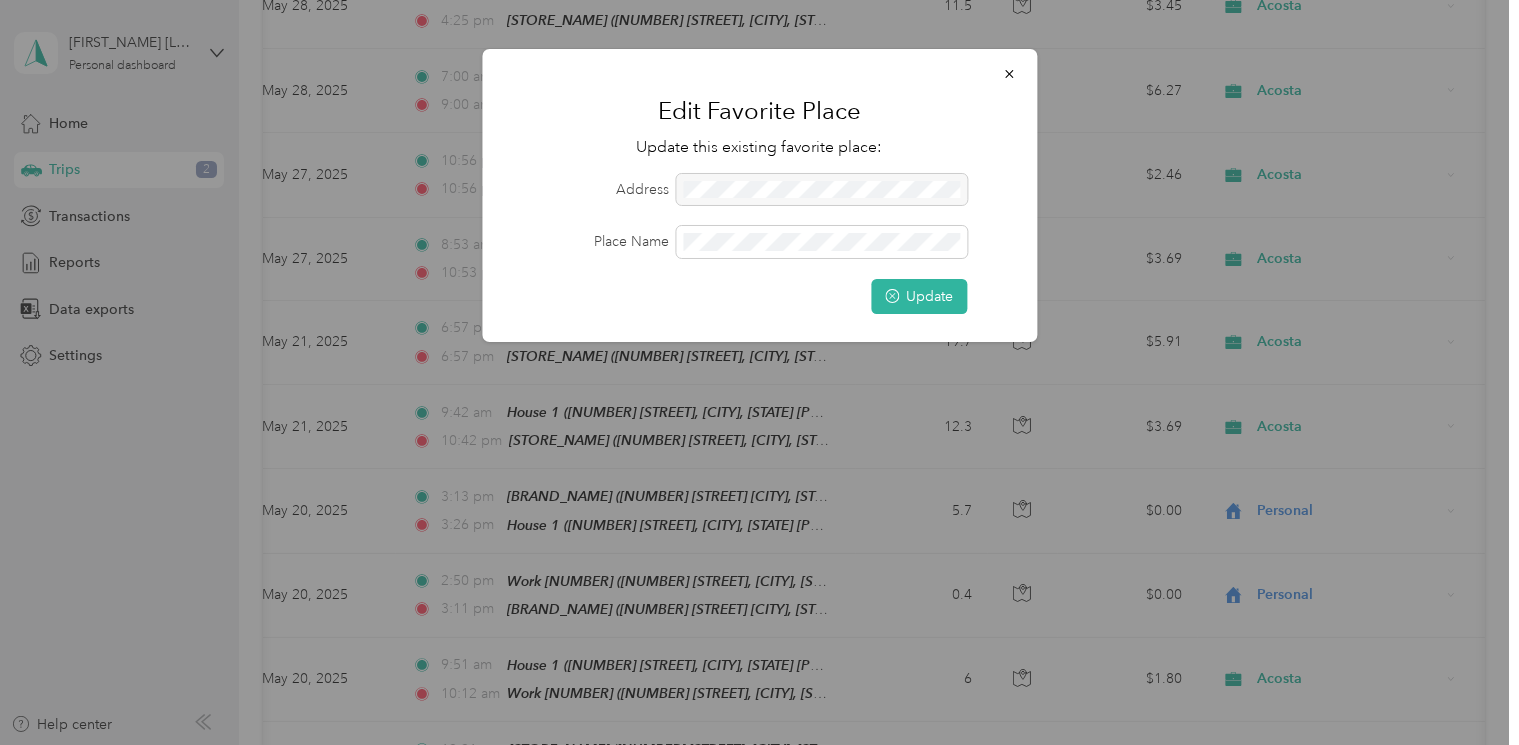 click 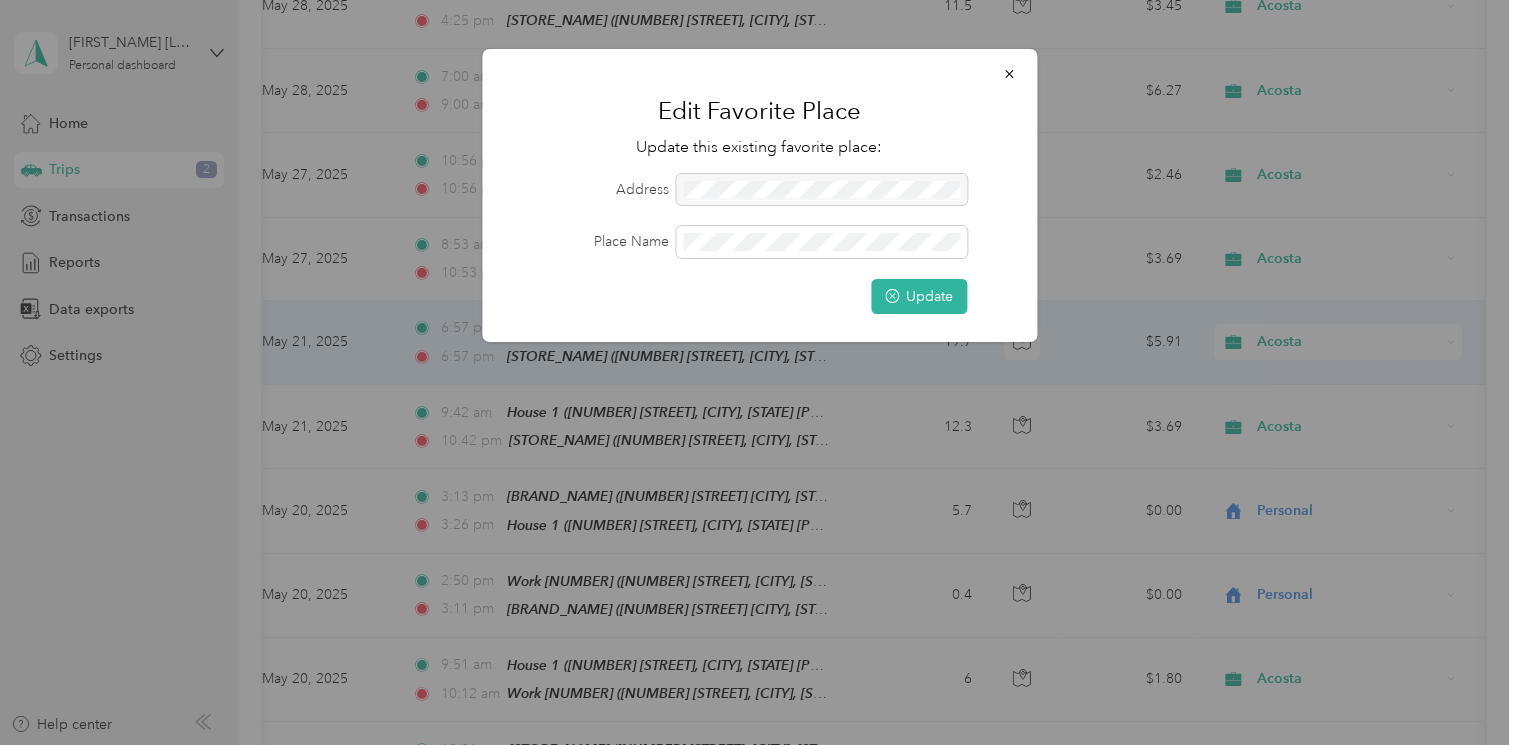 click on "Address   Place Name   Update" at bounding box center [759, 244] 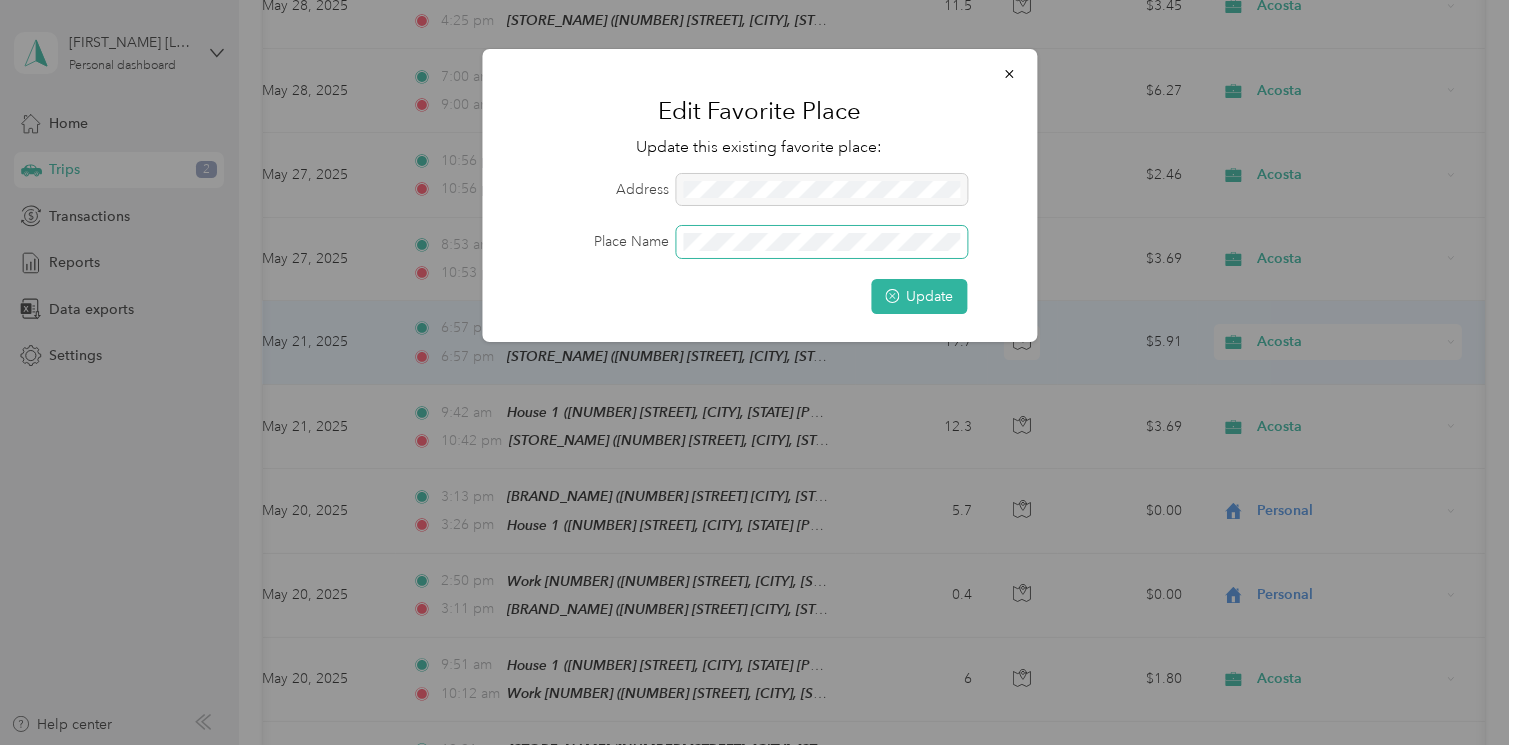 click on "Update" at bounding box center [919, 296] 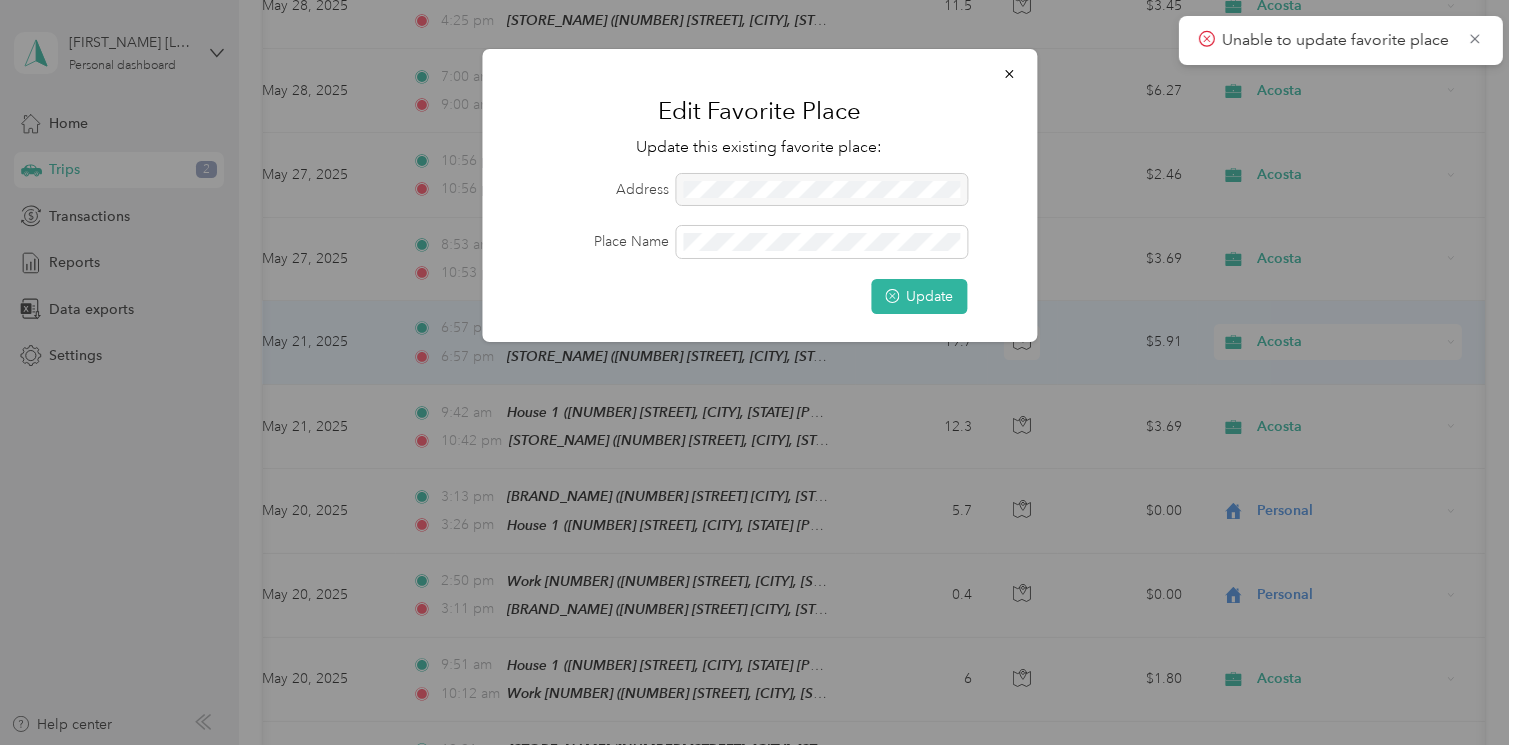 click on "Edit Favorite Place Update this existing favorite place: Address   Place Name   Update" at bounding box center (759, 195) 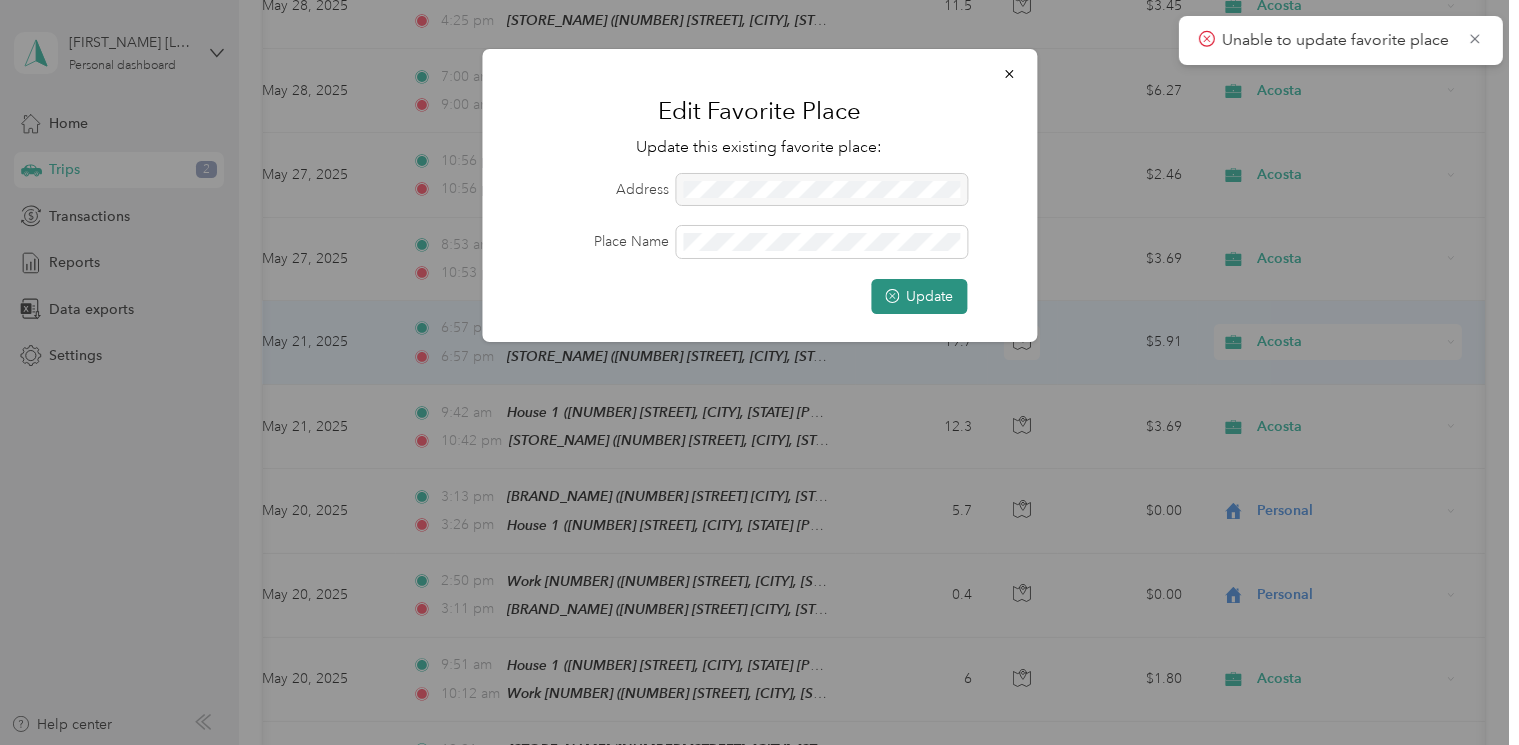 click on "Update" at bounding box center (919, 296) 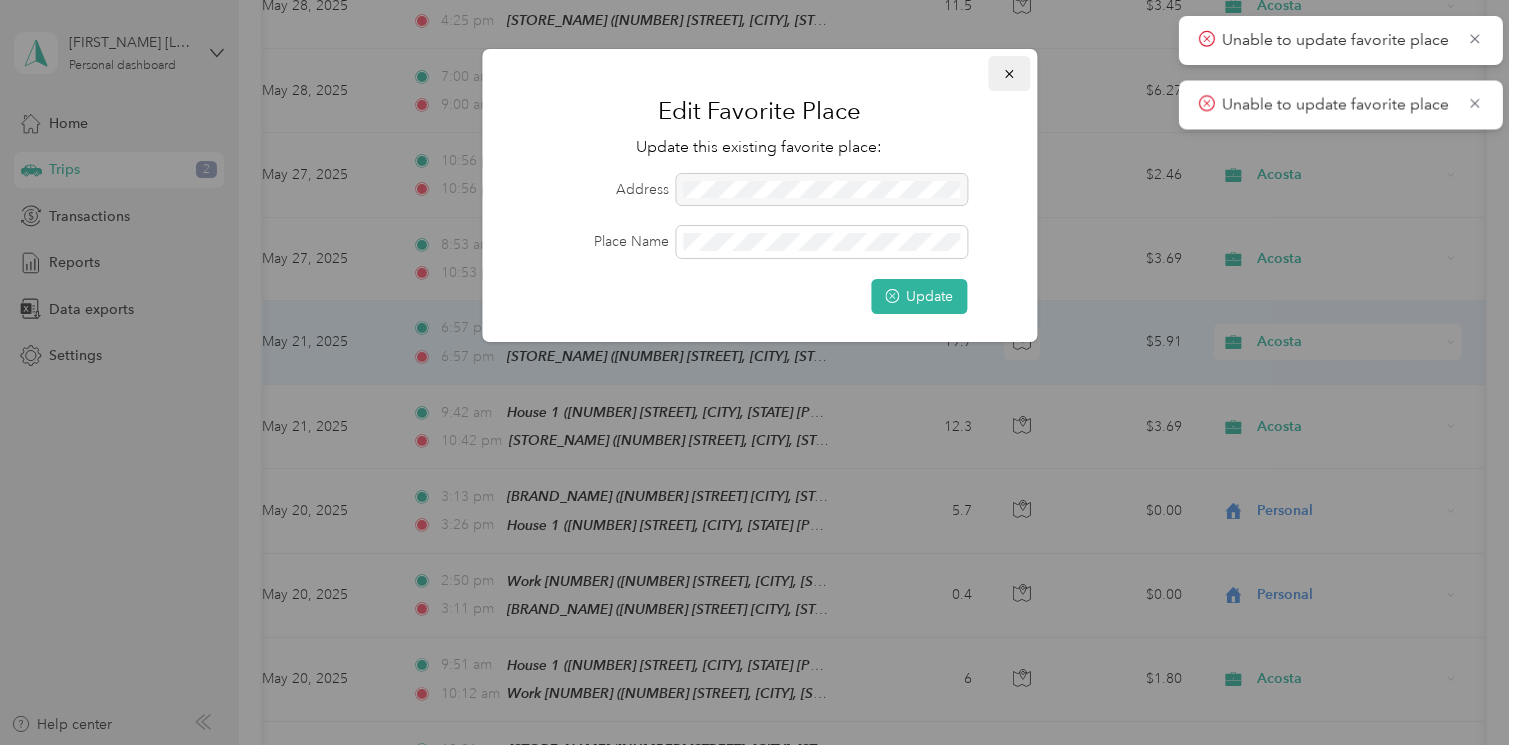 click 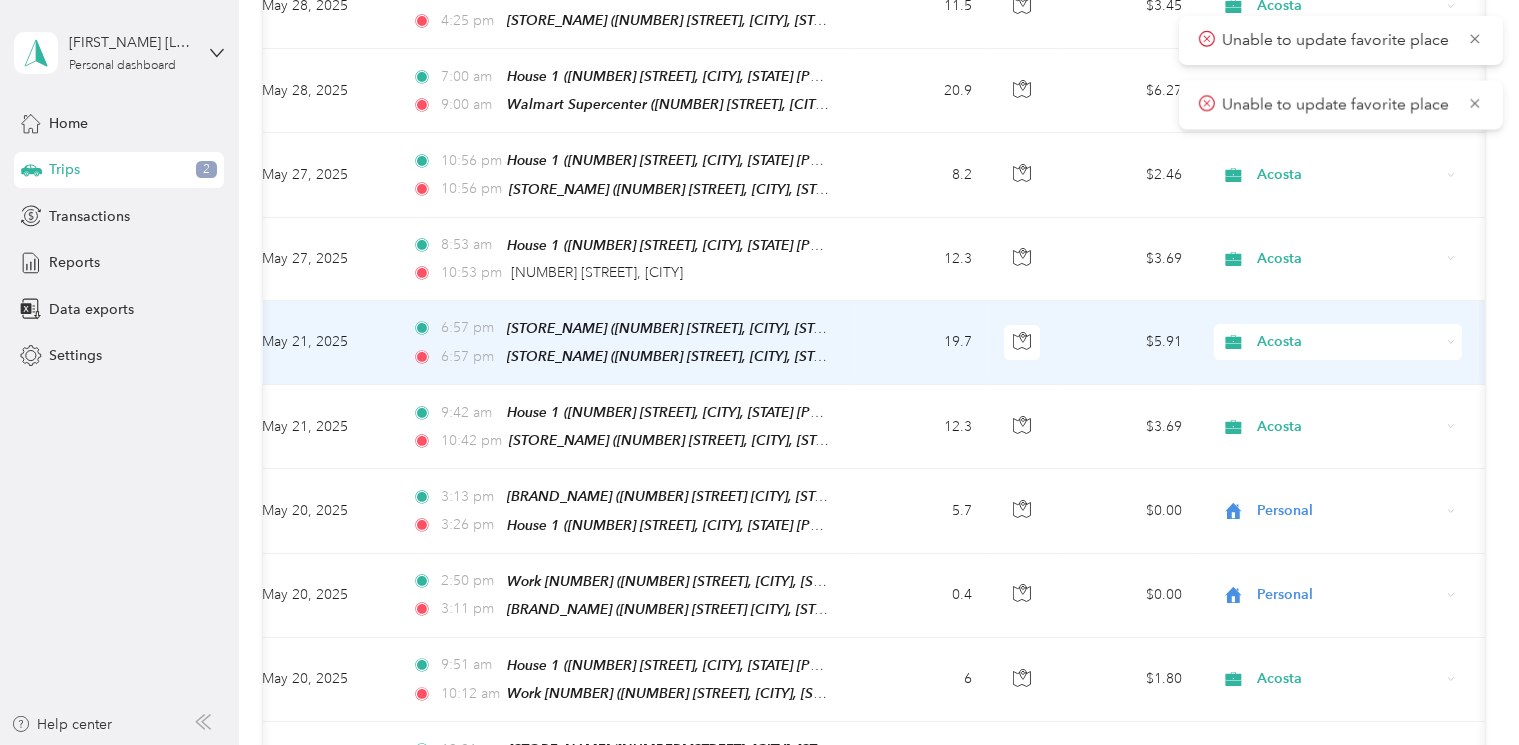 click on "May 21, 2025" at bounding box center (321, 343) 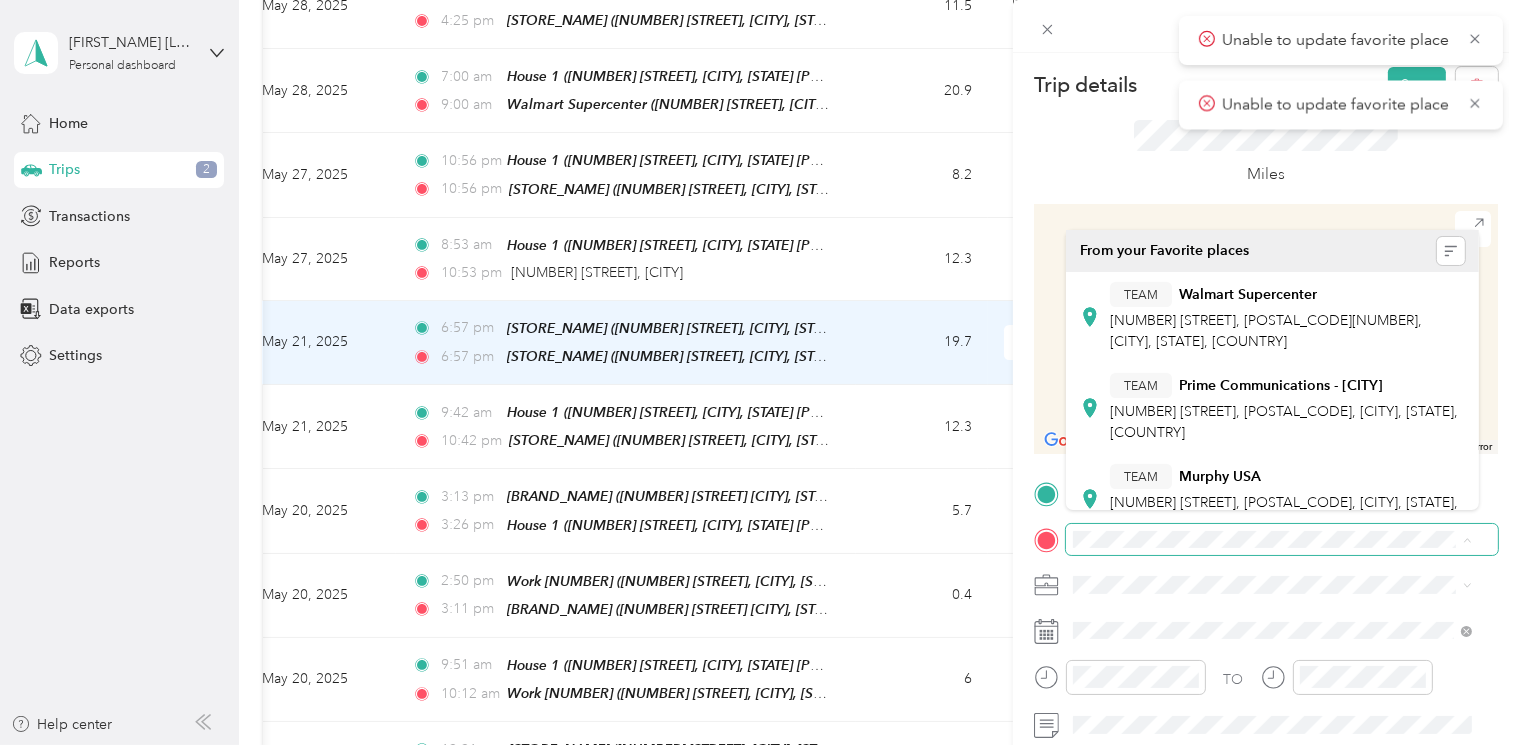 scroll, scrollTop: 307, scrollLeft: 0, axis: vertical 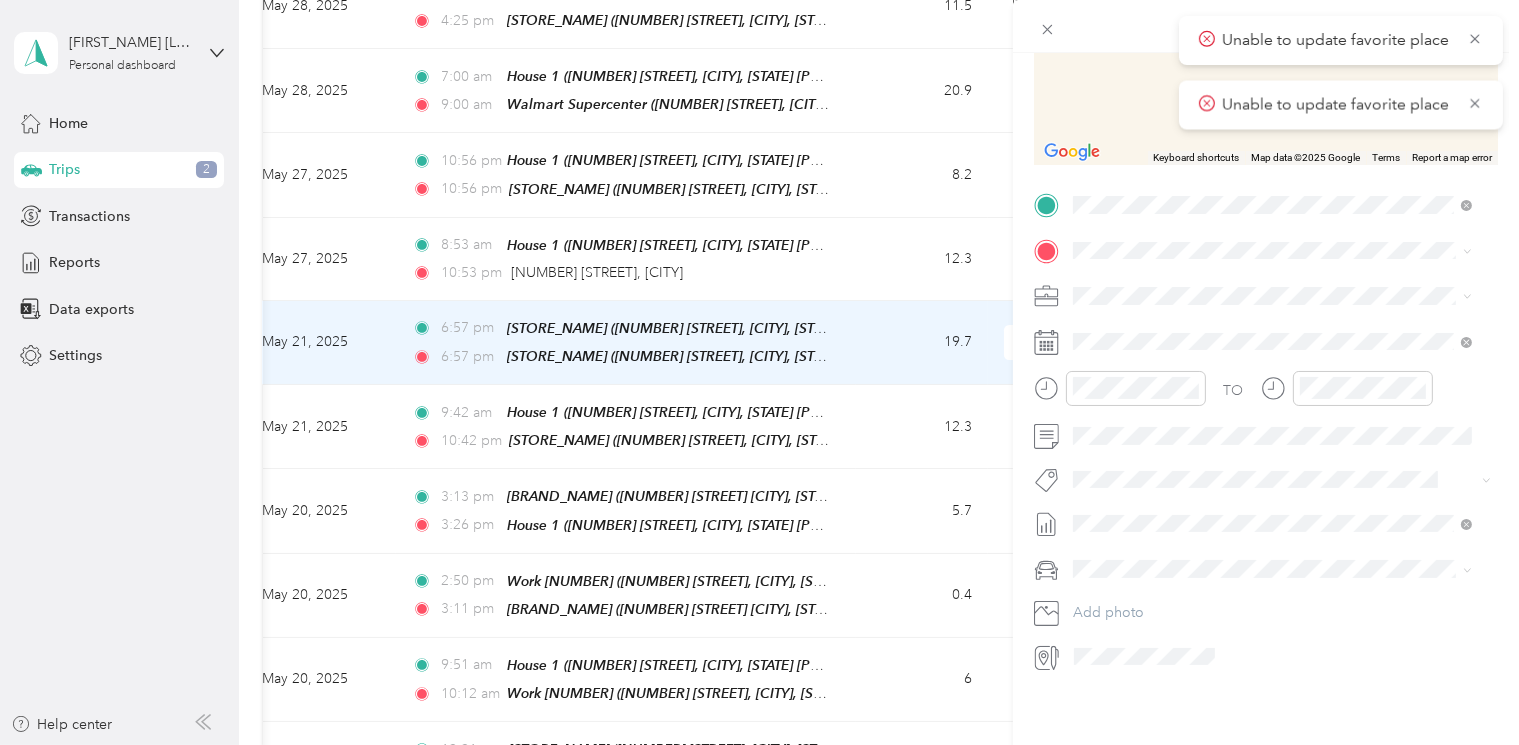 click on "[NUMBER] [STREET]
[CITY], [STATE] [POSTAL_CODE], [COUNTRY]" at bounding box center (1254, 311) 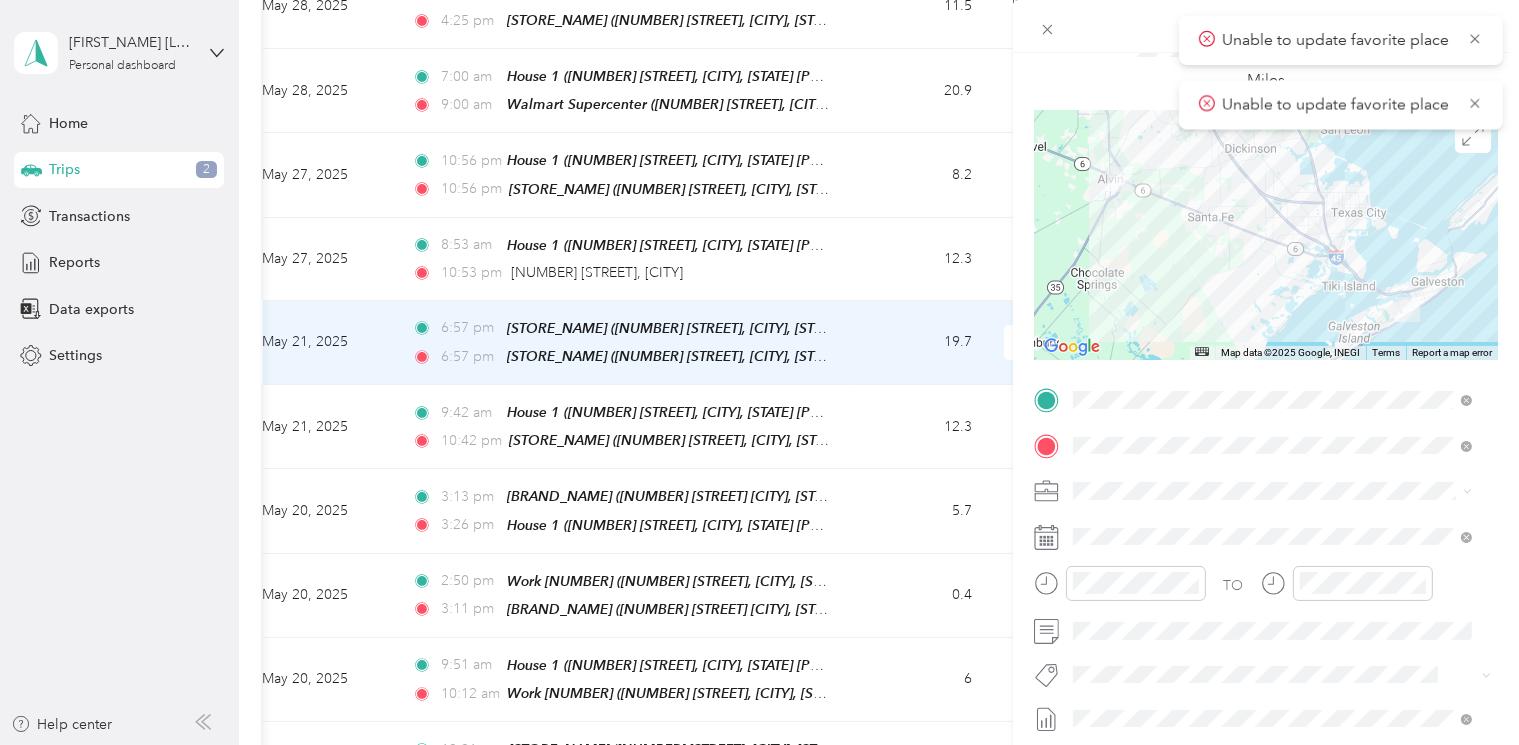 scroll, scrollTop: 0, scrollLeft: 0, axis: both 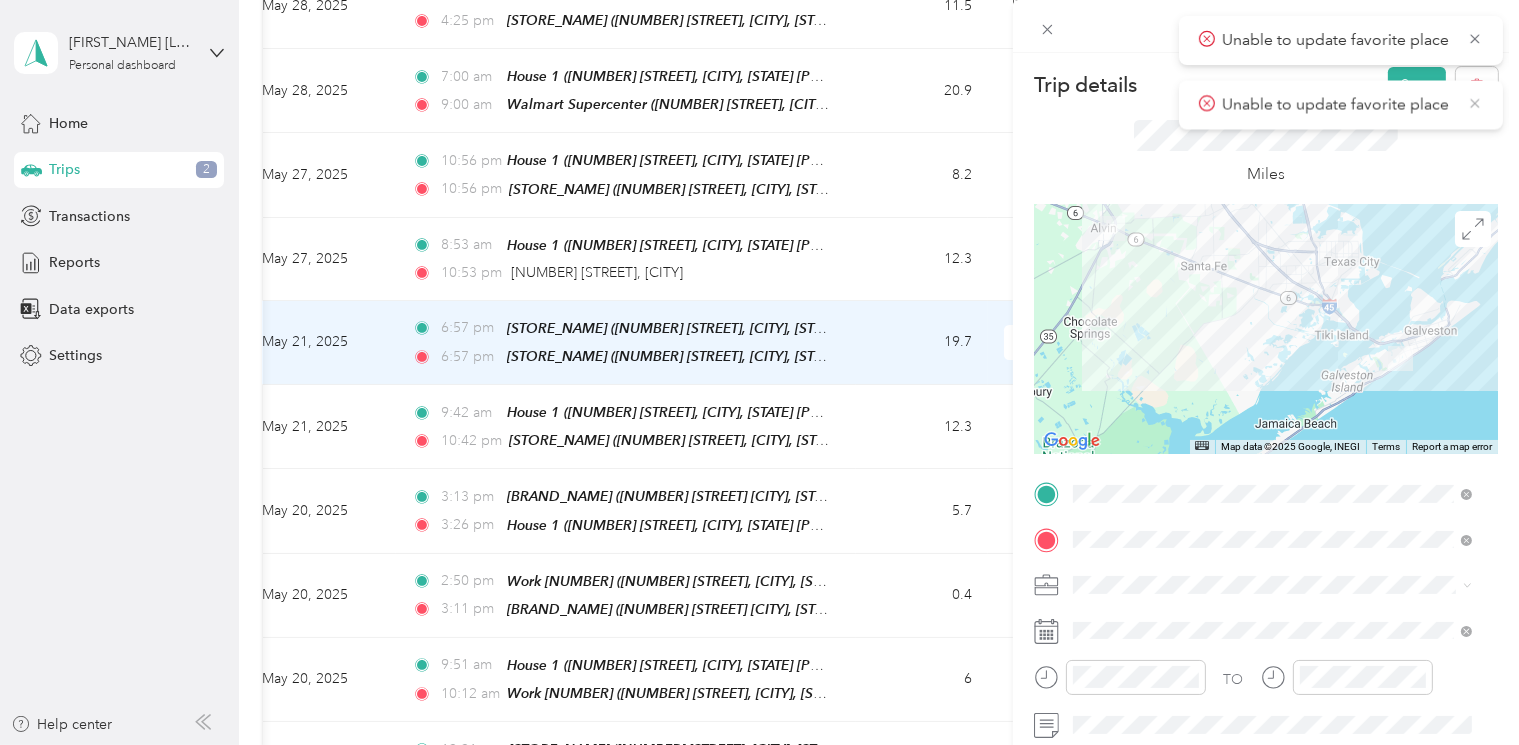 click 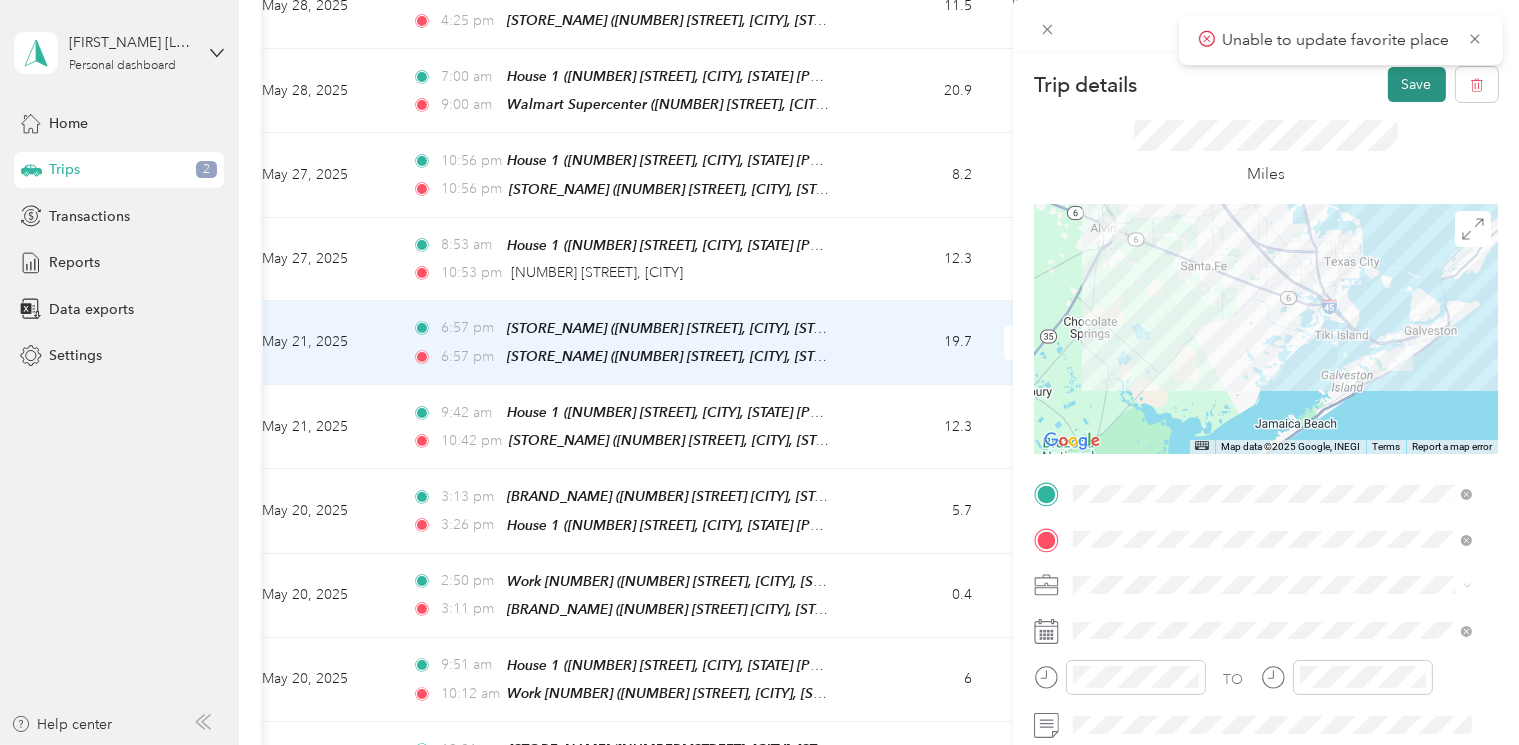 click on "Save" at bounding box center (1417, 84) 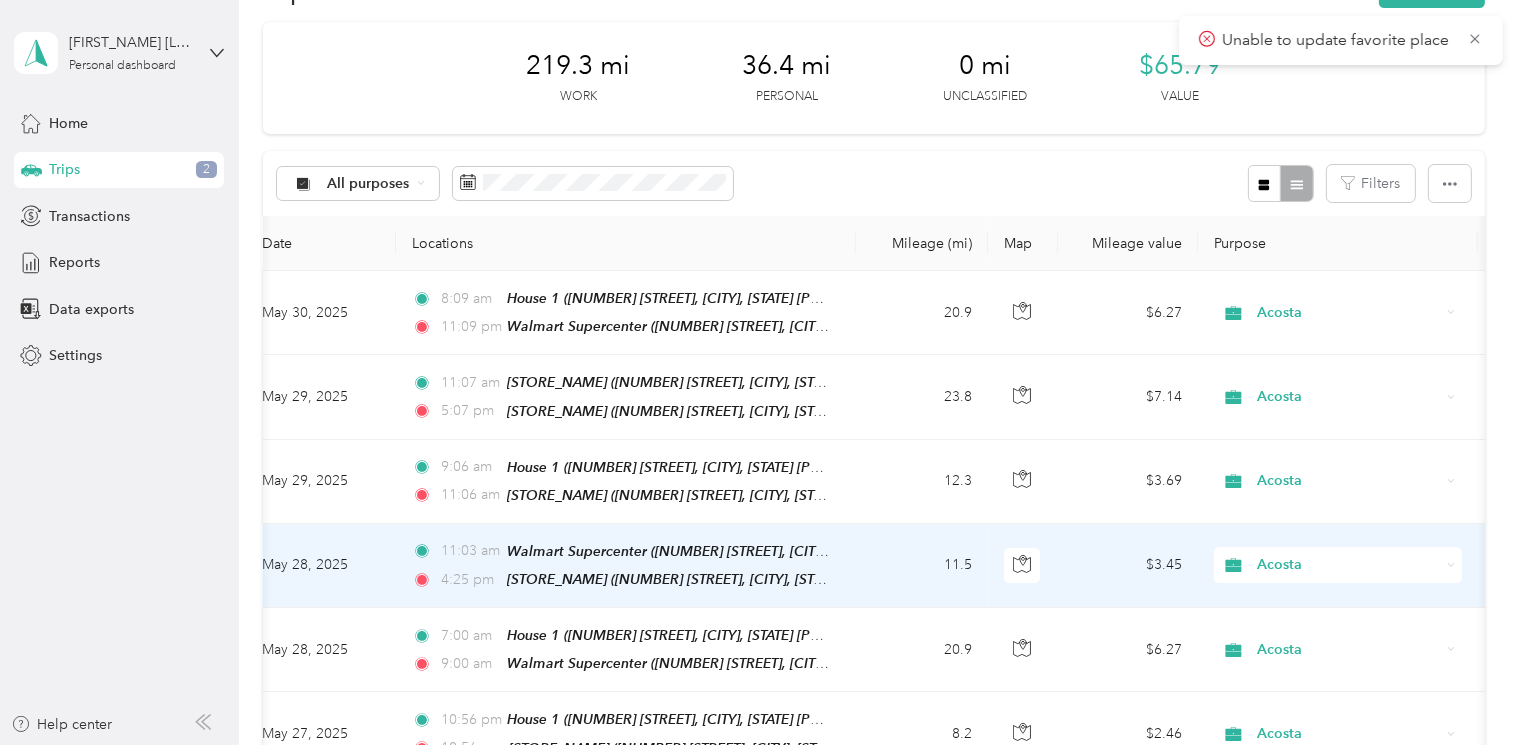 scroll, scrollTop: 0, scrollLeft: 0, axis: both 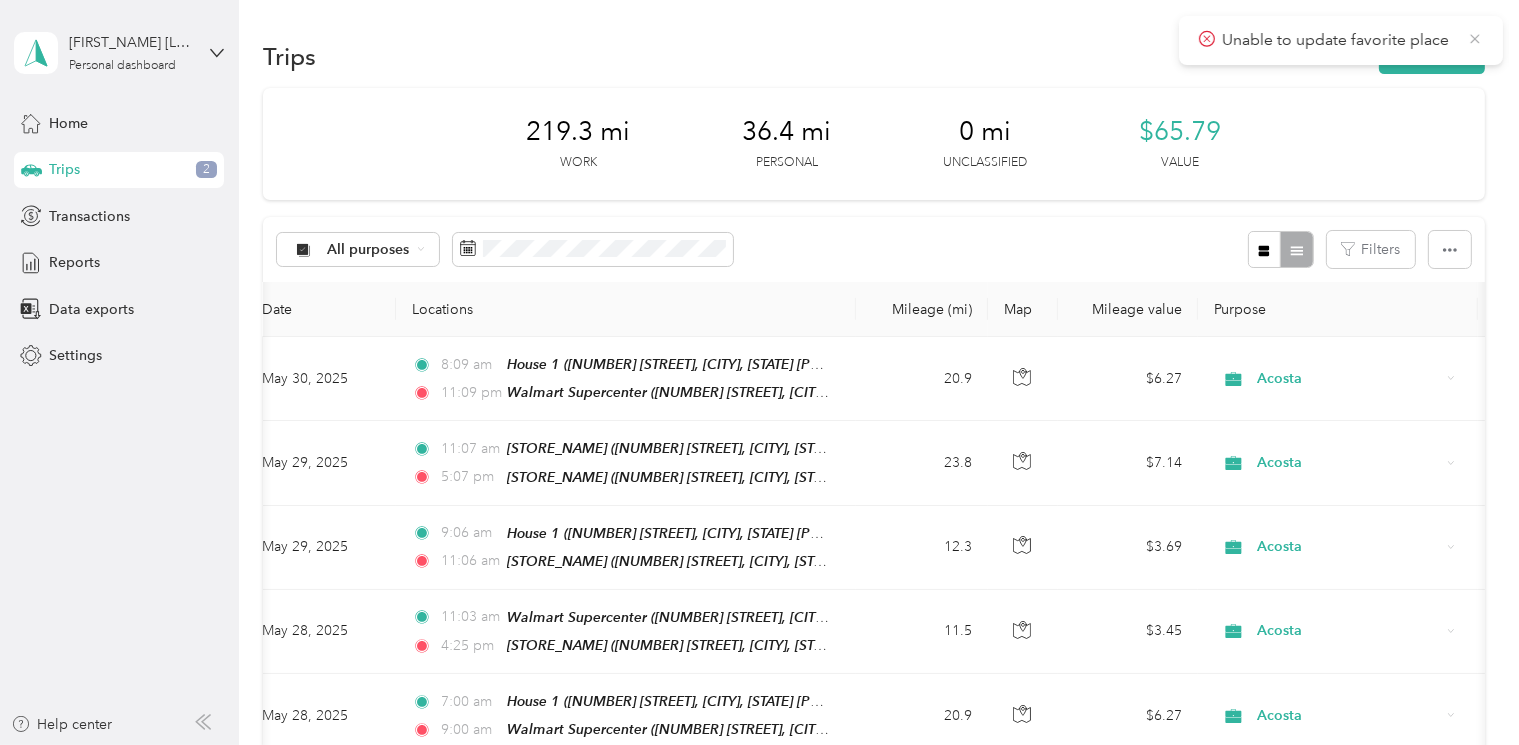 click 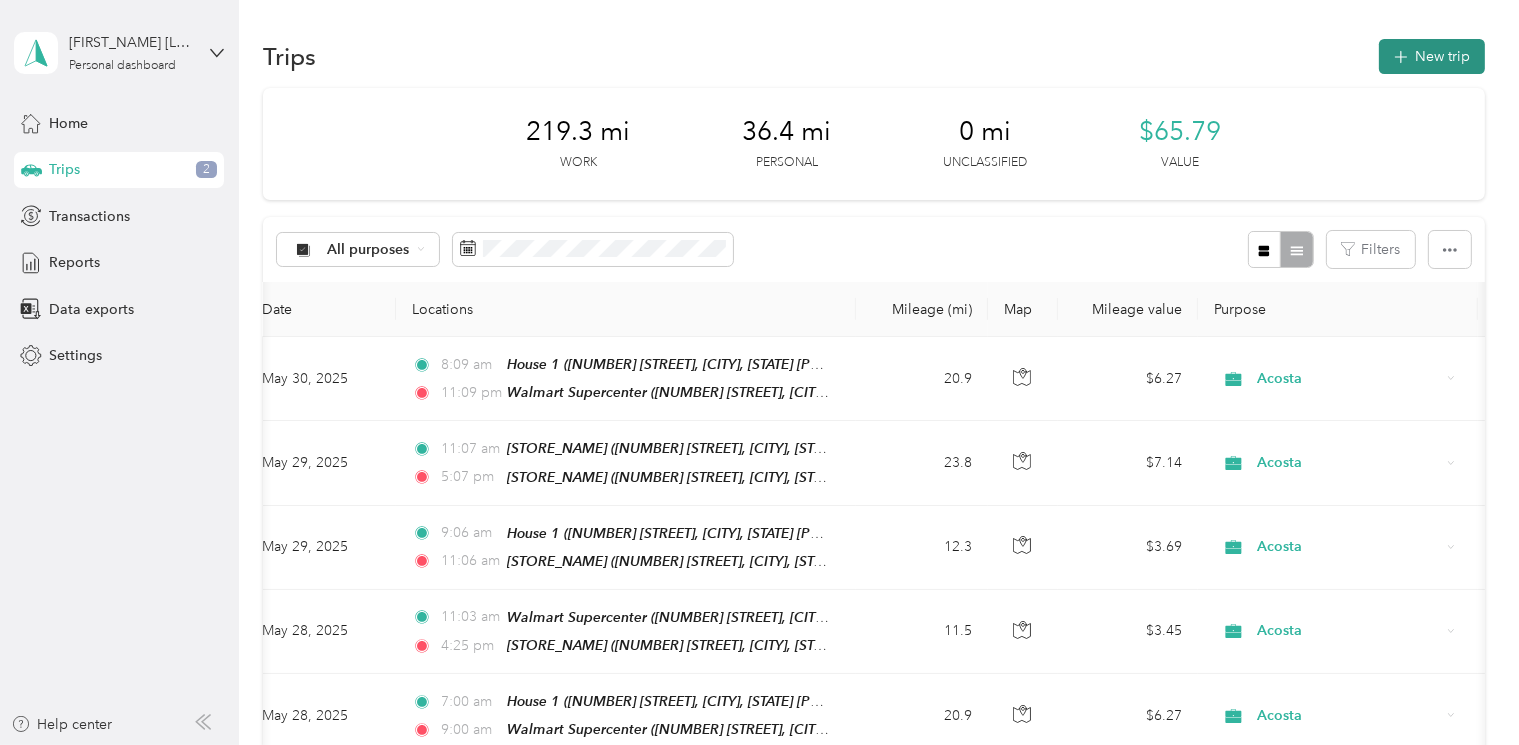 click on "New trip" at bounding box center (1432, 56) 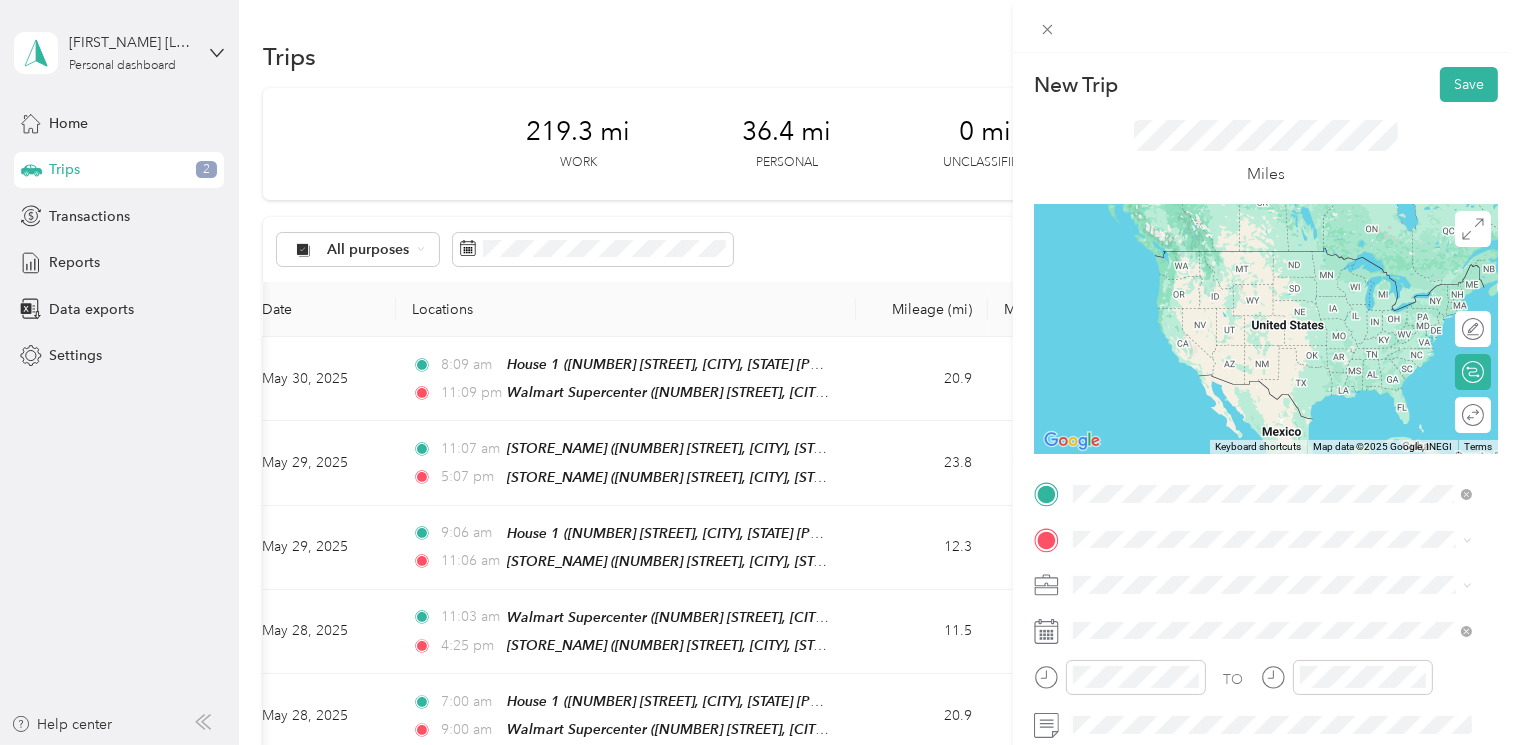 click on "TEAM [STORE_NAME] [NUMBER] [STREET] Byp N, [PHONE], [CITY], [STATE], [COUNTRY]" at bounding box center (1287, 374) 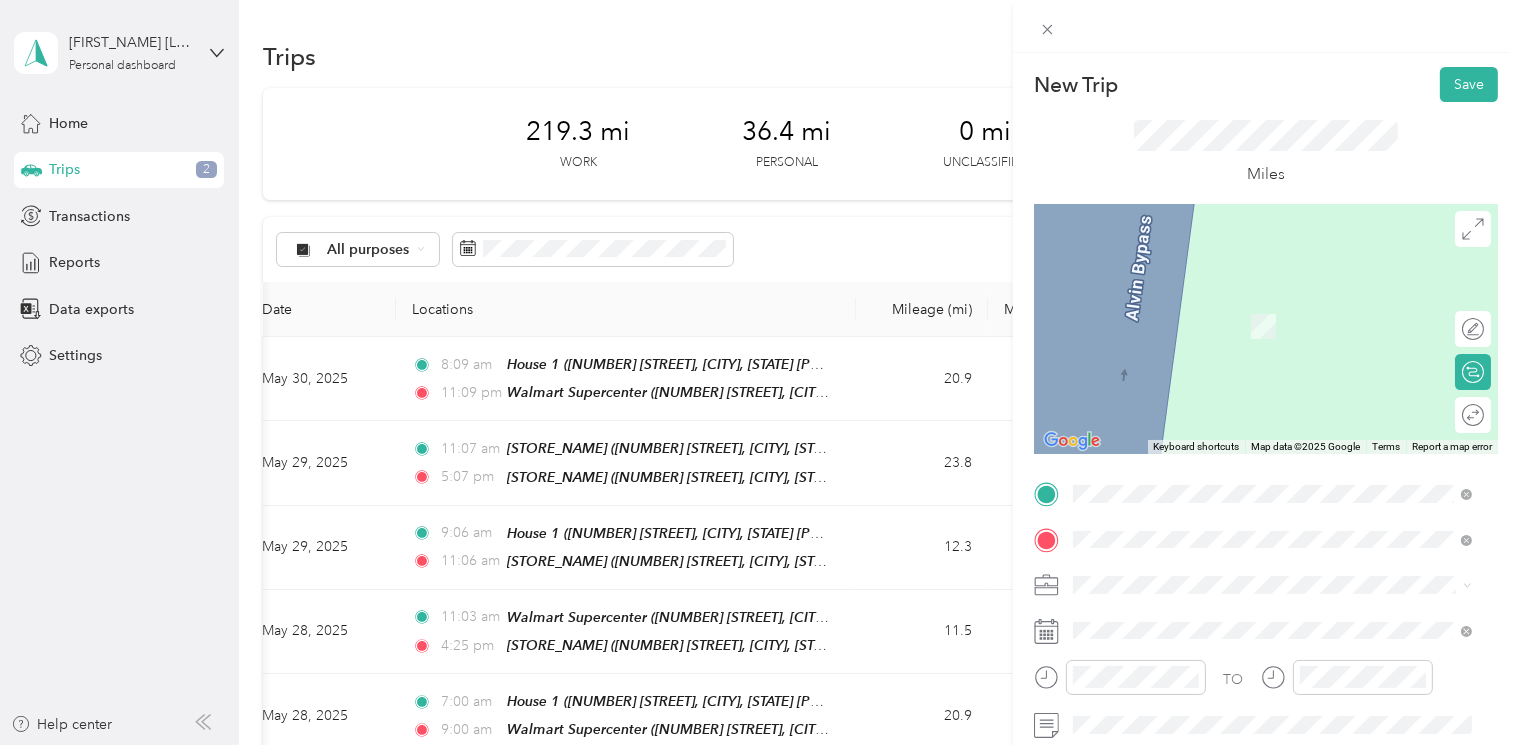 click on "[NUMBER] [STREET], [POSTAL_CODE][NUMBER], [CITY], [STATE], [COUNTRY]" at bounding box center [1266, 343] 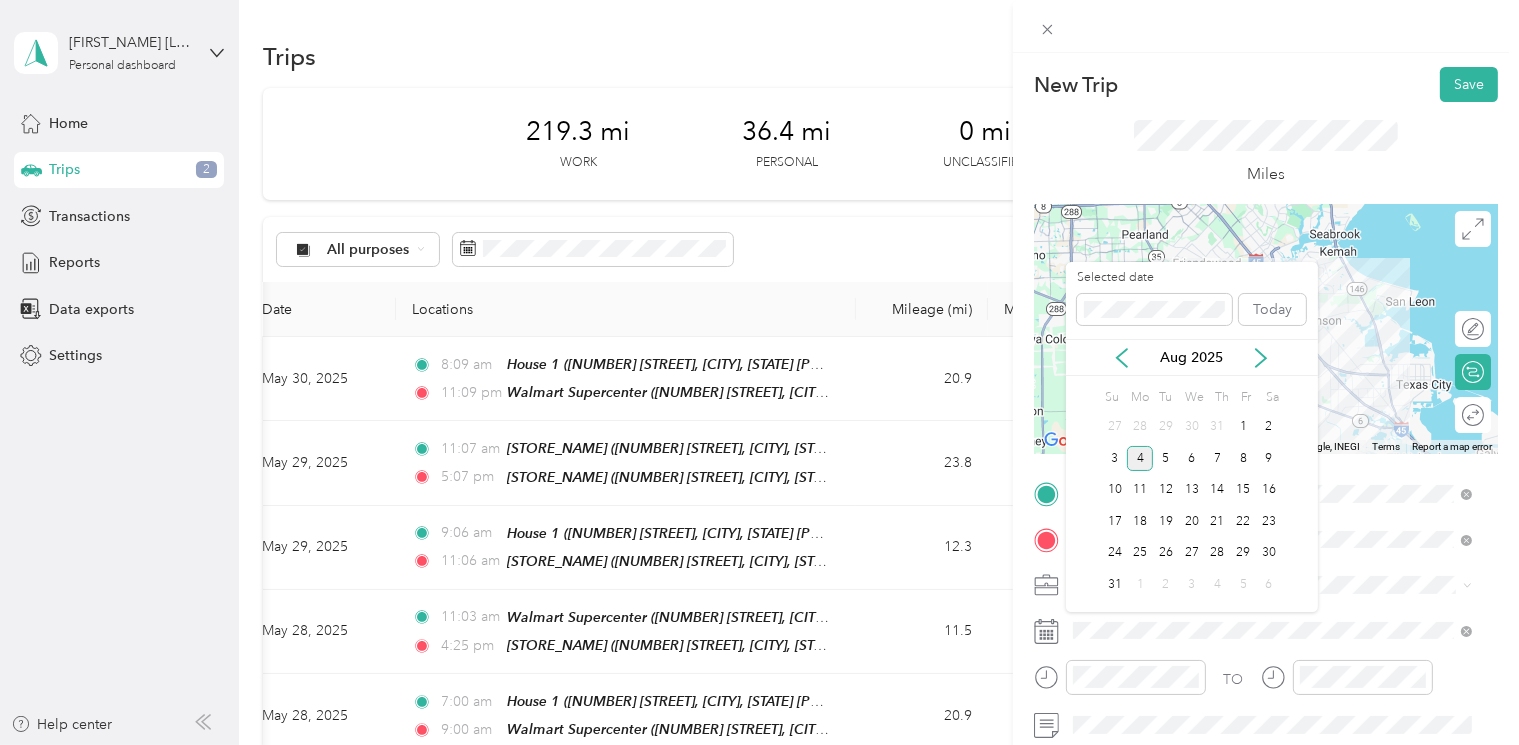 click on "Aug 2025" at bounding box center (1192, 357) 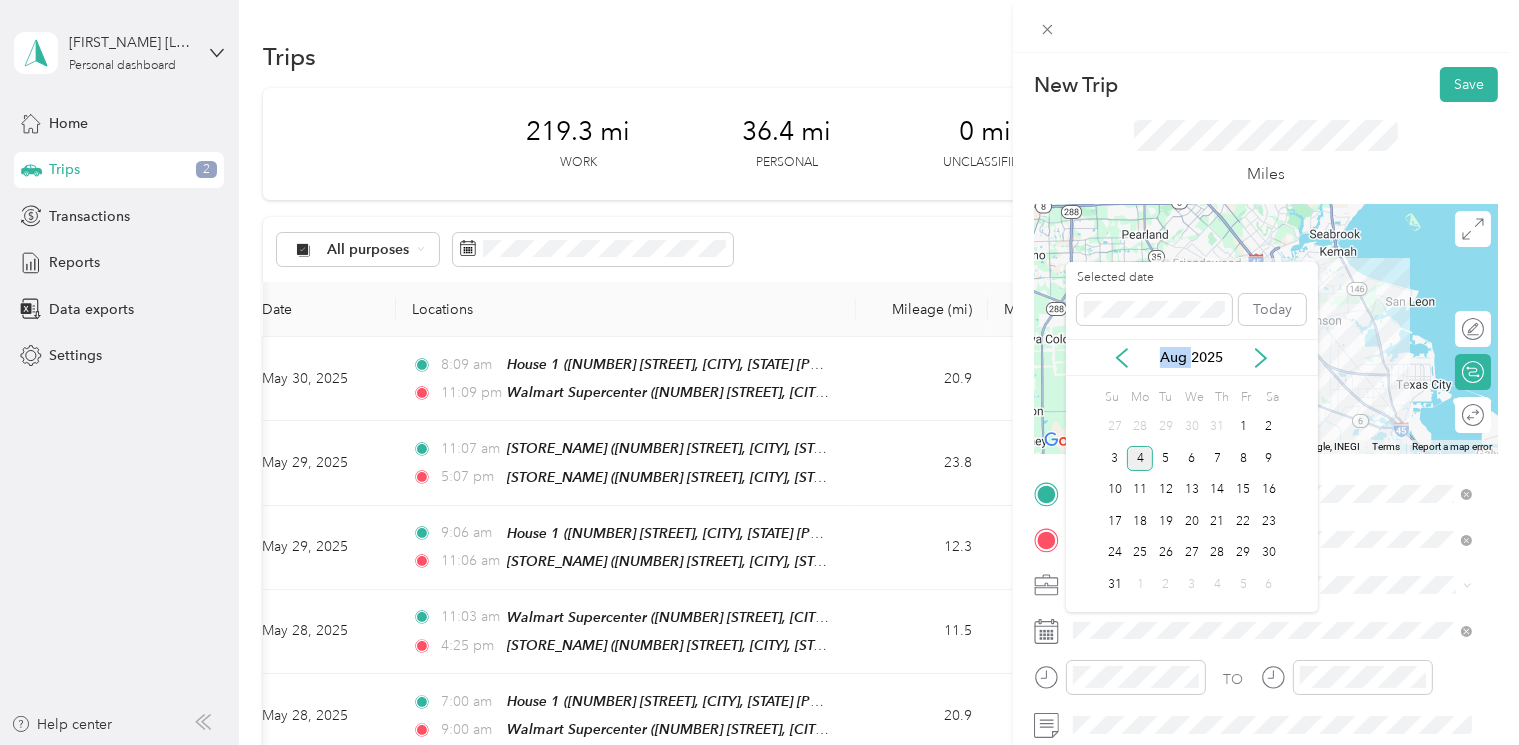 click on "Aug 2025" at bounding box center (1192, 357) 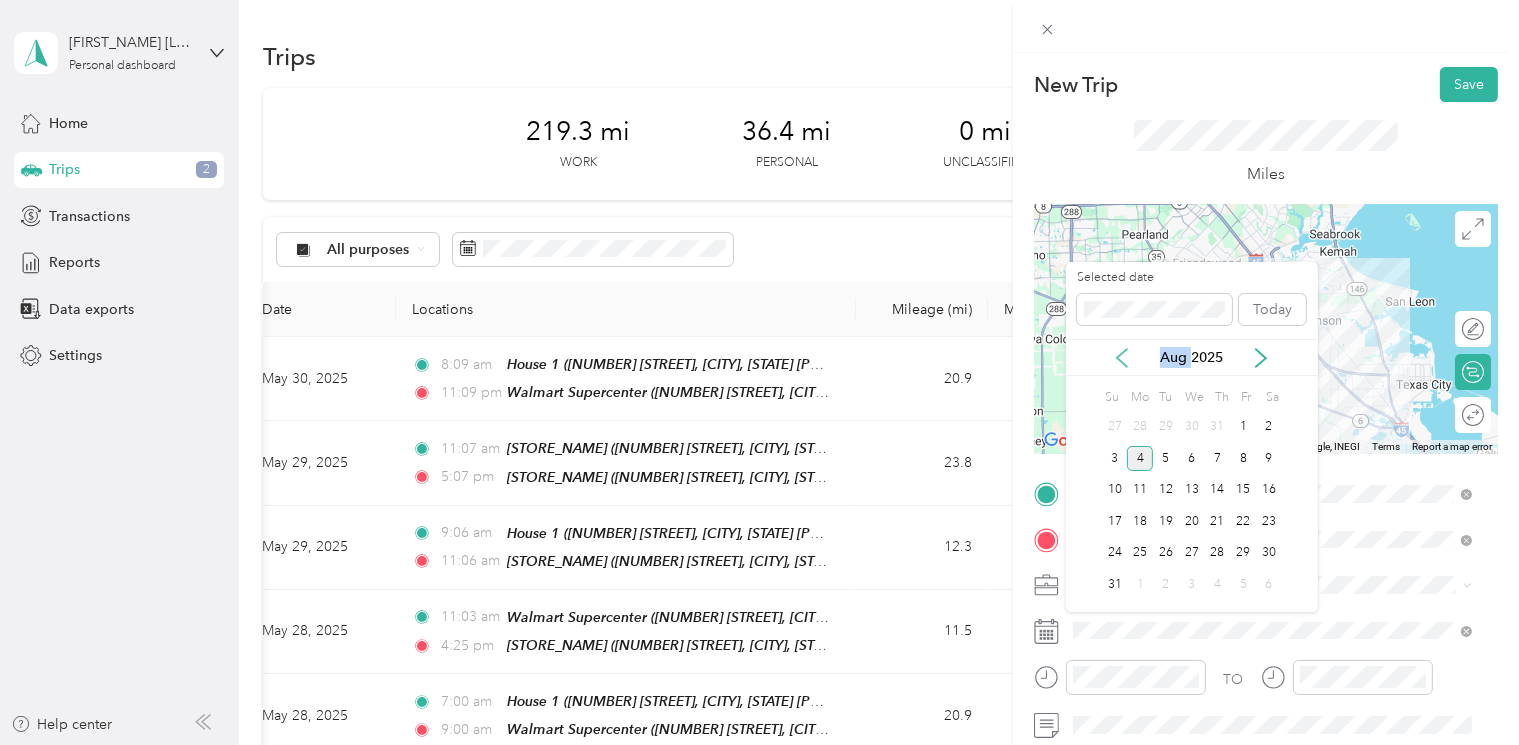 drag, startPoint x: 1134, startPoint y: 372, endPoint x: 1123, endPoint y: 359, distance: 17.029387 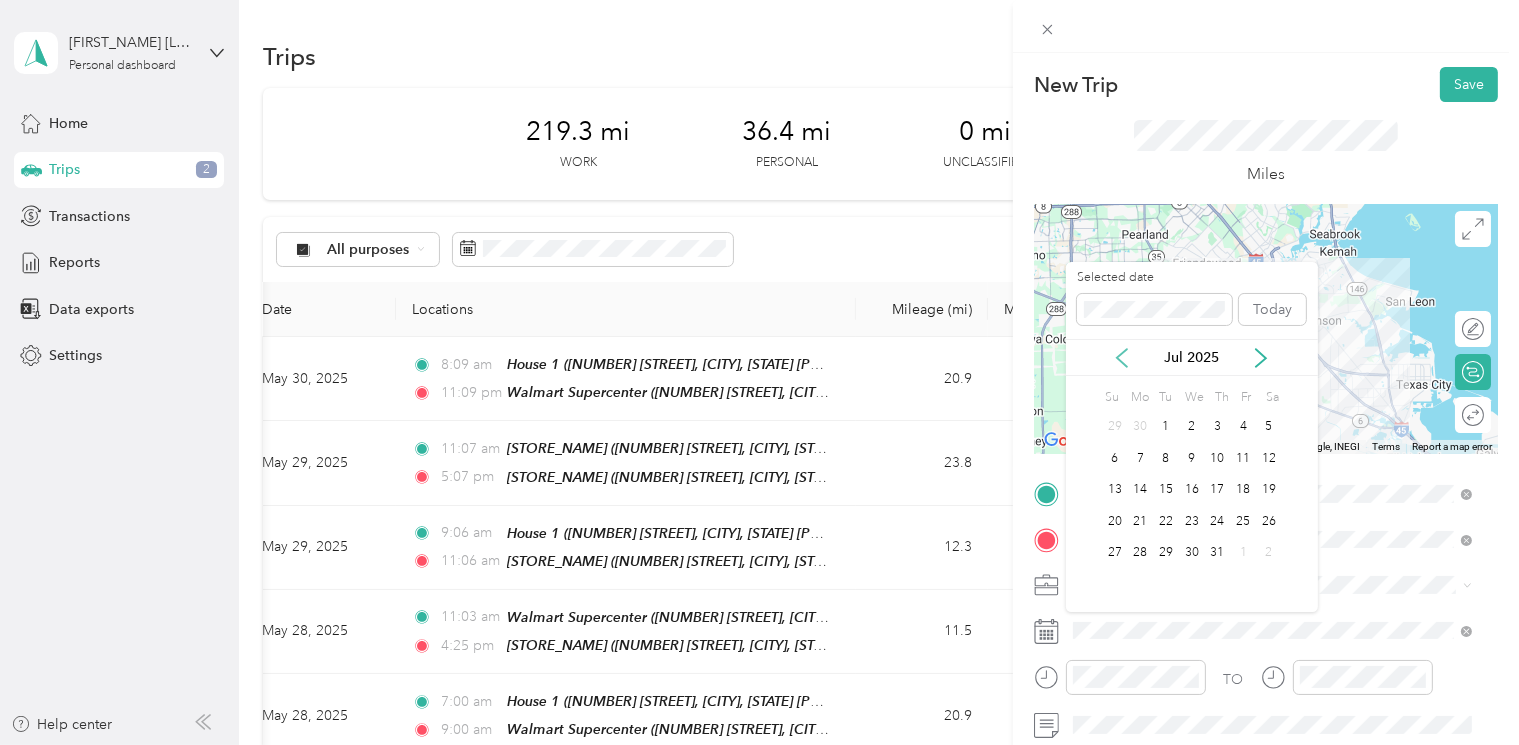 click 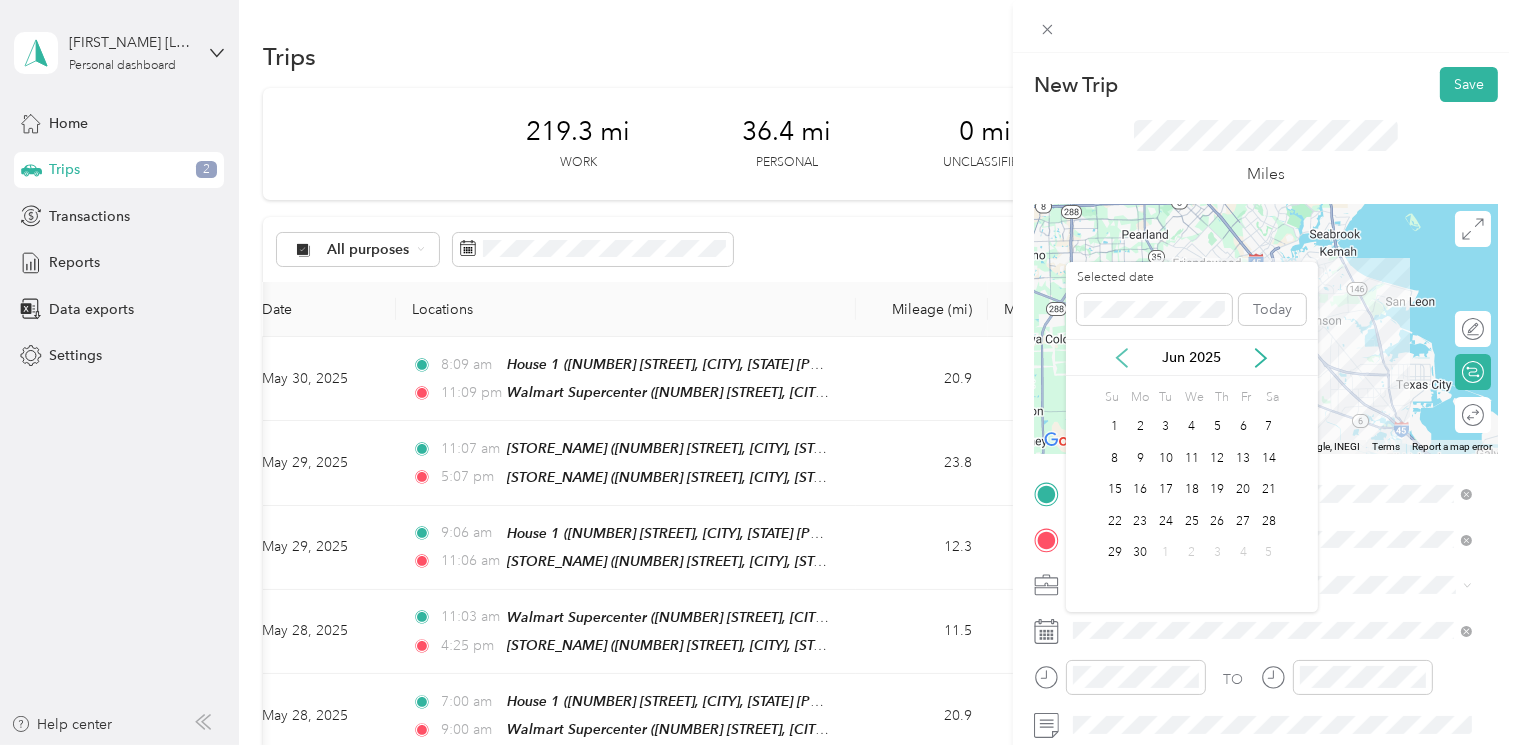 click 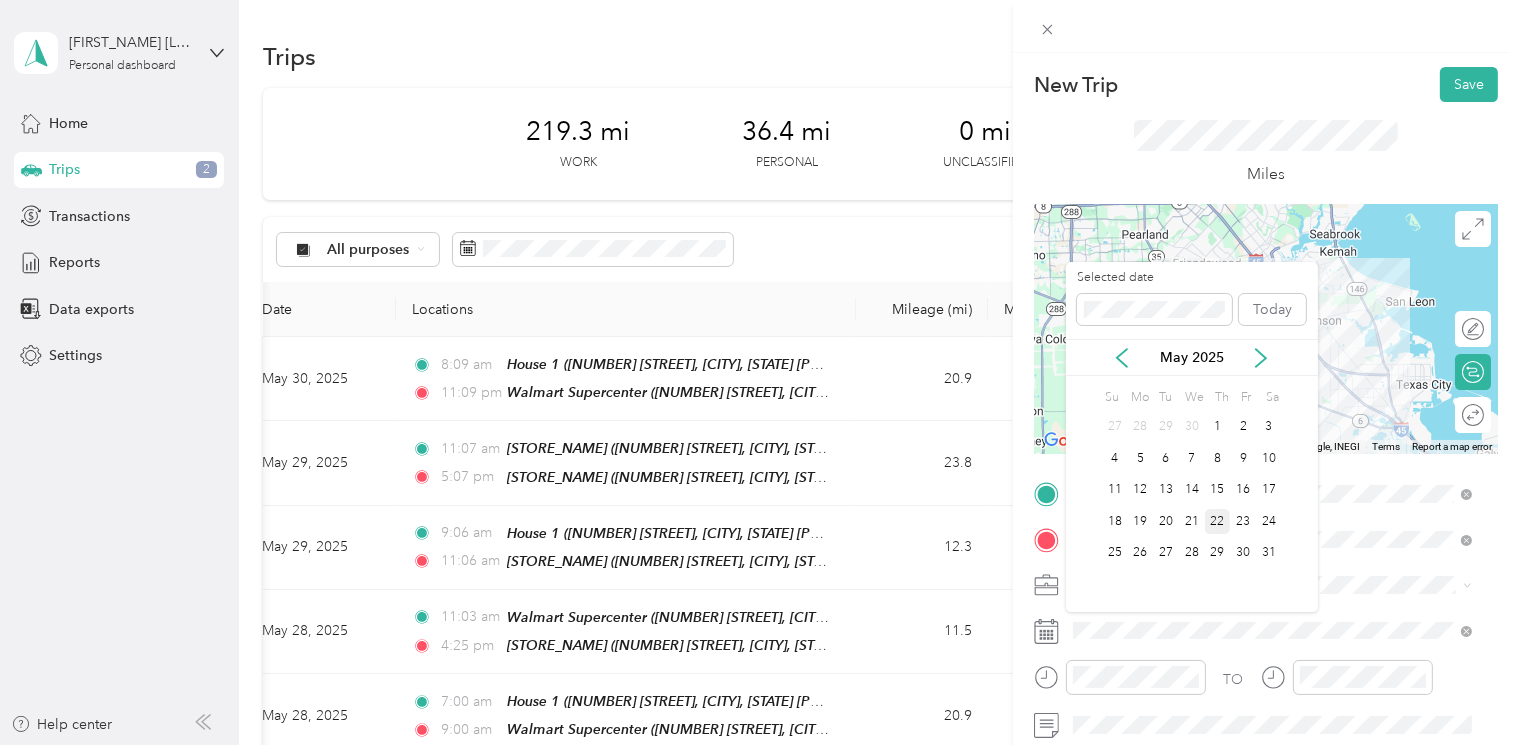 click on "22" at bounding box center [1218, 521] 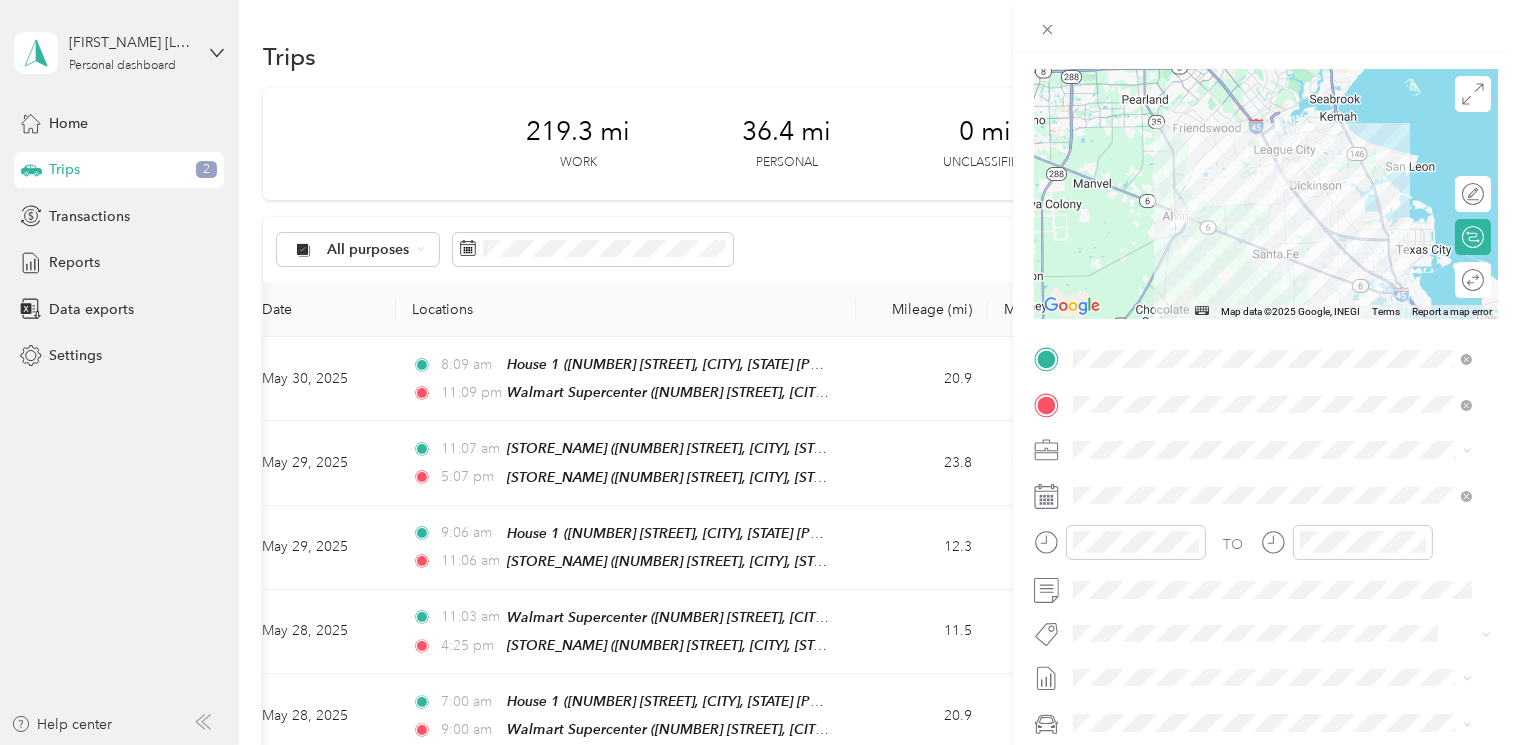 scroll, scrollTop: 0, scrollLeft: 0, axis: both 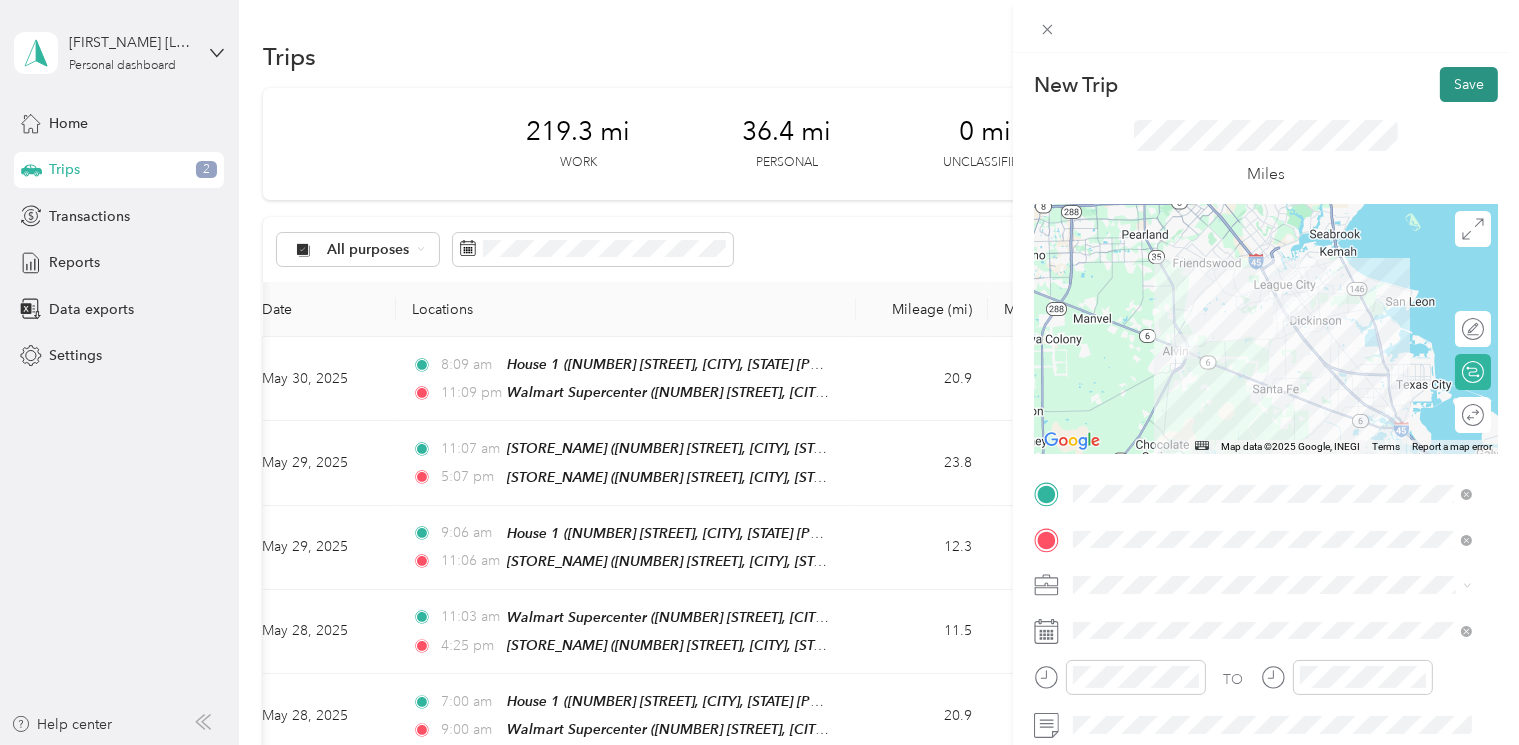 click on "Save" at bounding box center (1469, 84) 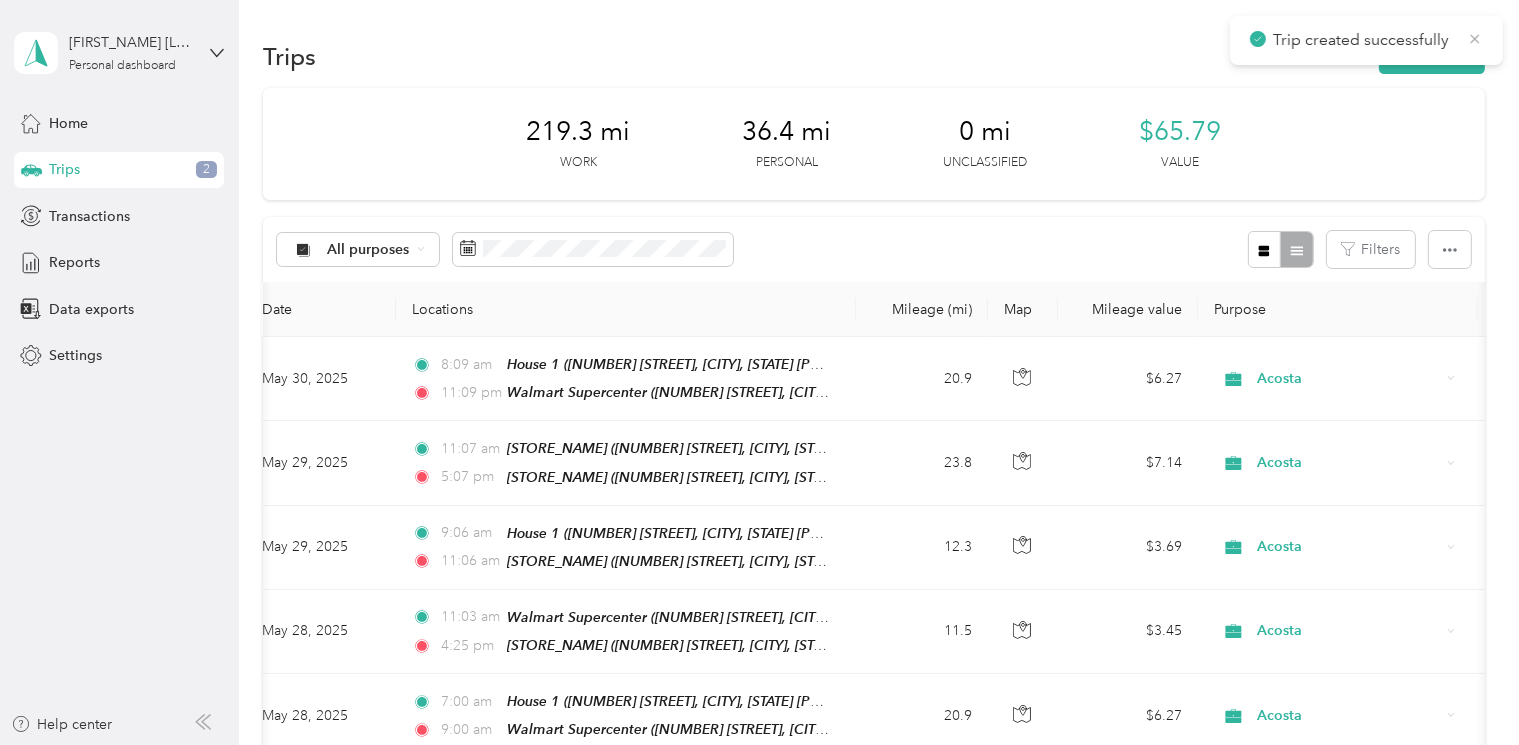 click 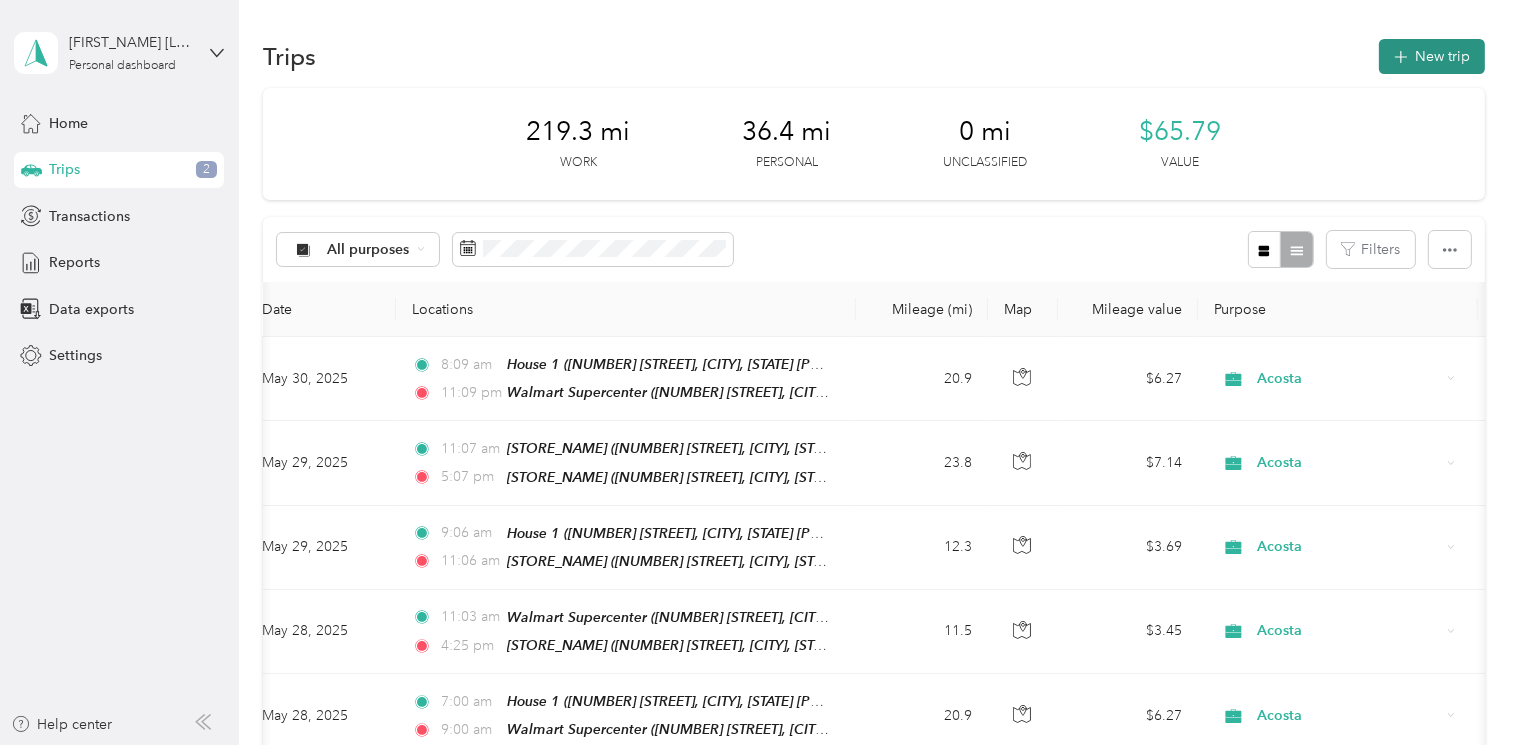click on "New trip" at bounding box center [1432, 56] 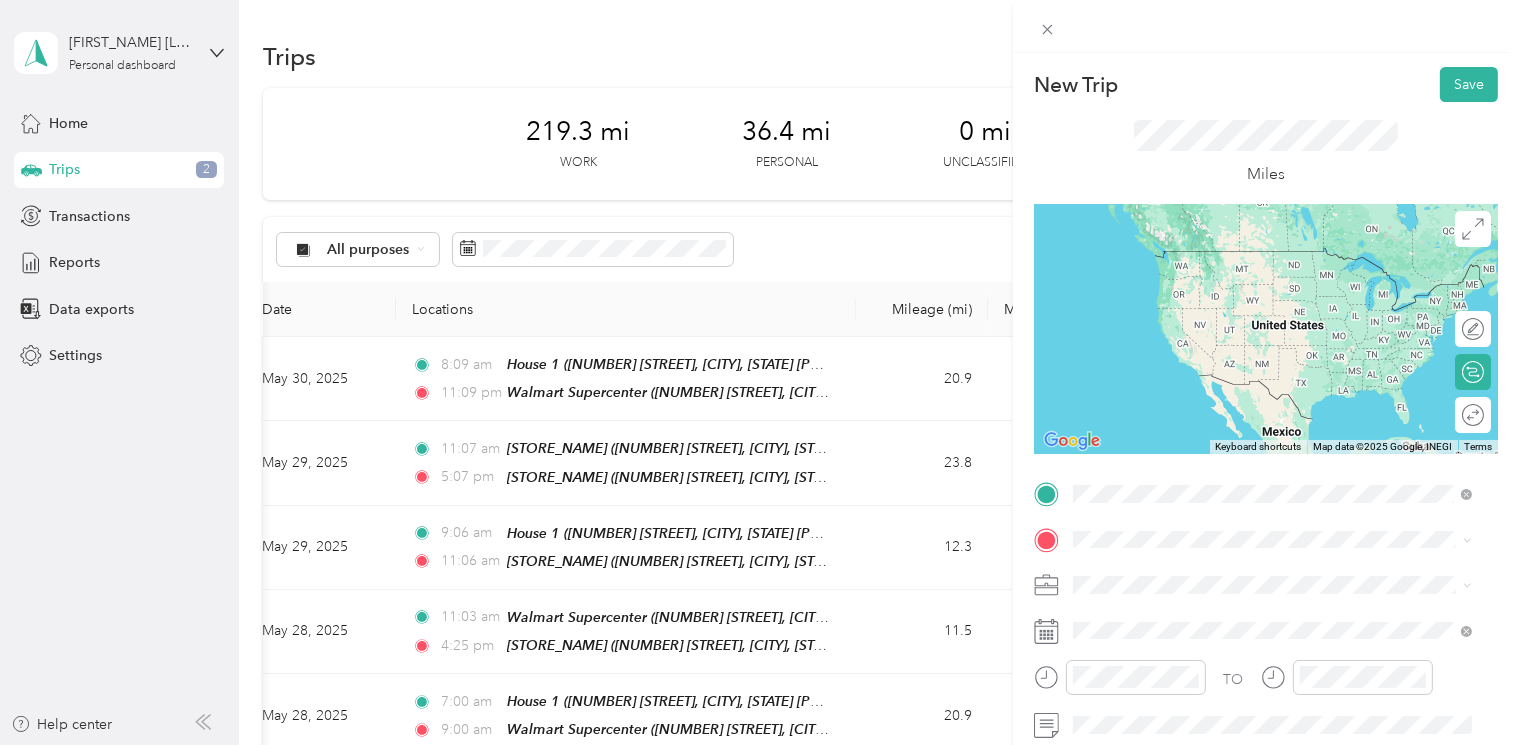 click on "Walmart Supercenter" at bounding box center [1248, 261] 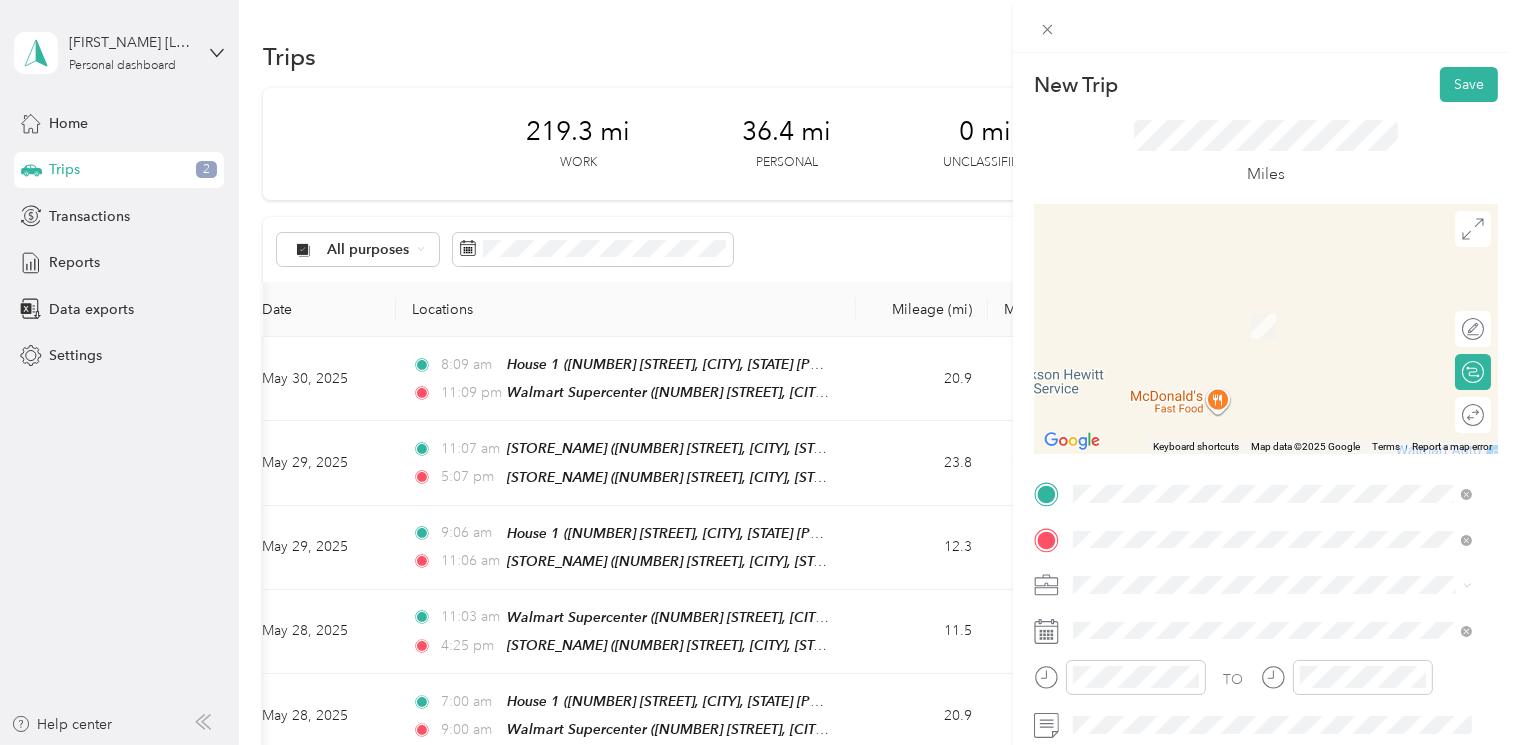 click on "[NUMBER] [STREET], [POSTAL_CODE][NUMBER], [CITY], [STATE], [COUNTRY]" at bounding box center [1266, 343] 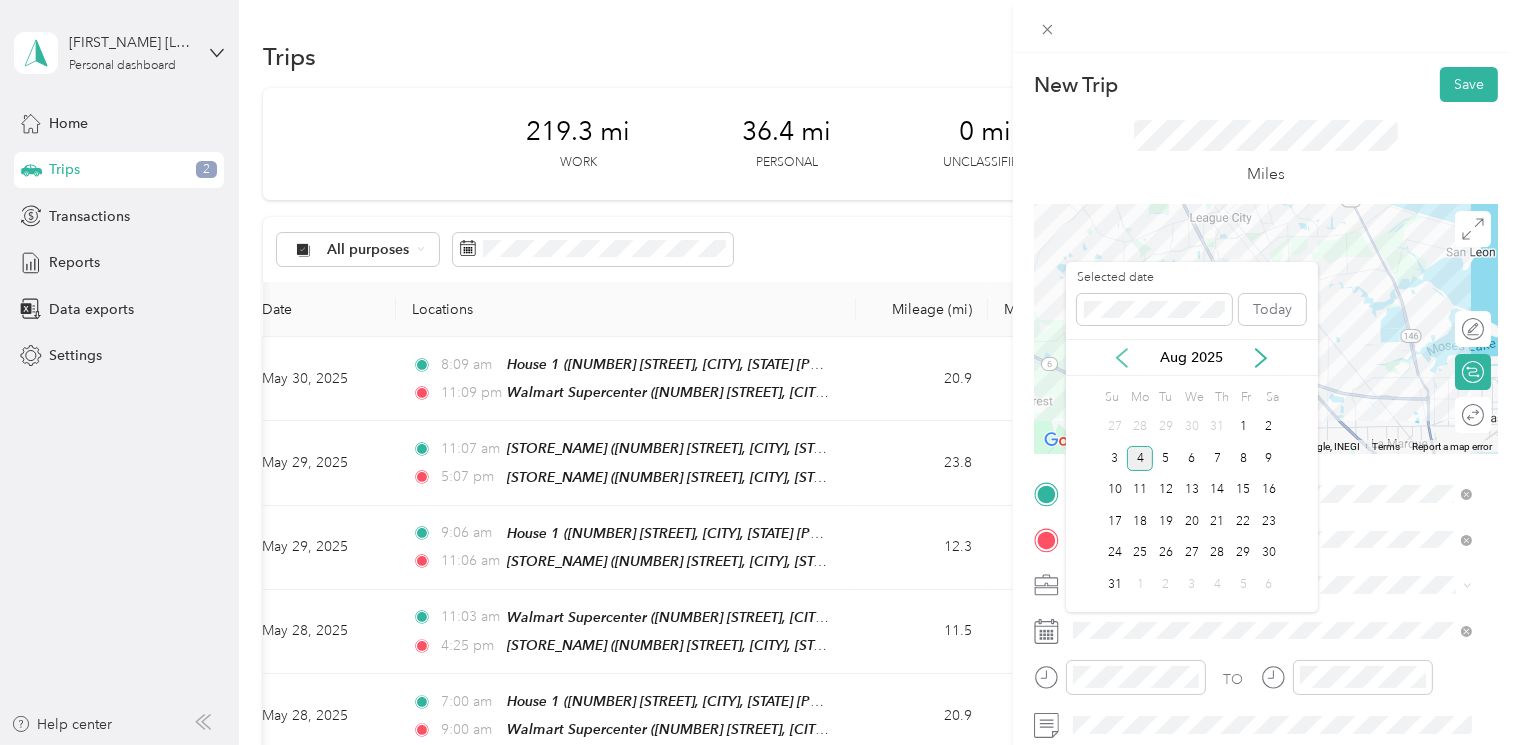 click 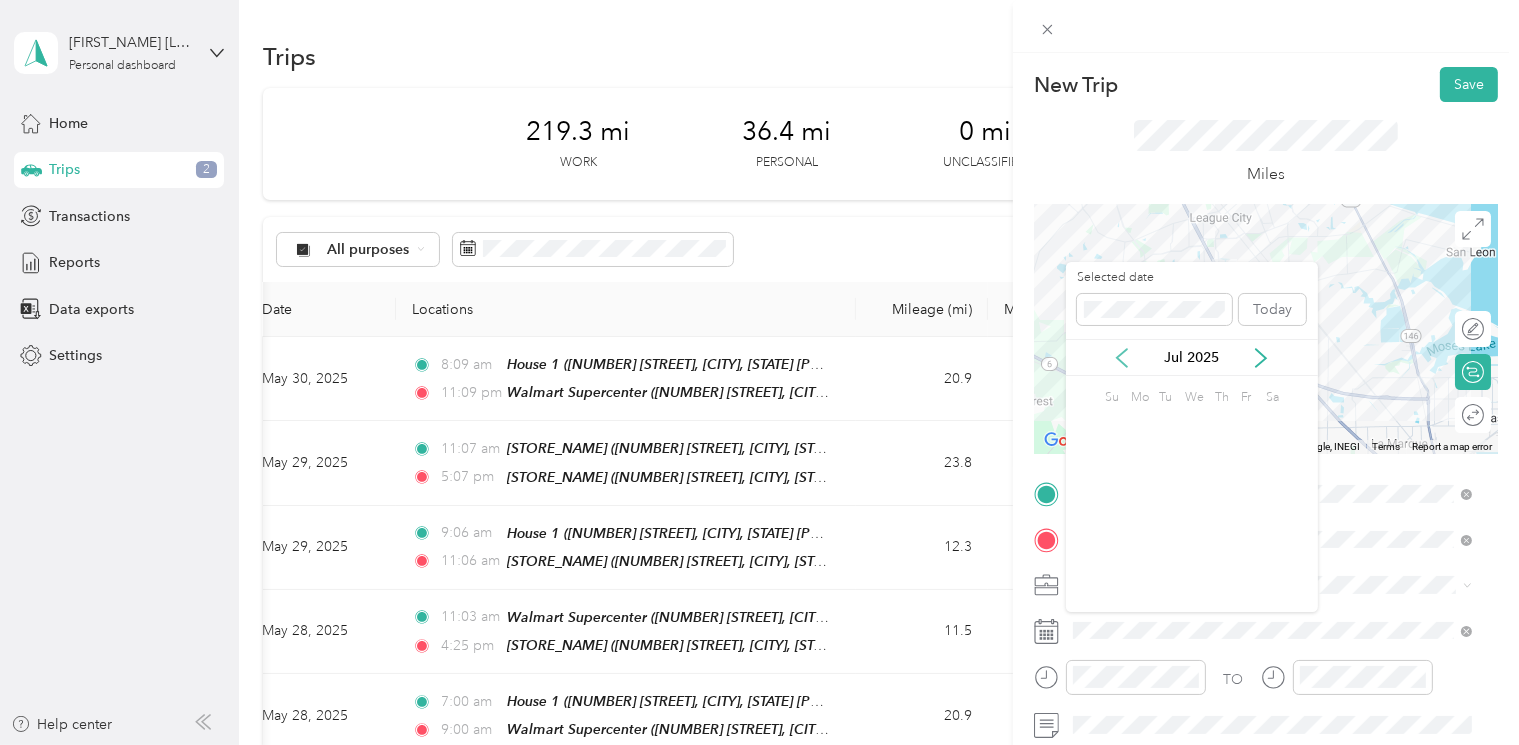 click 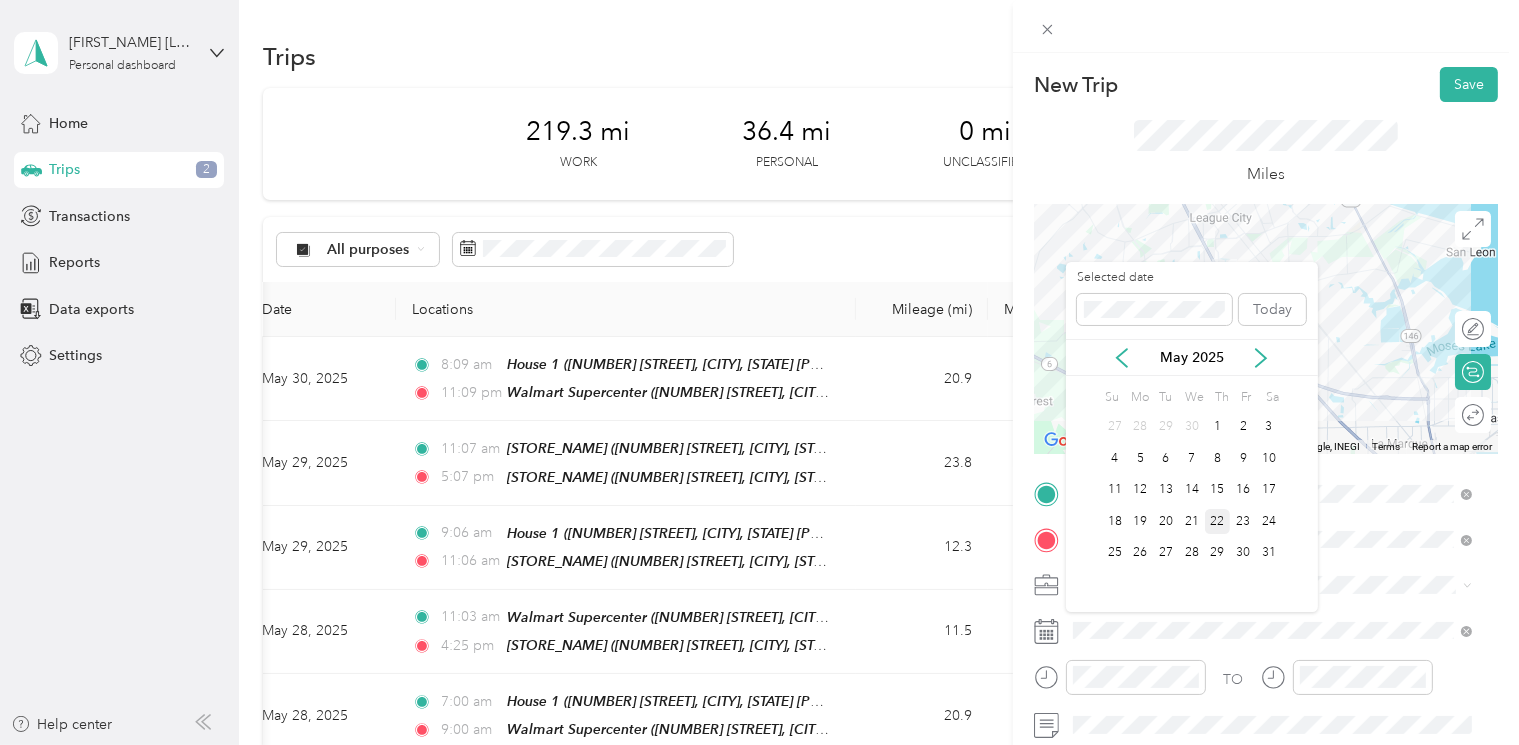 click on "22" at bounding box center (1218, 521) 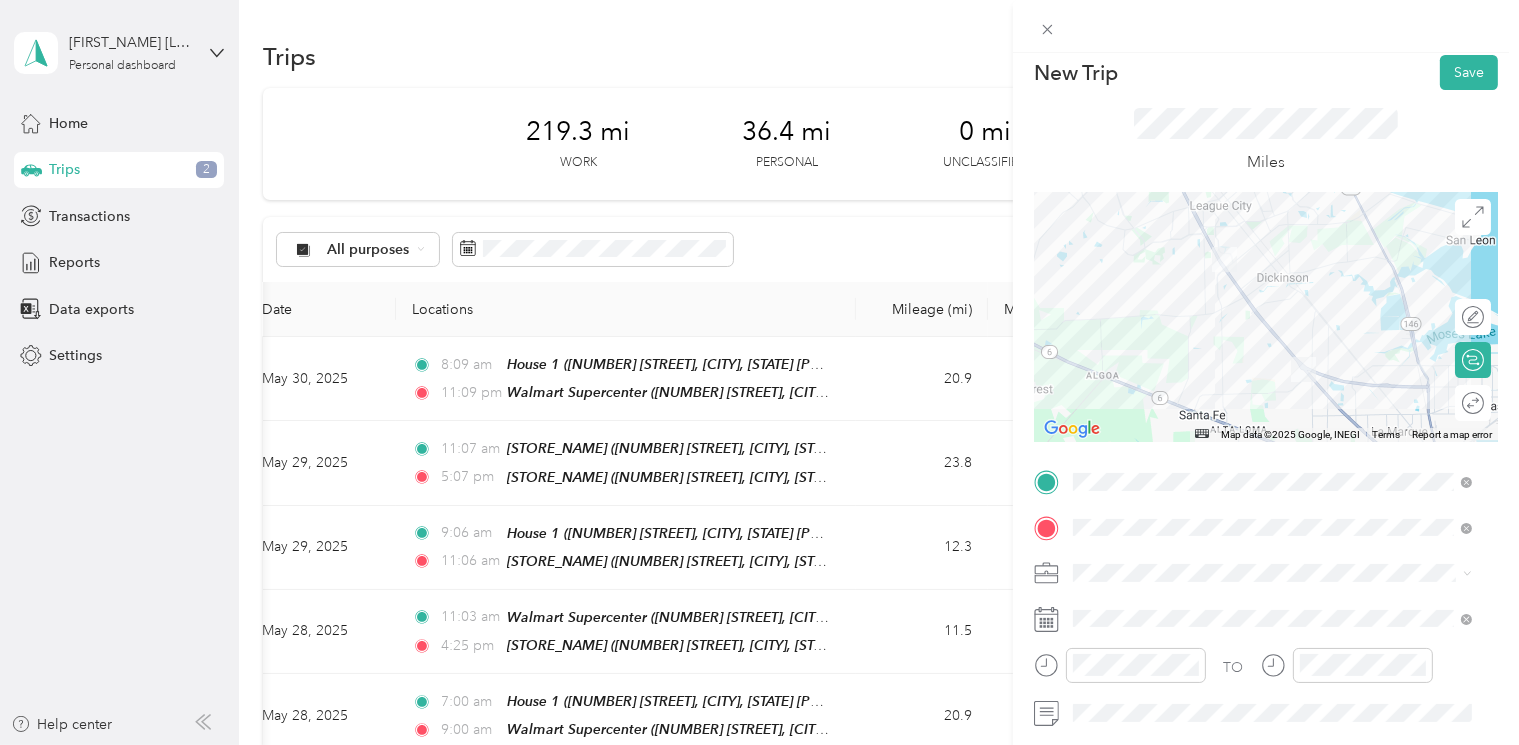 scroll, scrollTop: 0, scrollLeft: 0, axis: both 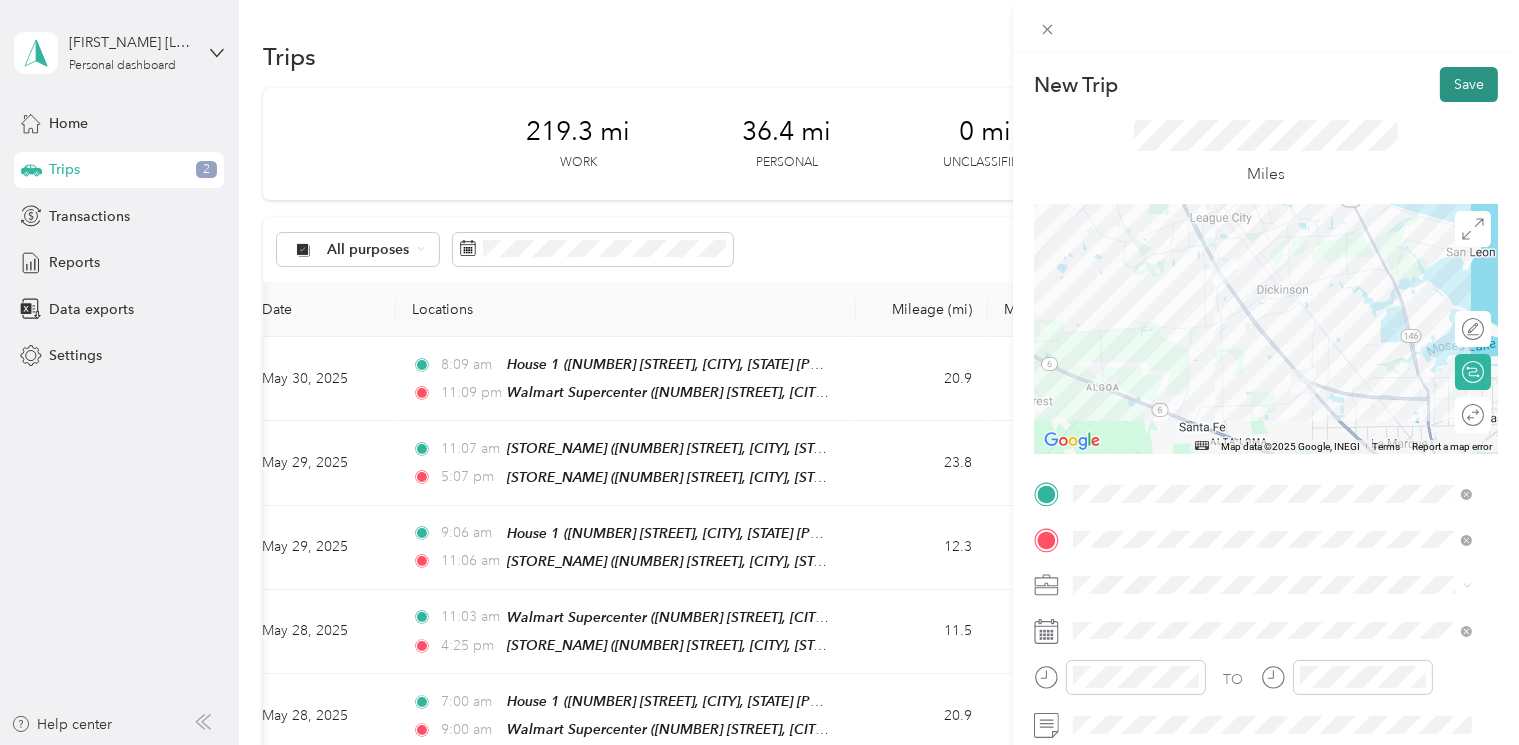 click on "Save" at bounding box center [1469, 84] 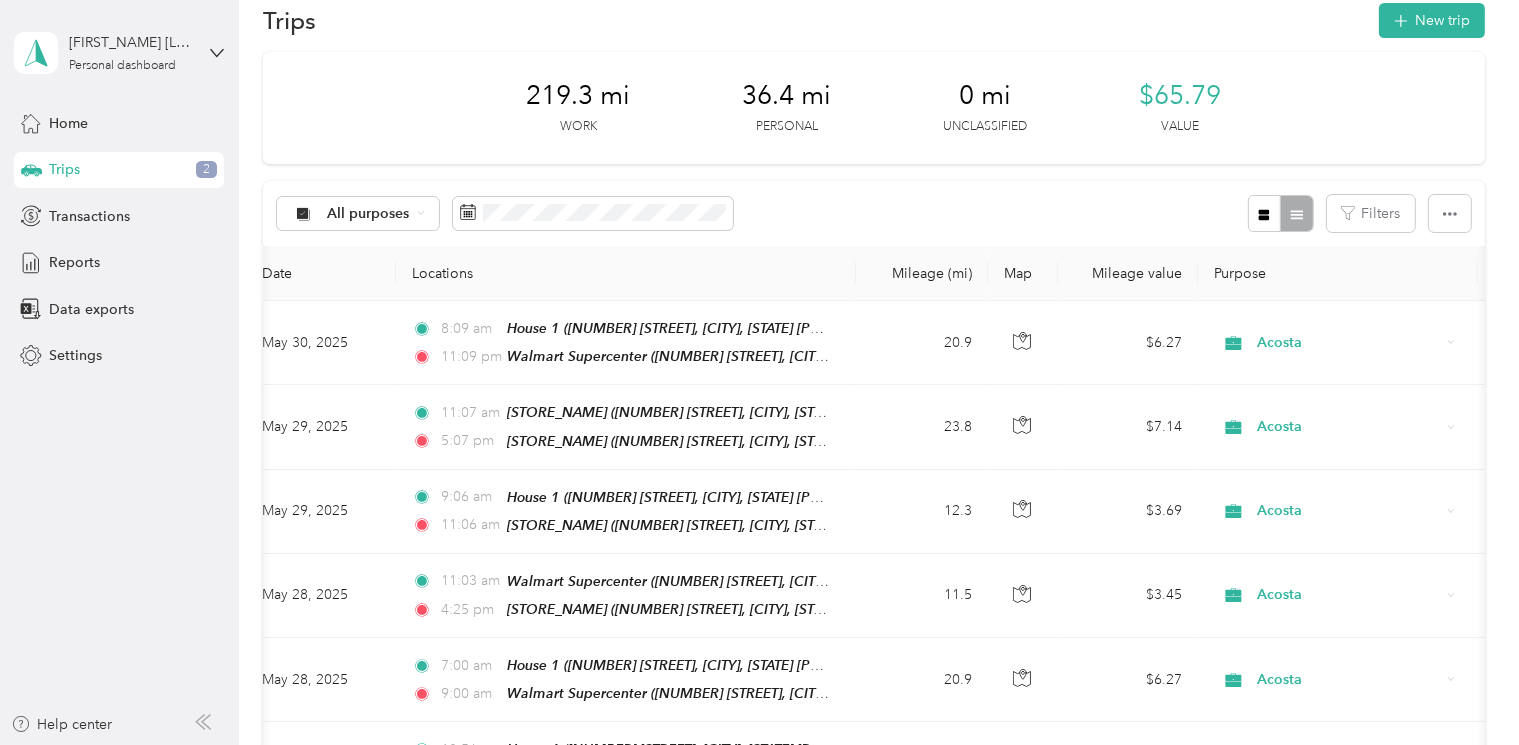 scroll, scrollTop: 0, scrollLeft: 0, axis: both 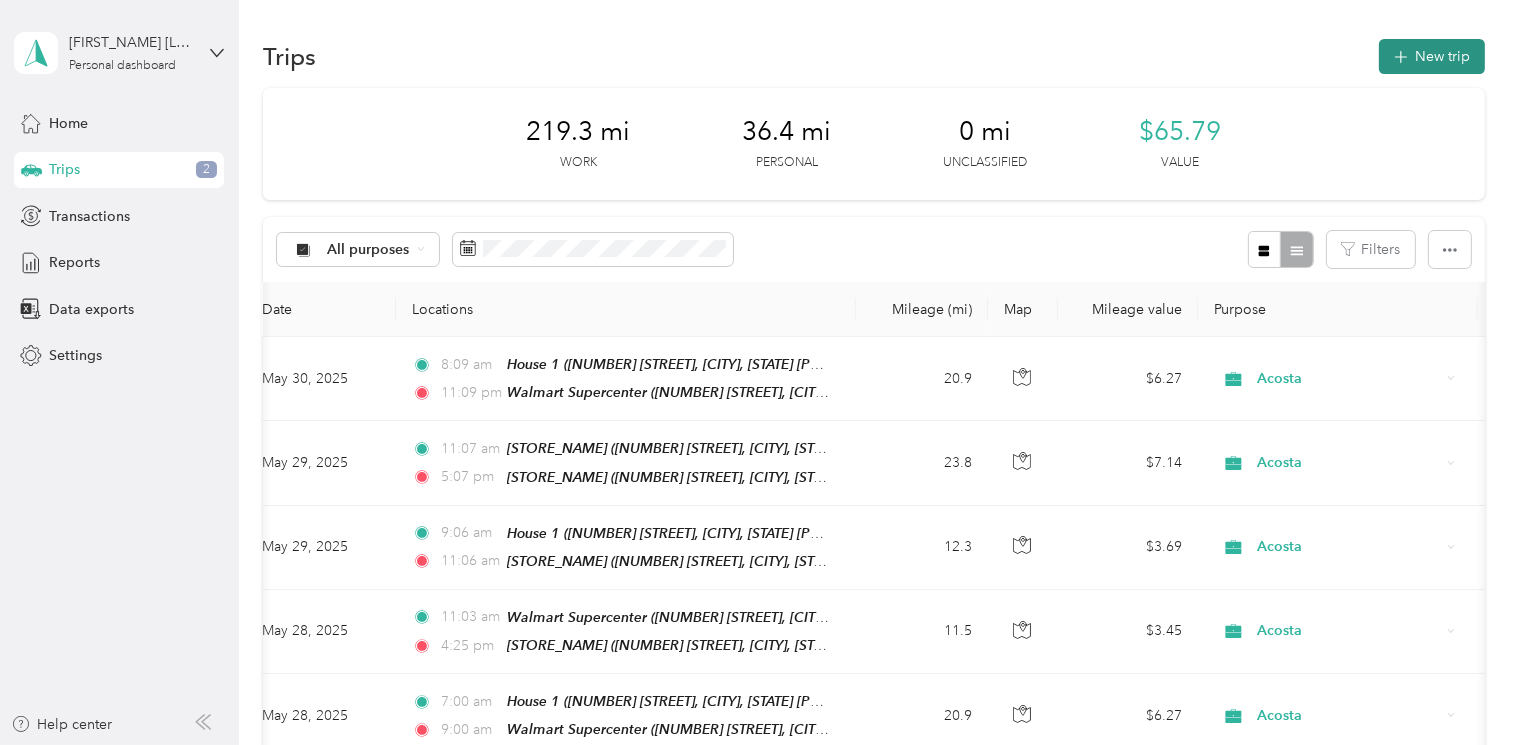 click on "New trip" at bounding box center (1432, 56) 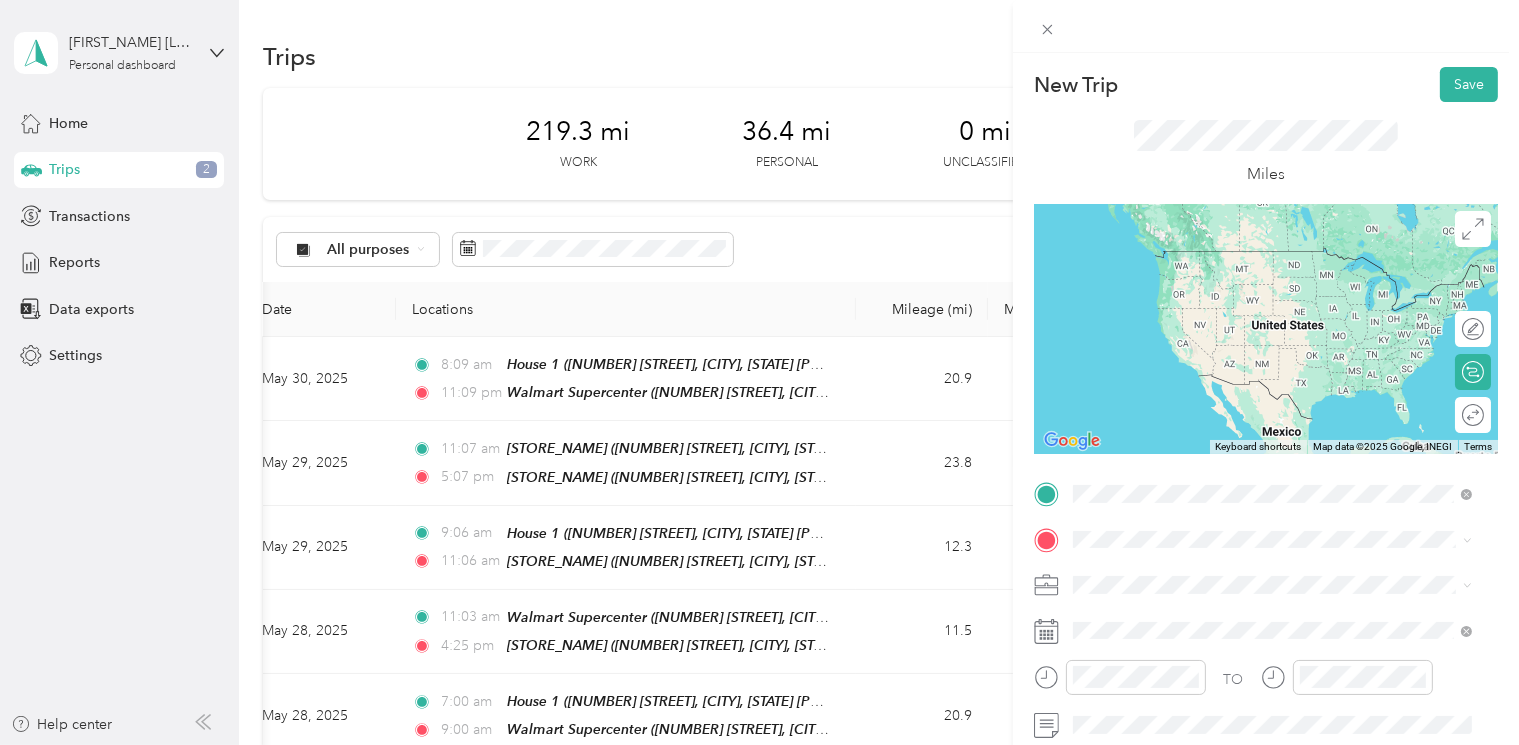 click on "[NUMBER] [STREET]
[CITY], [STATE] [POSTAL_CODE], [COUNTRY]" at bounding box center [1254, 280] 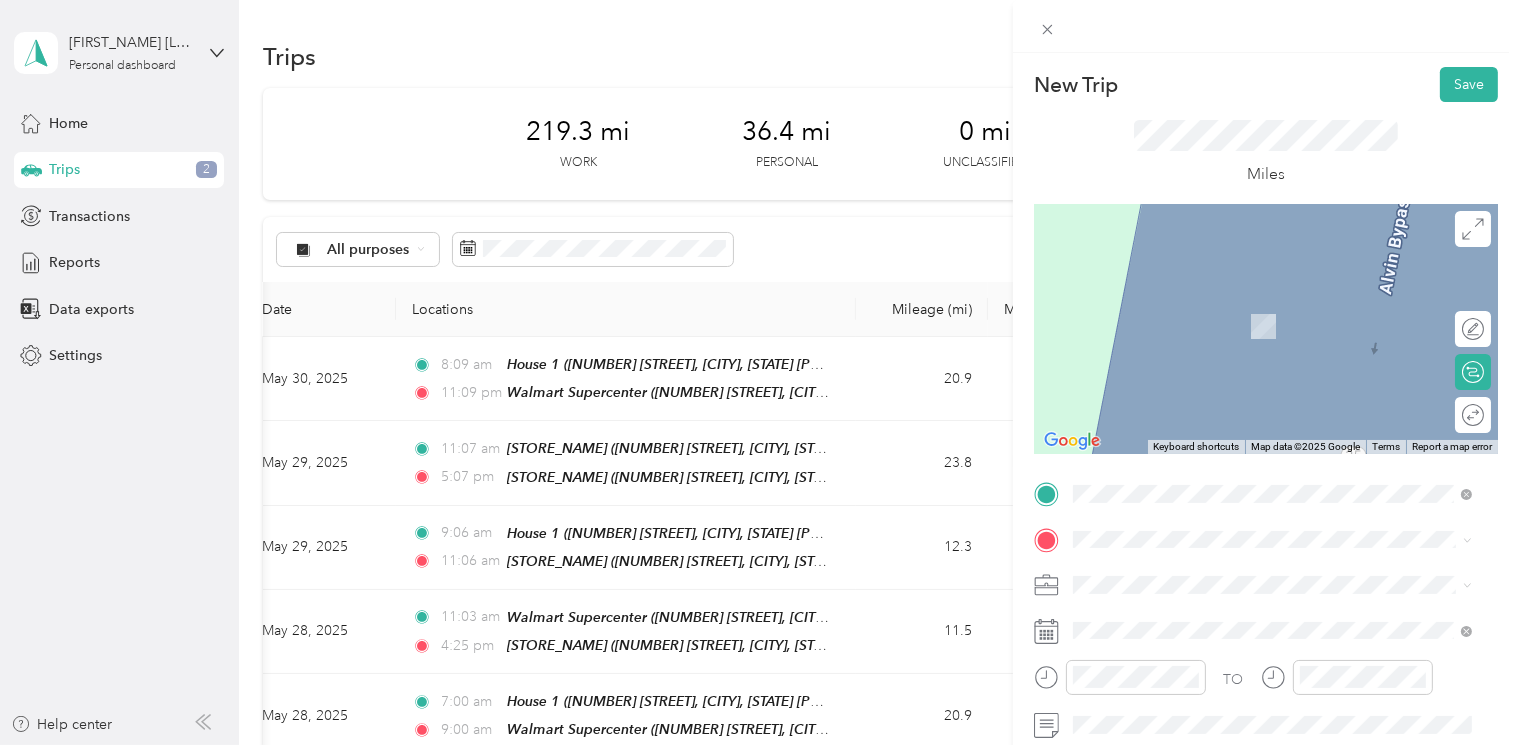 click on "House [NUMBER] [NUMBER] [STREET], [CITY], [STATE] [POSTAL_CODE], [COUNTRY], [POSTAL_CODE], [COUNTY], [STATE], [COUNTRY]" at bounding box center (1272, 426) 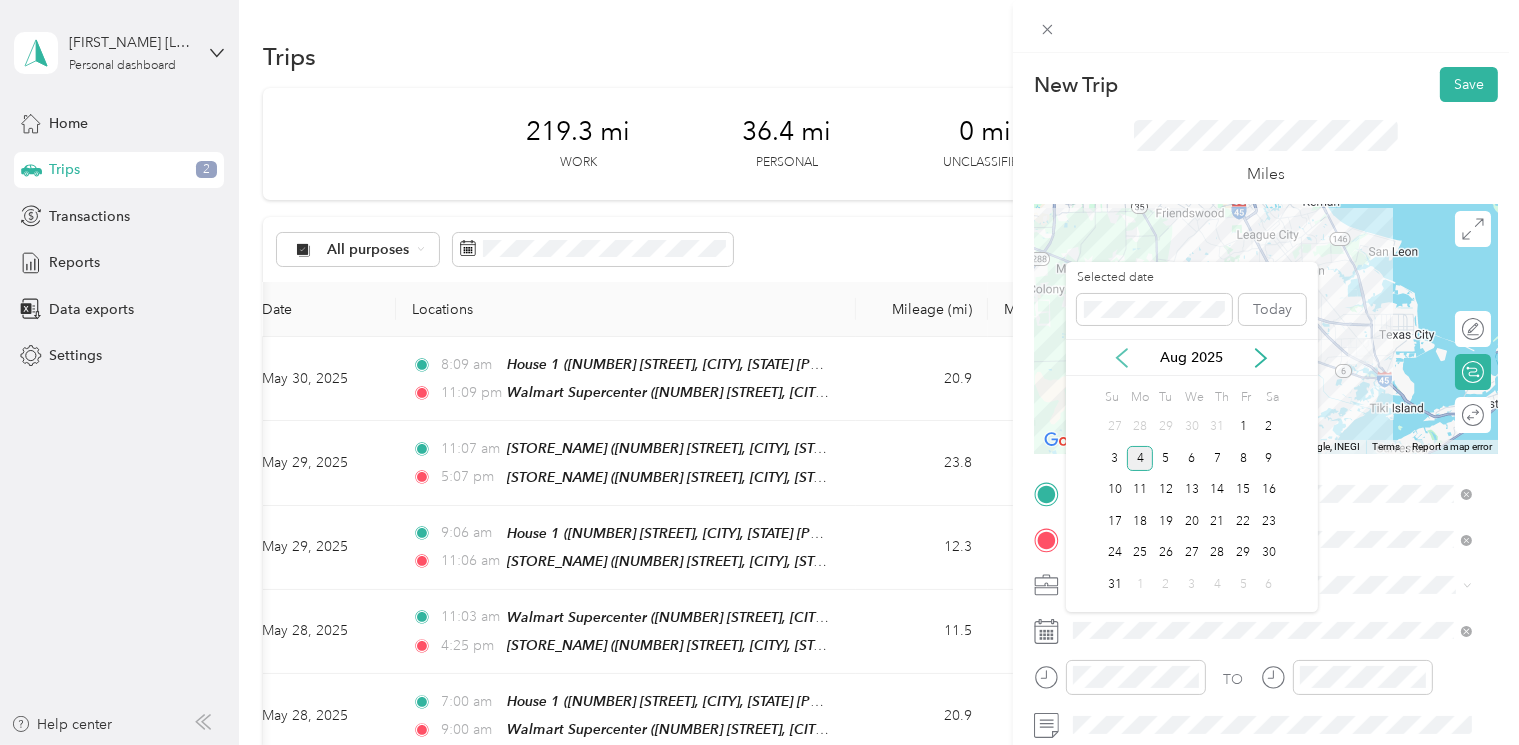 click 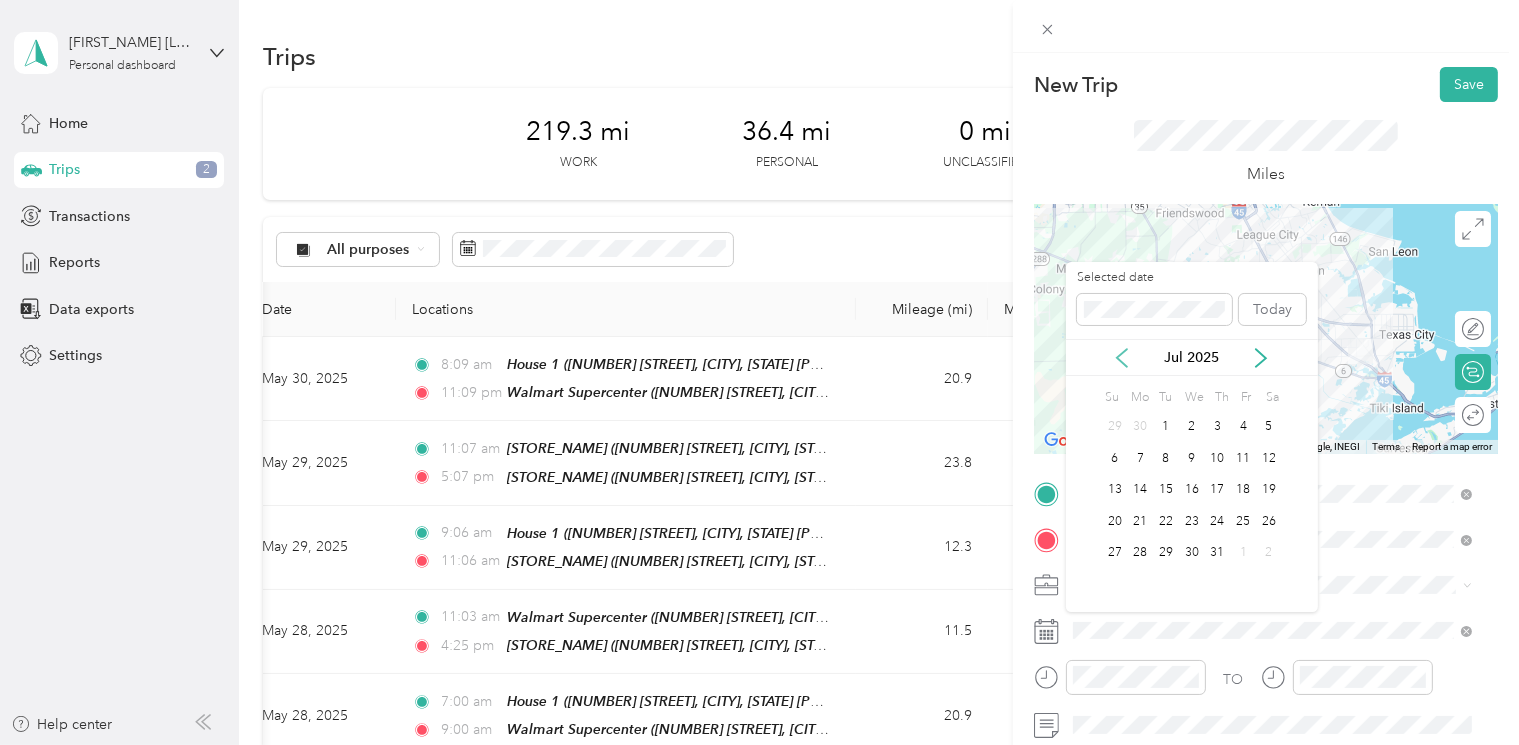 click 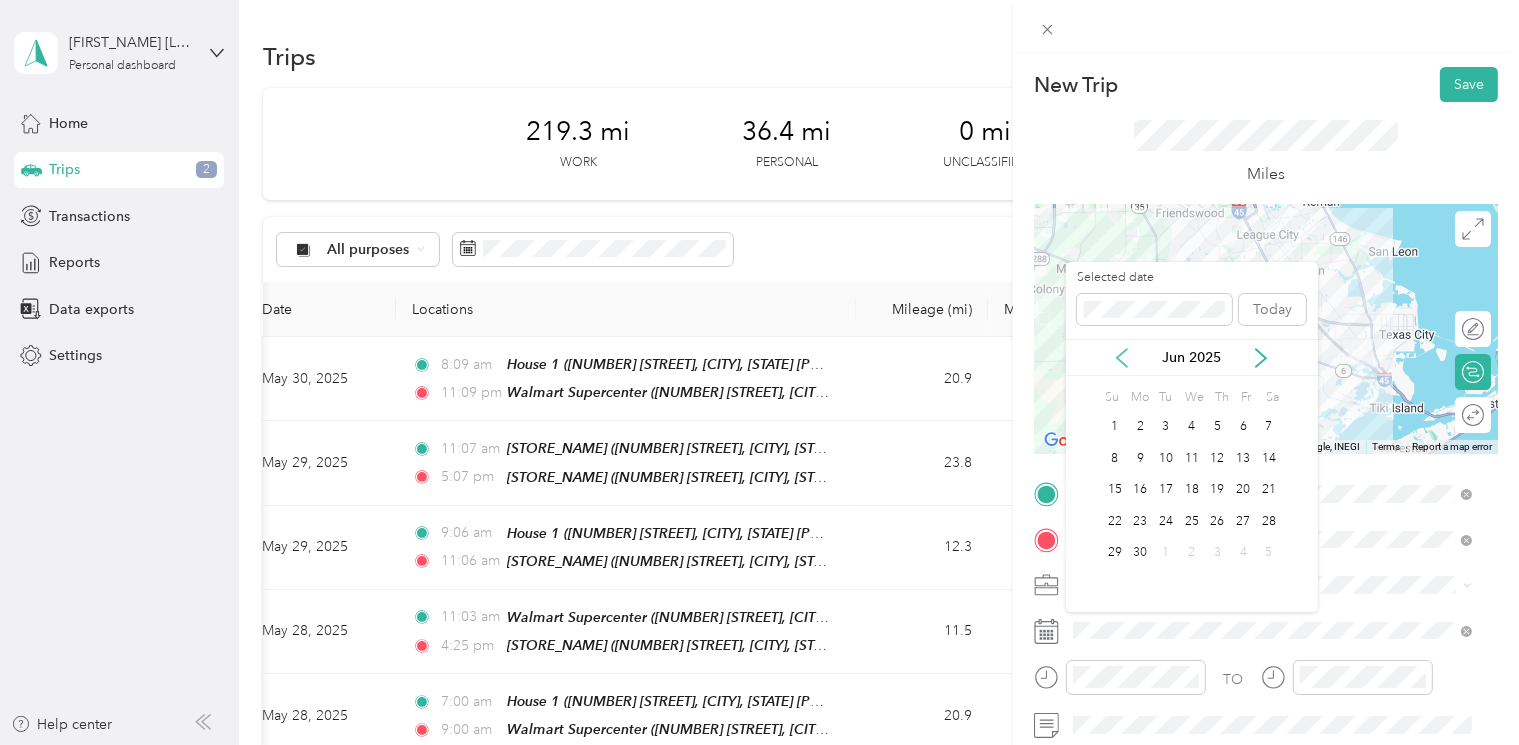 click 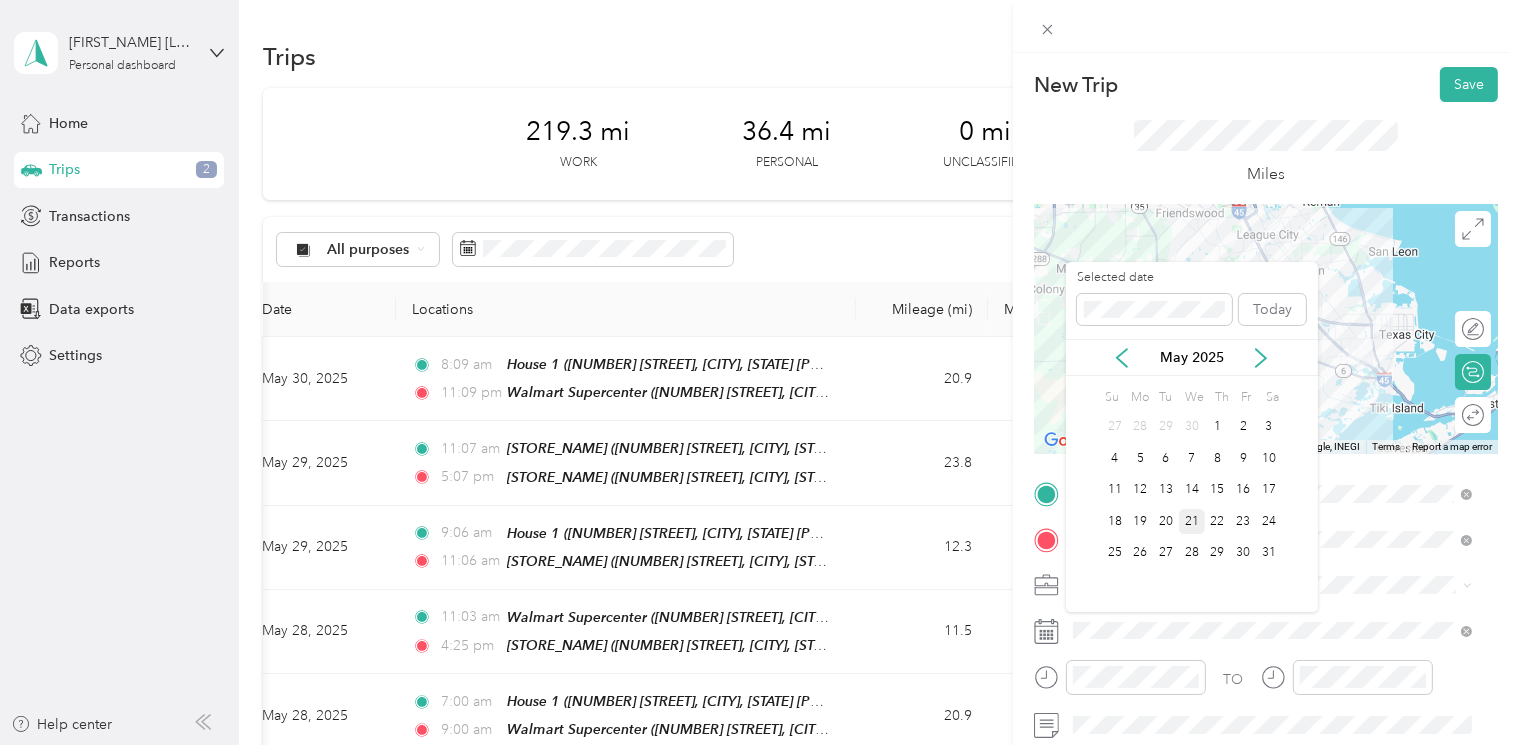 click on "21" at bounding box center [1192, 521] 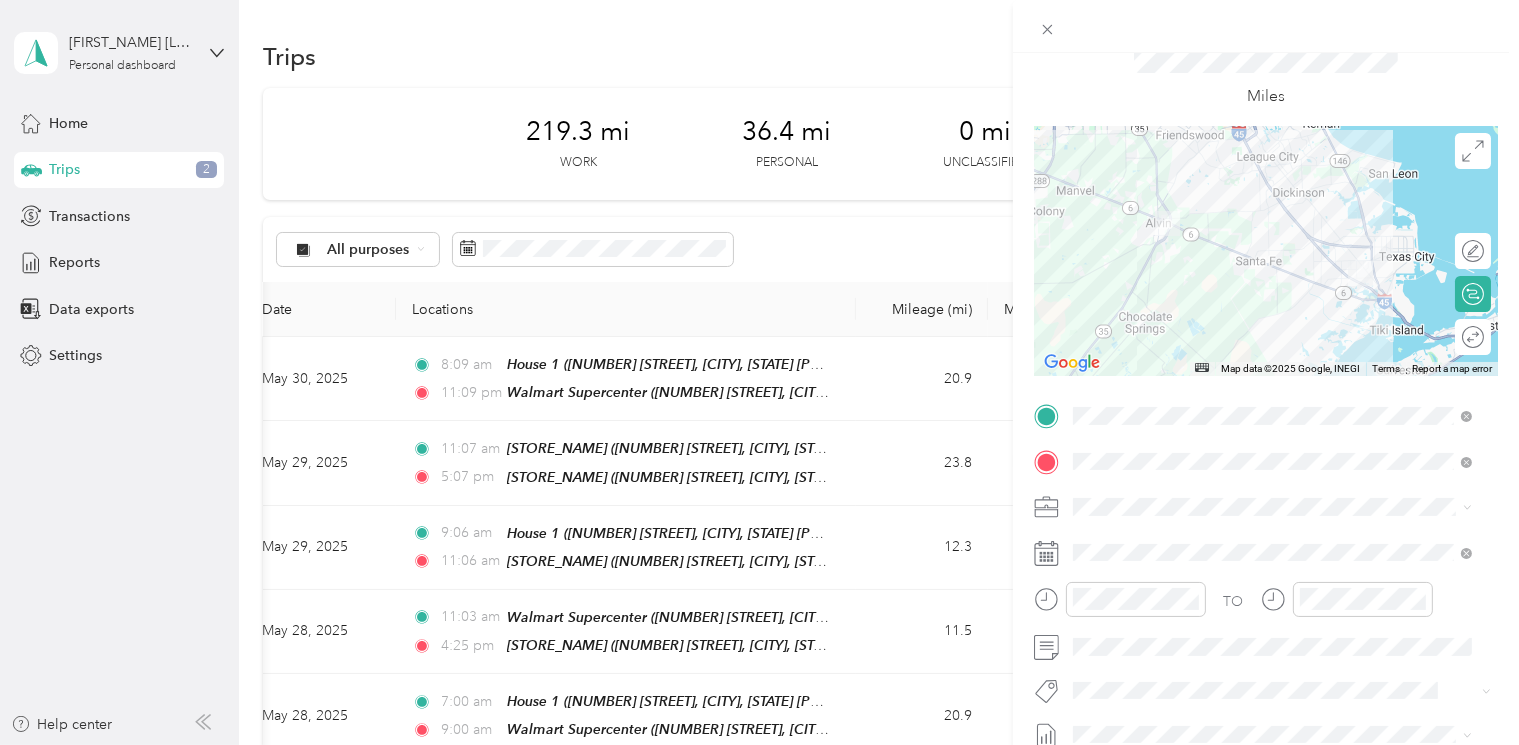 scroll, scrollTop: 0, scrollLeft: 0, axis: both 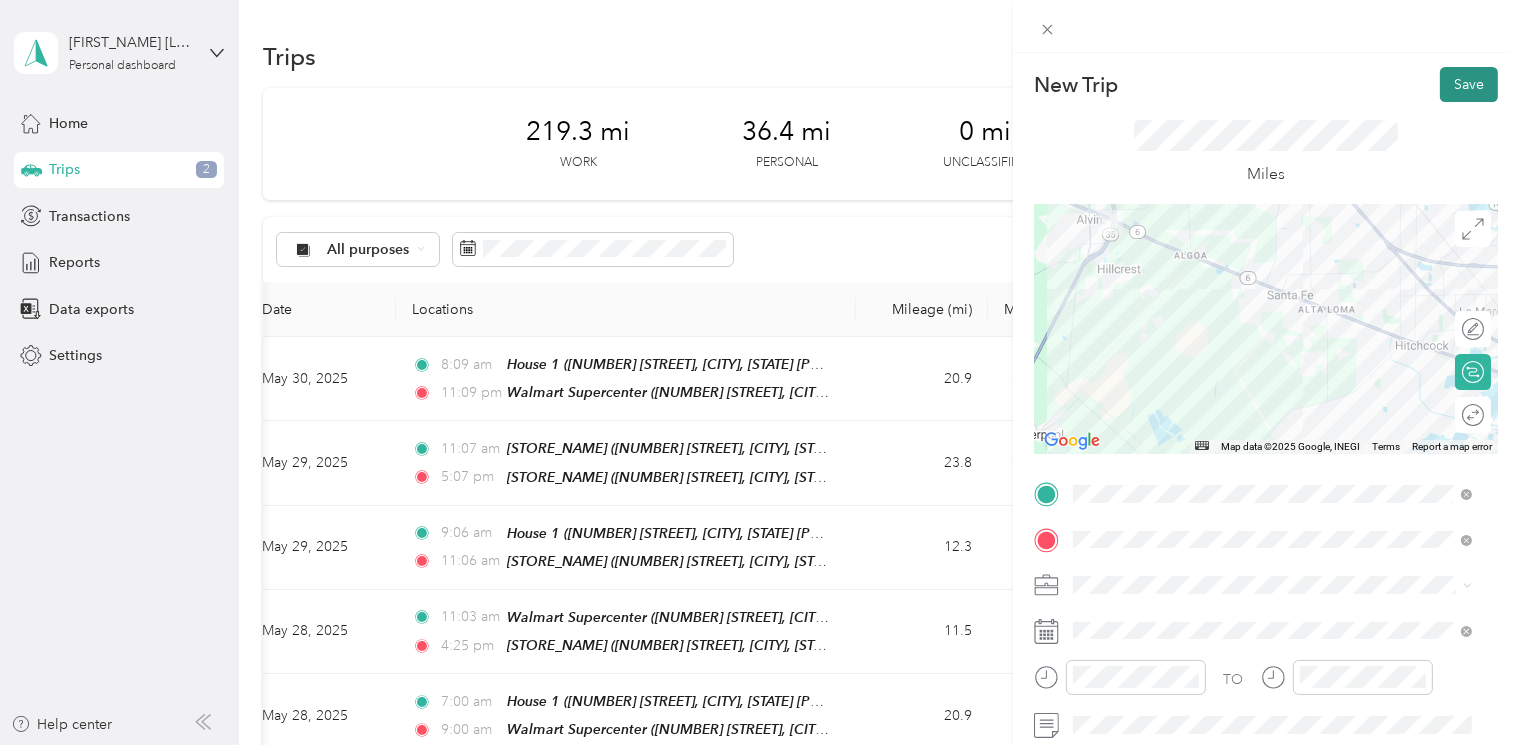 click on "Save" at bounding box center [1469, 84] 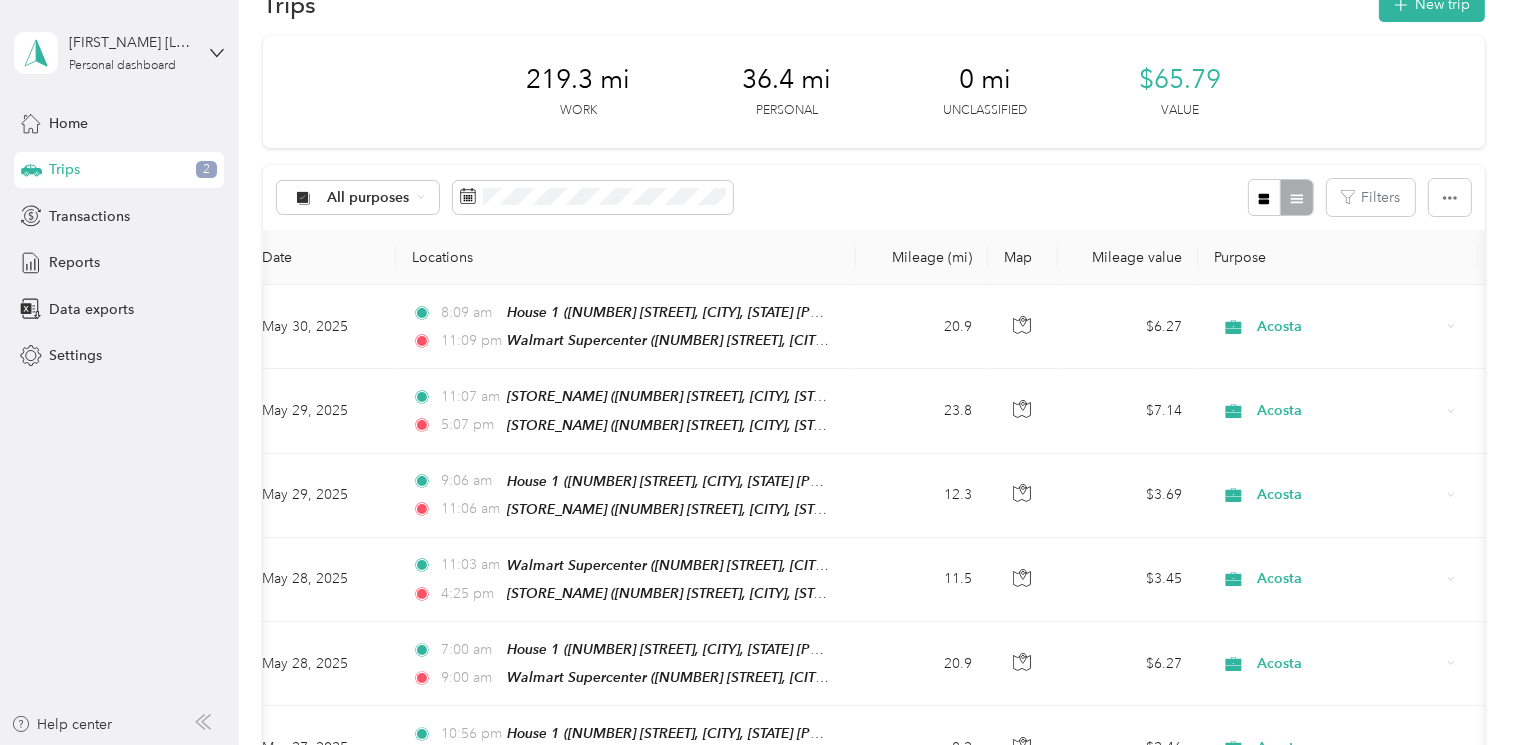 scroll, scrollTop: 0, scrollLeft: 0, axis: both 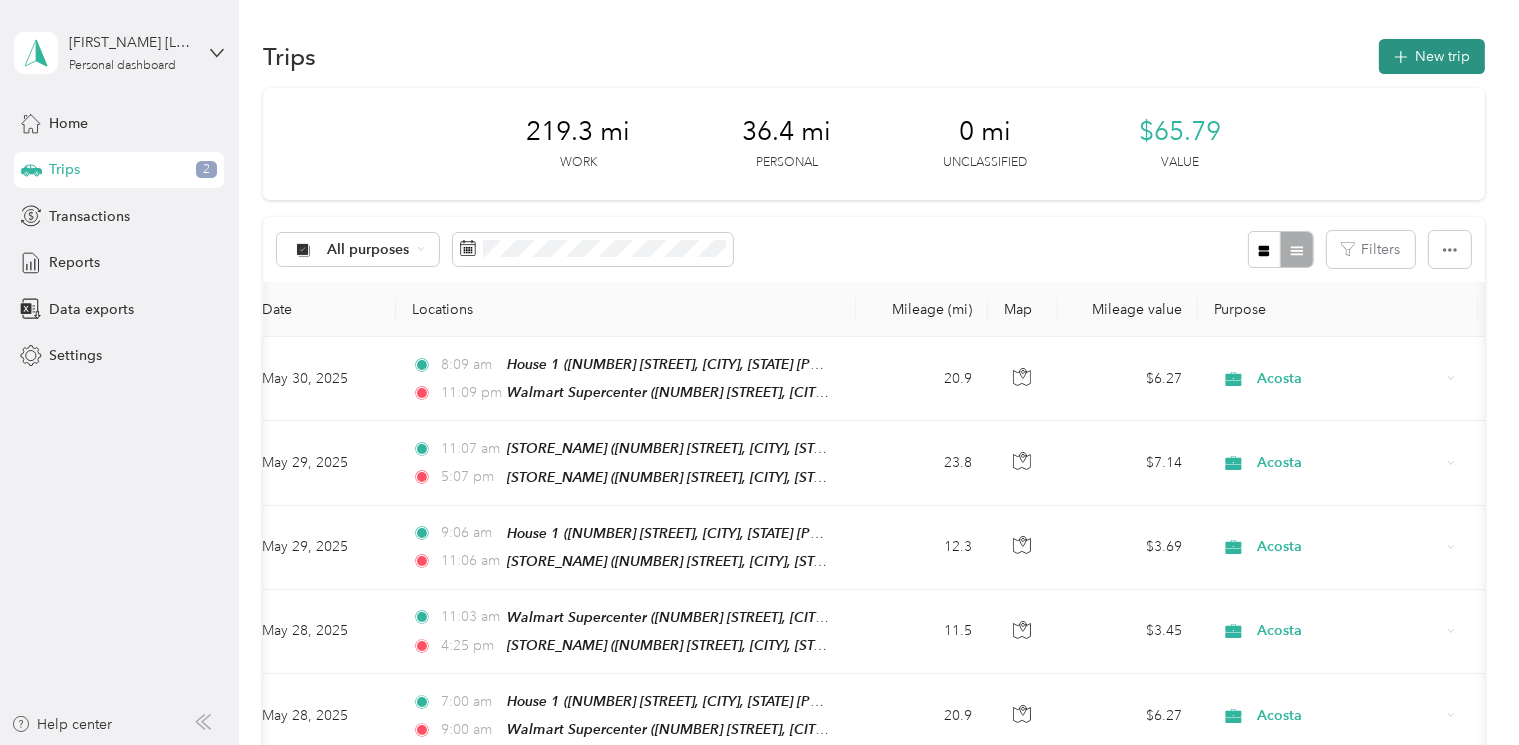 click on "New trip" at bounding box center [1432, 56] 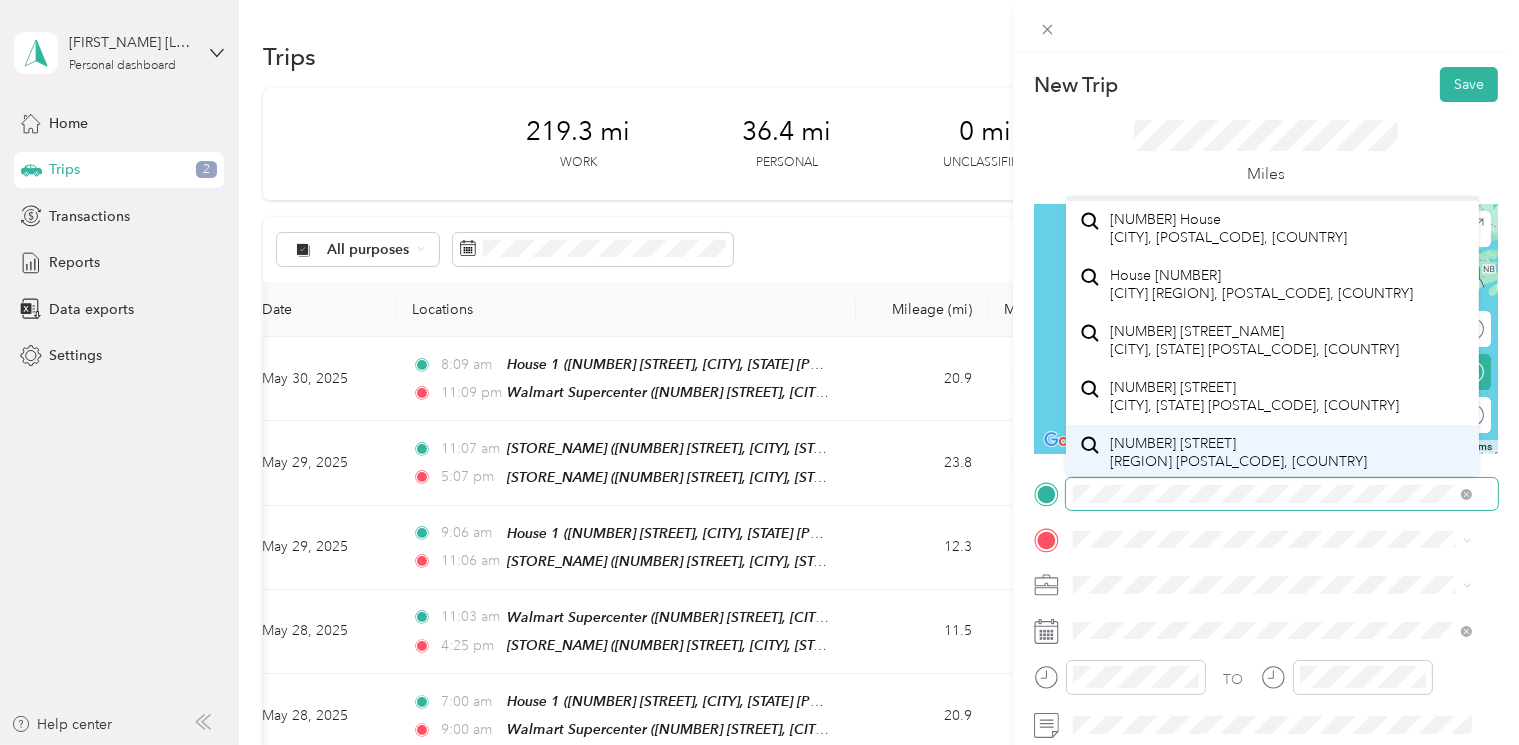scroll, scrollTop: 0, scrollLeft: 0, axis: both 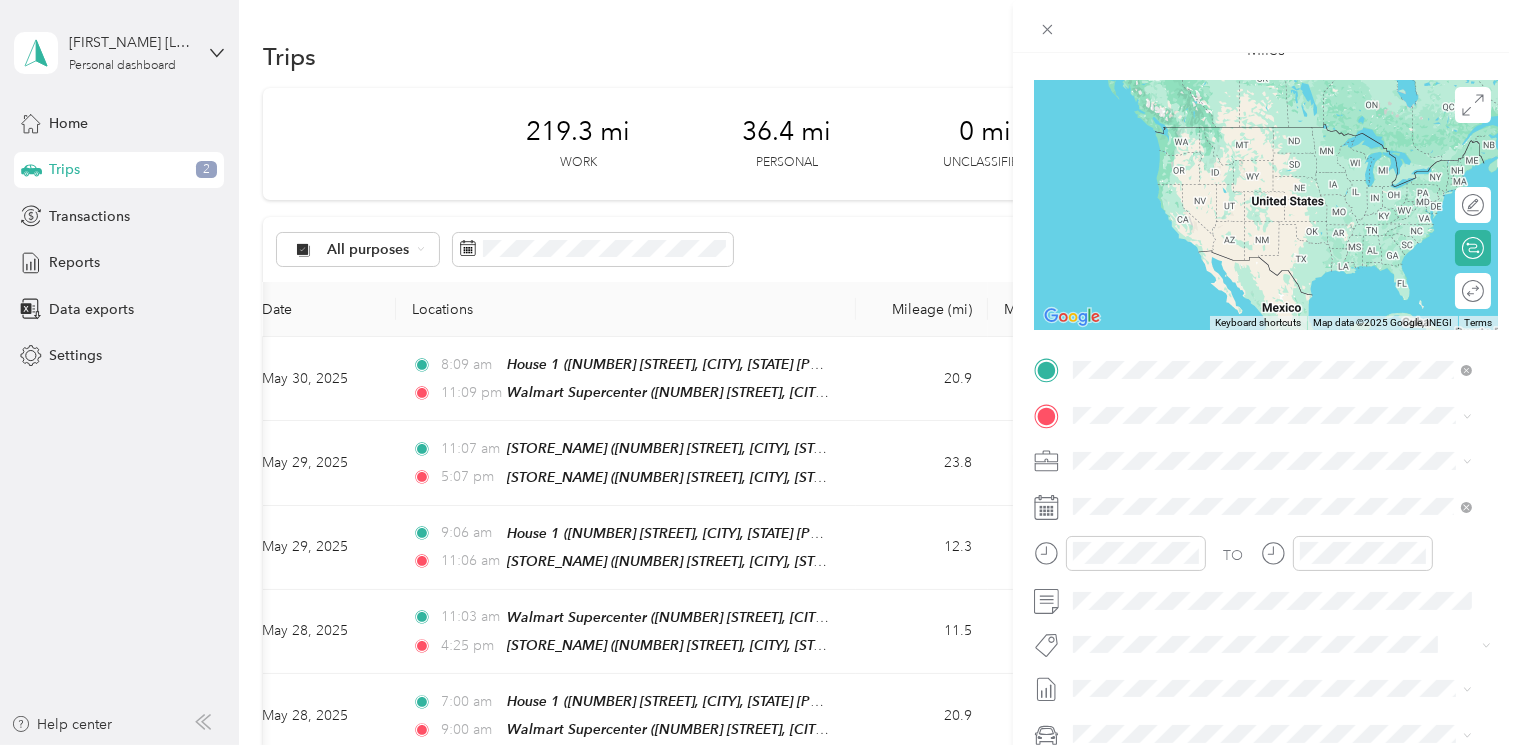 click on "House [NUMBER] [NUMBER] [STREET], [CITY], [STATE] [POSTAL_CODE], [COUNTRY], [POSTAL_CODE], [COUNTY], [STATE], [COUNTRY]" at bounding box center (1287, 572) 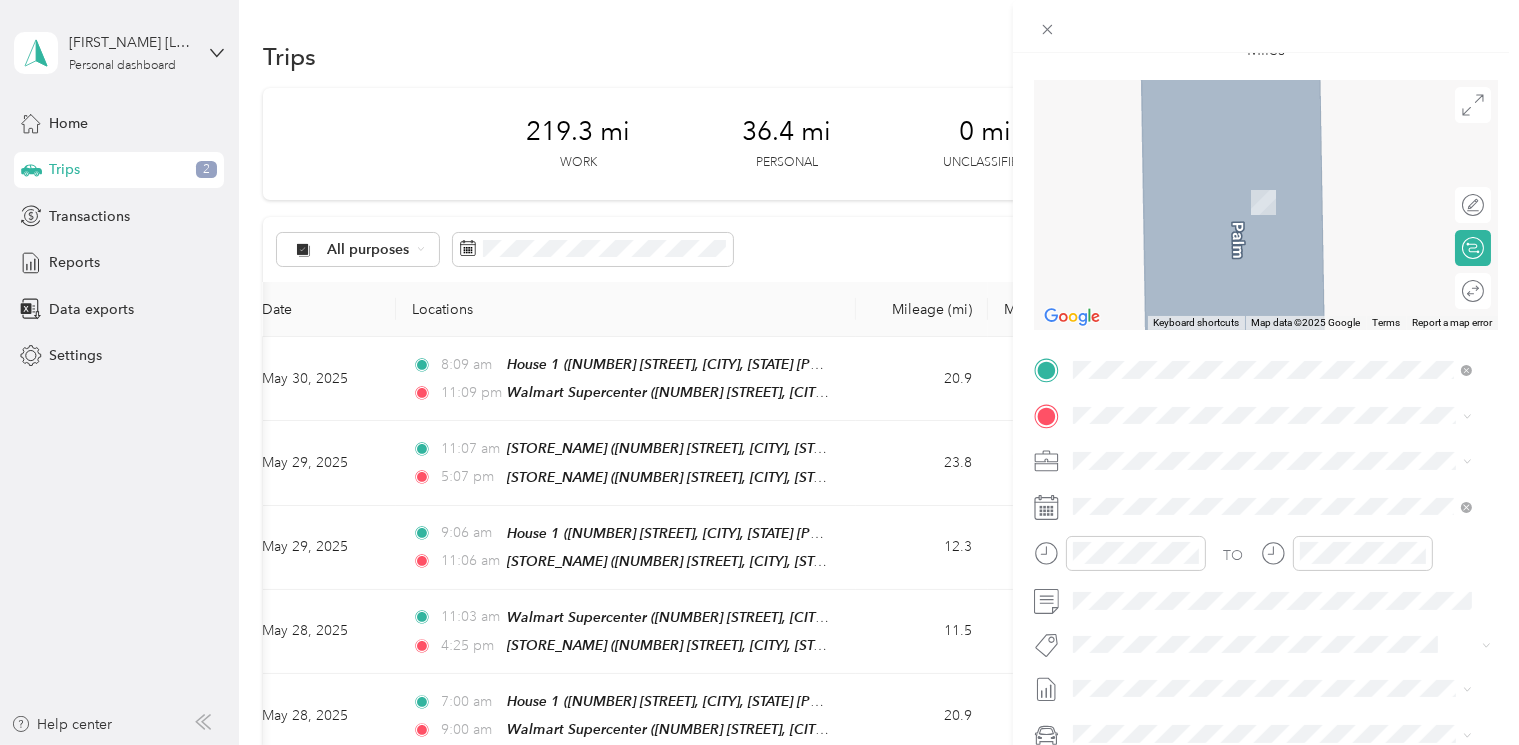 click on "TEAM [STORE_NAME] [NUMBER] [STREET] Byp N, [PHONE], [CITY], [STATE], [COUNTRY]" at bounding box center [1287, 607] 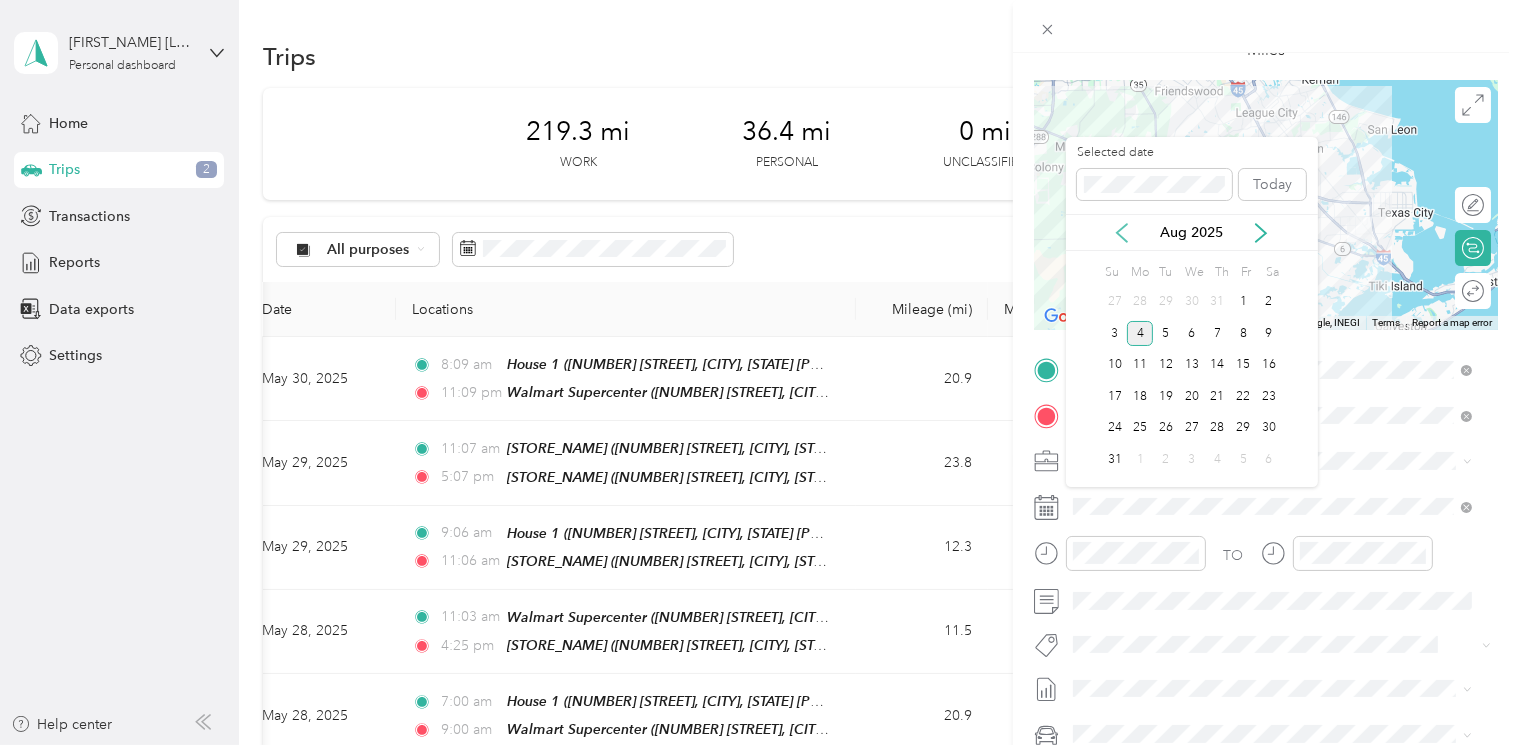 click 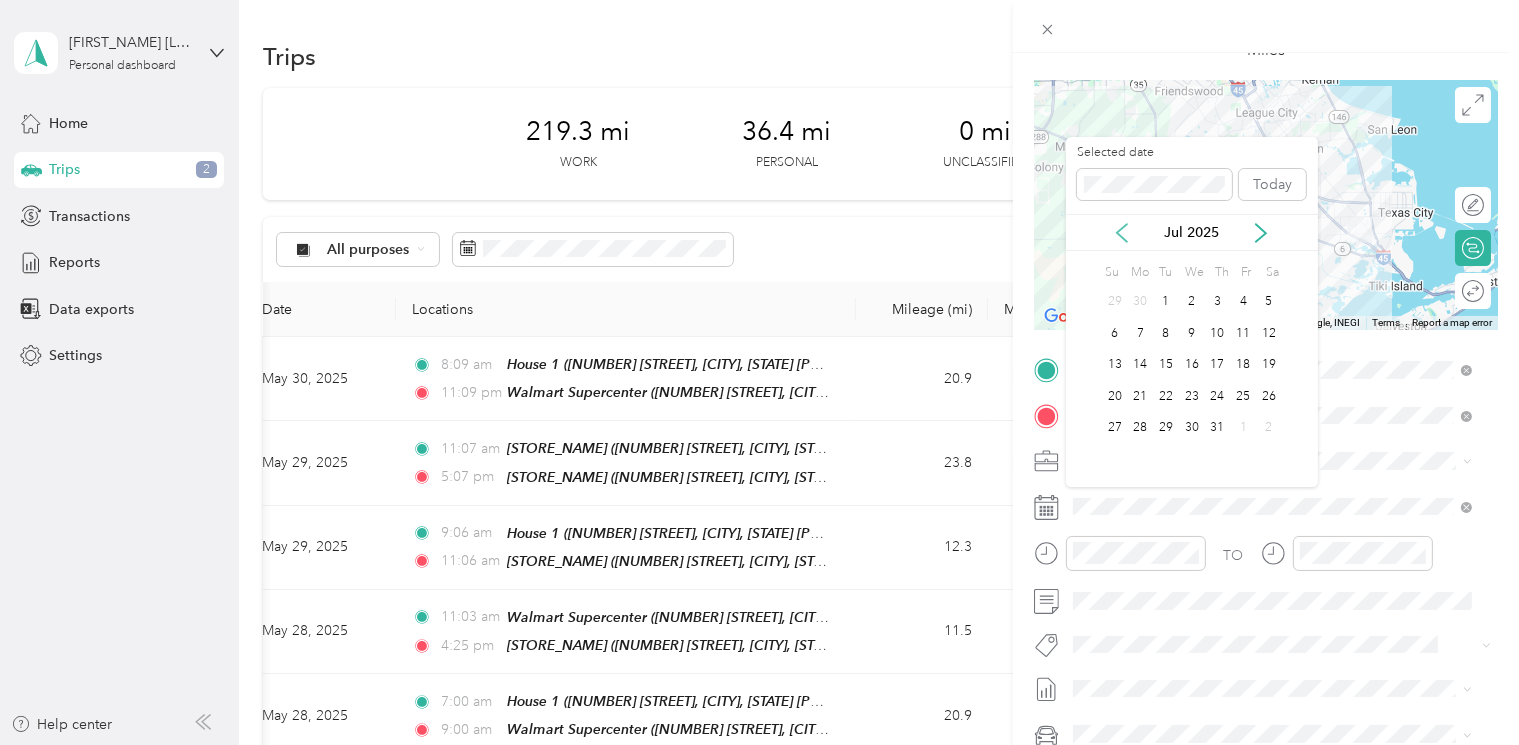 click 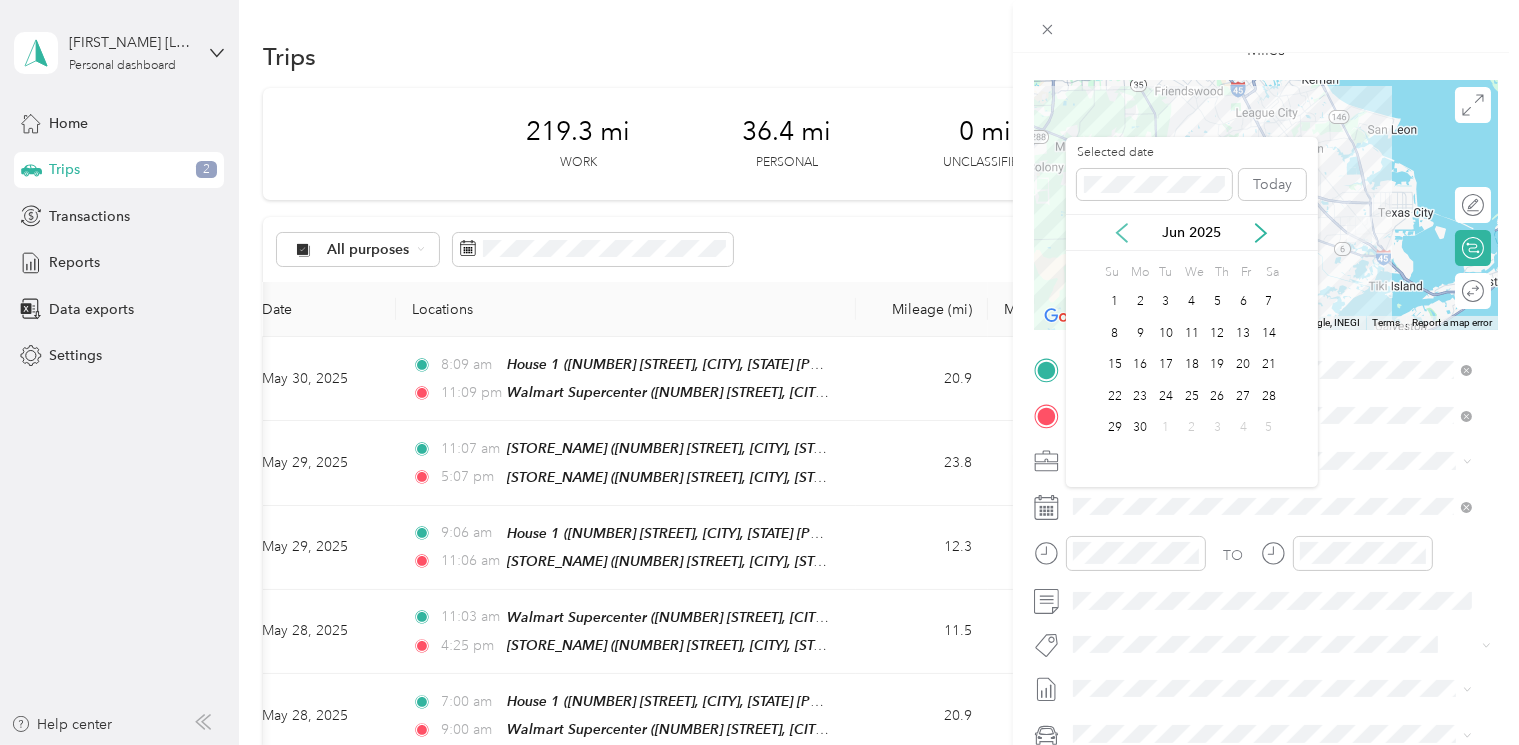 click 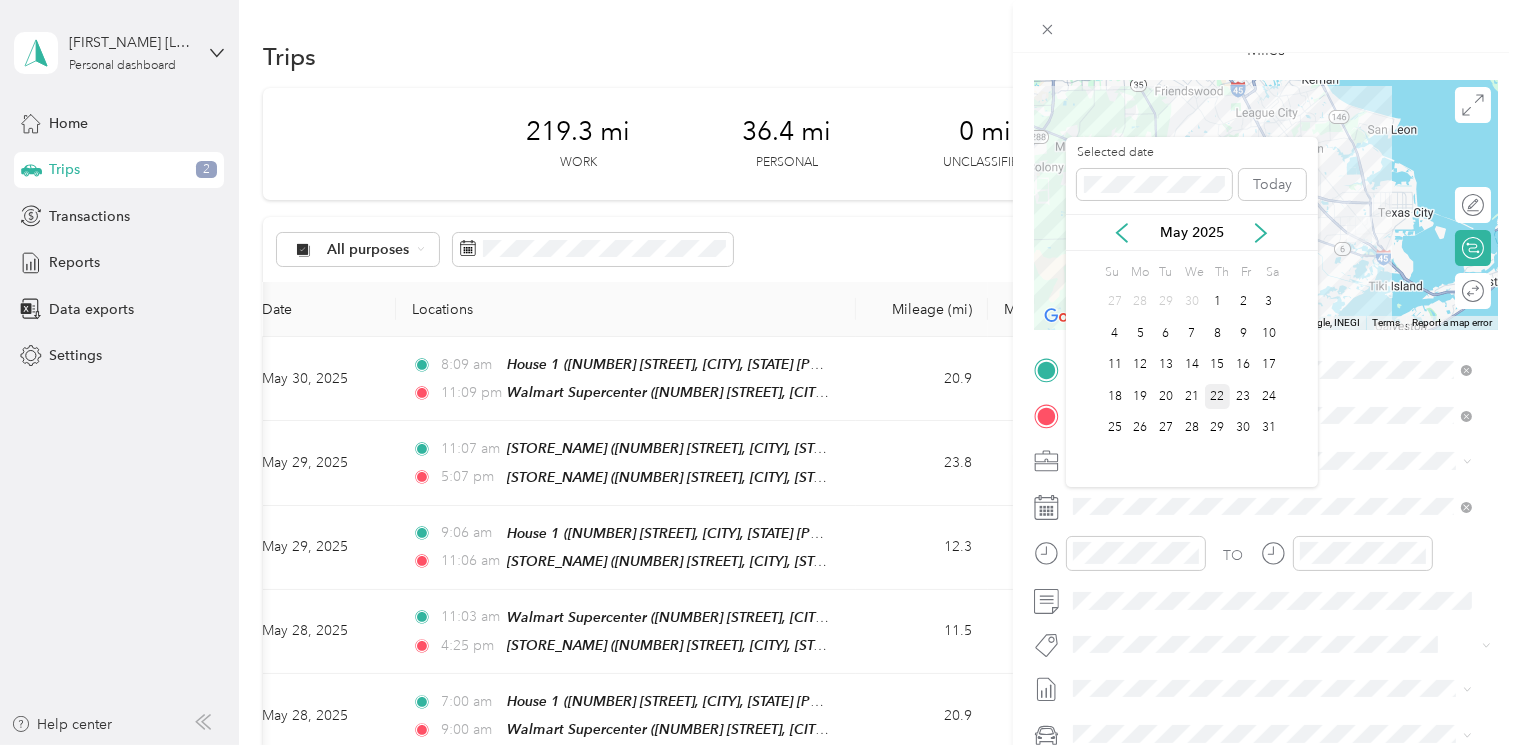 click on "22" at bounding box center [1218, 396] 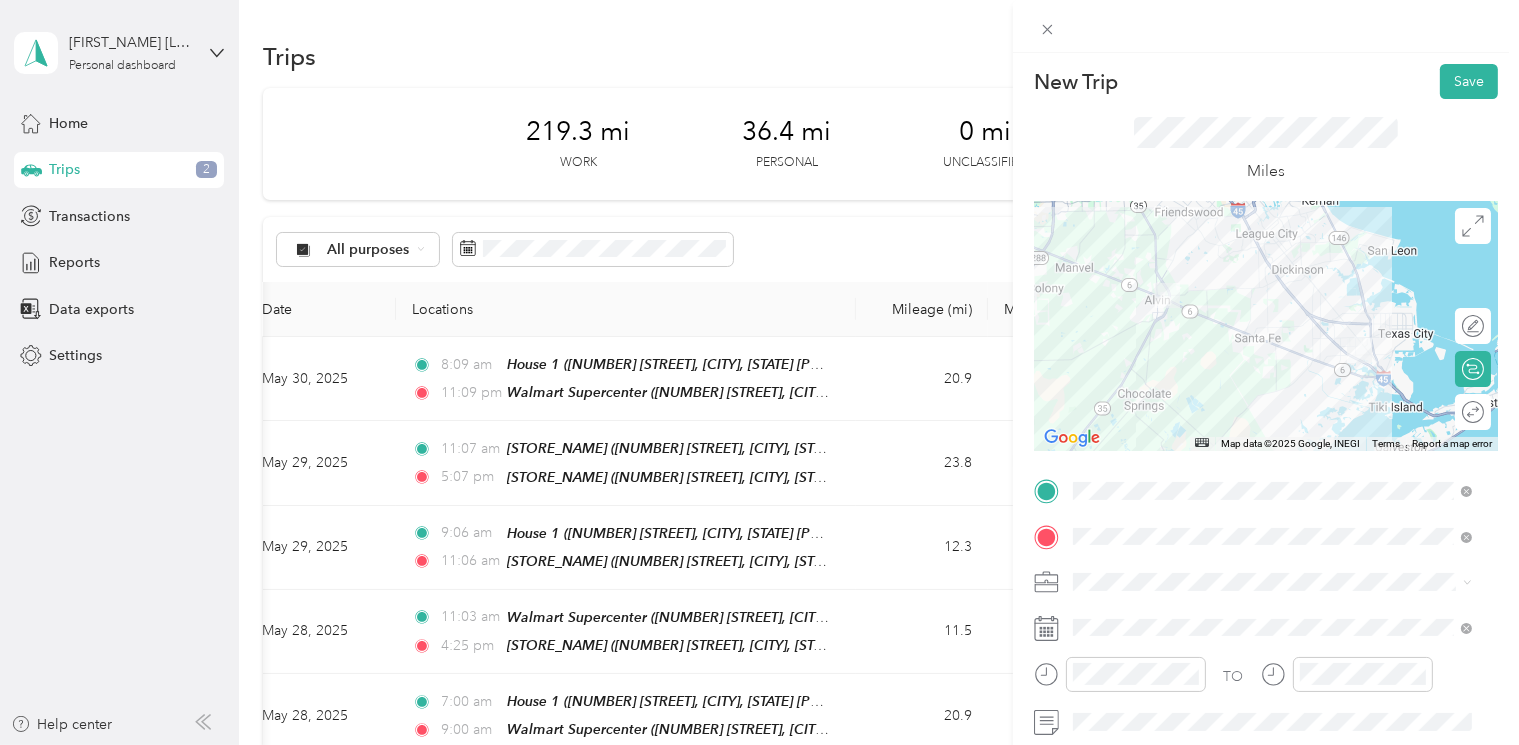 scroll, scrollTop: 0, scrollLeft: 0, axis: both 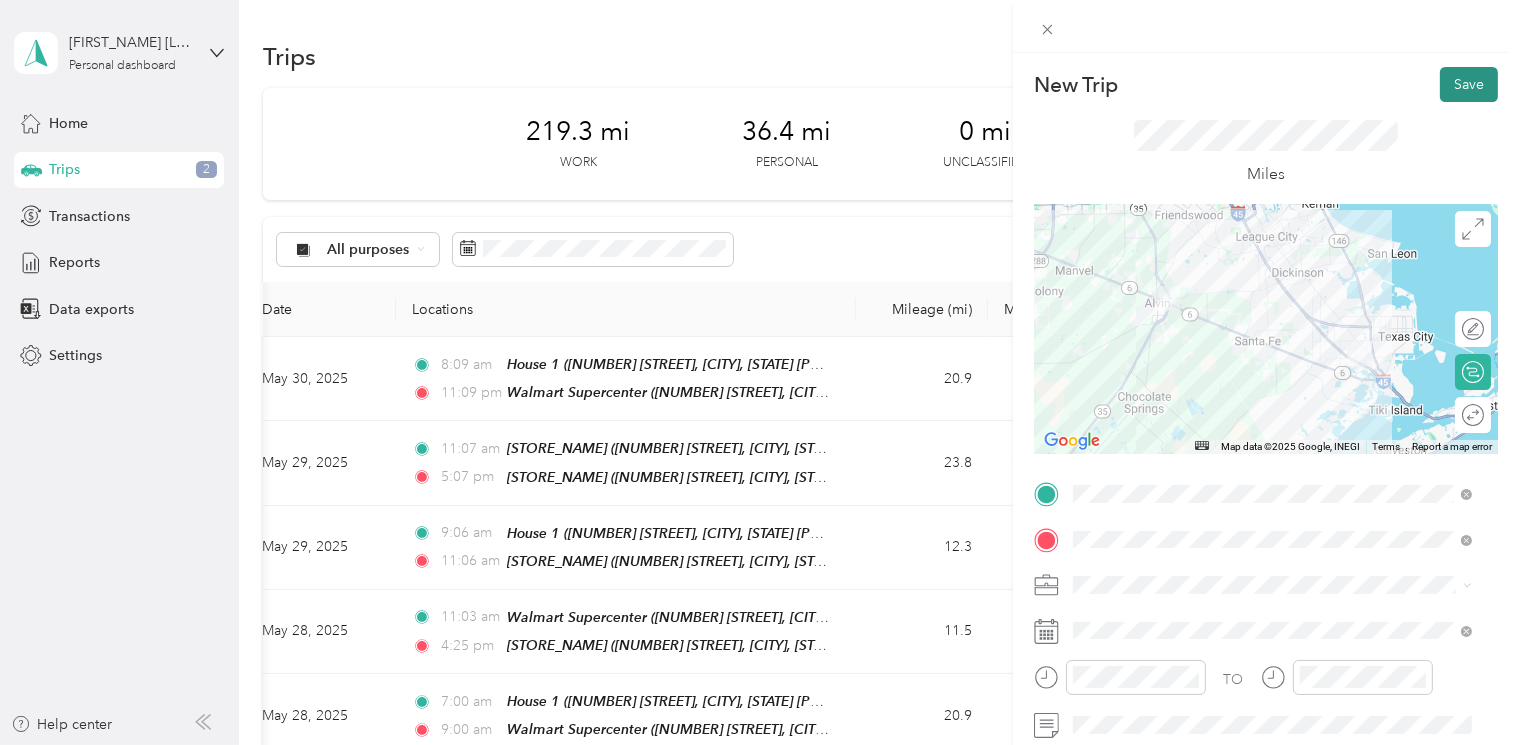 click on "Save" at bounding box center [1469, 84] 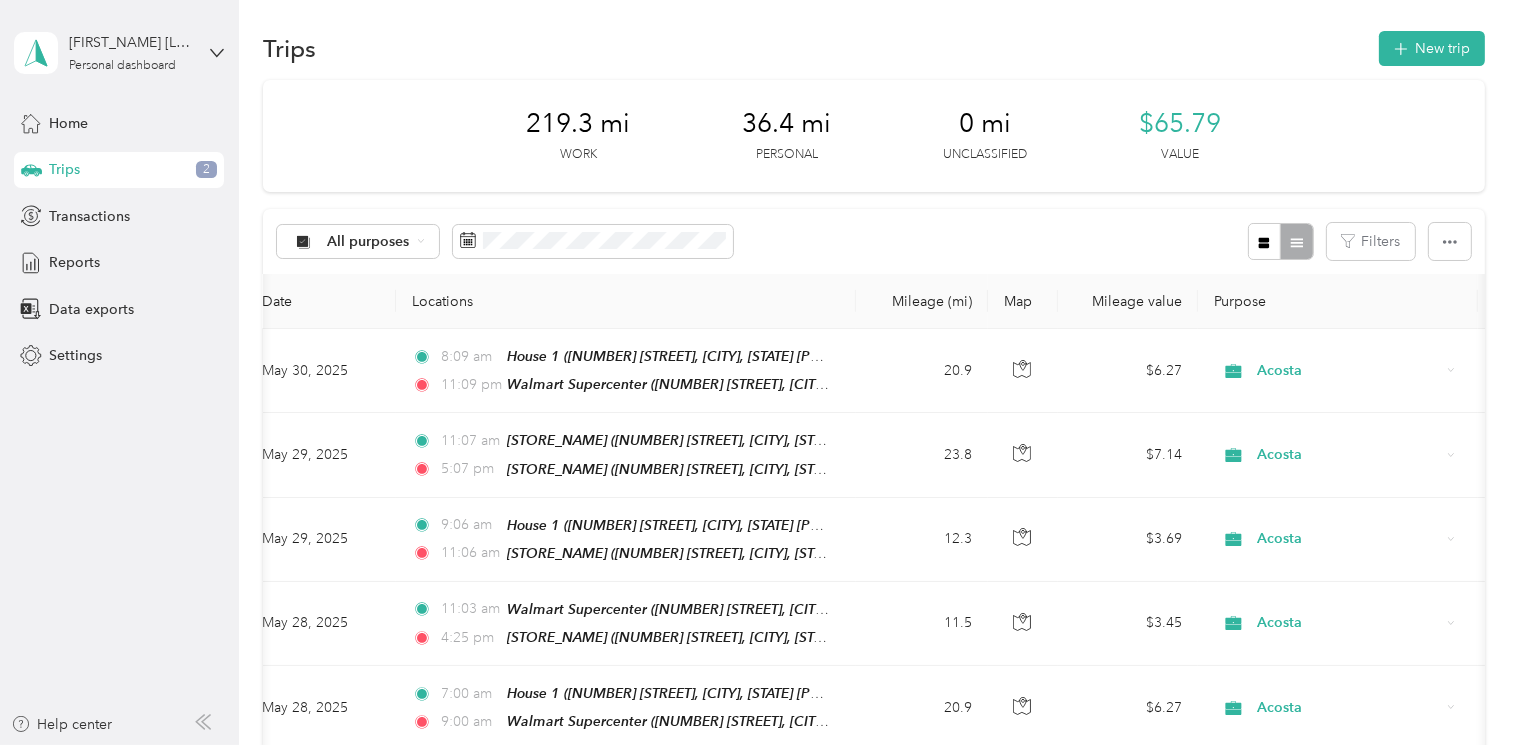 scroll, scrollTop: 0, scrollLeft: 0, axis: both 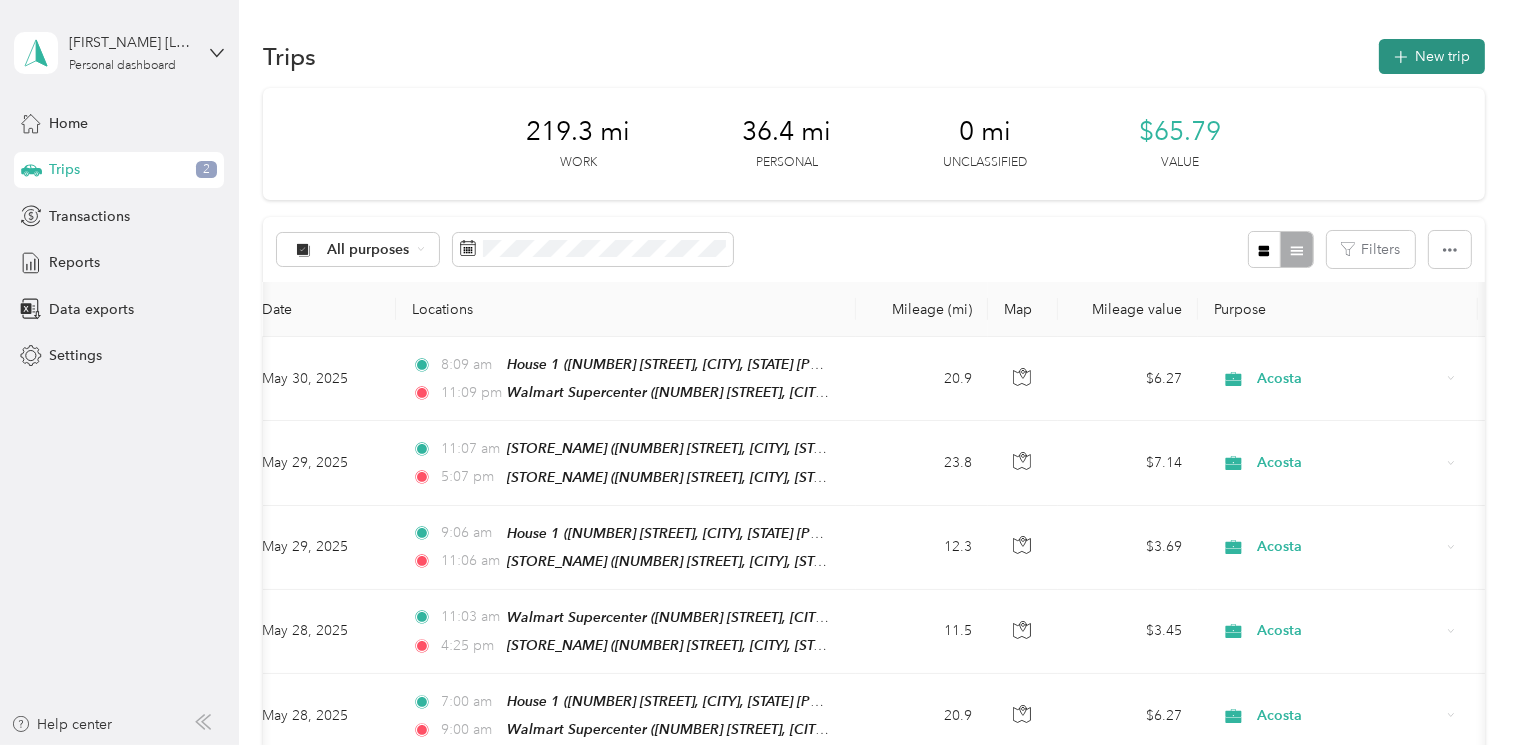 click on "New trip" at bounding box center [1432, 56] 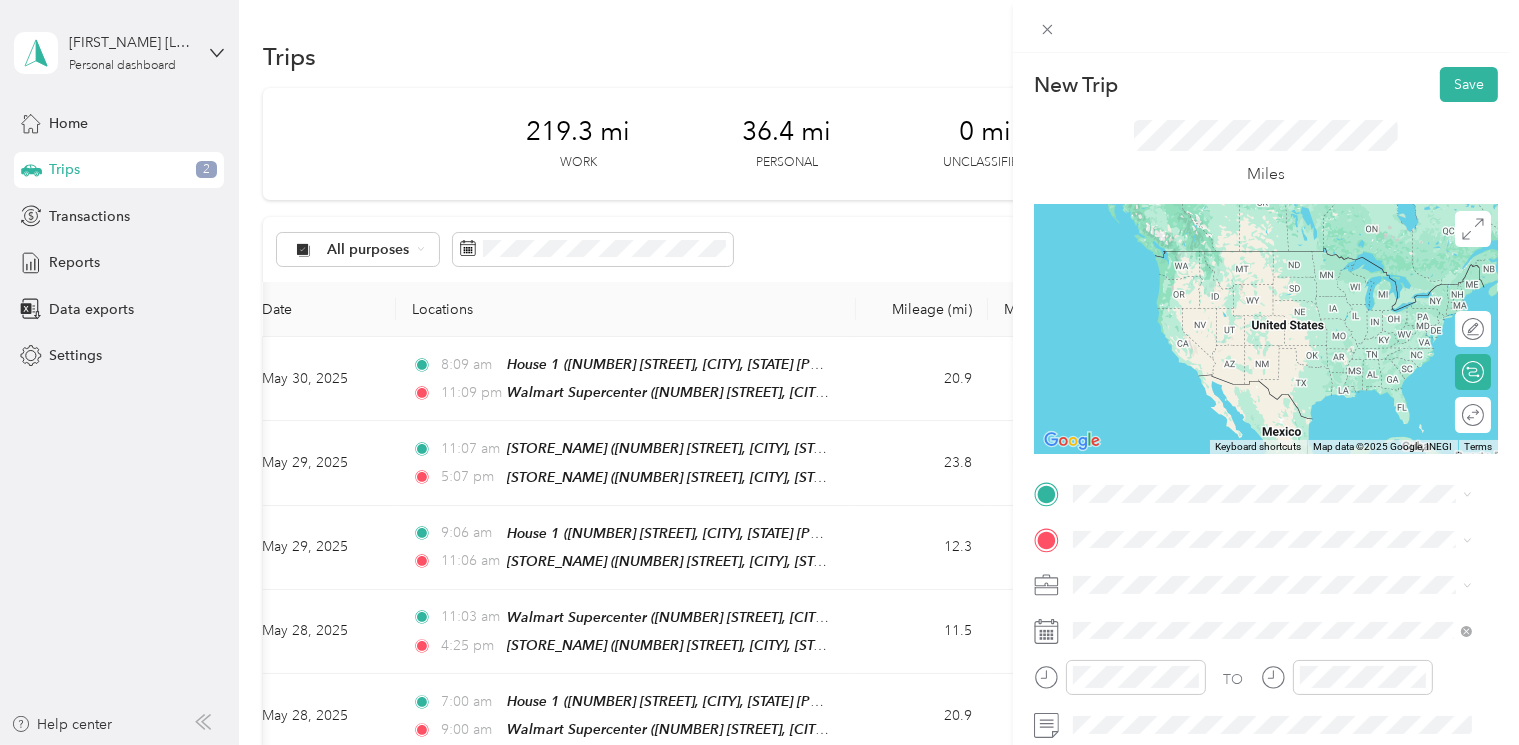 click on "TEAM Walmart Supercenter [NUMBER], [POSTAL_CODE], [CITY], [STATE], [COUNTRY]" at bounding box center (1287, 277) 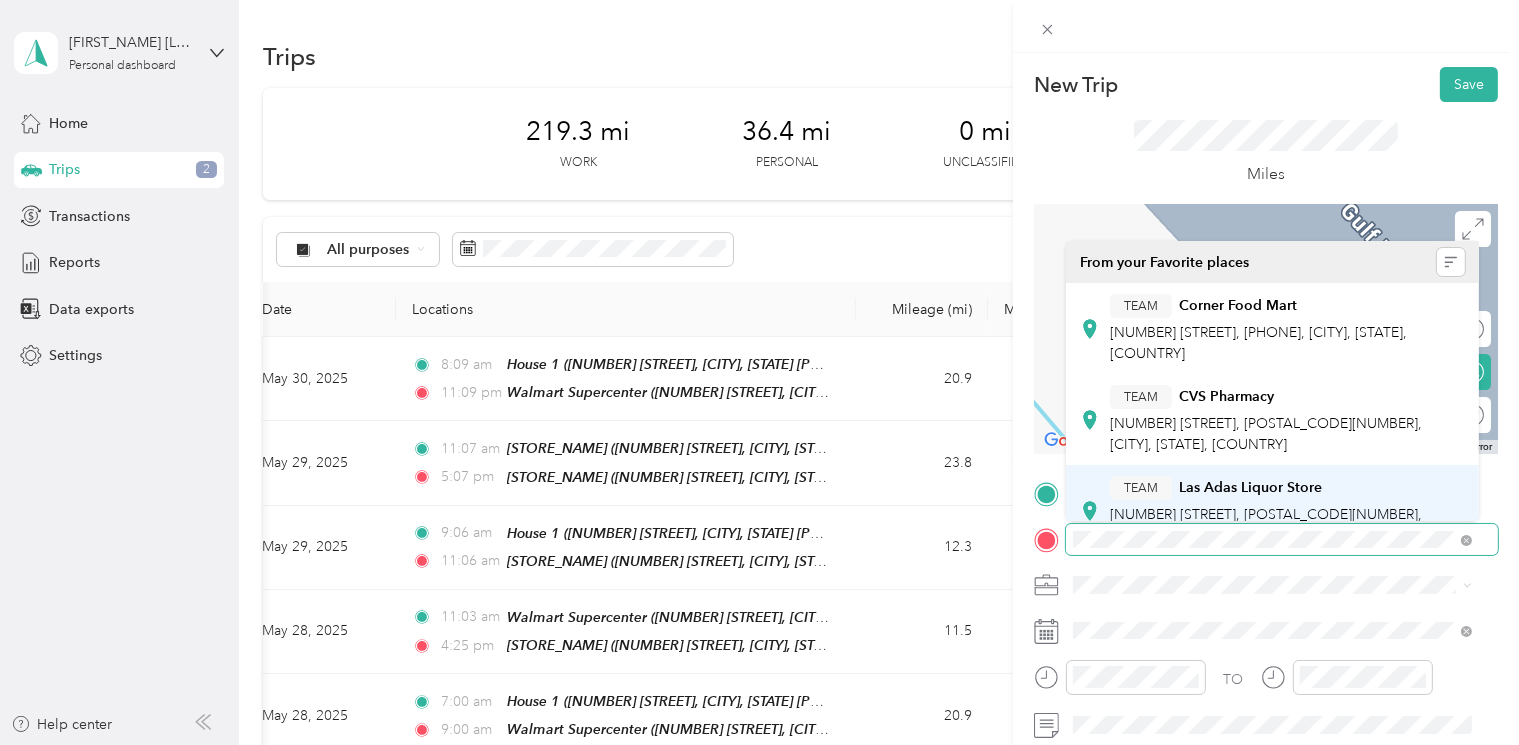 scroll, scrollTop: 124, scrollLeft: 0, axis: vertical 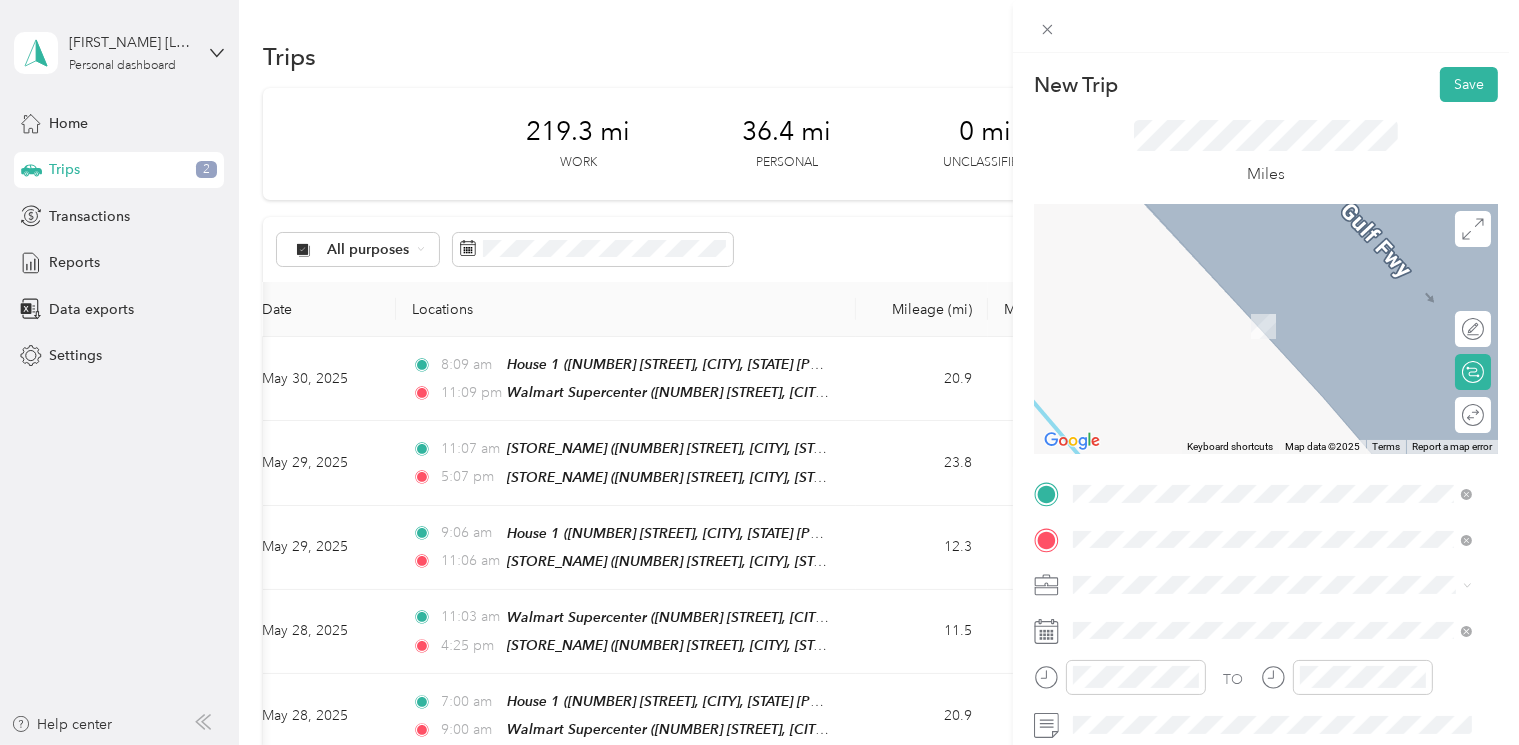 click on "[NUMBER] [STREET], [CITY], [STATE] [POSTAL_CODE], [COUNTRY], [POSTAL_CODE], [COUNTY], [STATE], [COUNTRY]" at bounding box center [1282, 495] 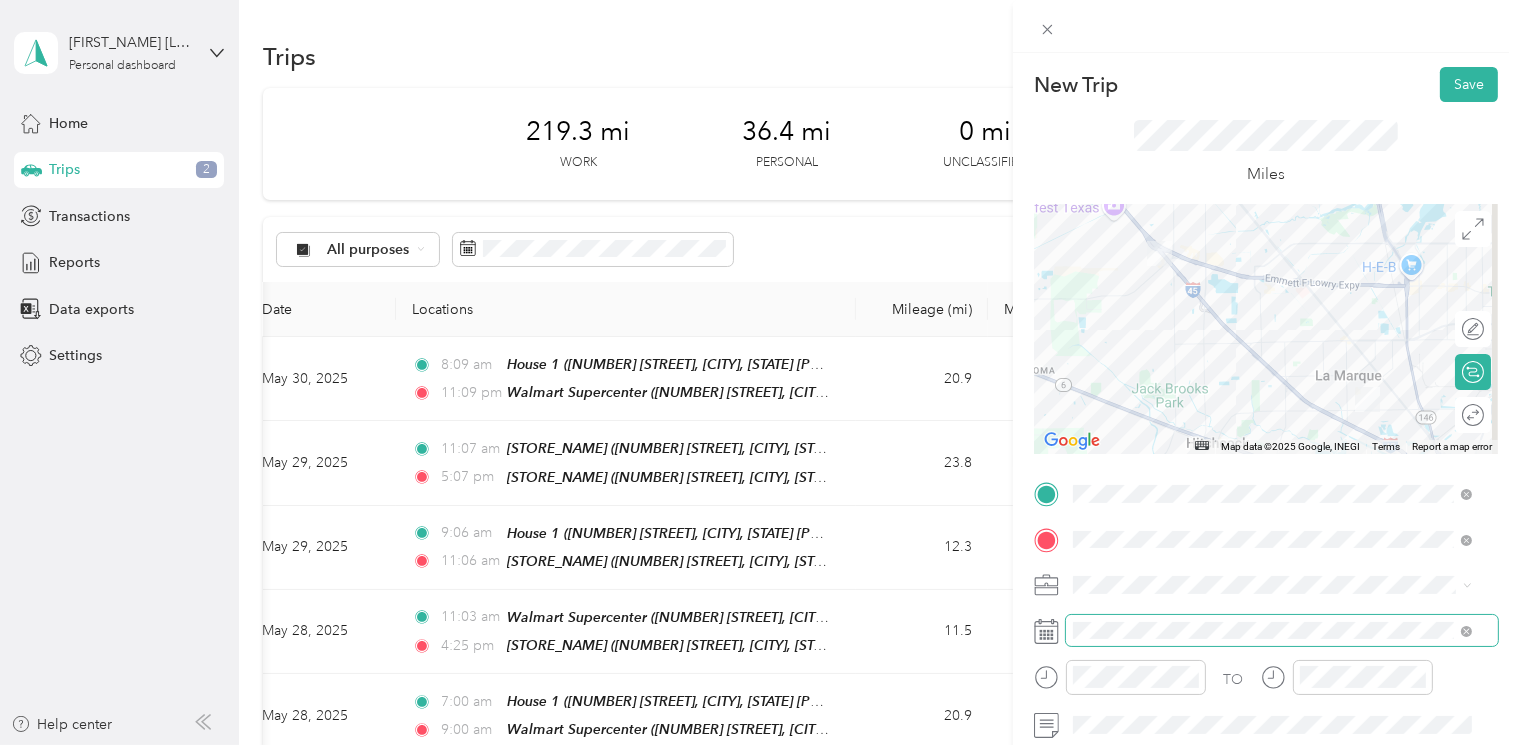 drag, startPoint x: 1127, startPoint y: 640, endPoint x: 1123, endPoint y: 620, distance: 20.396078 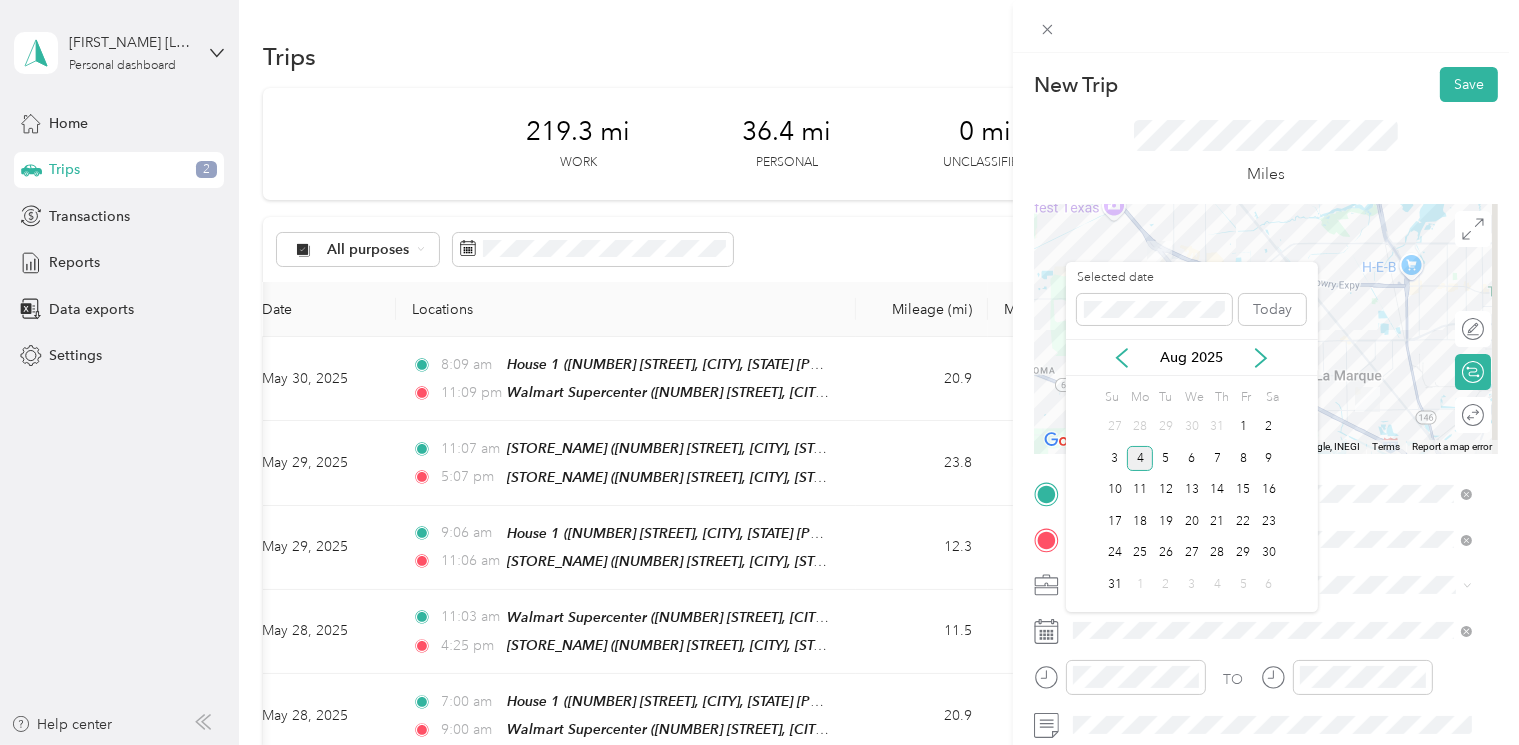 click on "Aug 2025" at bounding box center [1192, 357] 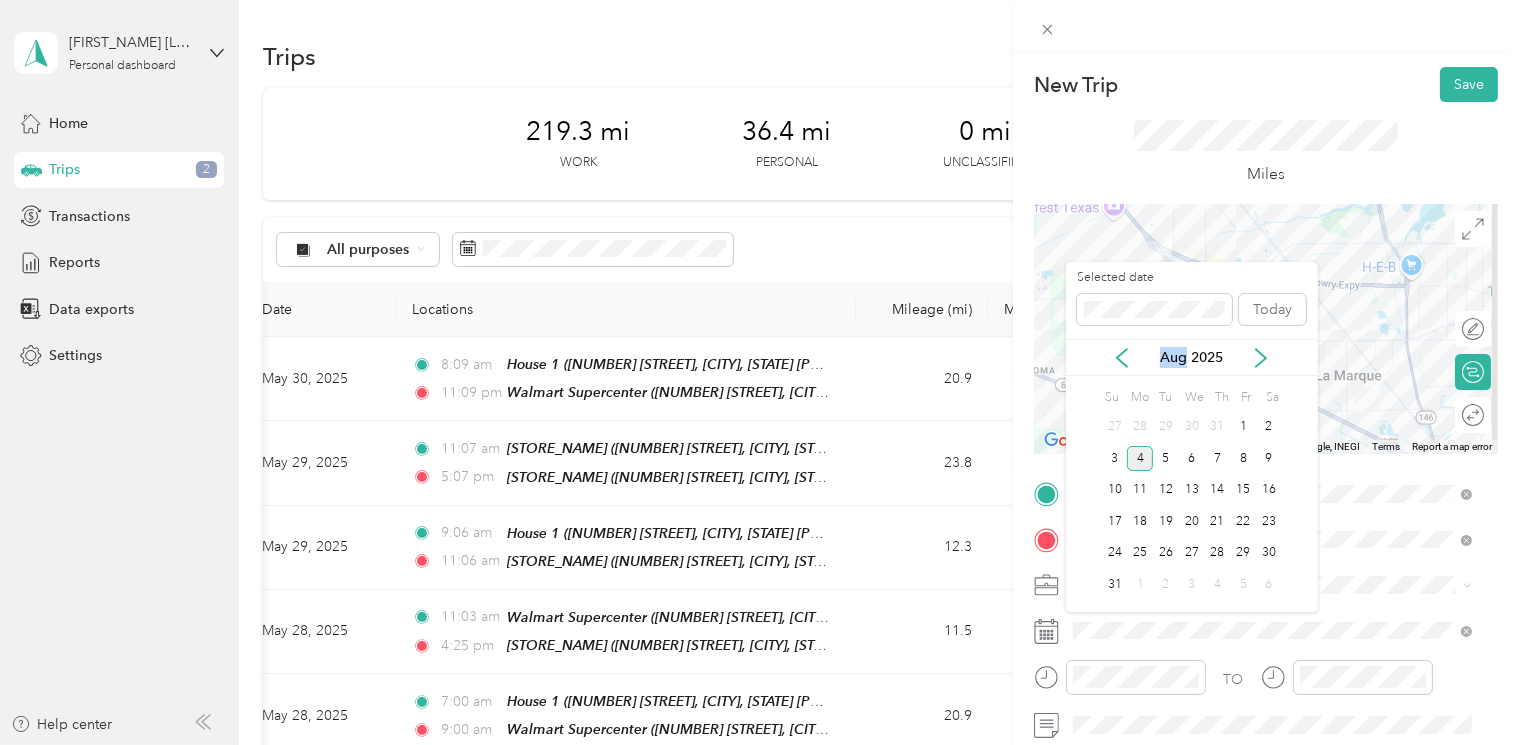 click on "Aug 2025" at bounding box center [1192, 357] 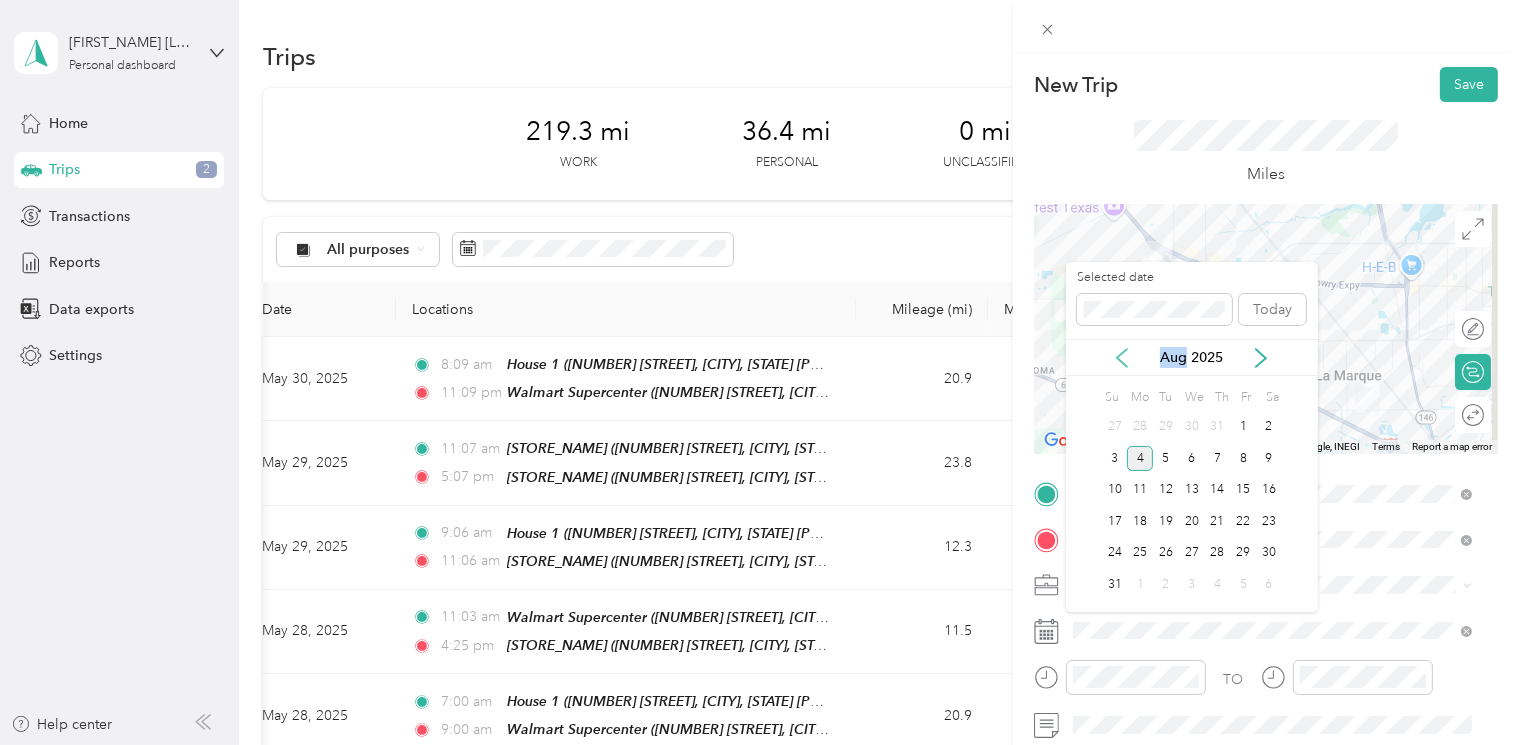 click 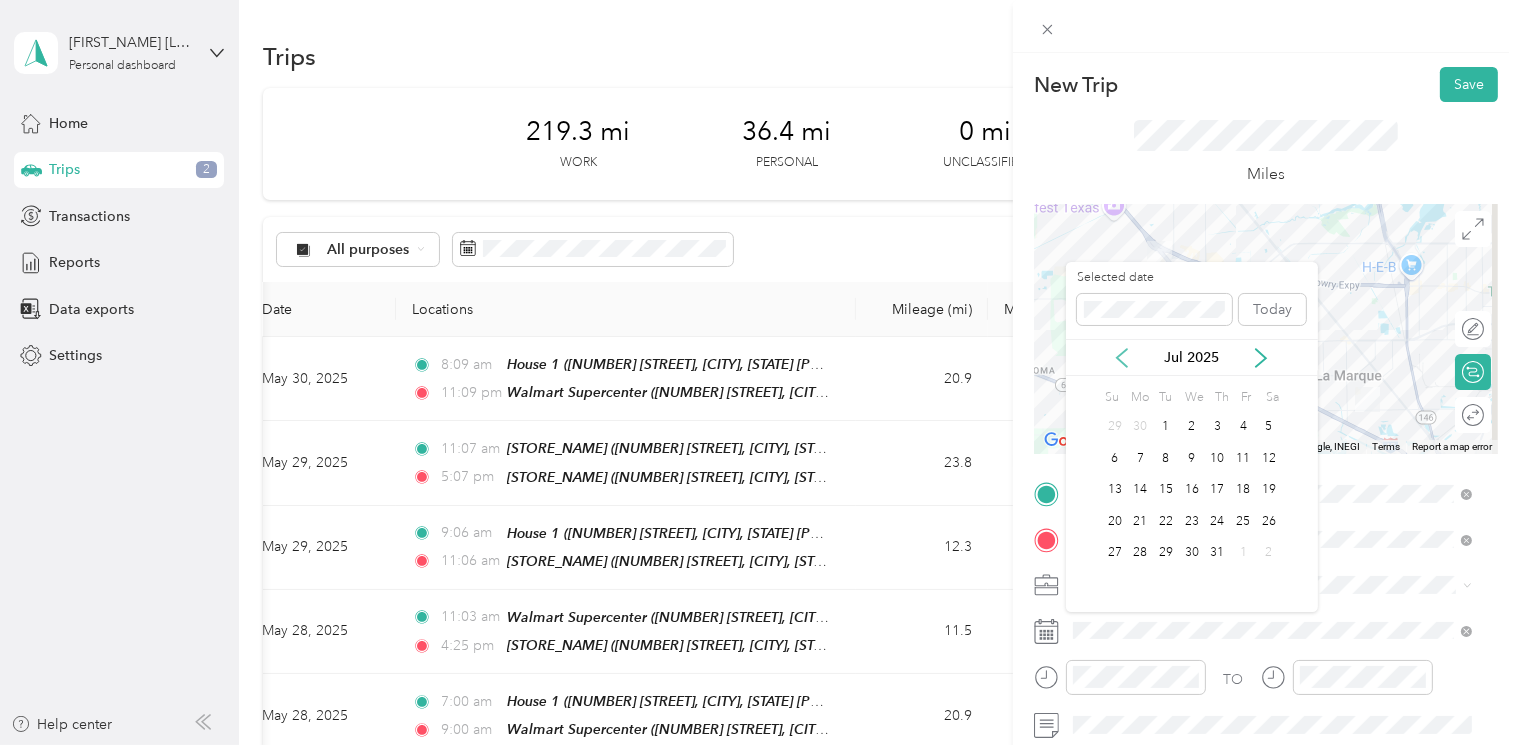 click 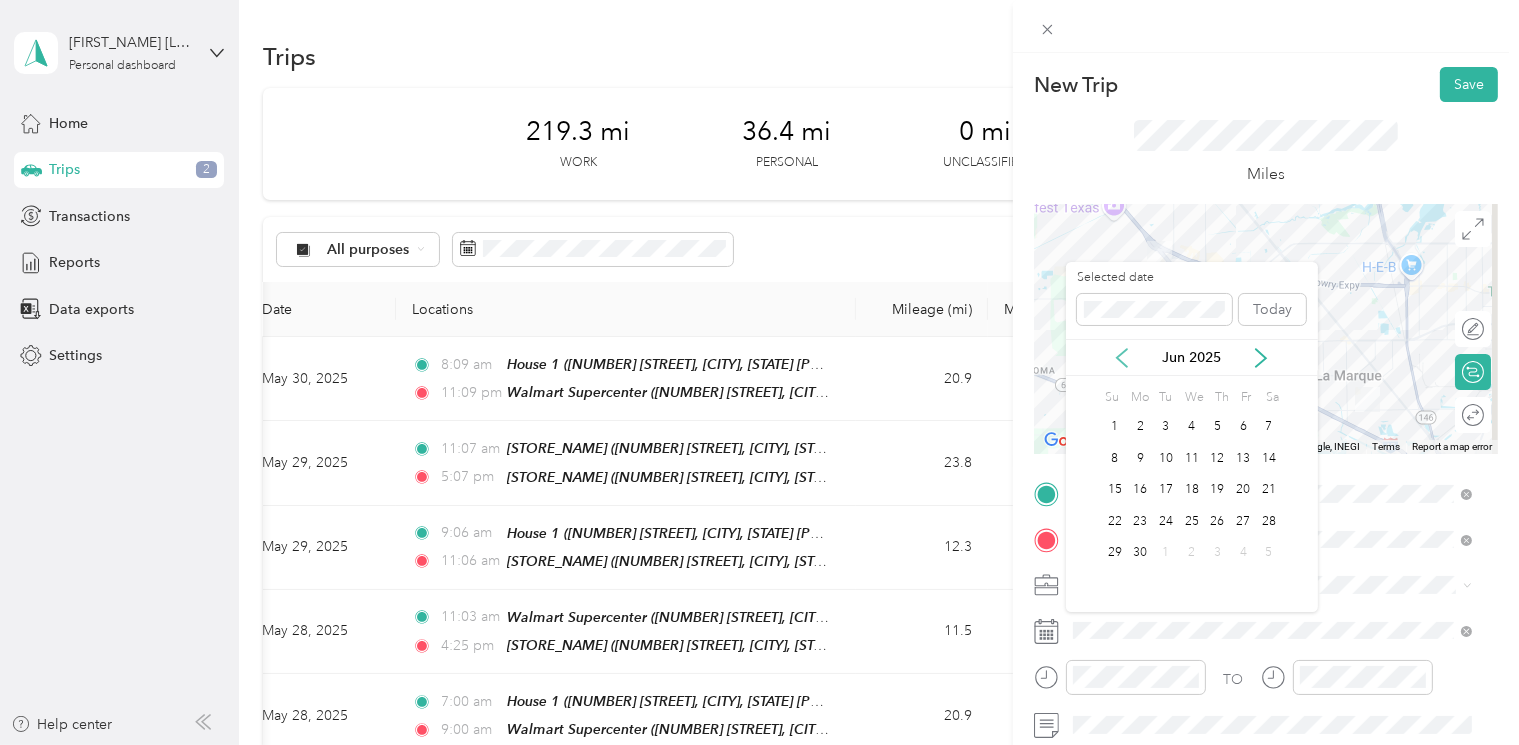 click 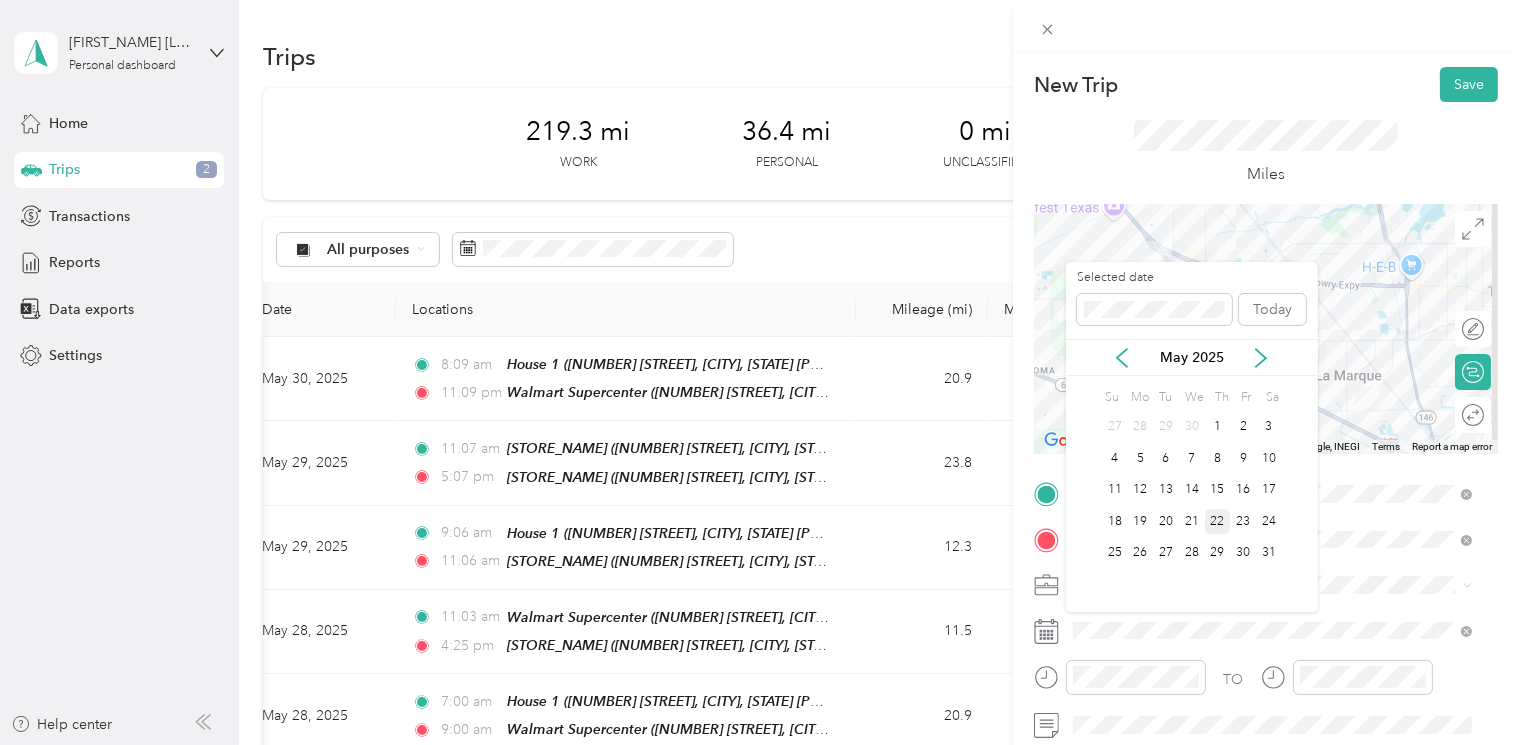 click on "22" at bounding box center [1218, 521] 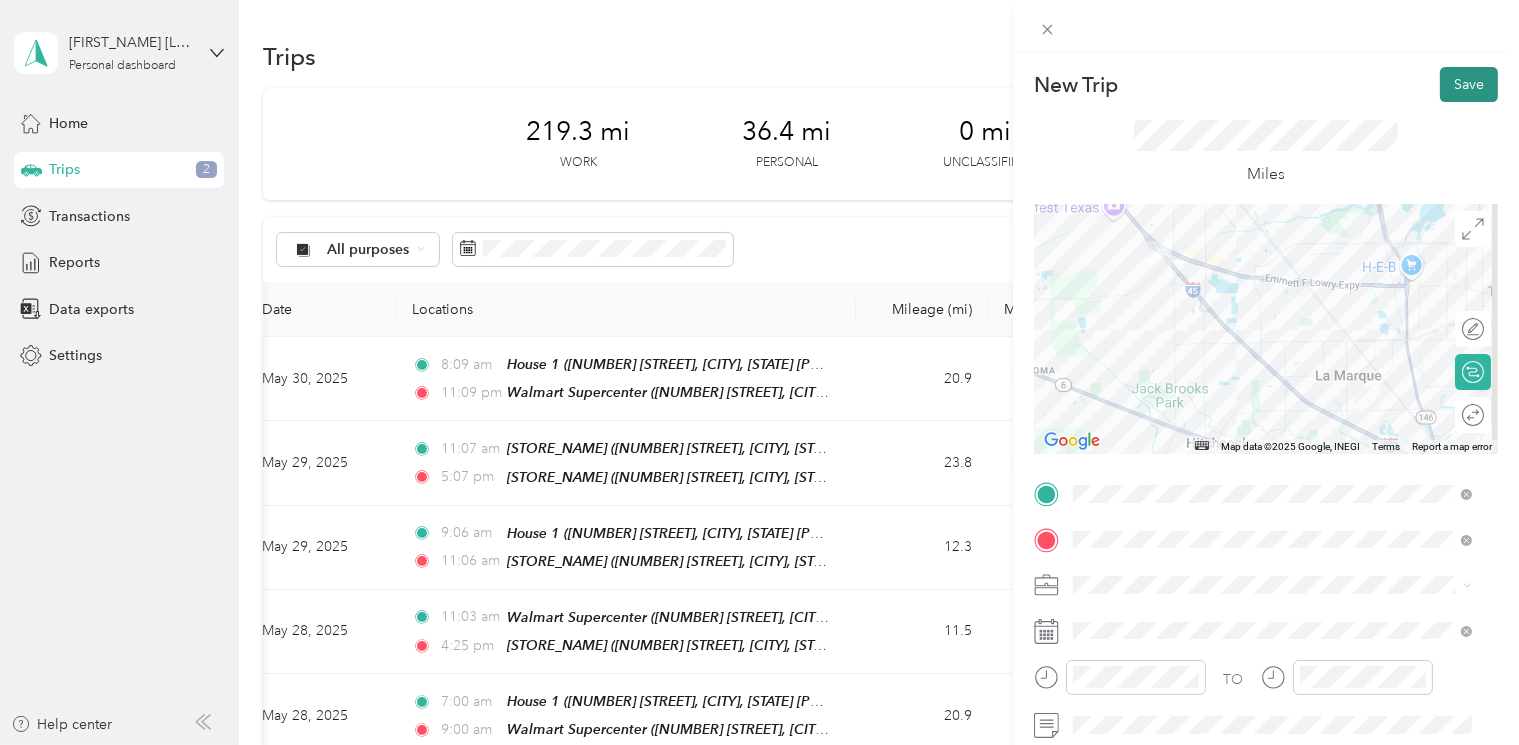 click on "Save" at bounding box center (1469, 84) 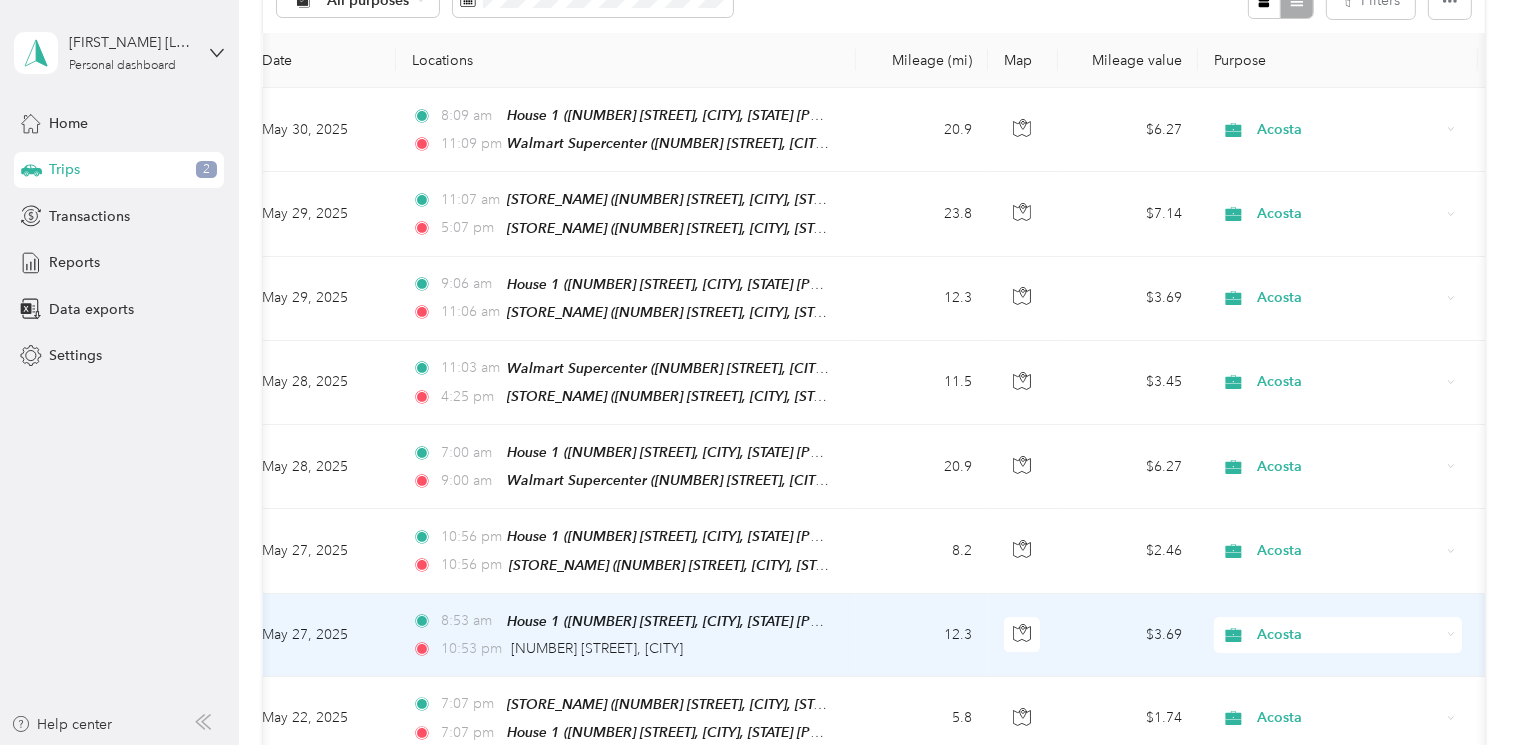 scroll, scrollTop: 499, scrollLeft: 0, axis: vertical 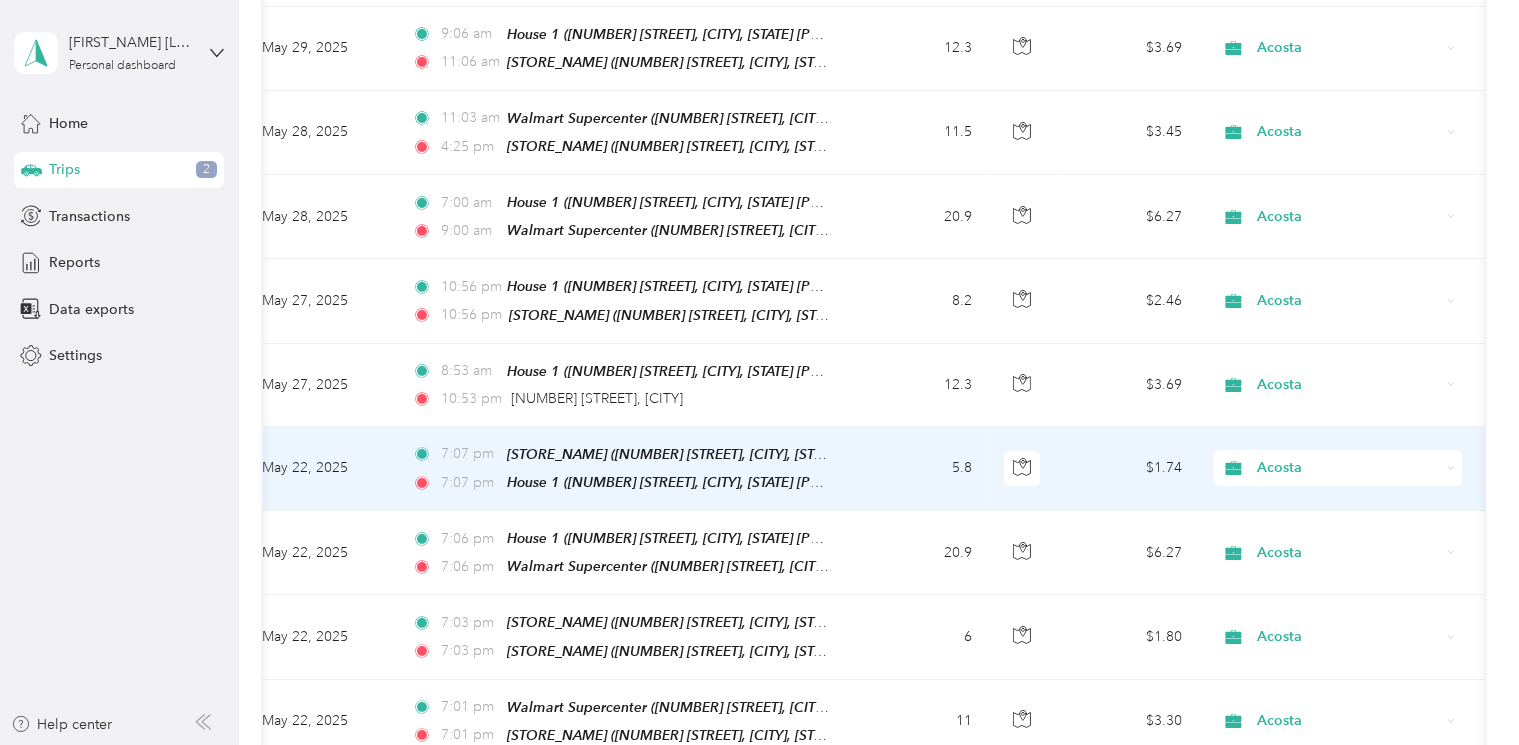 click on "Acosta" at bounding box center [1348, 468] 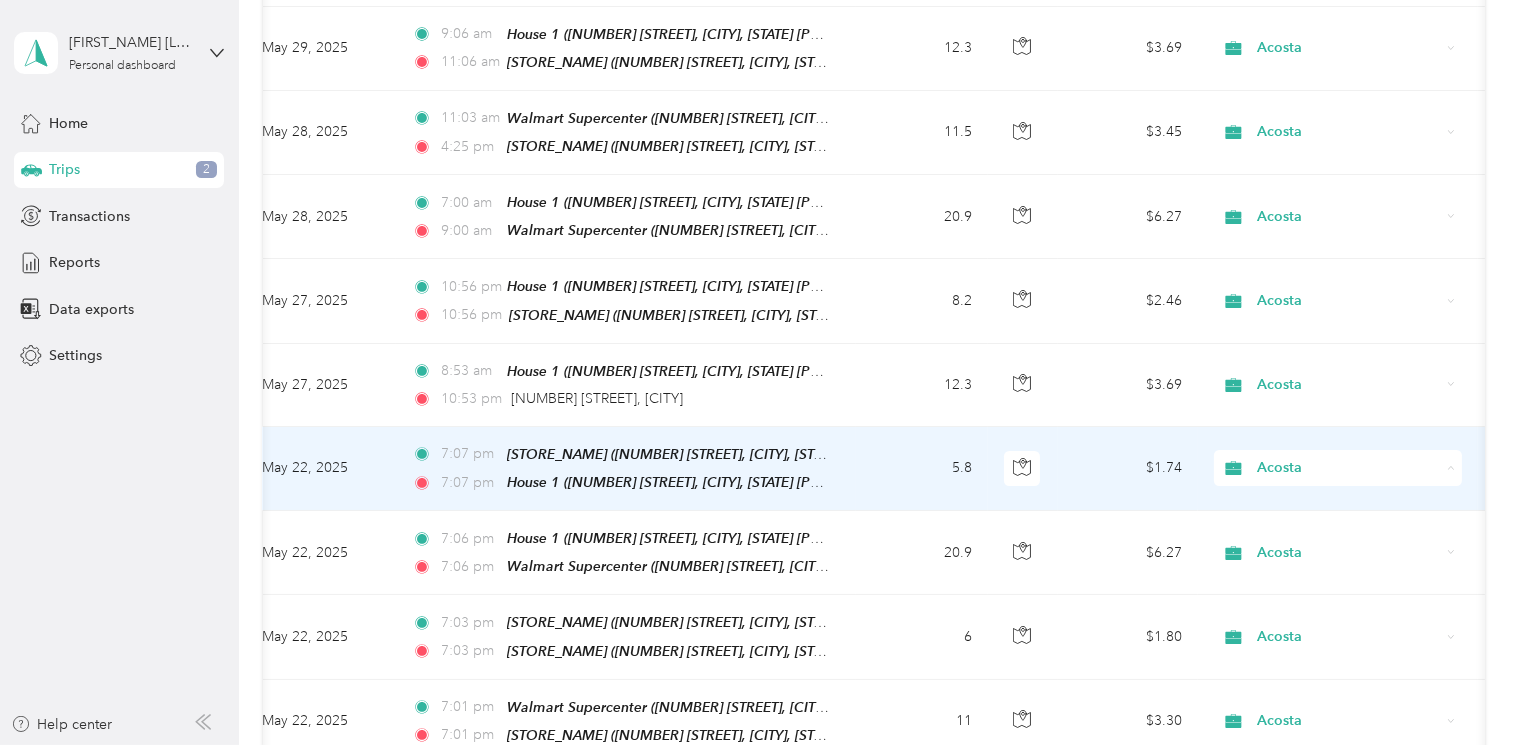 click on "Personal" at bounding box center (1338, 523) 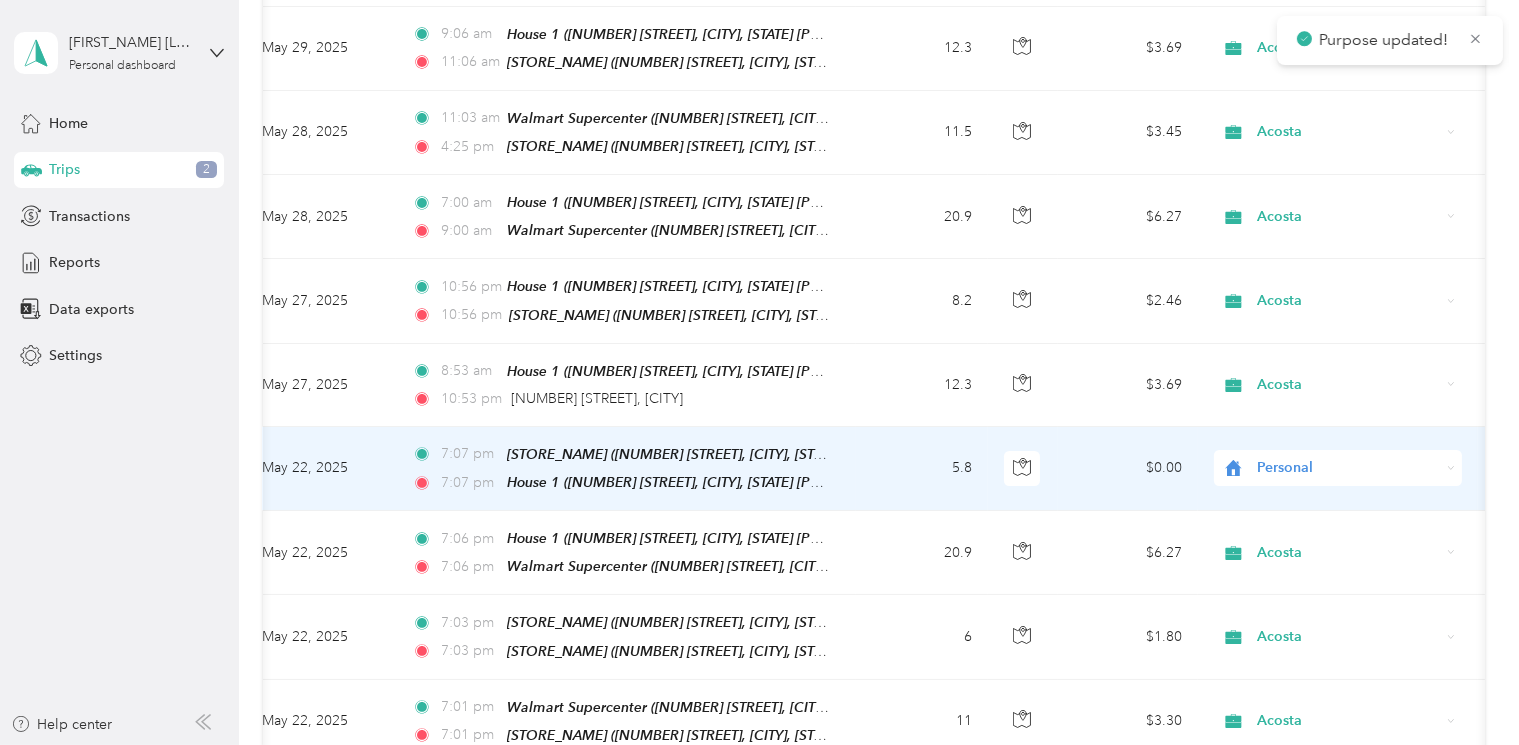 click on "Personal" at bounding box center (1348, 468) 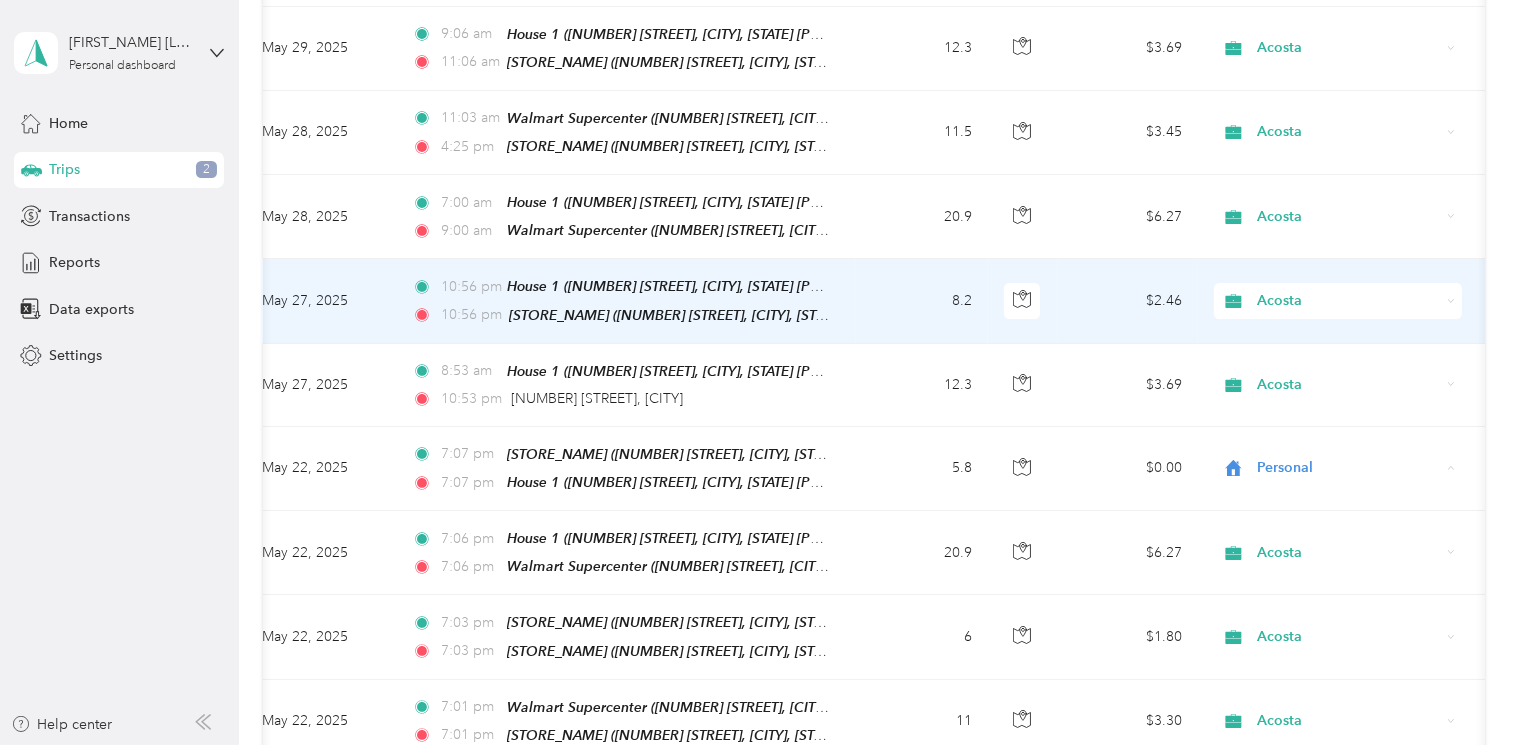 click on "Acosta" at bounding box center [1348, 301] 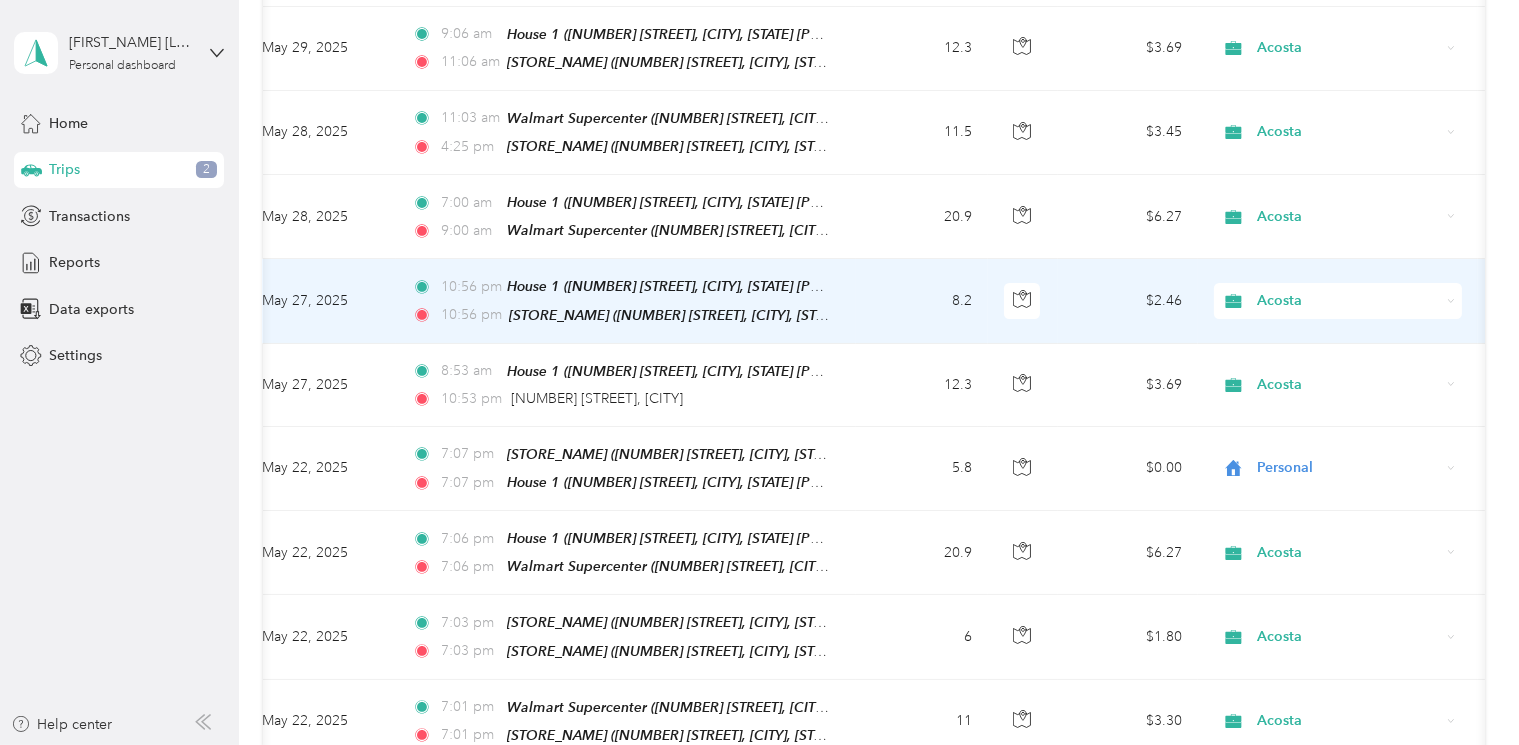click on "[FIRST_NAME] [LAST_NAME] Personal dashboard Home Trips [PRICE] Trips Expenses [LAST_NAME] Date Mileage (mi) Locations Purpose Track Method Report                     [DATE] [TIME] [NEIGHBORHOOD] ([NUMBER] [STREET], [CITY], [STATE] [POSTAL_CODE], [COUNTRY], [COUNTY], [STATE]) [TIME] [STORE_NAME] ([NUMBER] [STREET], [CITY]) [MILEAGE] $[PRICE] [METHOD] [DATE_RANGE] [DATE] [TIME] [STORE_NAME] ([NUMBER] [STREET], [CITY]) [TIME] [STORE_NAME] ([NUMBER] [STREET], [CITY]) [MILEAGE] $[PRICE] [METHOD] [DATE_RANGE] [DATE] [TIME] [NEIGHBORHOOD] ([NUMBER] [STREET], [CITY], [STATE] [POSTAL_CODE], [COUNTRY], [COUNTY], [STATE]) [TIME] [STORE_NAME] ([NUMBER] [STREET], [CITY]) [MILEAGE] $[PRICE] [METHOD] [DATE_RANGE] [DATE] [TIME] [STORE_NAME] ([NUMBER] [STREET], [CITY]) [MILEAGE] $[PRICE] [METHOD] [DATE_RANGE]" at bounding box center (754, 372) 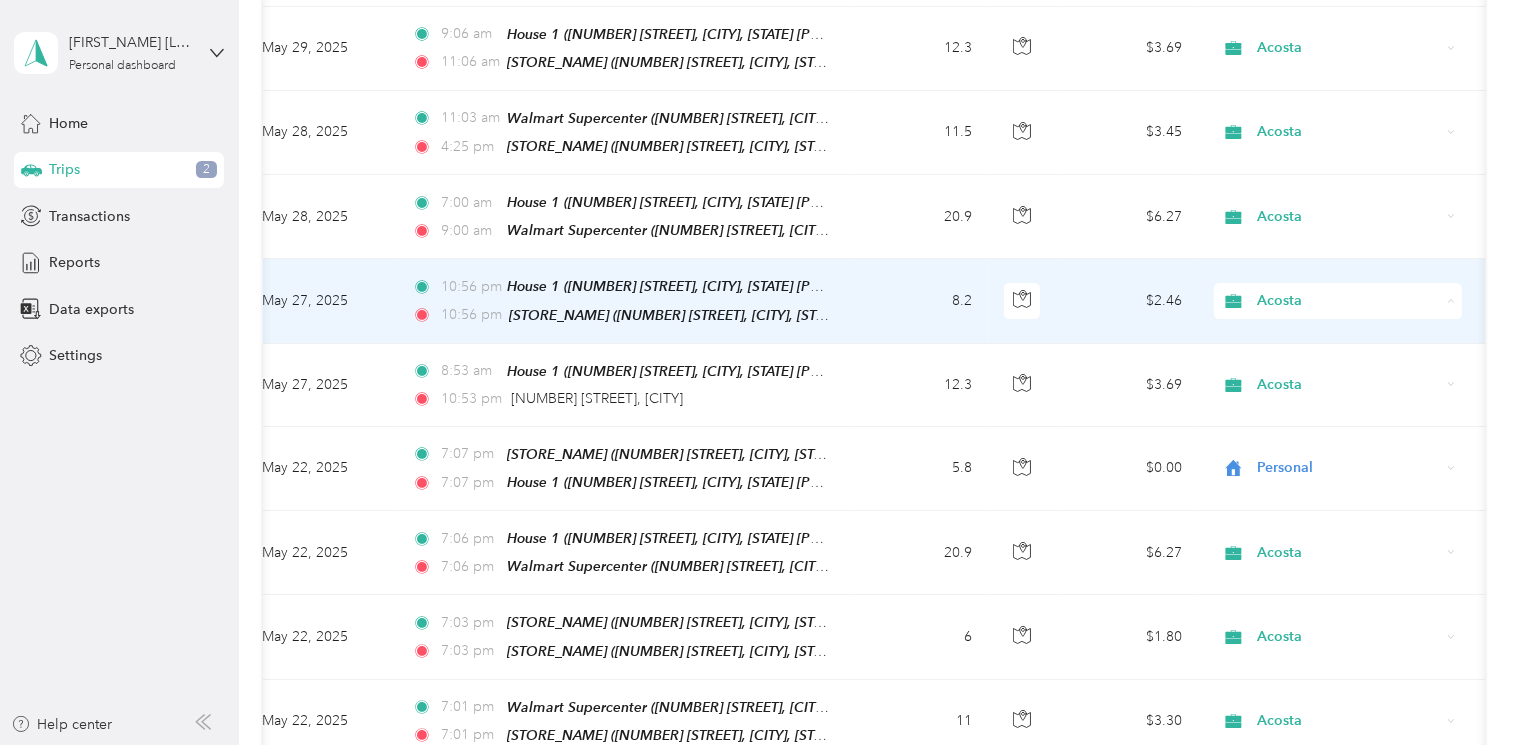 click on "Personal" at bounding box center [1355, 359] 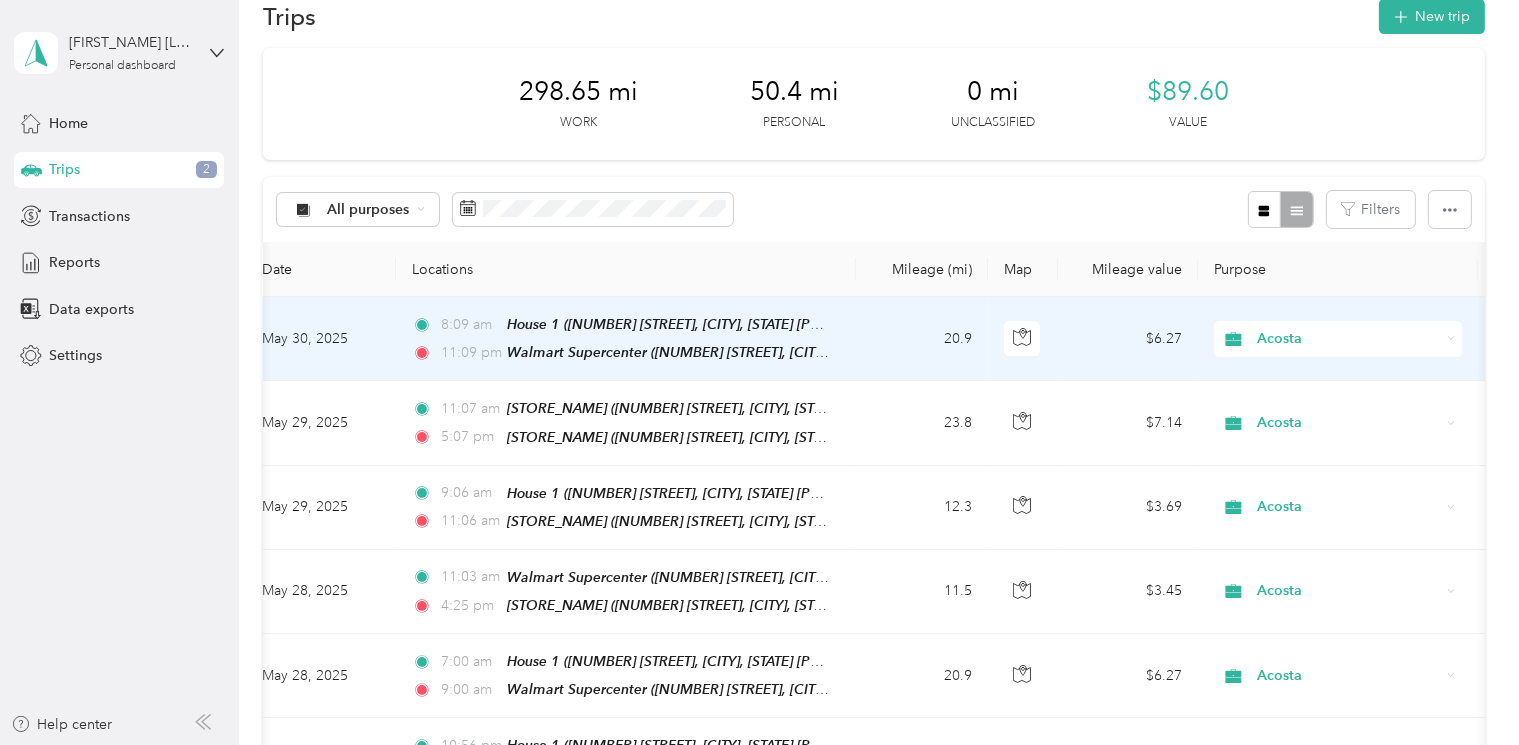 scroll, scrollTop: 0, scrollLeft: 0, axis: both 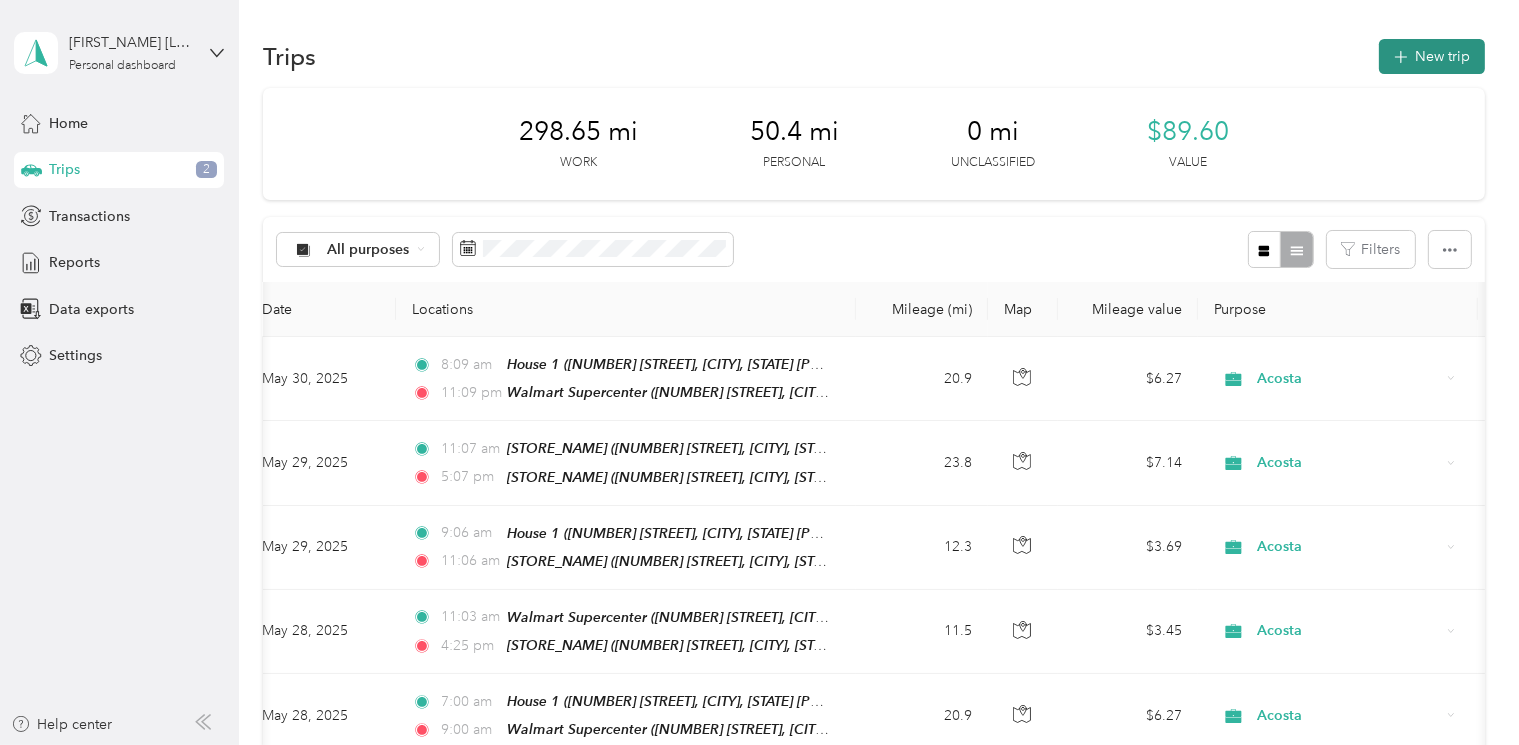 click on "New trip" at bounding box center [1432, 56] 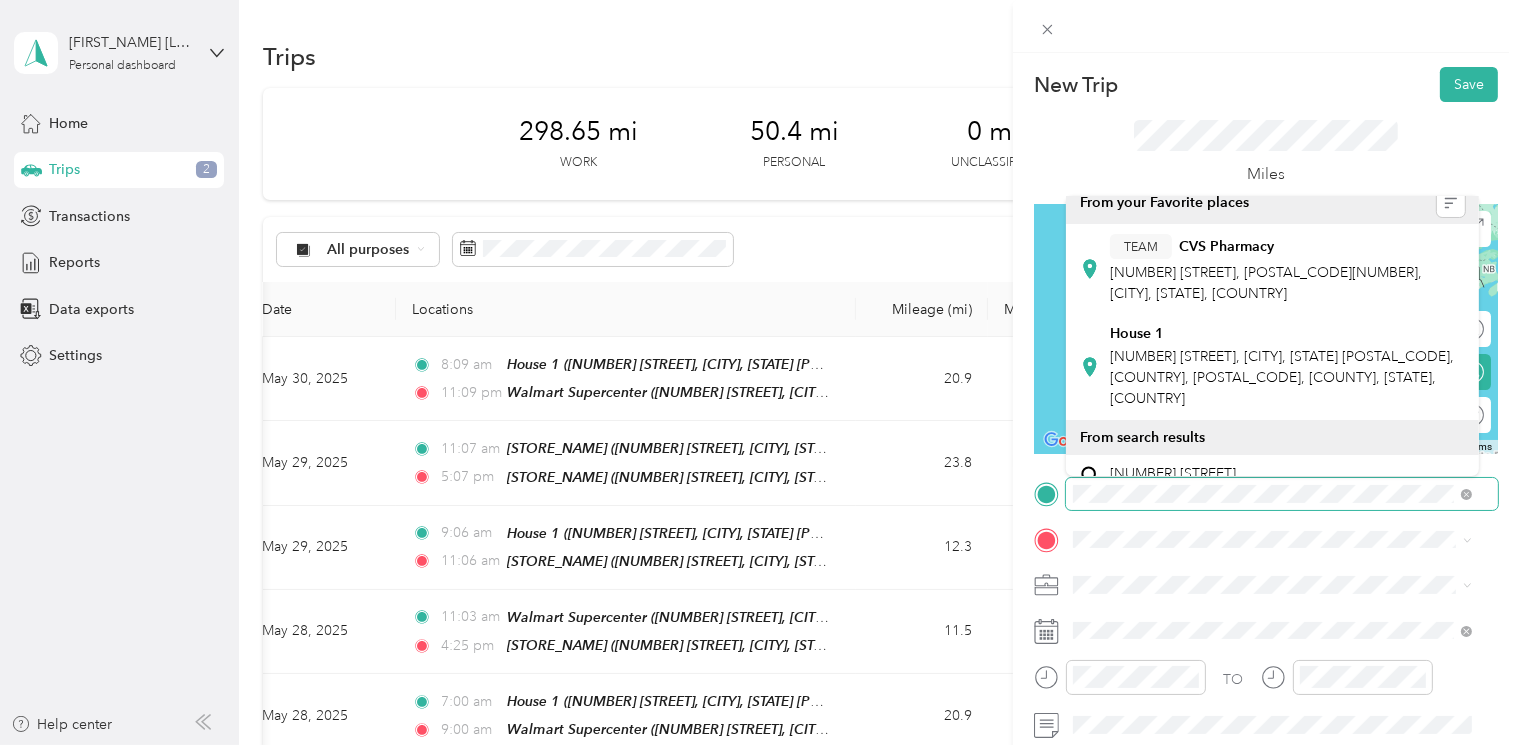 scroll, scrollTop: 0, scrollLeft: 0, axis: both 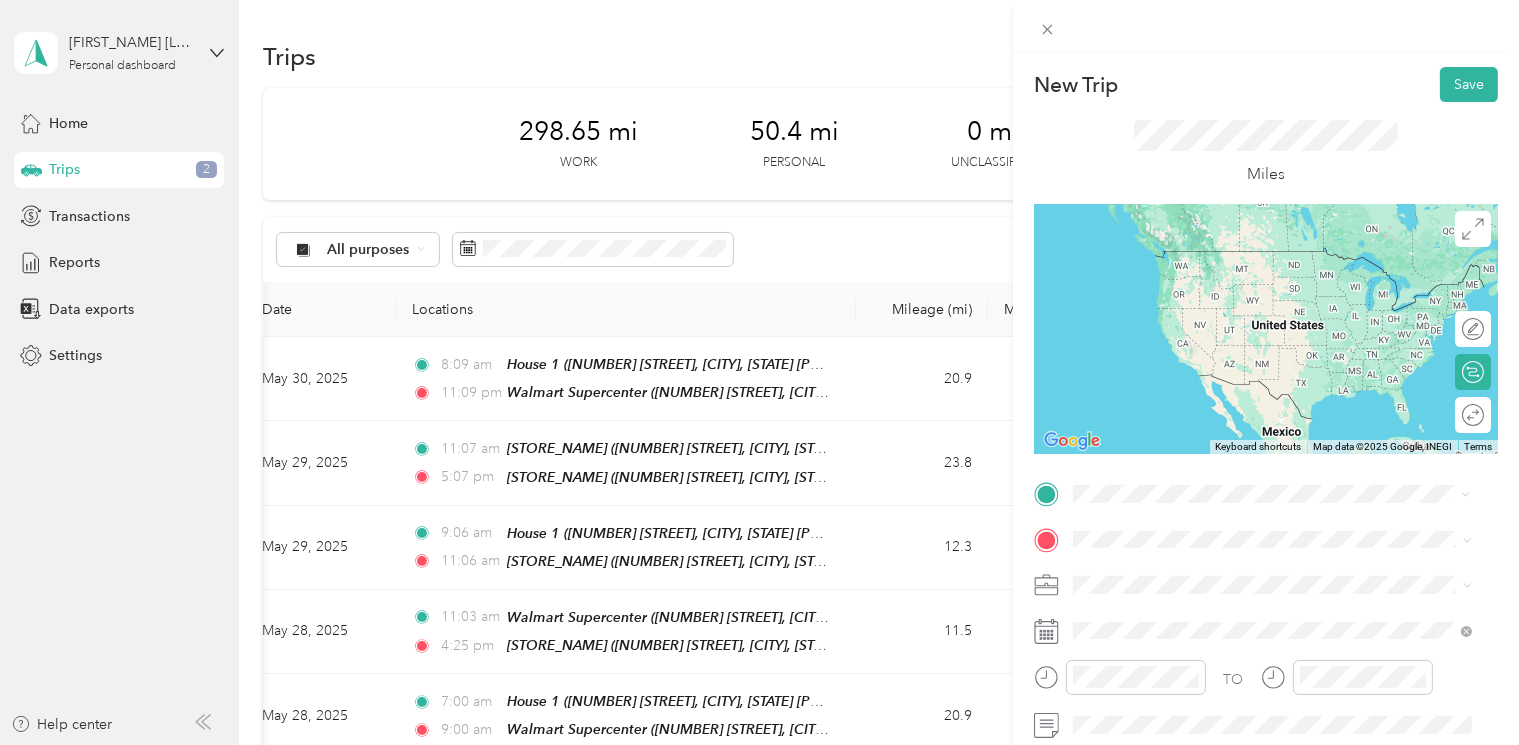 click on "[NUMBER] [STREET], [CITY], [STATE] [POSTAL_CODE], [COUNTRY], [POSTAL_CODE], [COUNTY], [STATE], [COUNTRY]" at bounding box center (1282, 391) 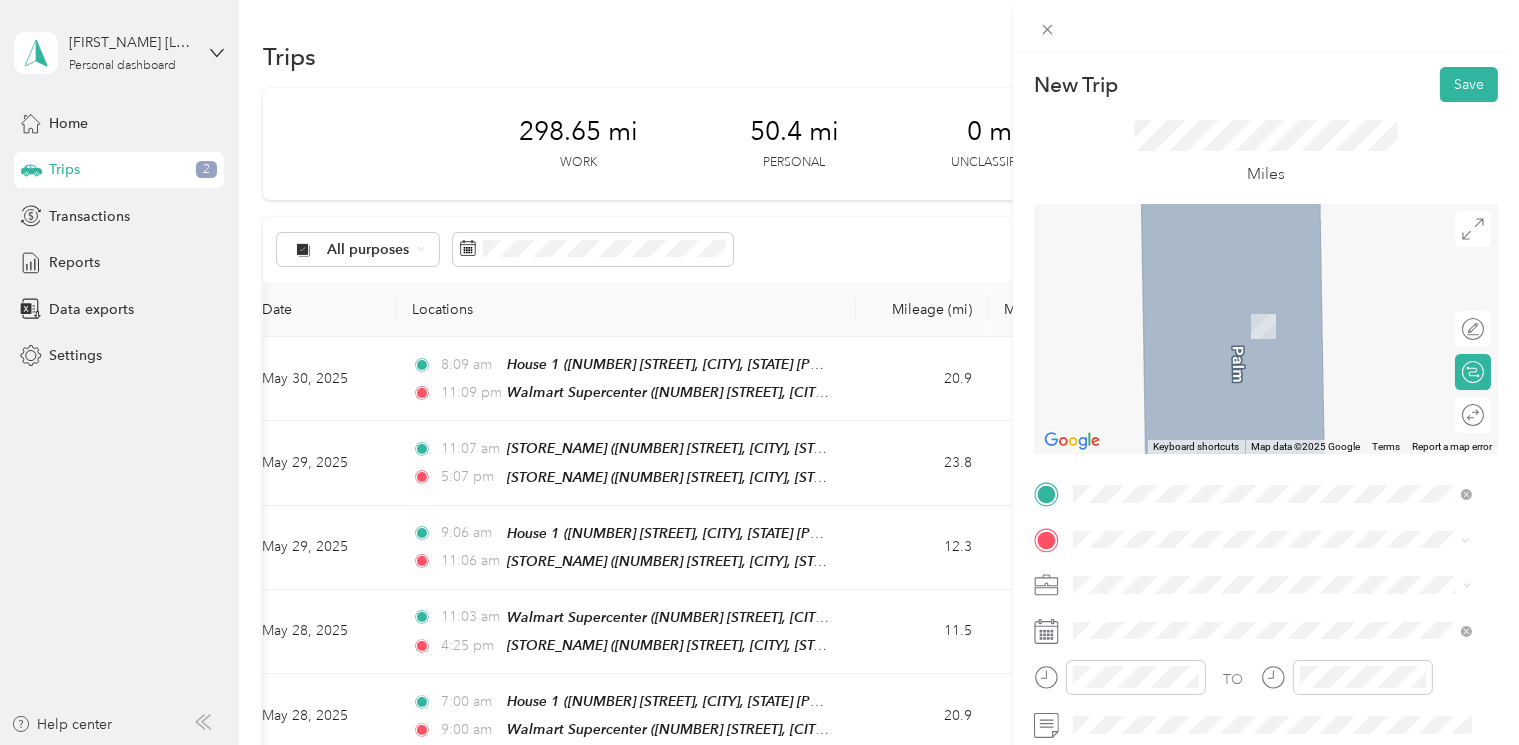 click on "TEAM [STORE_NAME] [NUMBER] [STREET], [POSTAL_CODE][NUMBER], [CITY], [STATE], [COUNTRY]" at bounding box center (1287, 329) 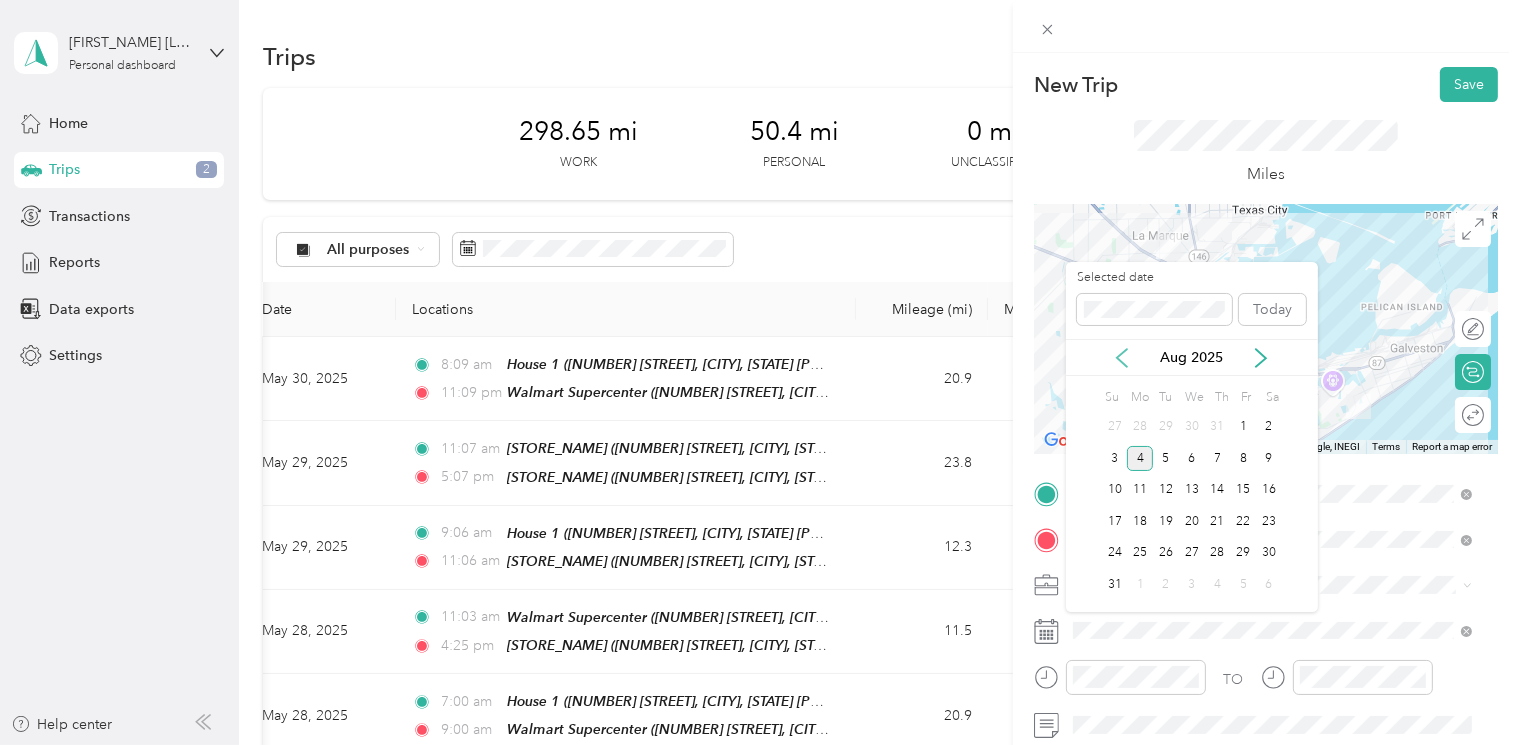click 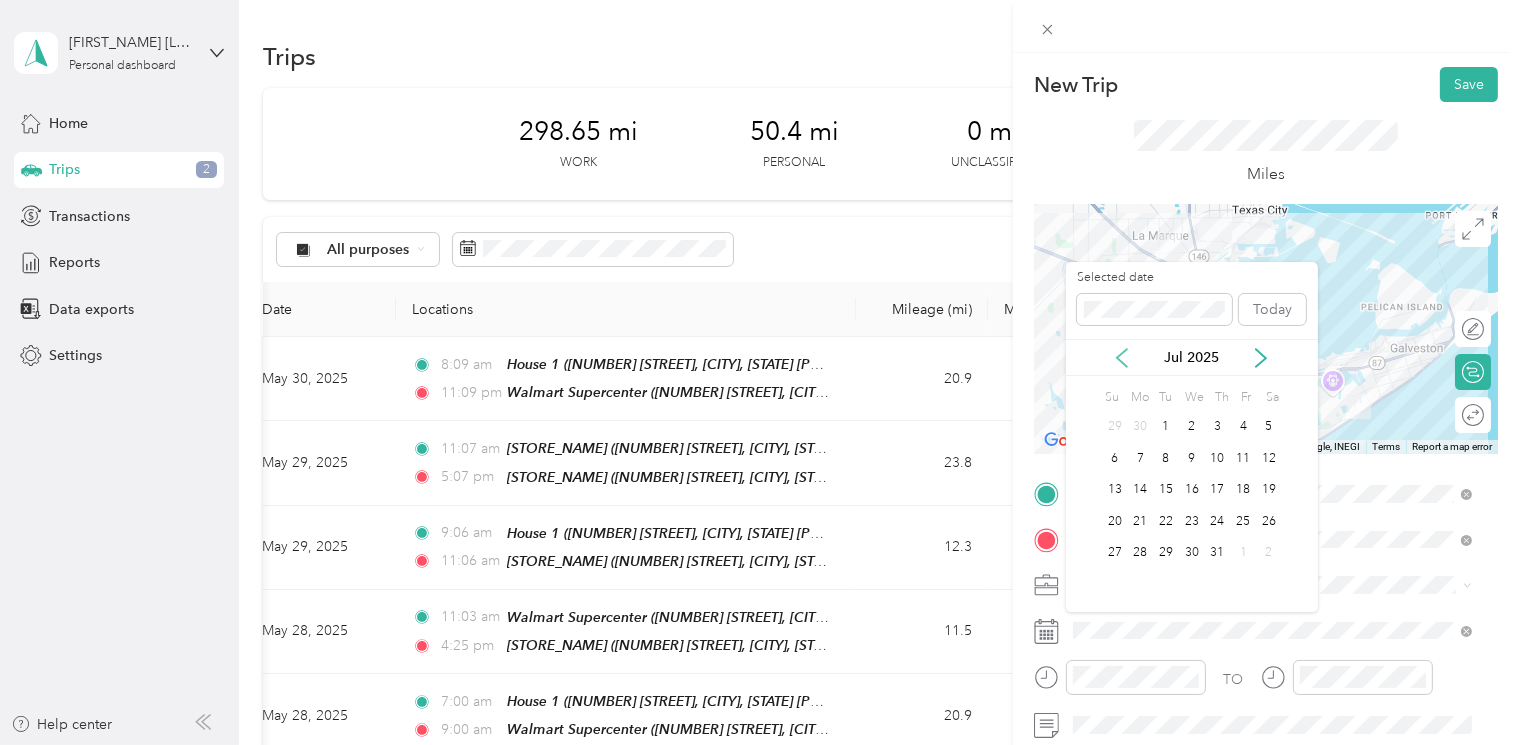 click 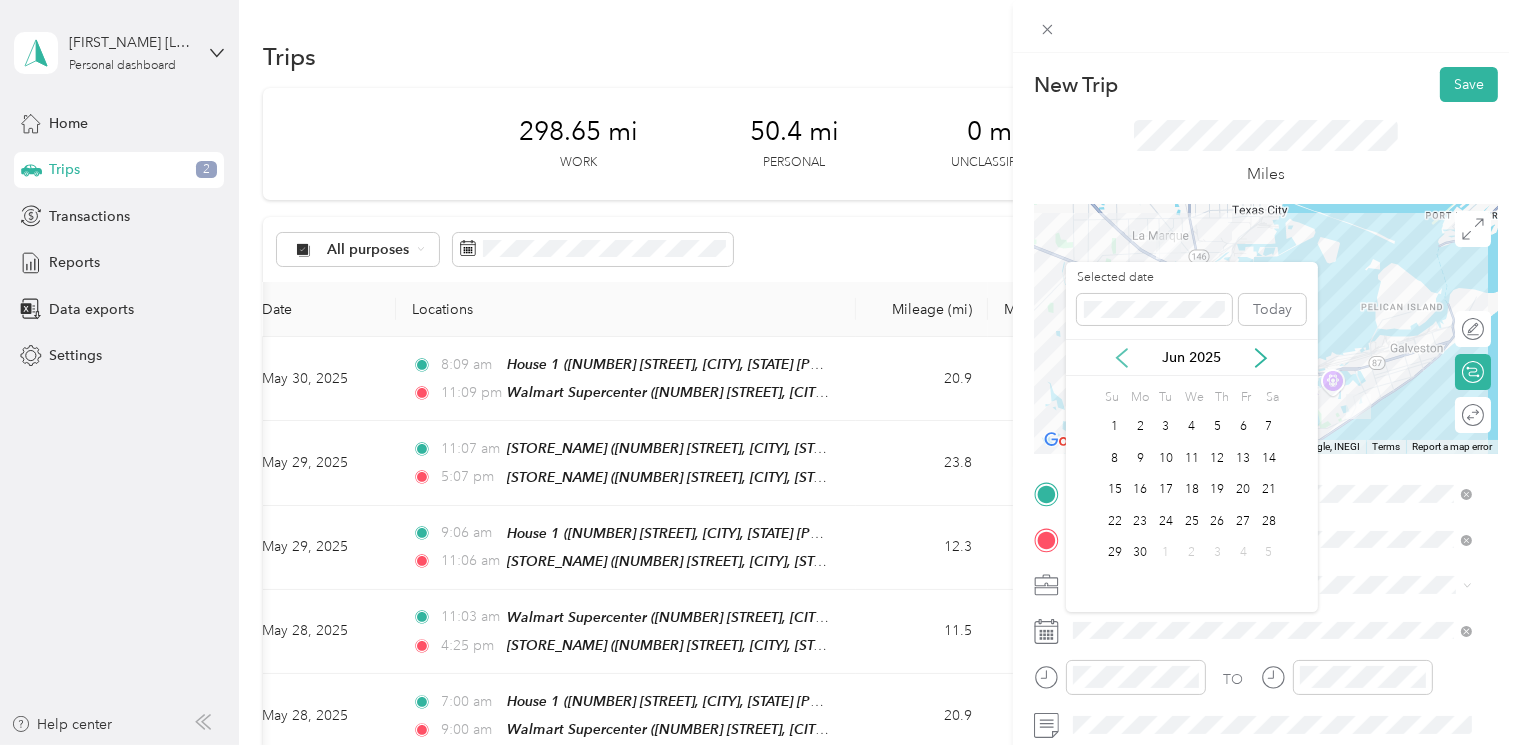 click 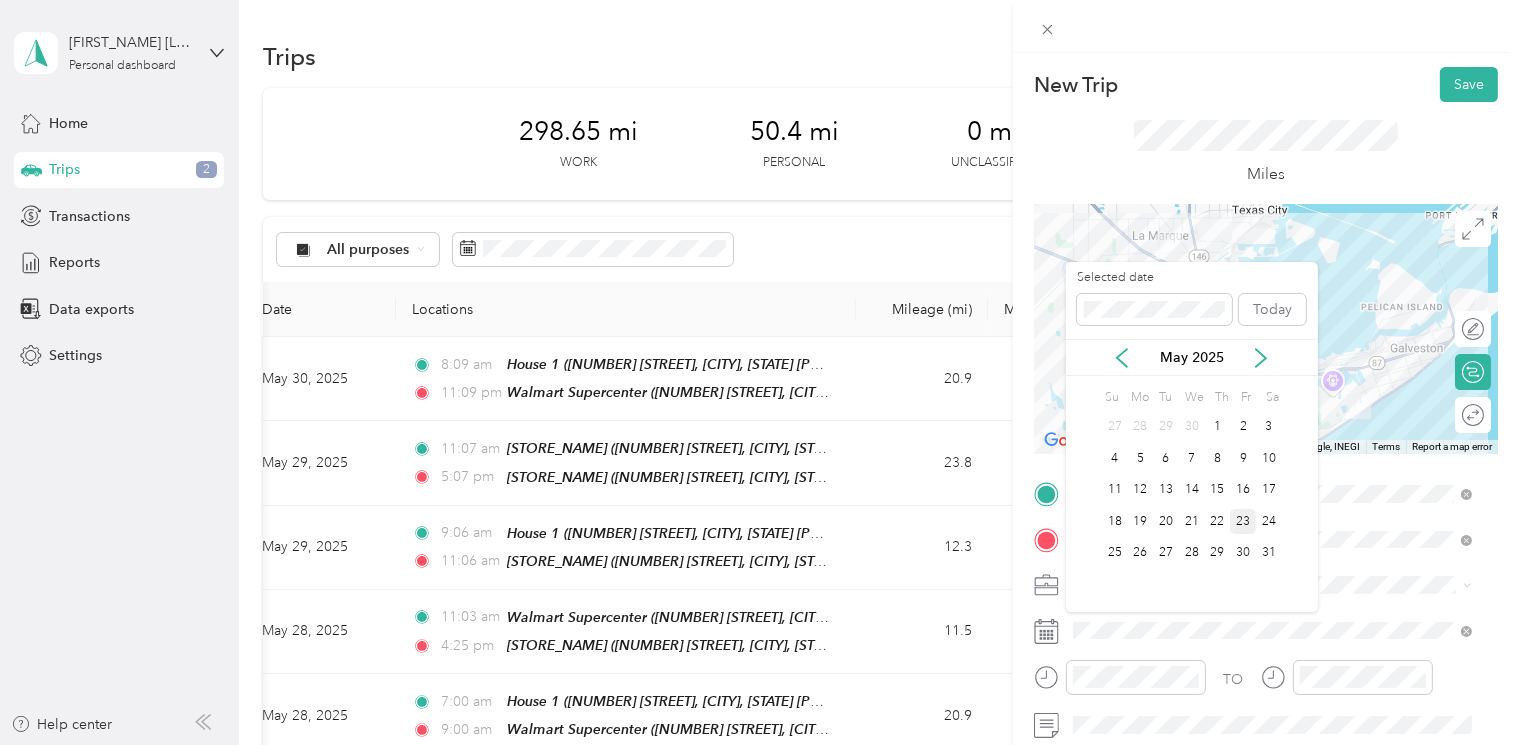 click on "23" at bounding box center [1243, 521] 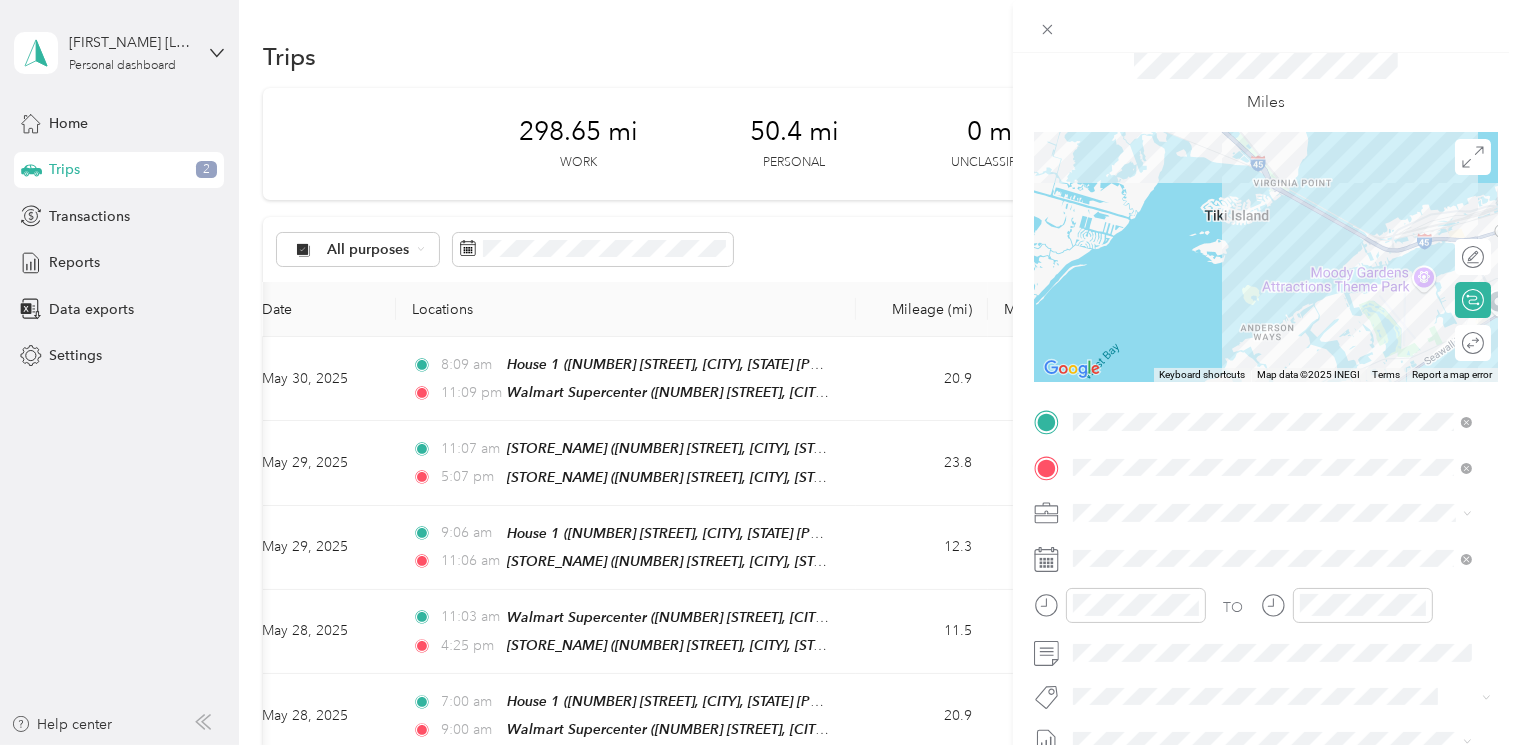 scroll, scrollTop: 124, scrollLeft: 0, axis: vertical 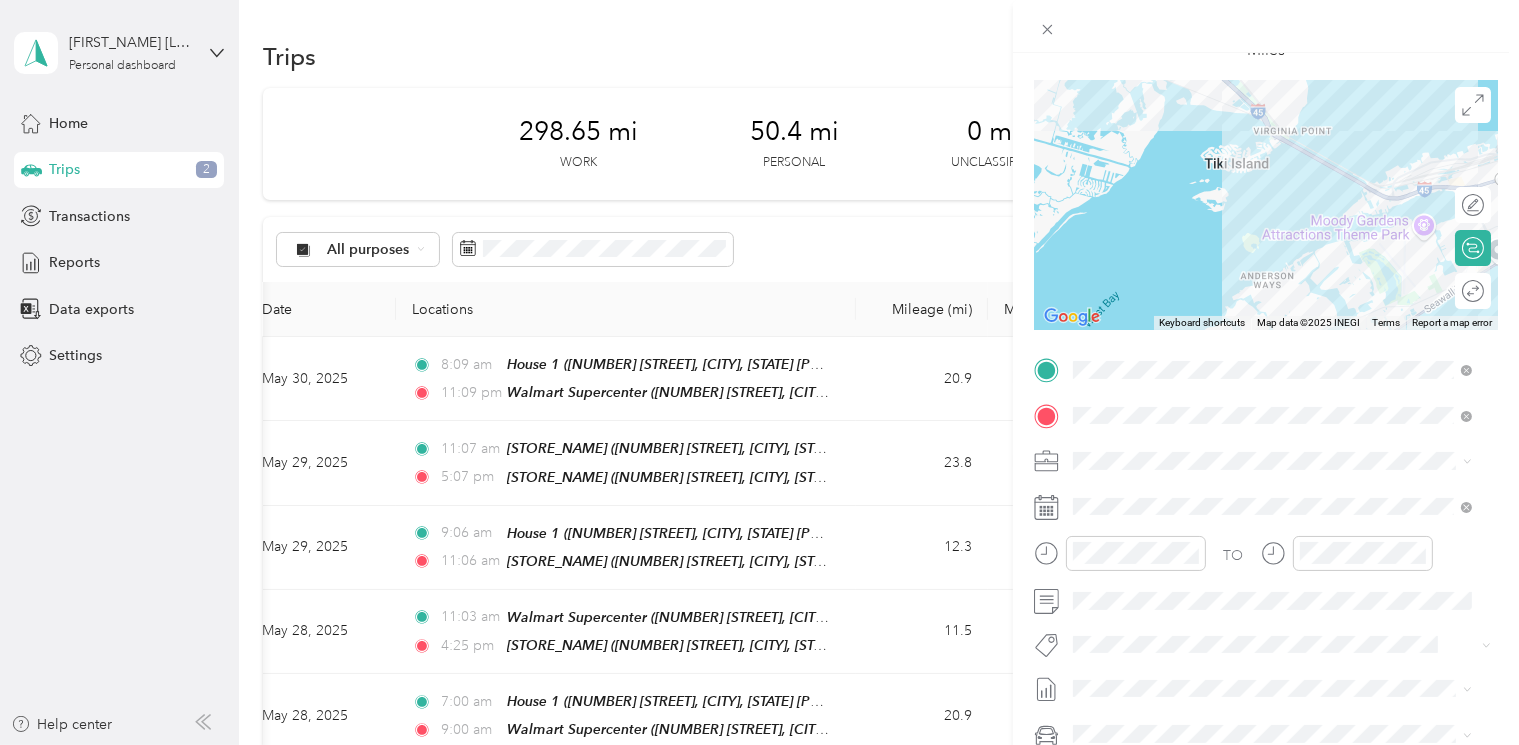 click at bounding box center (1282, 461) 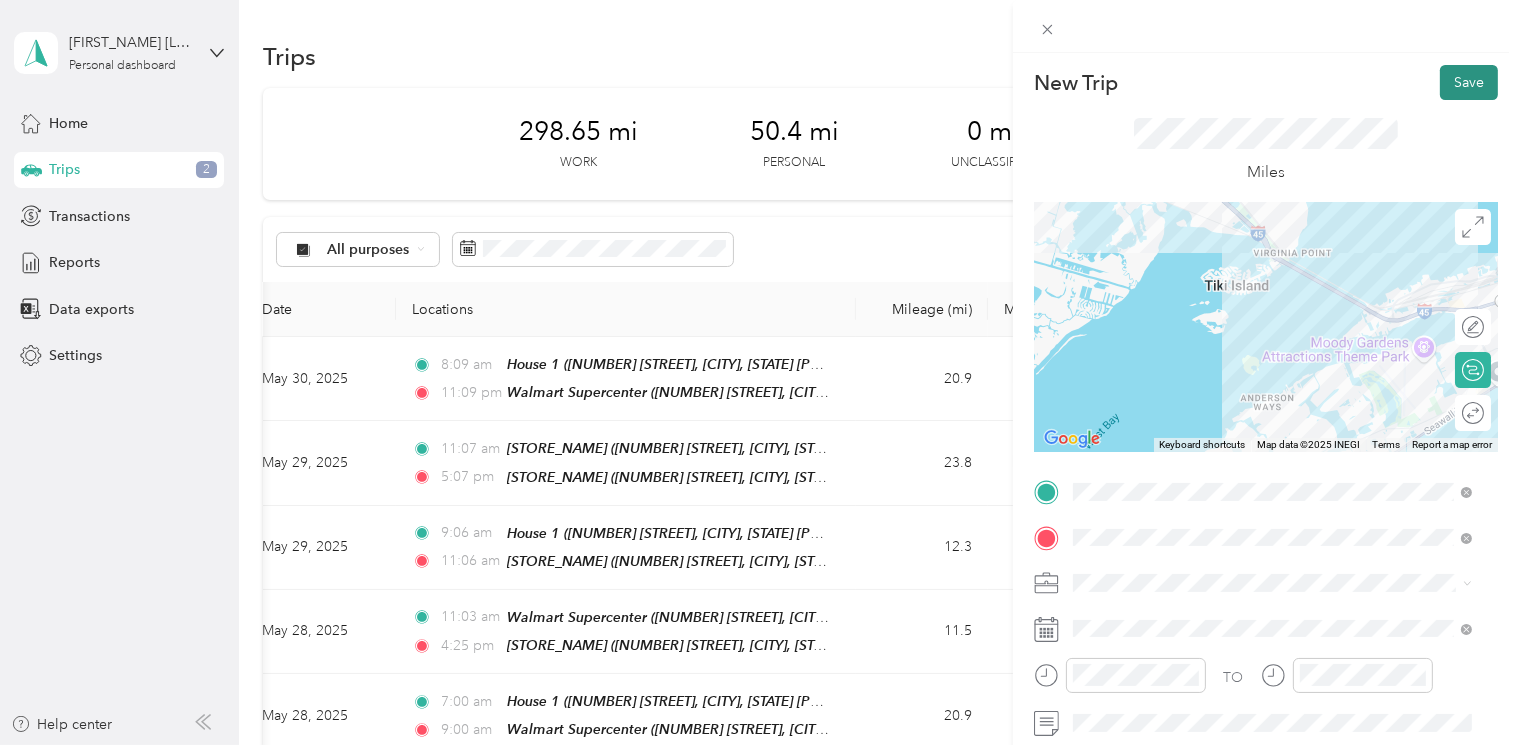 scroll, scrollTop: 0, scrollLeft: 0, axis: both 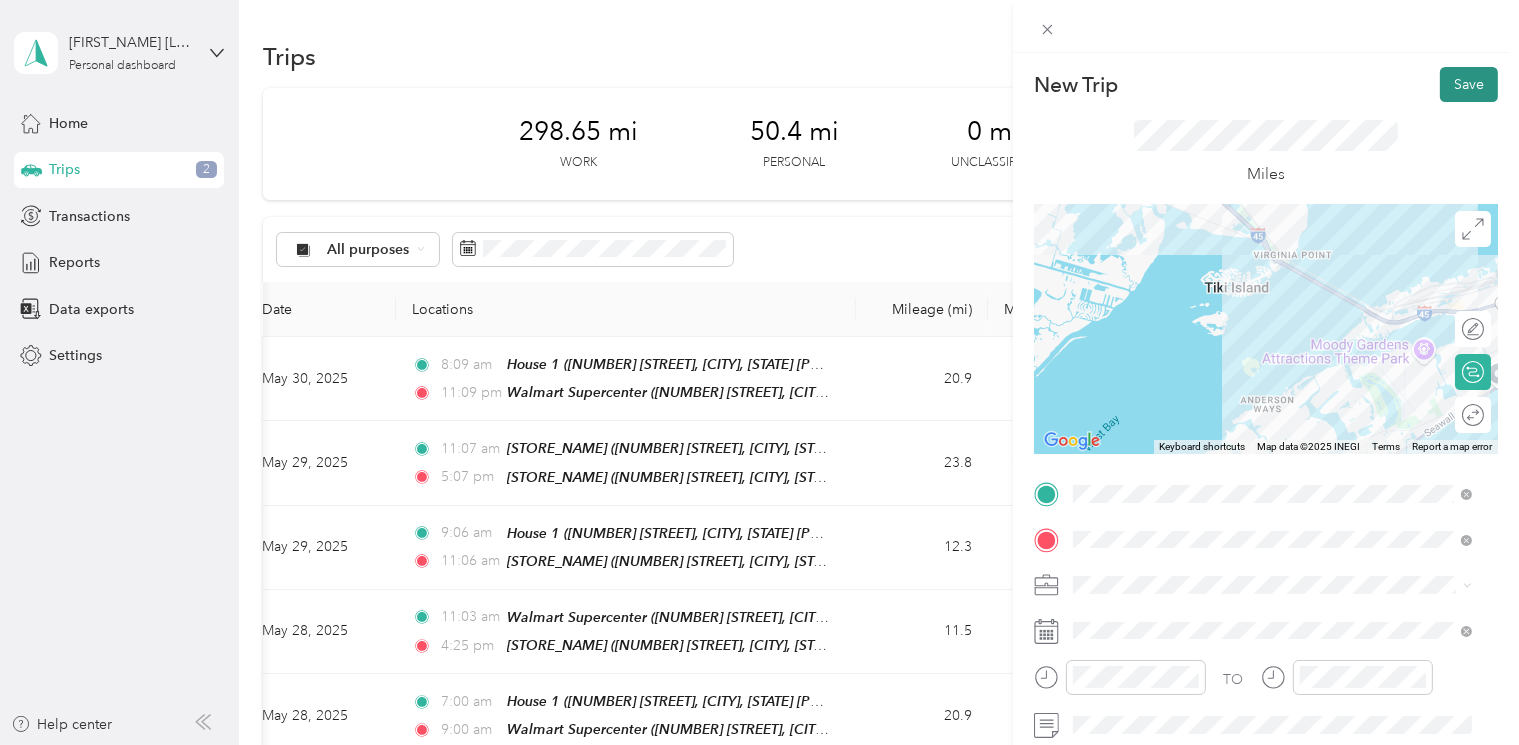 click on "Save" at bounding box center [1469, 84] 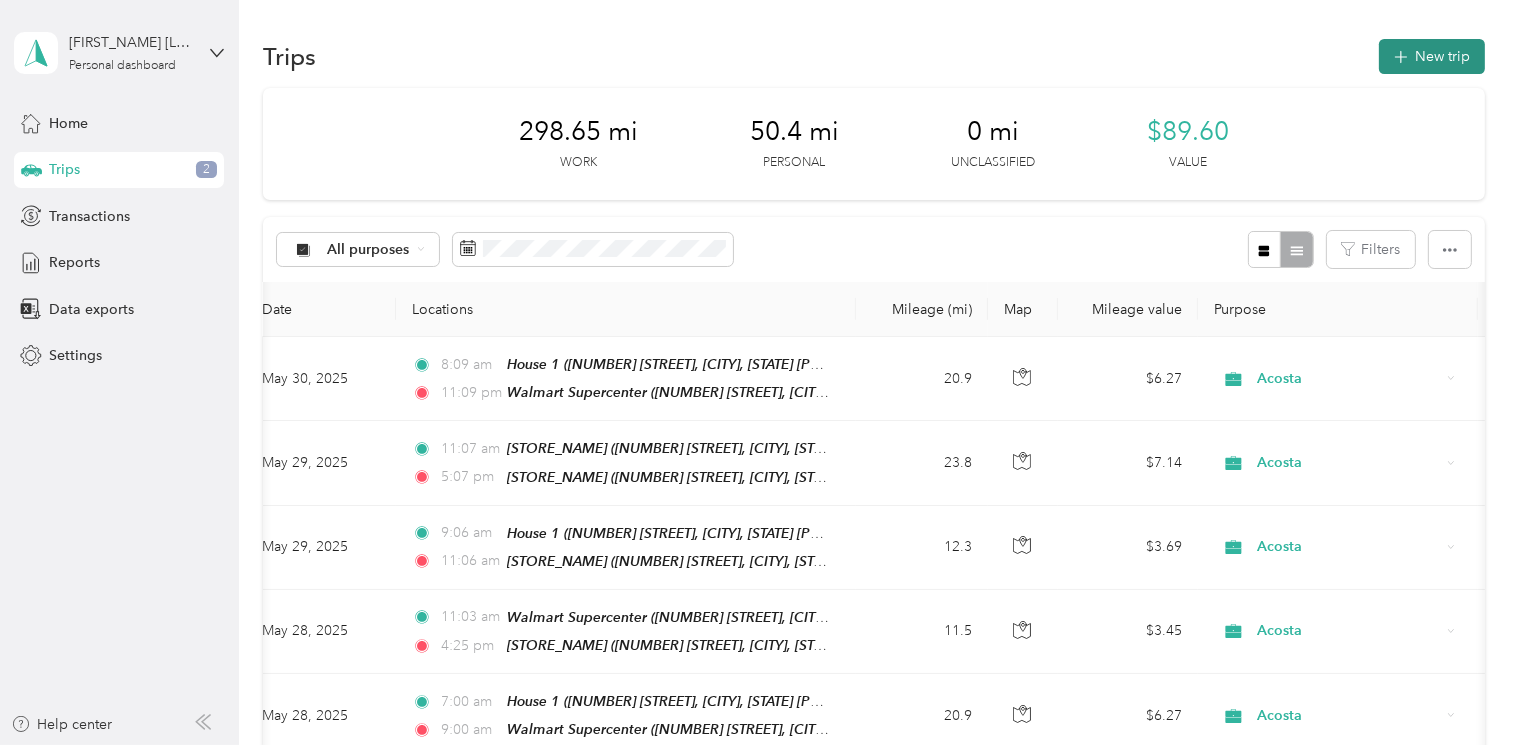 click on "New trip" at bounding box center (1432, 56) 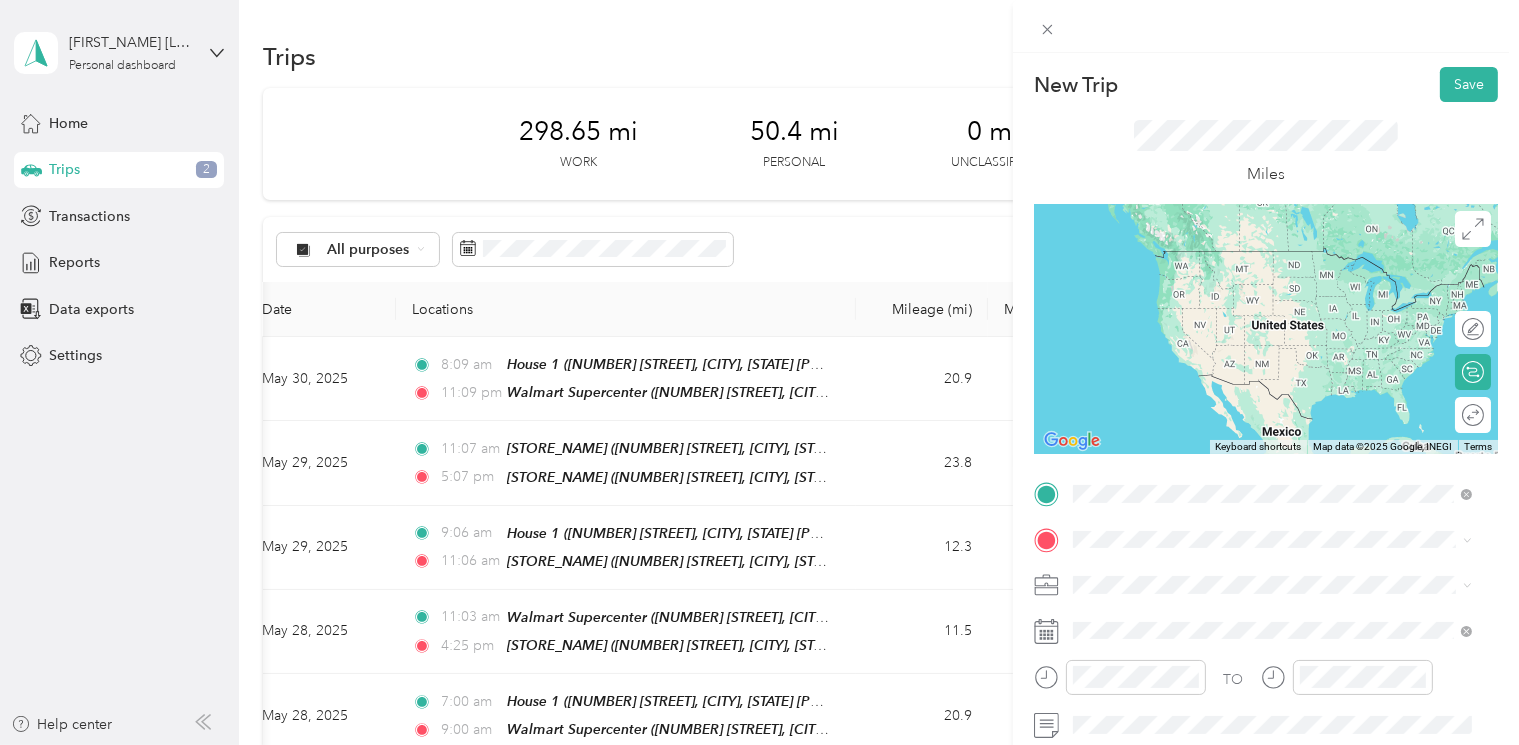 click on "Walmart Supercenter" at bounding box center [1248, 261] 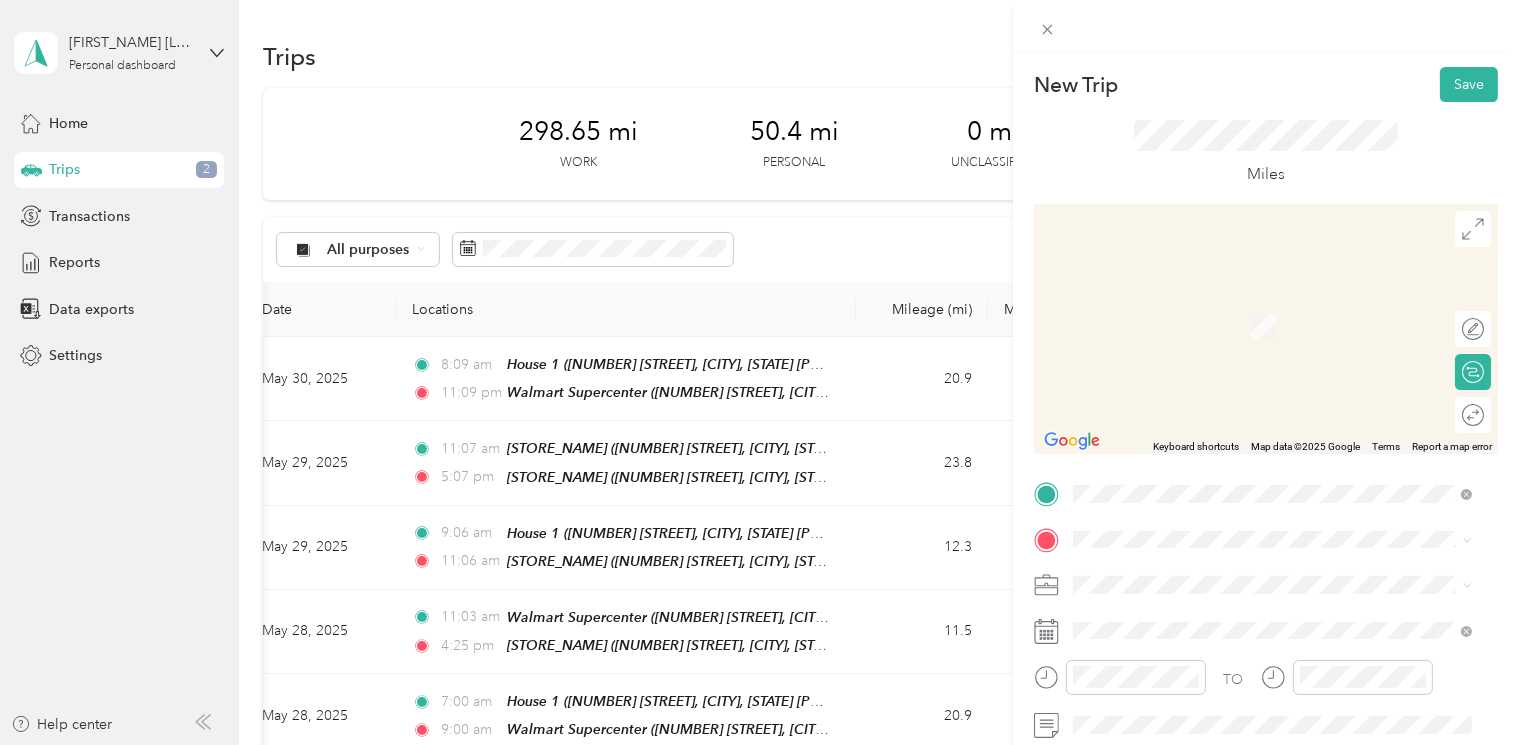 click on "[NUMBER] [STREET], [CITY], [STATE] [POSTAL_CODE], [COUNTRY], [POSTAL_CODE], [COUNTY], [STATE], [COUNTRY]" at bounding box center [1282, 435] 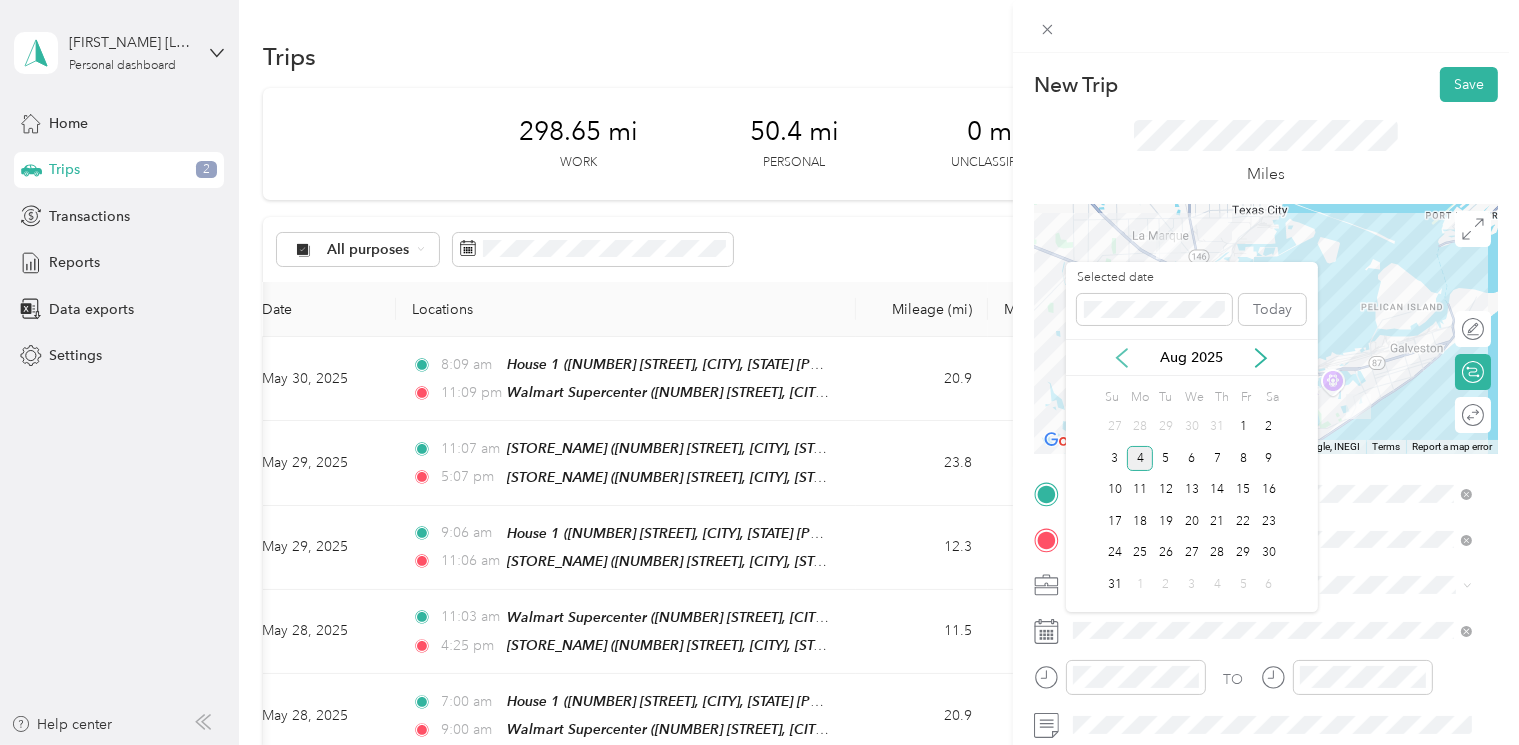 click 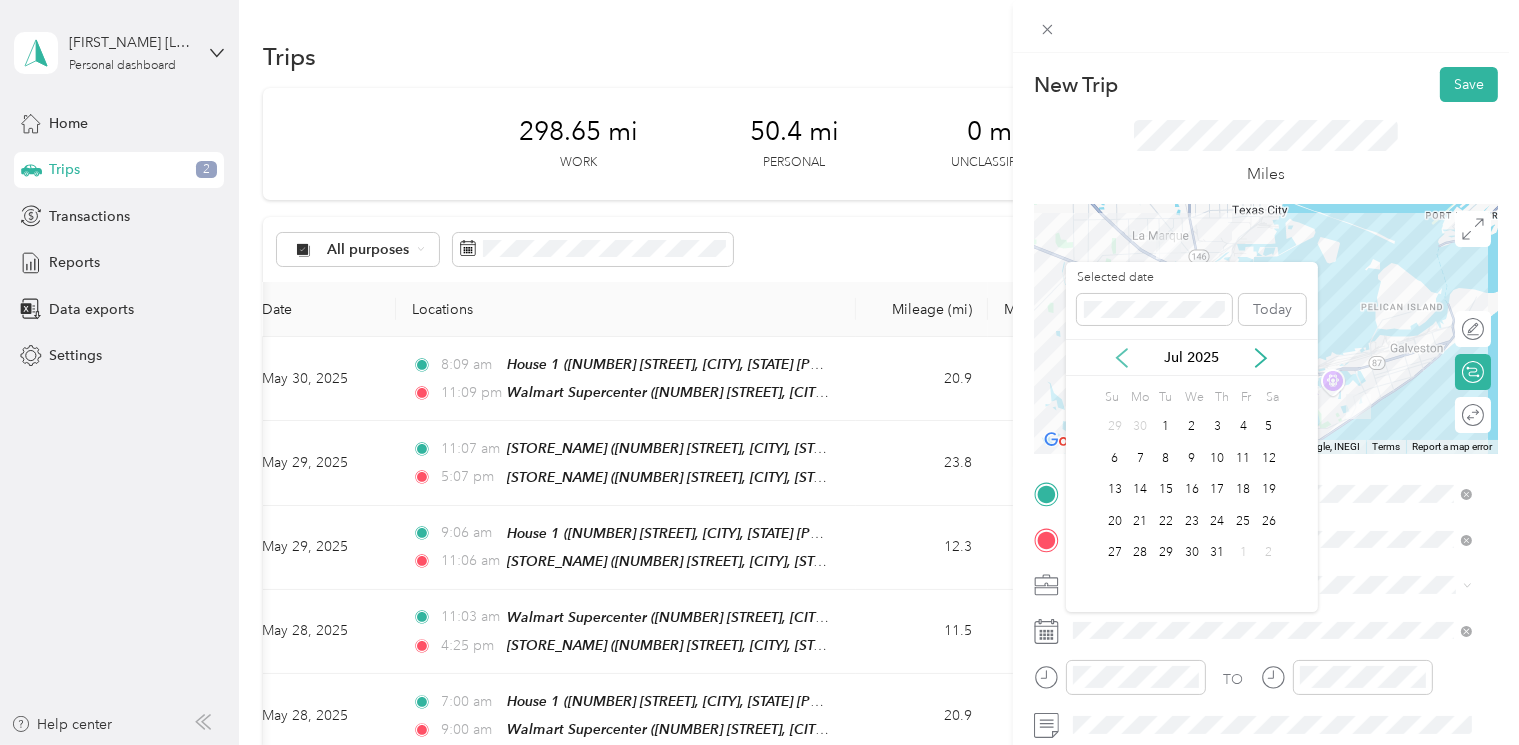 click 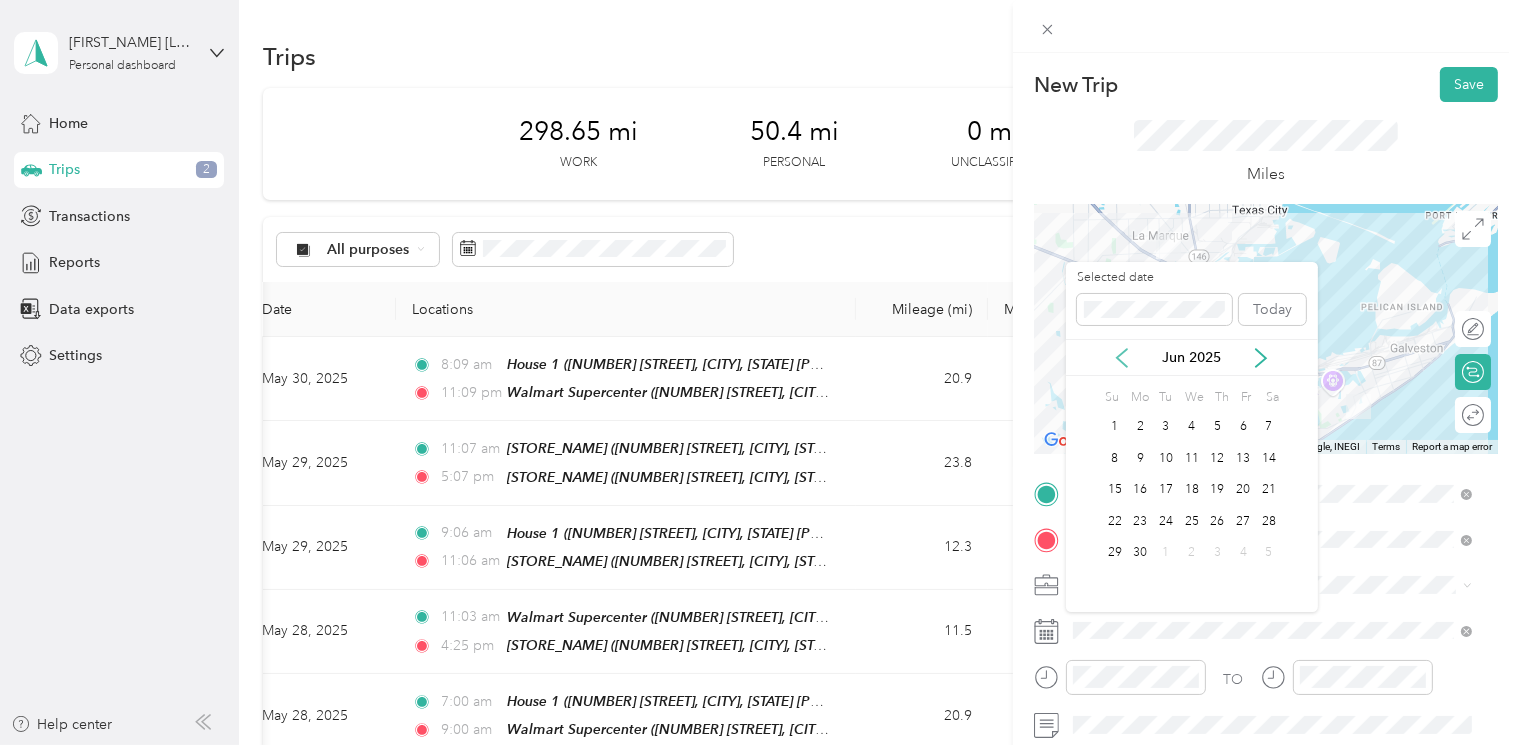 click 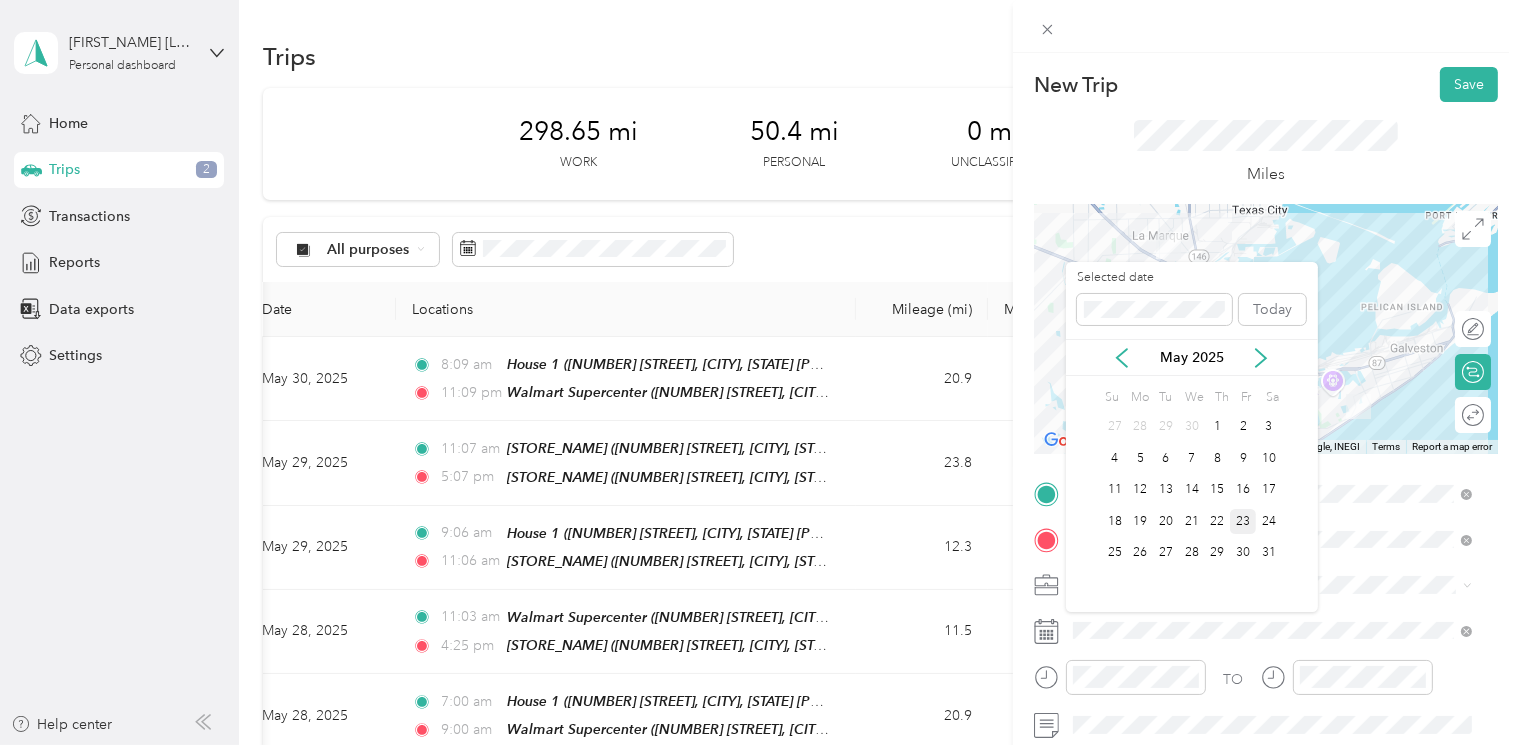 click on "23" at bounding box center (1243, 521) 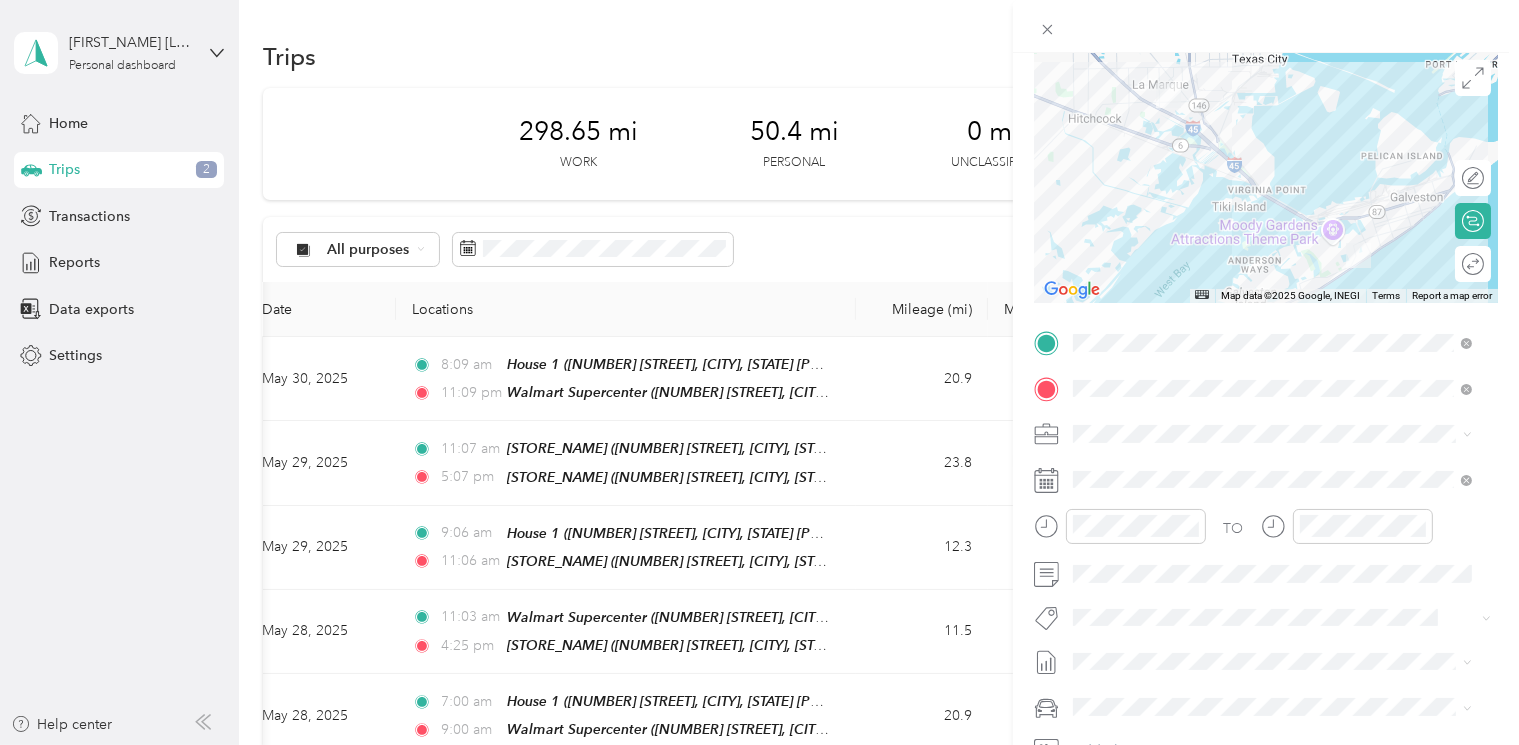 scroll, scrollTop: 0, scrollLeft: 0, axis: both 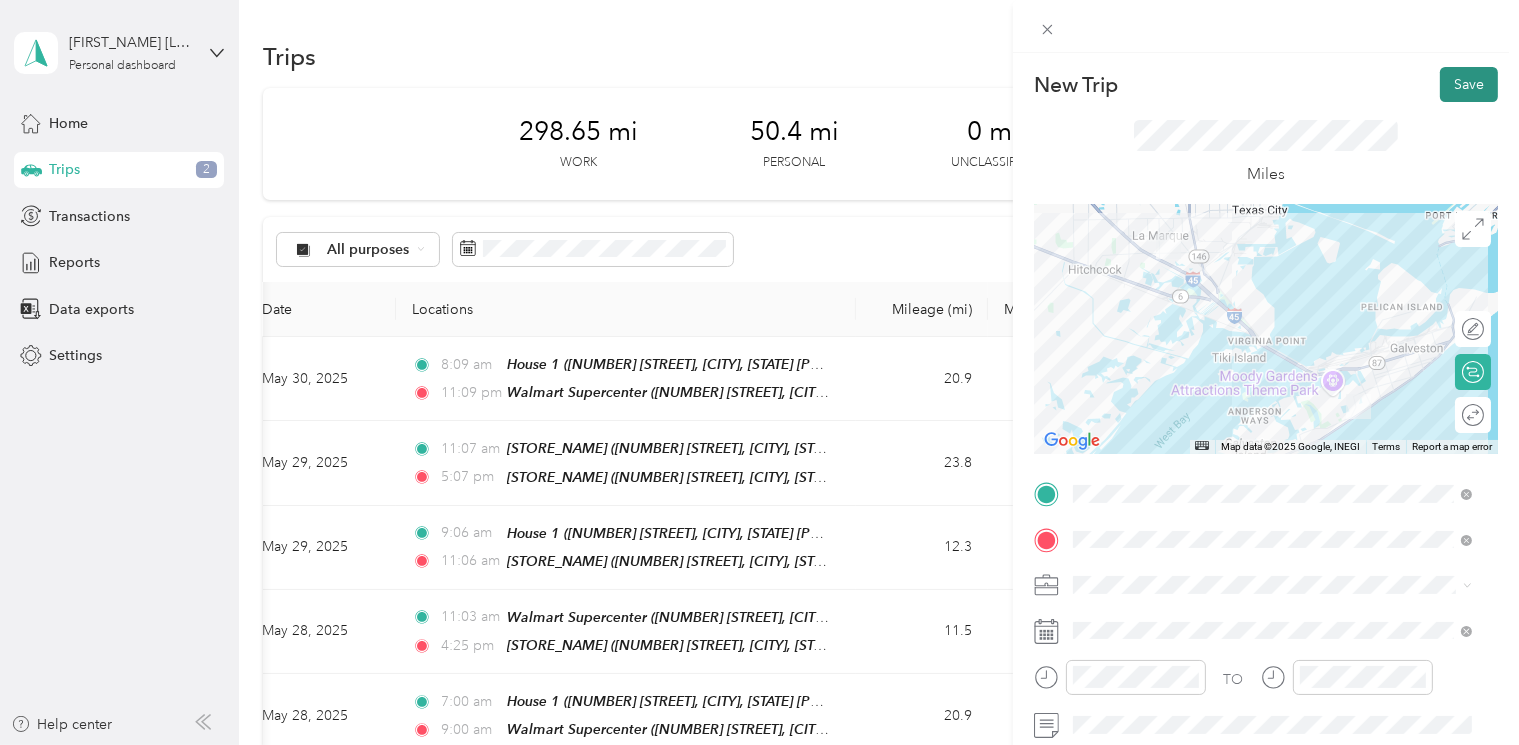 click on "Save" at bounding box center [1469, 84] 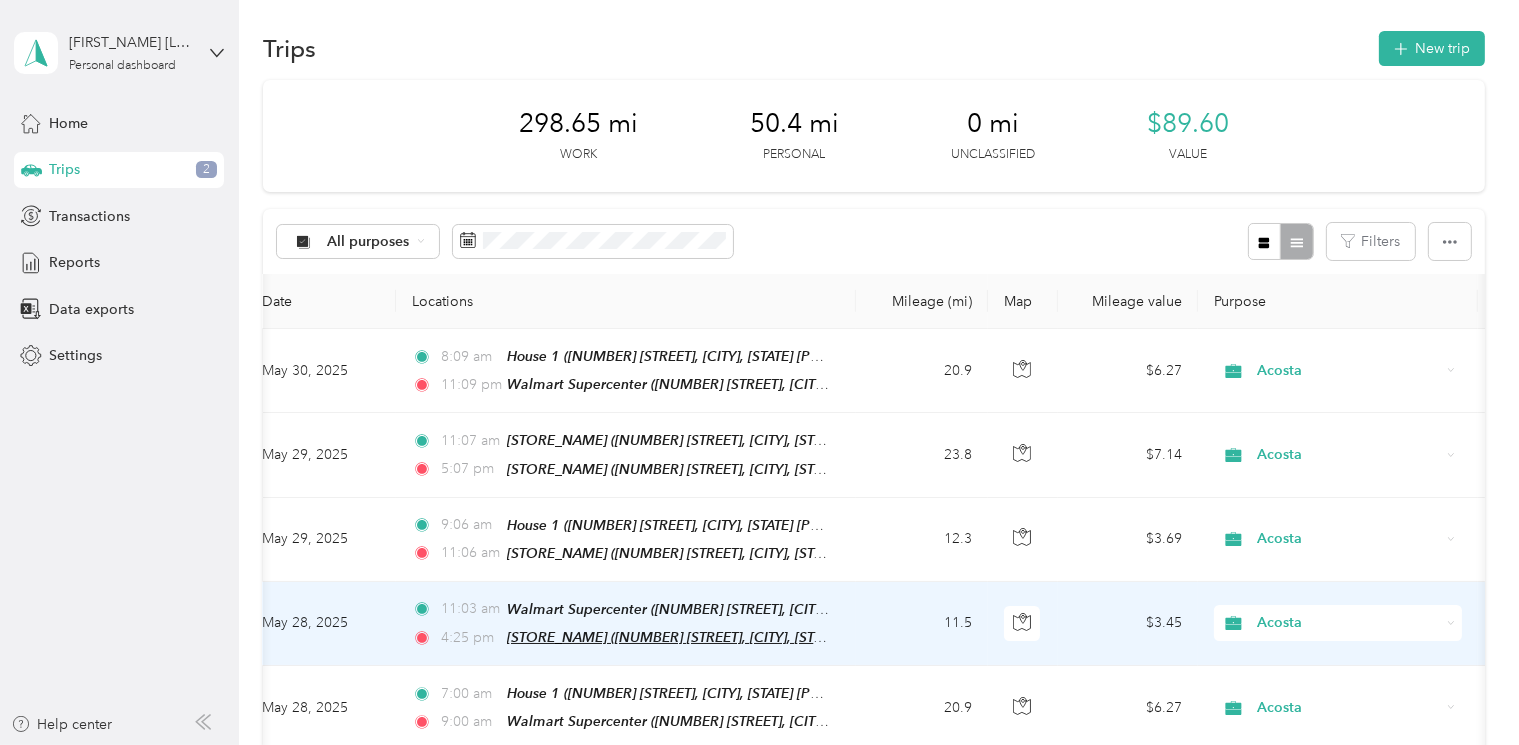scroll, scrollTop: 0, scrollLeft: 0, axis: both 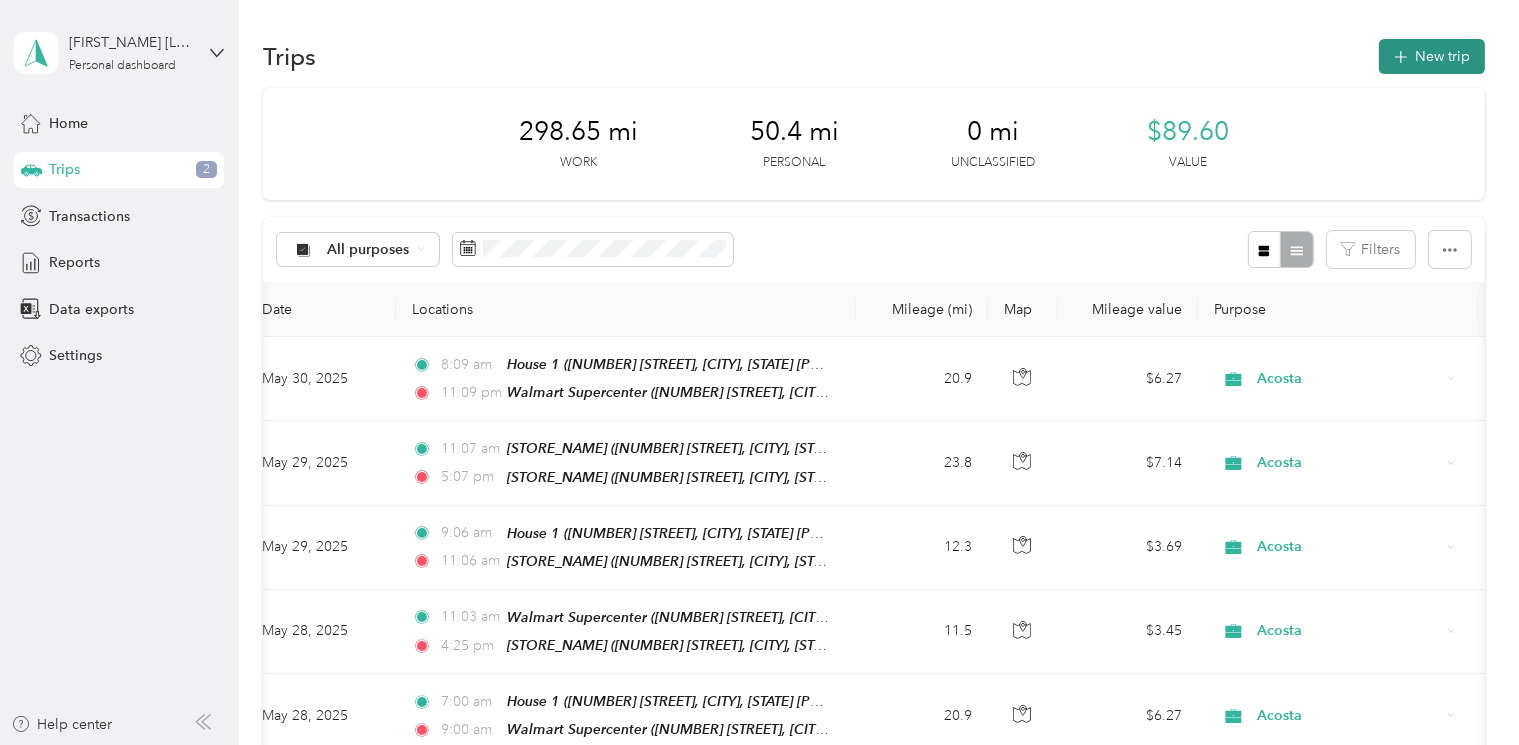 click on "New trip" at bounding box center [1432, 56] 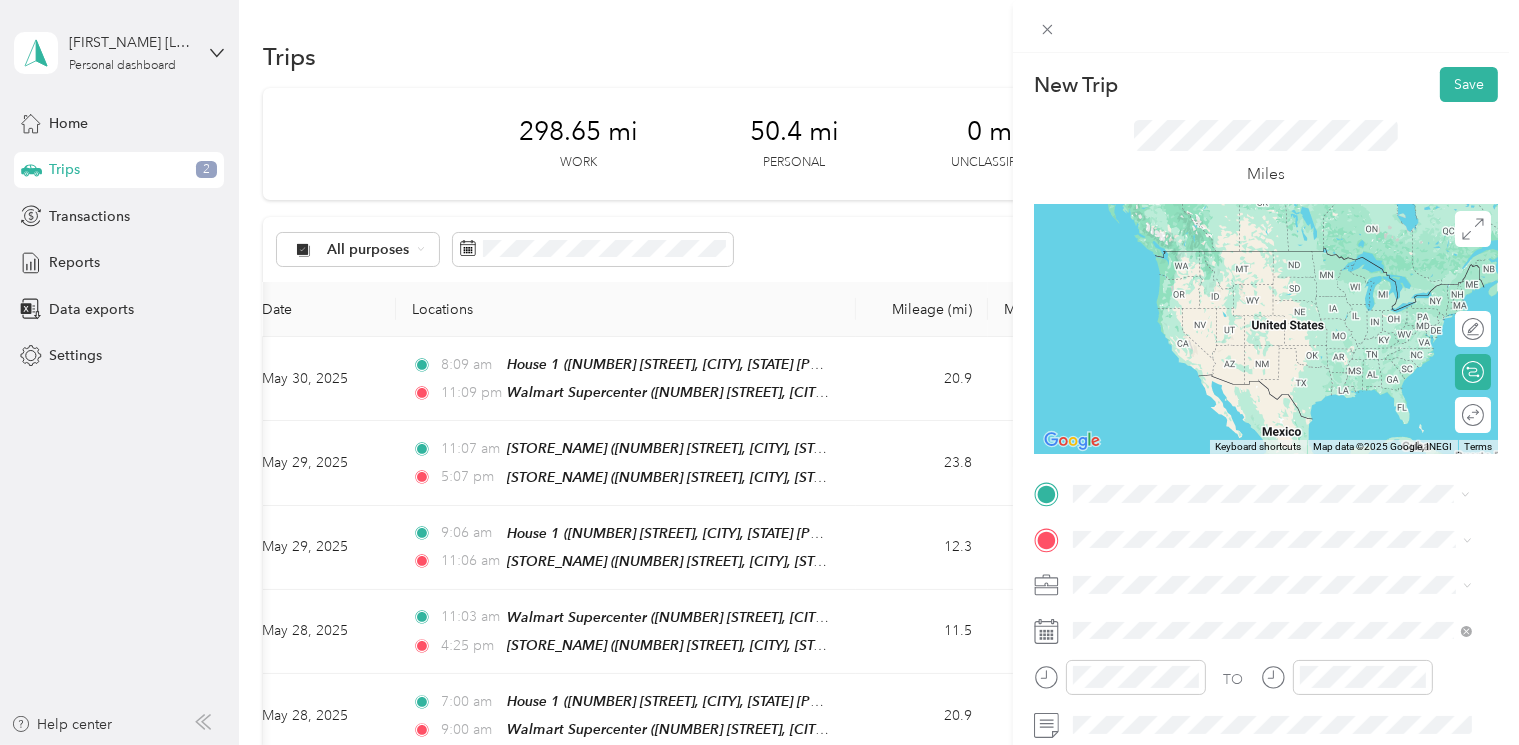 click on "TEAM [STORE_NAME] [NUMBER] [STREET], [POSTAL_CODE][NUMBER], [CITY], [STATE], [COUNTRY]" at bounding box center [1287, 283] 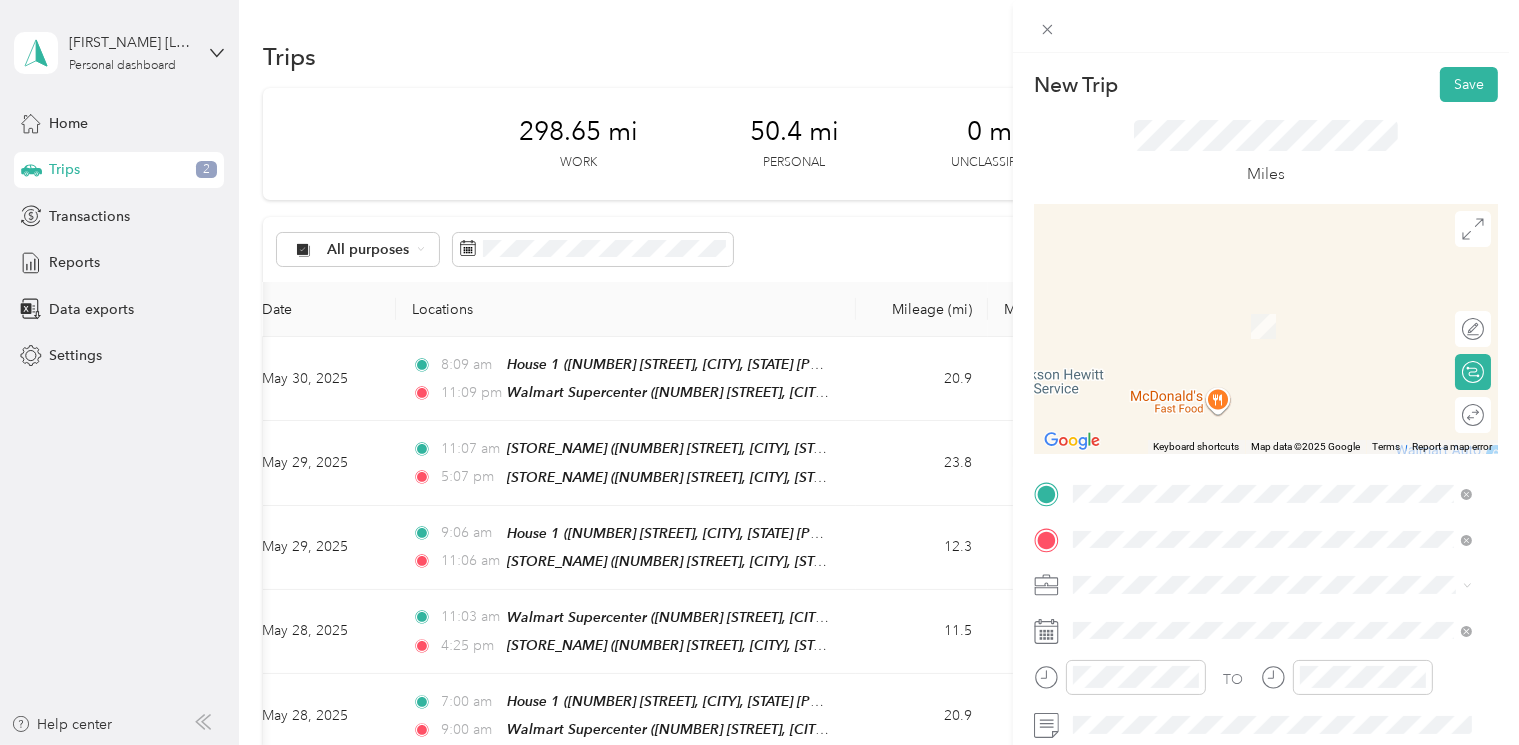 click on "[NUMBER] [STREET], [CITY], [STATE] [POSTAL_CODE], [COUNTRY], [POSTAL_CODE], [COUNTY], [STATE], [COUNTRY]" at bounding box center [1282, 437] 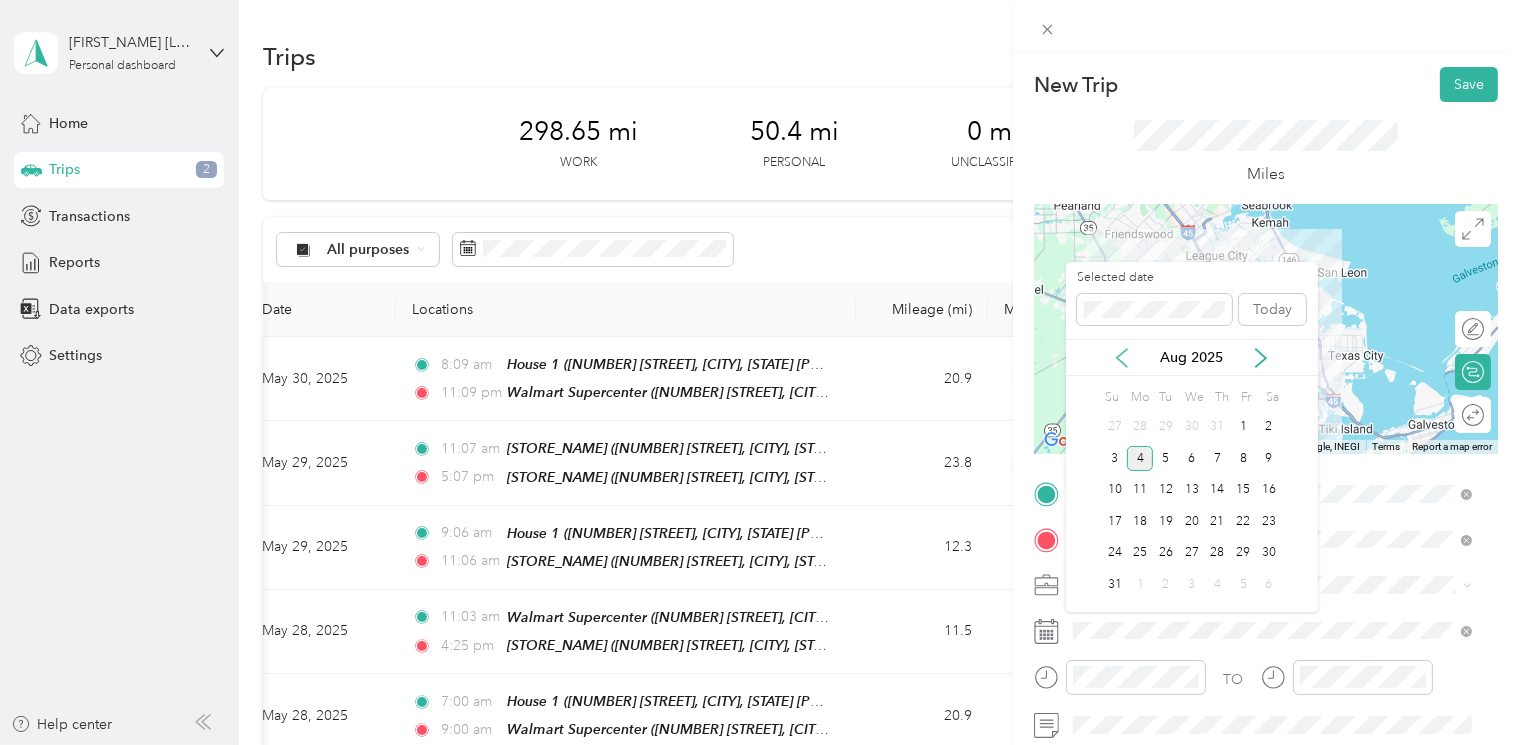 click 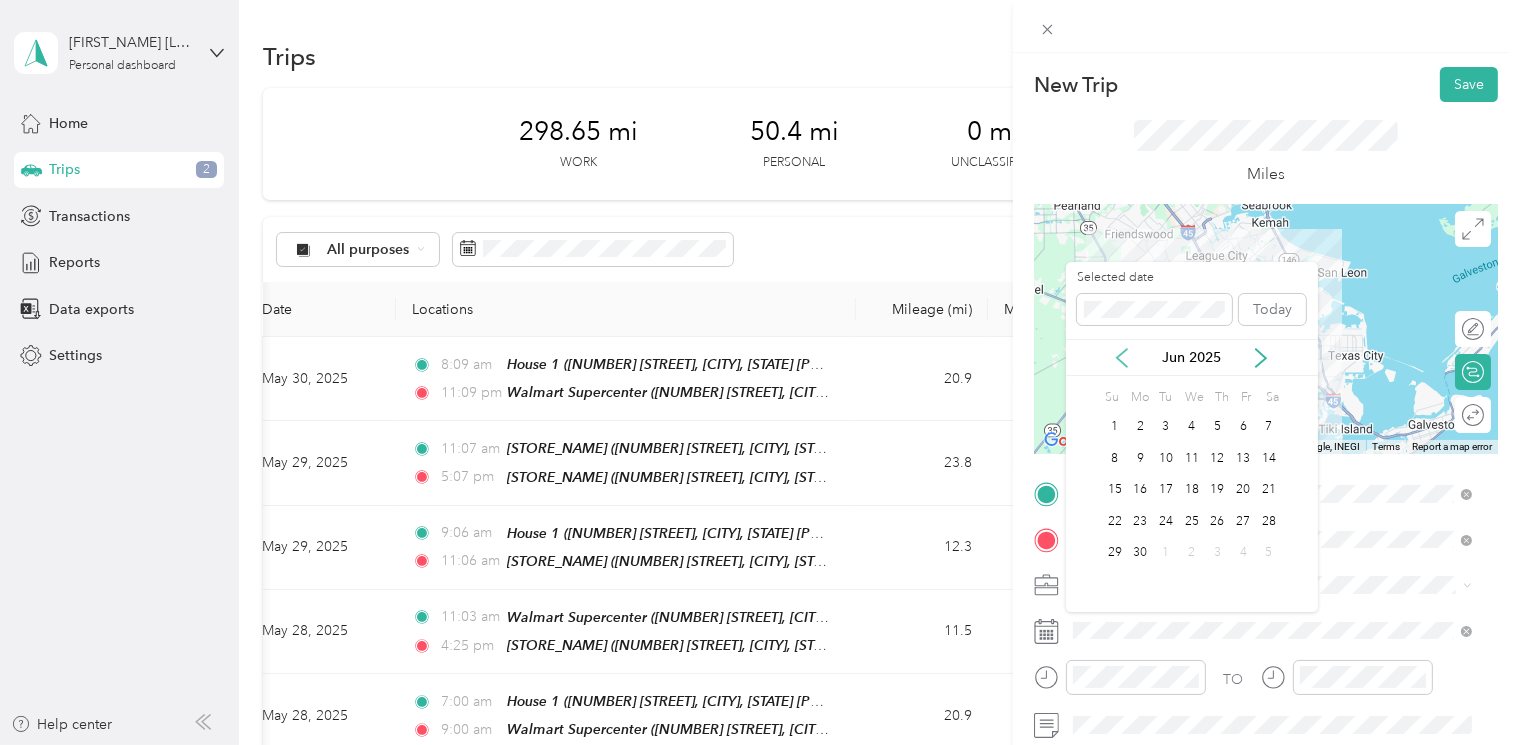 click 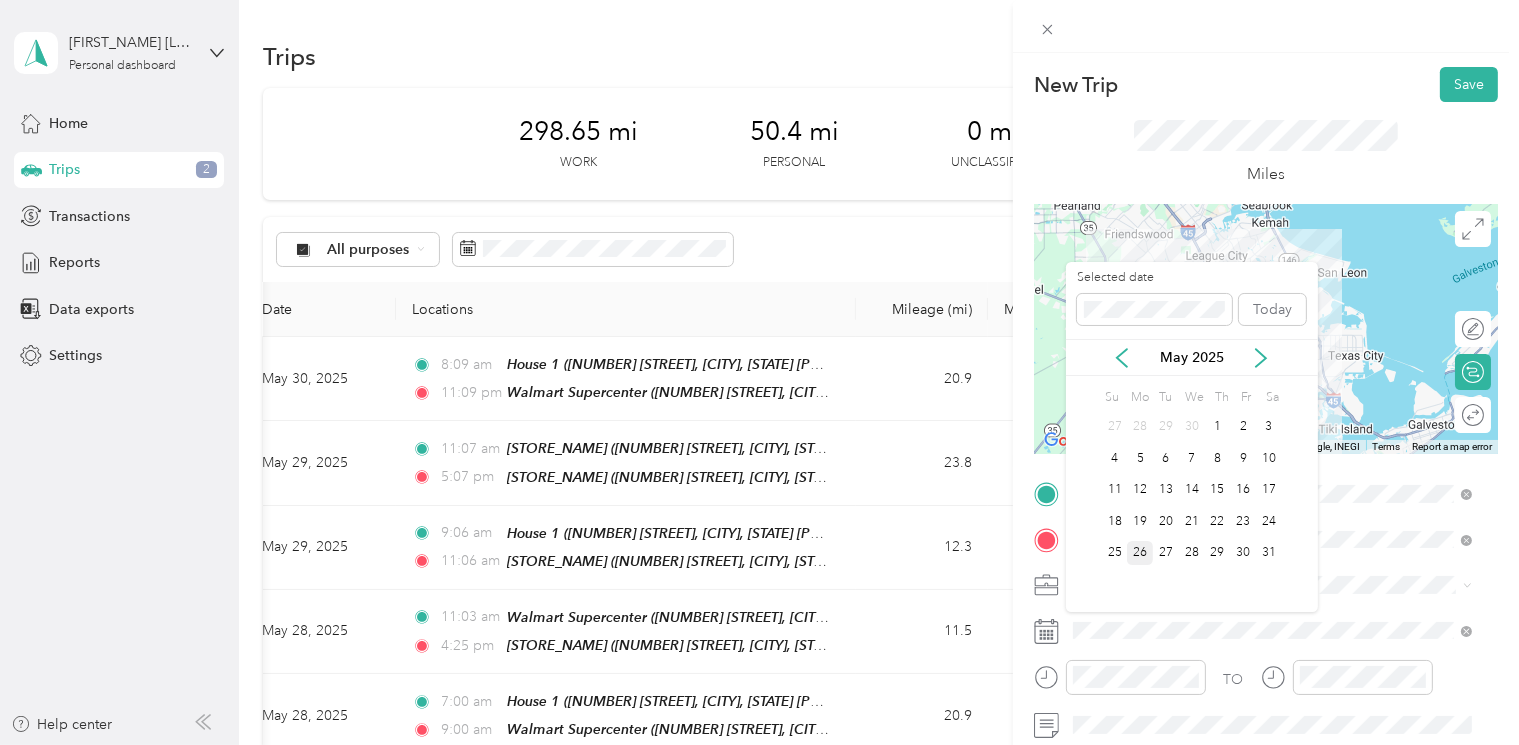 click on "26" at bounding box center [1140, 553] 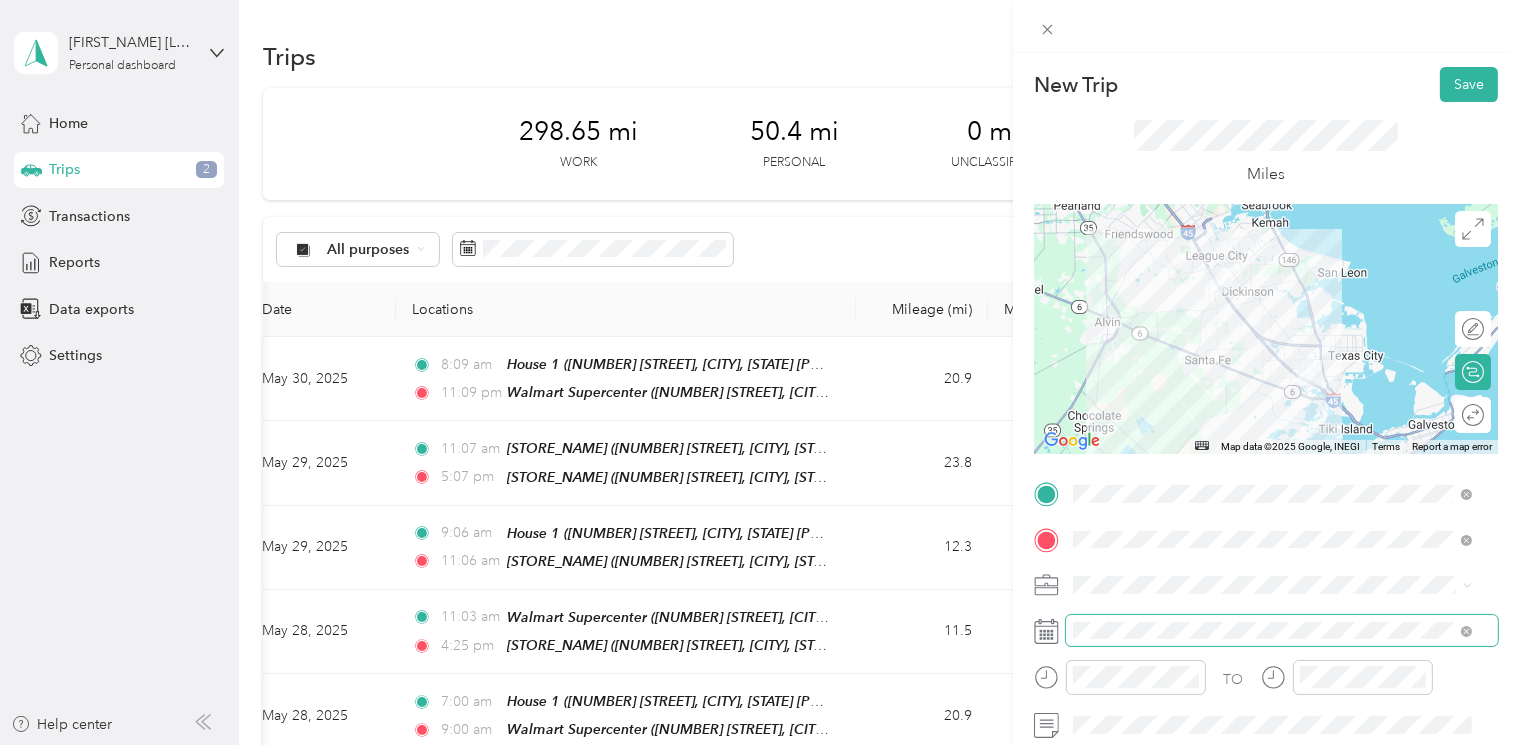 click at bounding box center (1282, 631) 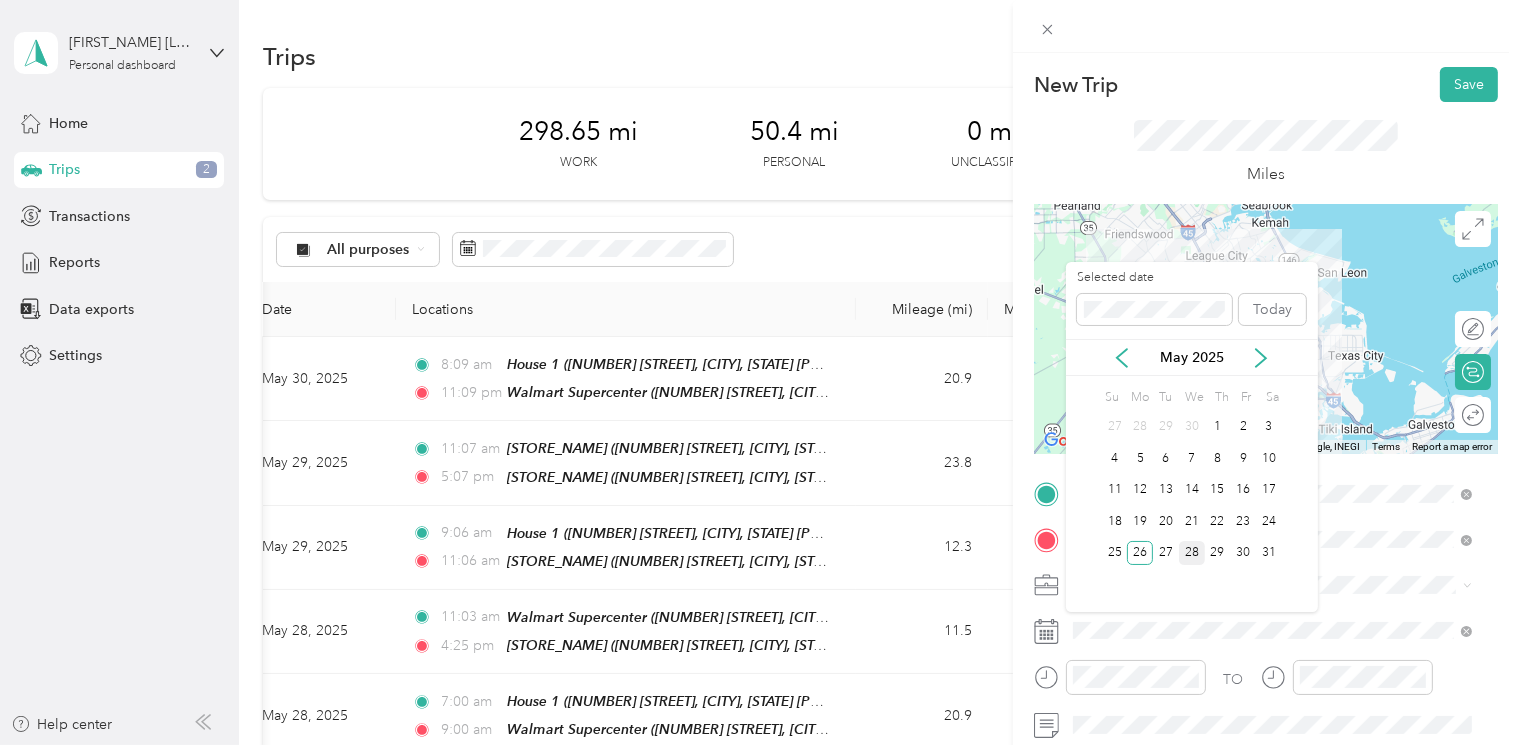 click on "28" at bounding box center [1192, 553] 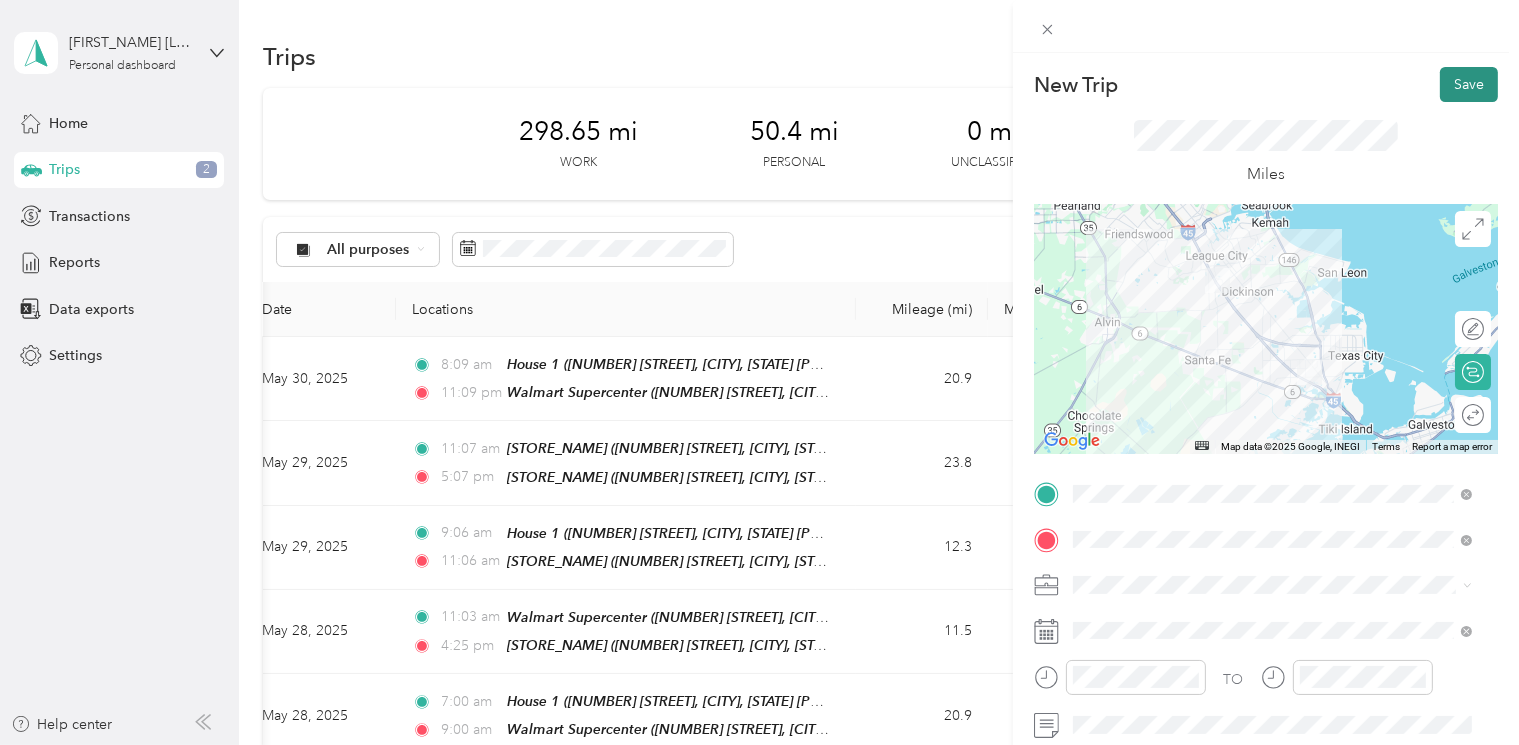 click on "Save" at bounding box center (1469, 84) 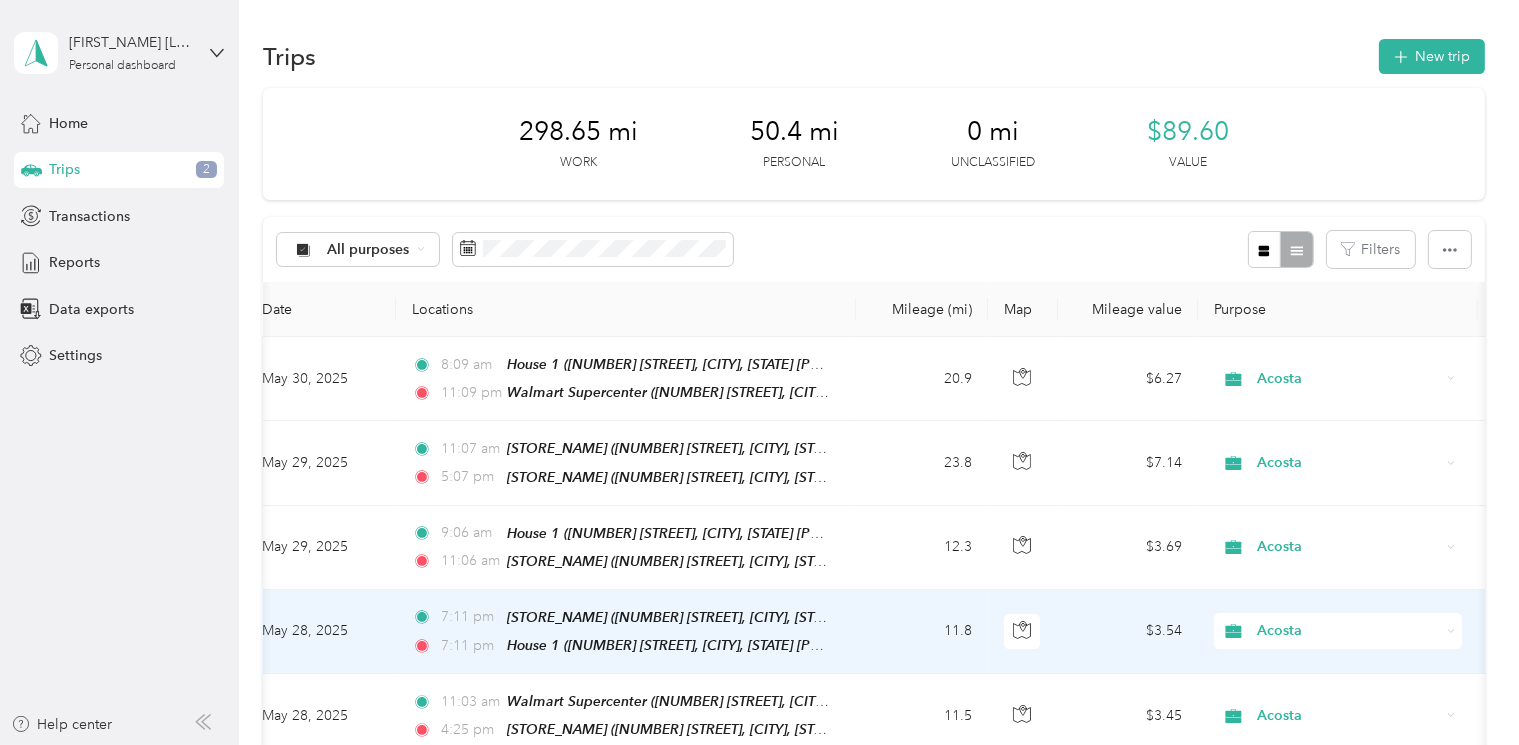 click on "Acosta" at bounding box center [1330, 631] 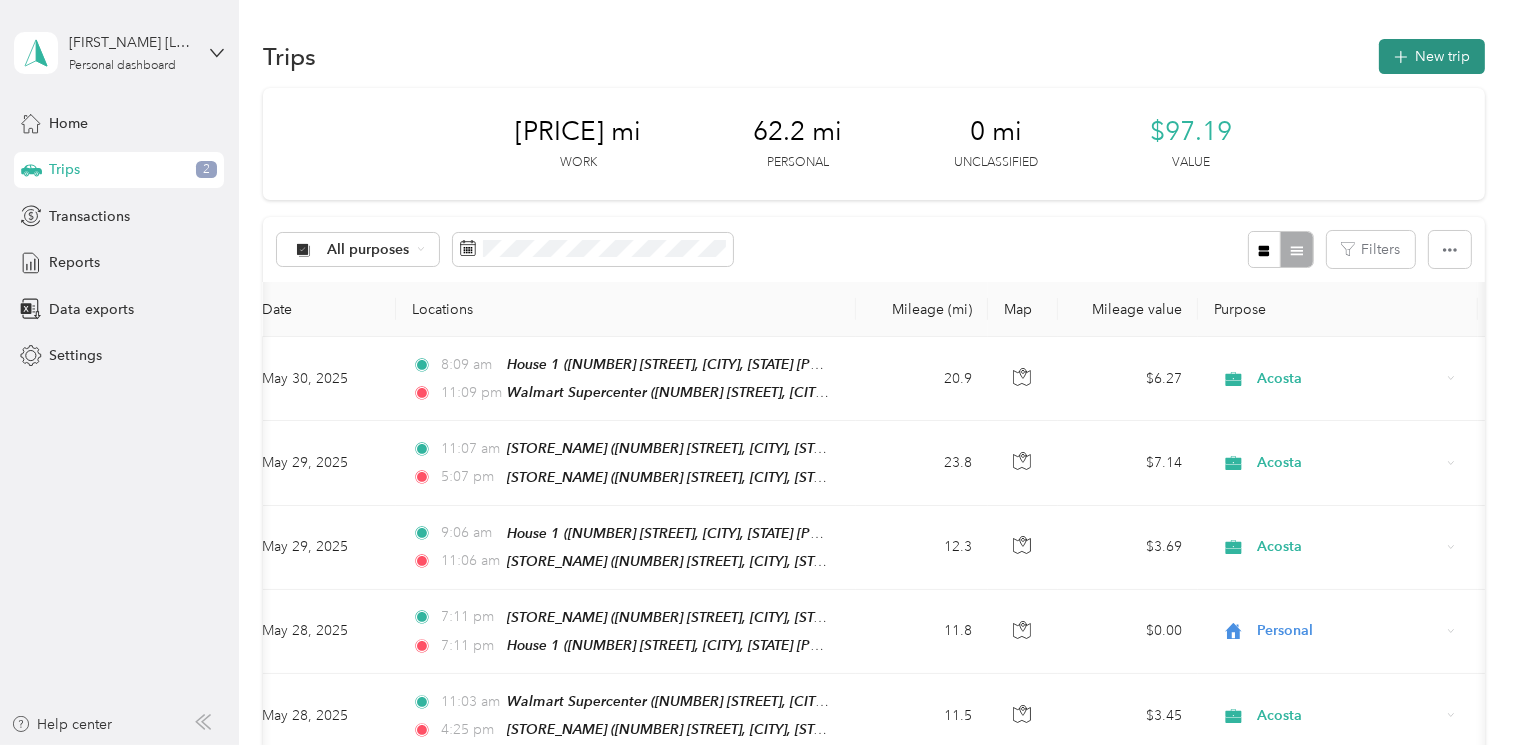 click on "New trip" at bounding box center (1432, 56) 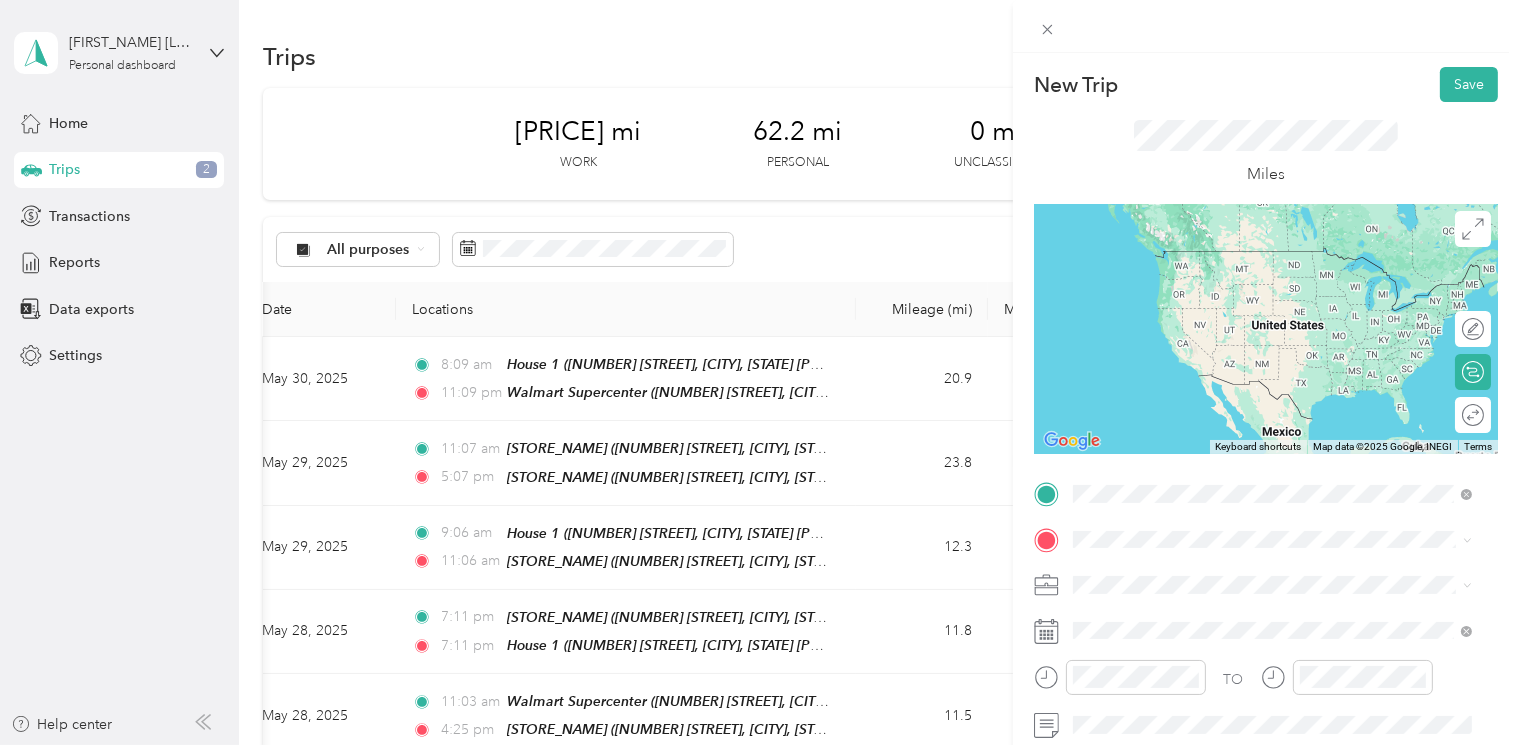 click on "TEAM [STORE_NAME] [NUMBER] [STREET], [POSTAL_CODE][NUMBER], [CITY], [STATE], [COUNTRY]" at bounding box center (1287, 283) 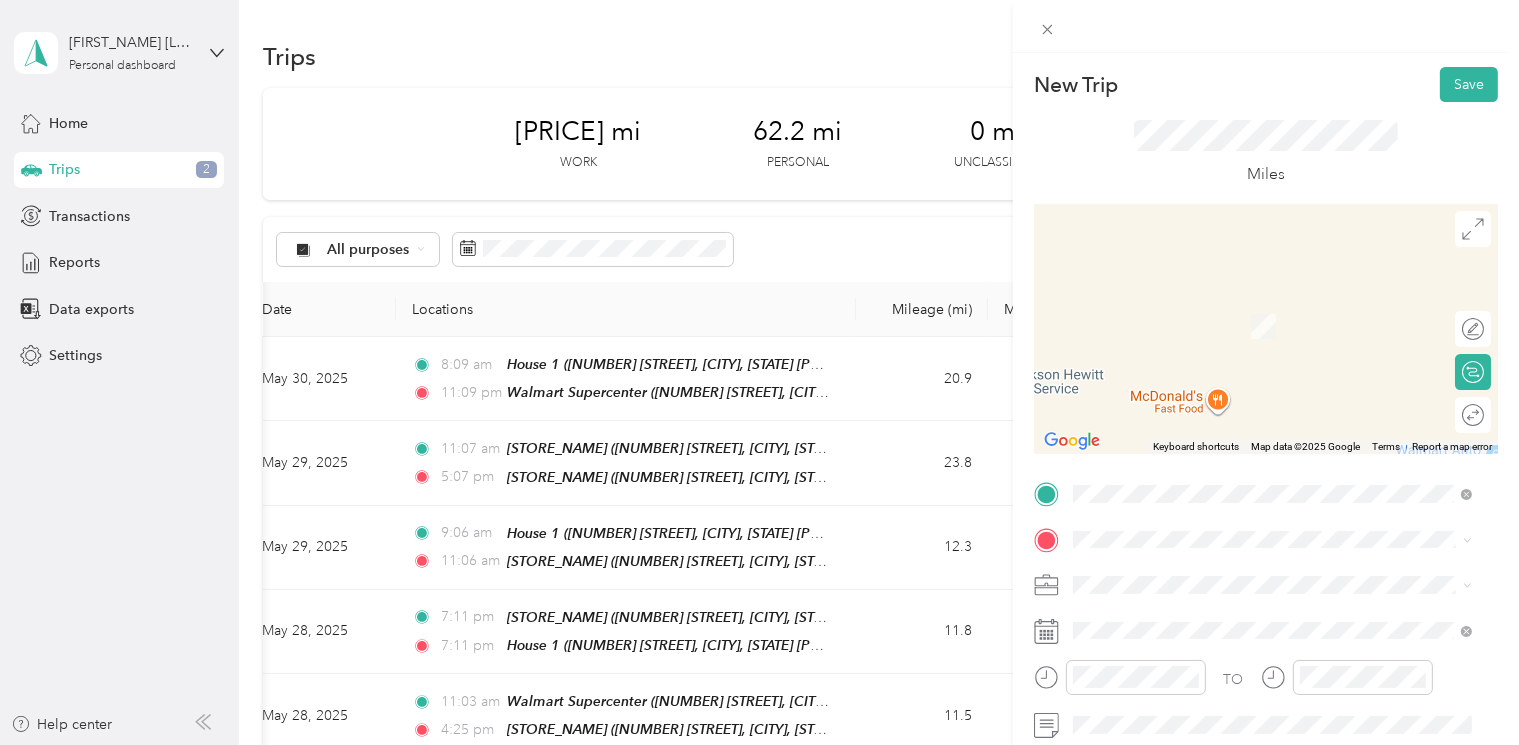 click on "House [NUMBER] [NUMBER] [STREET], [CITY], [STATE] [POSTAL_CODE], [COUNTRY], [POSTAL_CODE], [COUNTY], [STATE], [COUNTRY]" at bounding box center [1272, 421] 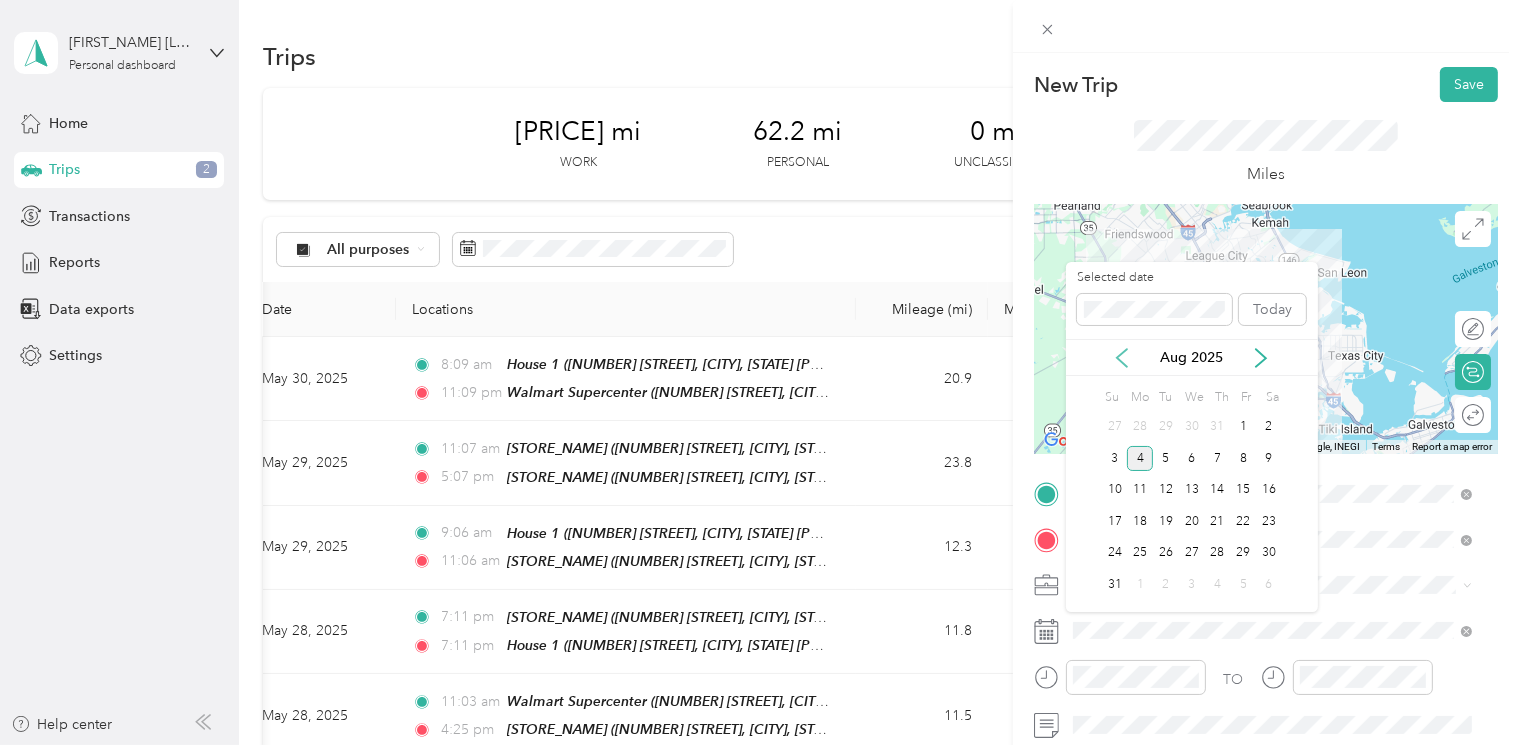 click 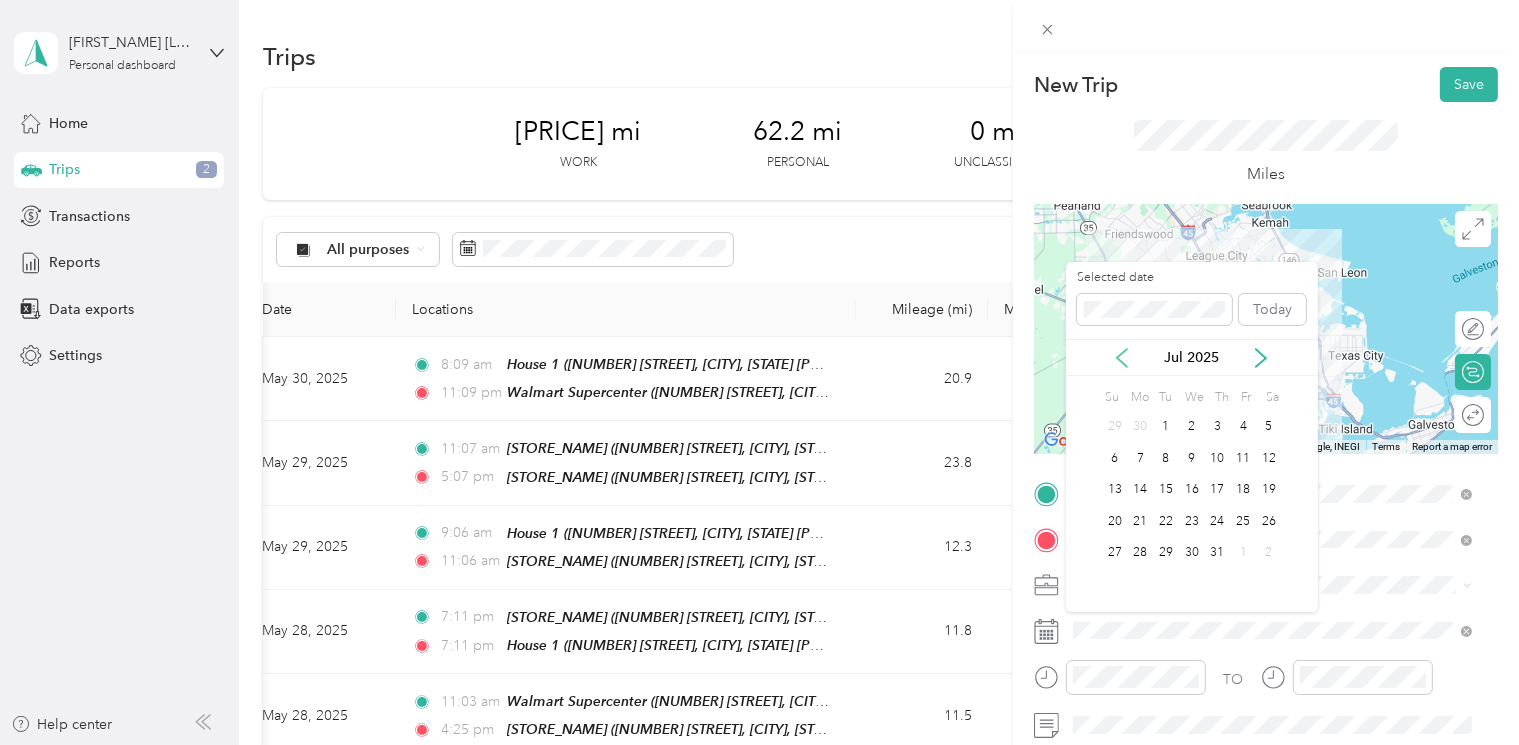 click 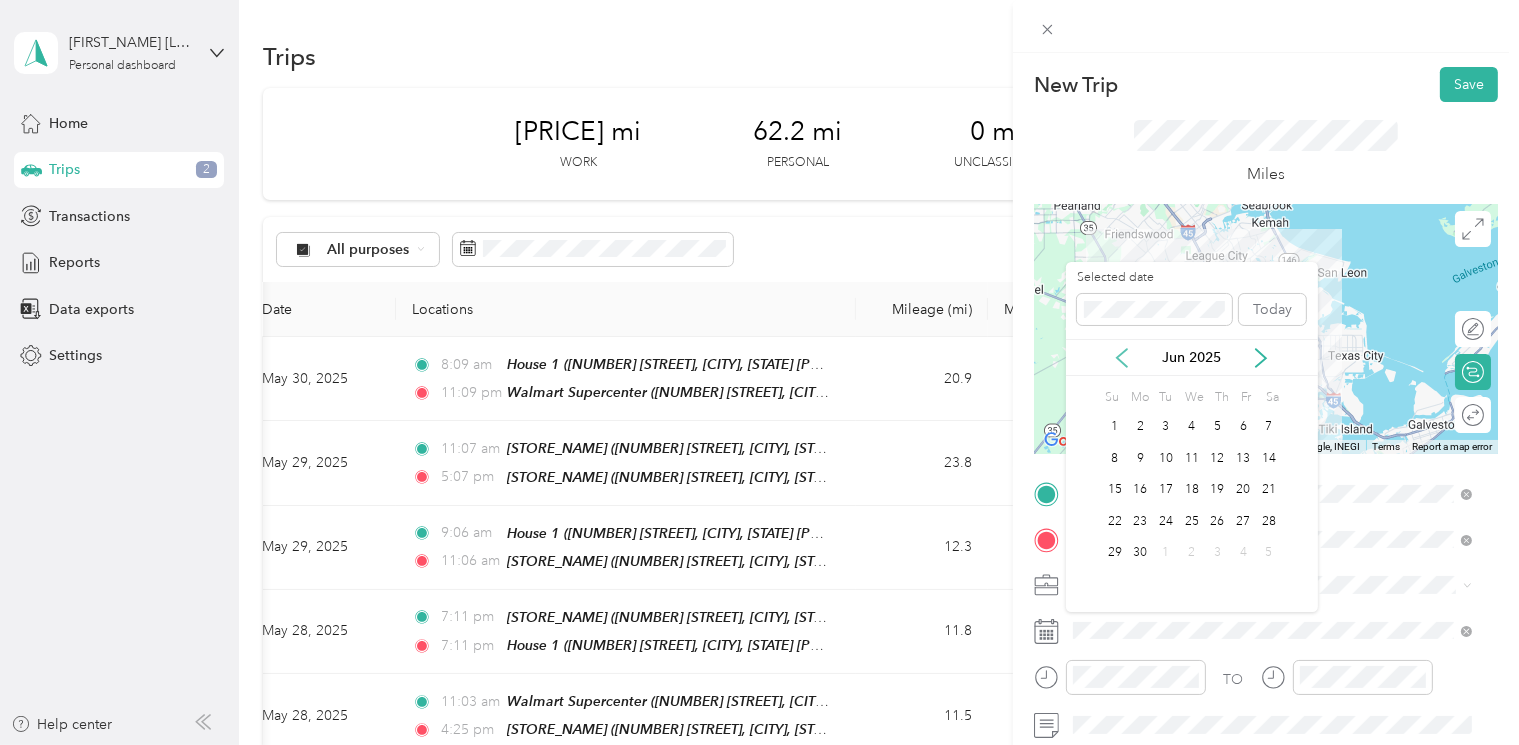 click 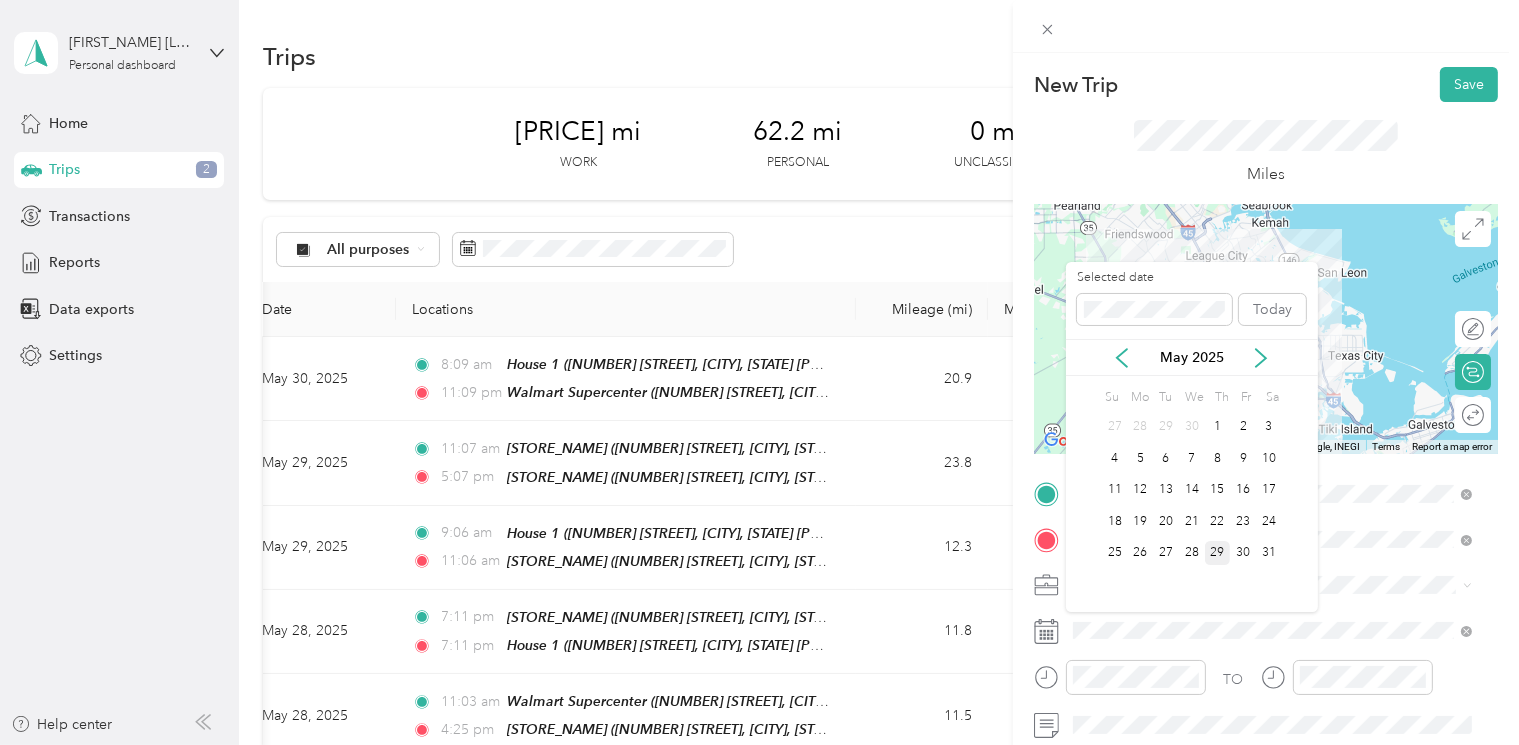 click on "29" at bounding box center (1218, 553) 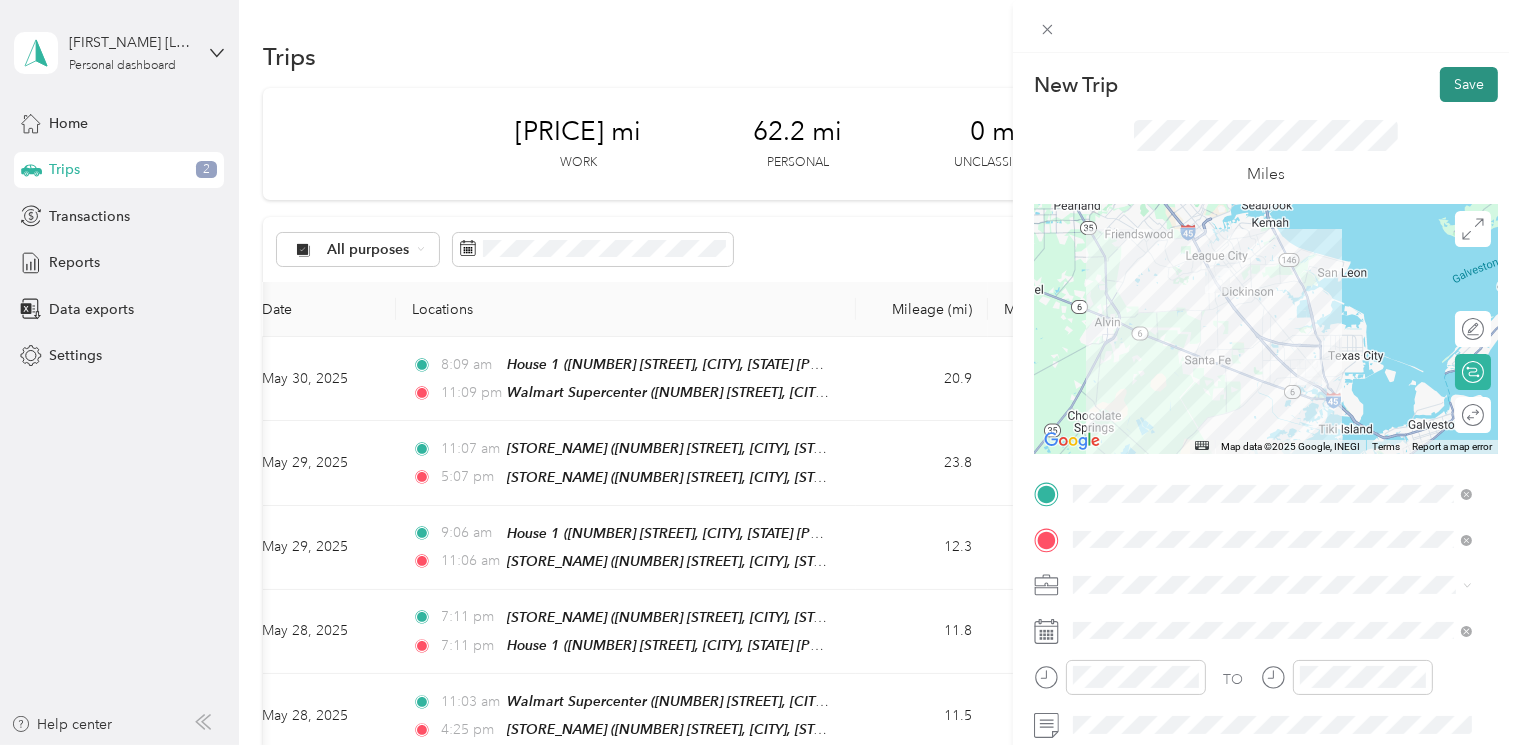 click on "Save" at bounding box center [1469, 84] 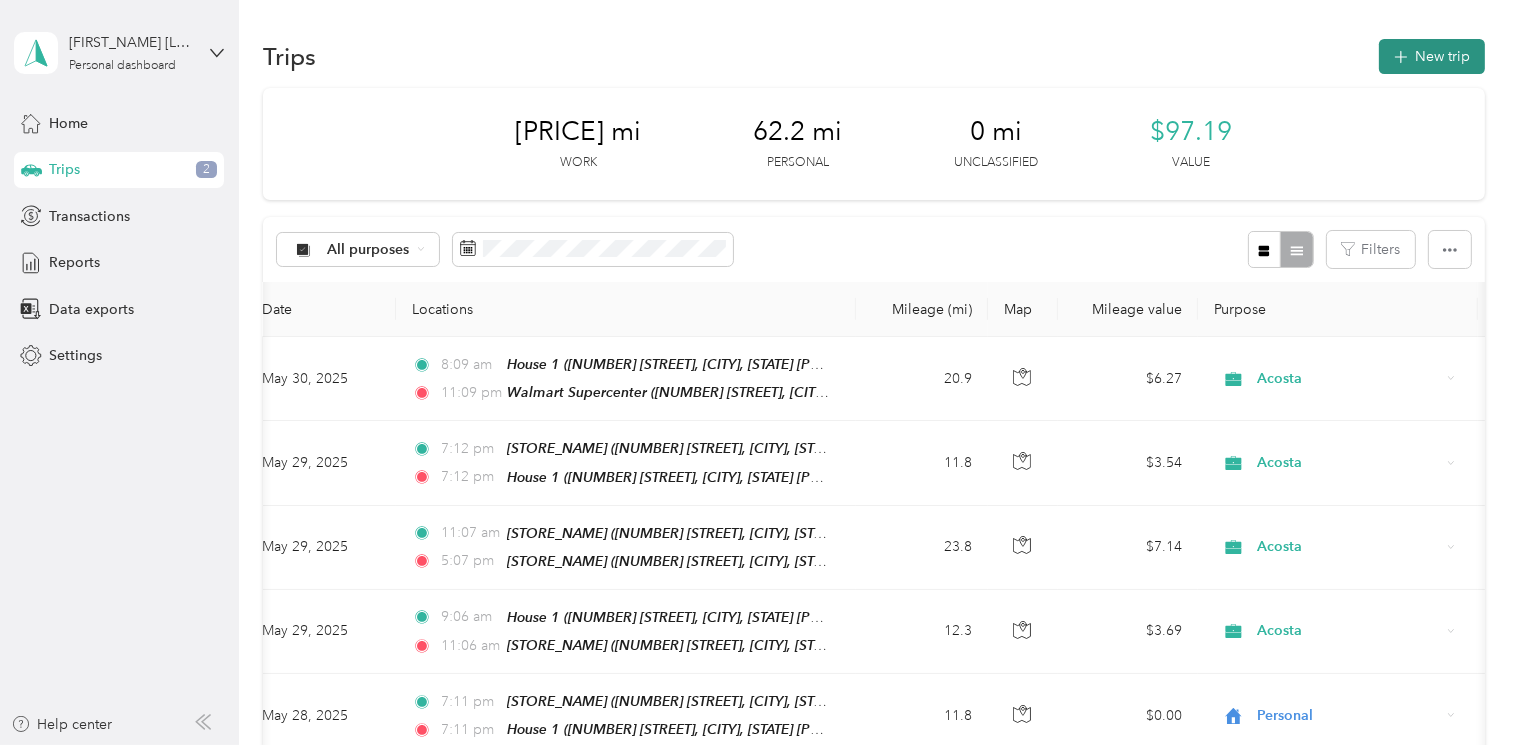 click on "New trip" at bounding box center [1432, 56] 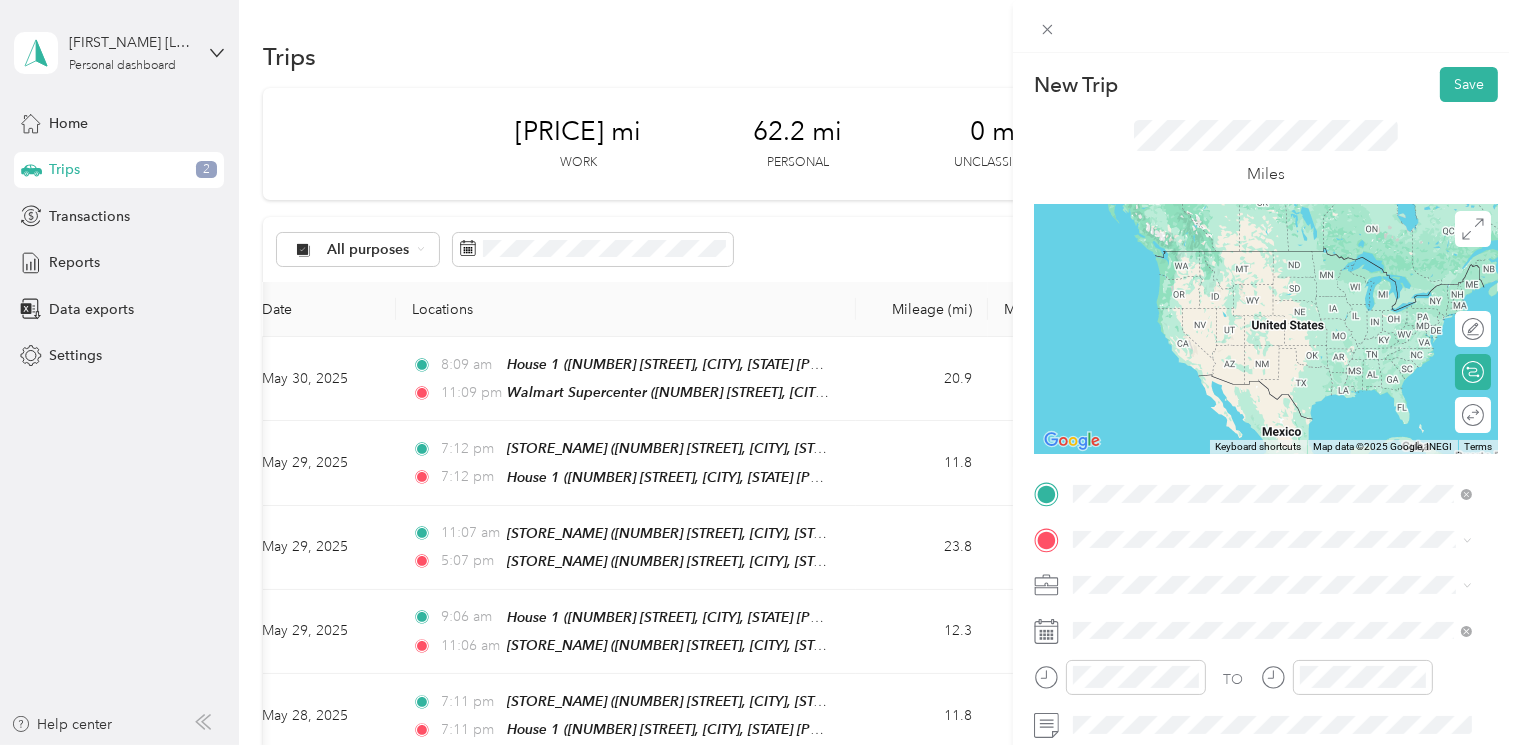 click on "[NUMBER] [STREET], [POSTAL_CODE], [CITY], [STATE], [COUNTRY]" at bounding box center (1284, 388) 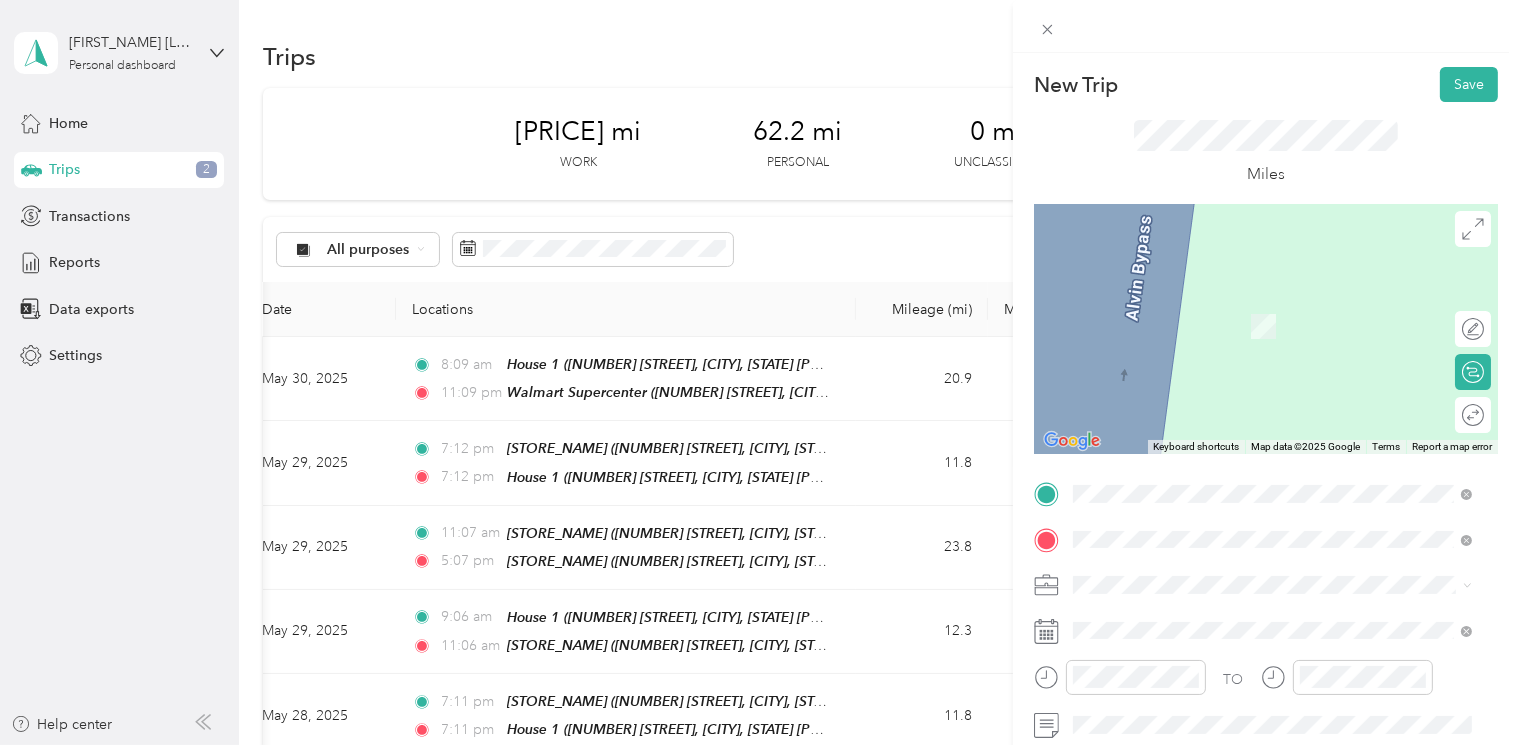 click on "[NUMBER] [STREET], [CITY], [STATE] [POSTAL_CODE], [COUNTRY], [POSTAL_CODE], [COUNTY], [STATE], [COUNTRY]" at bounding box center (1282, 437) 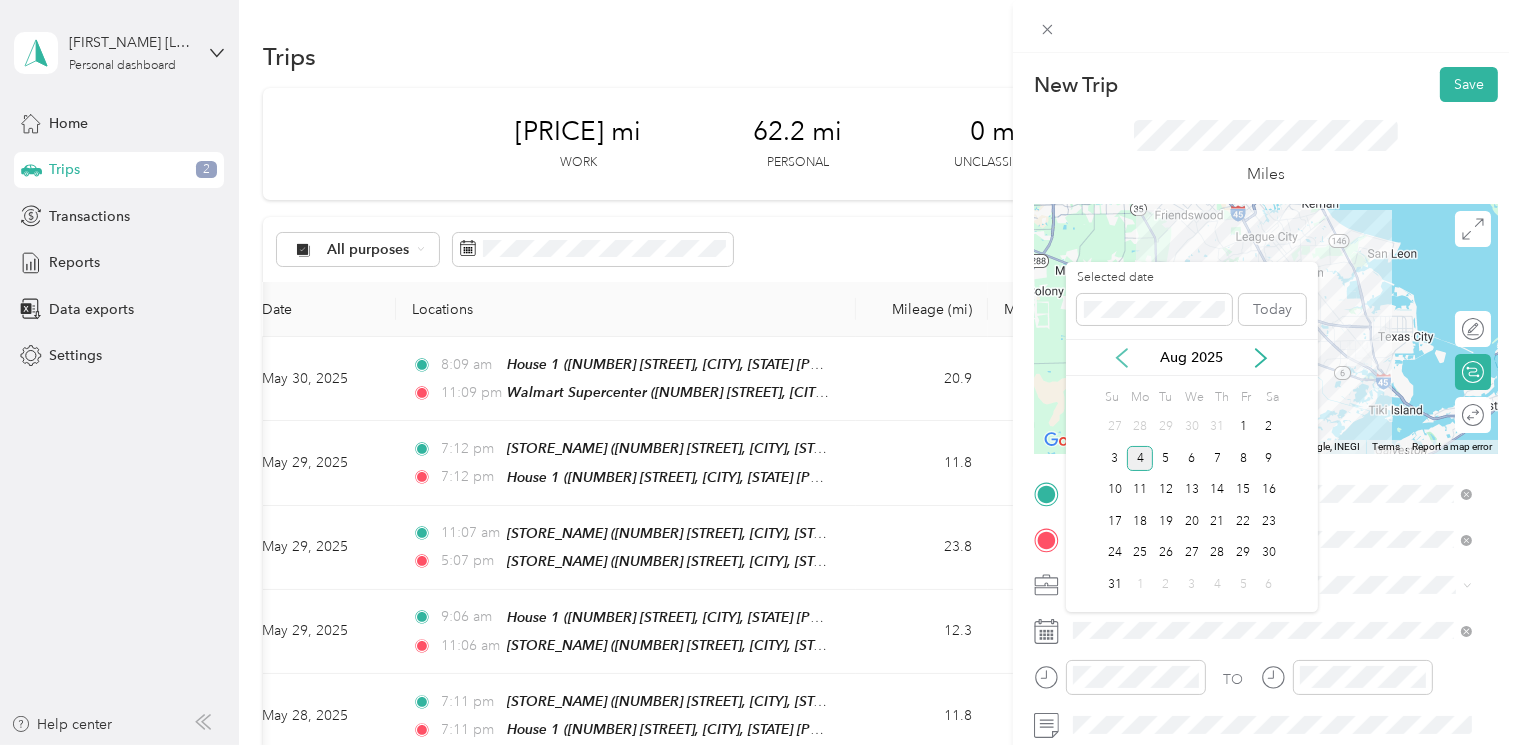 click on "Aug 2025" at bounding box center (1192, 357) 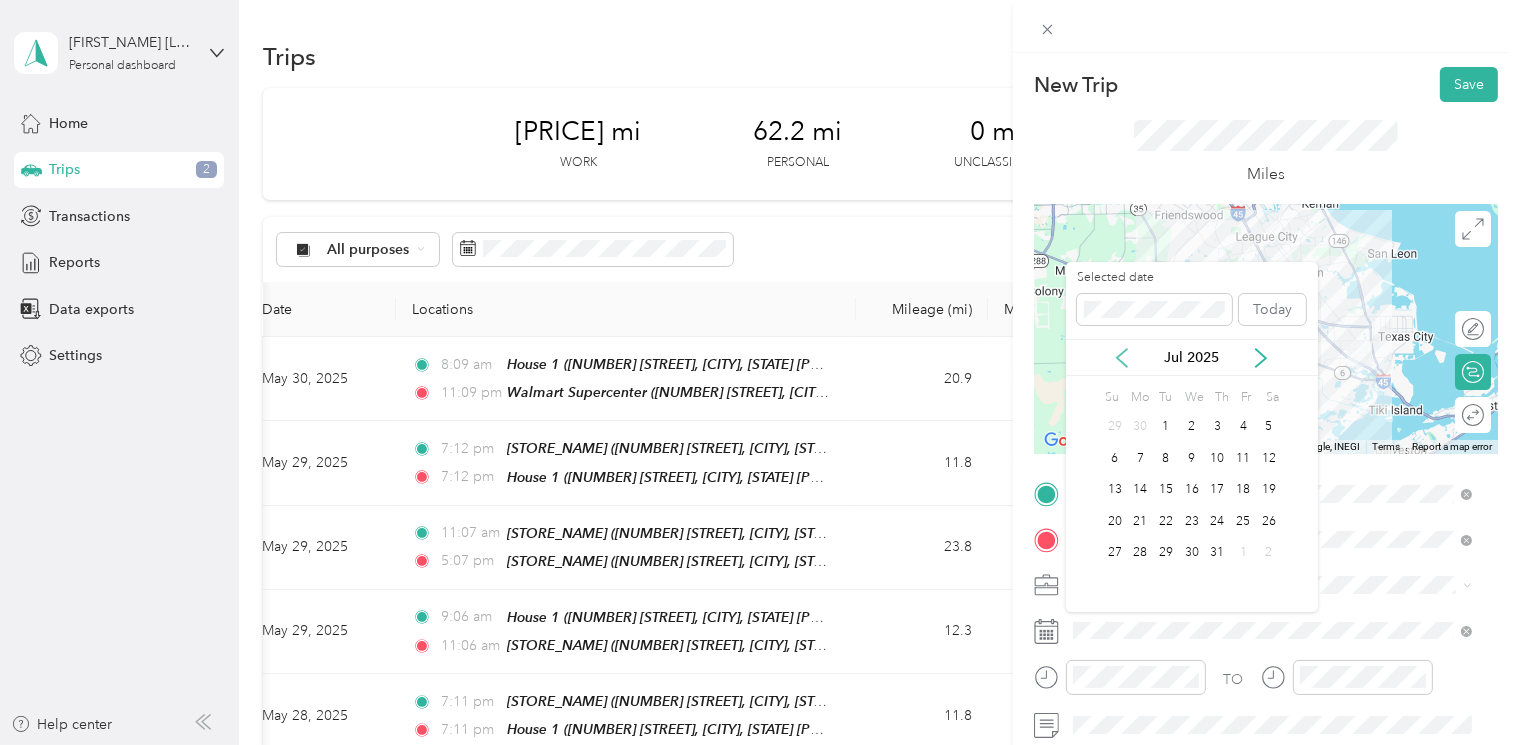 click 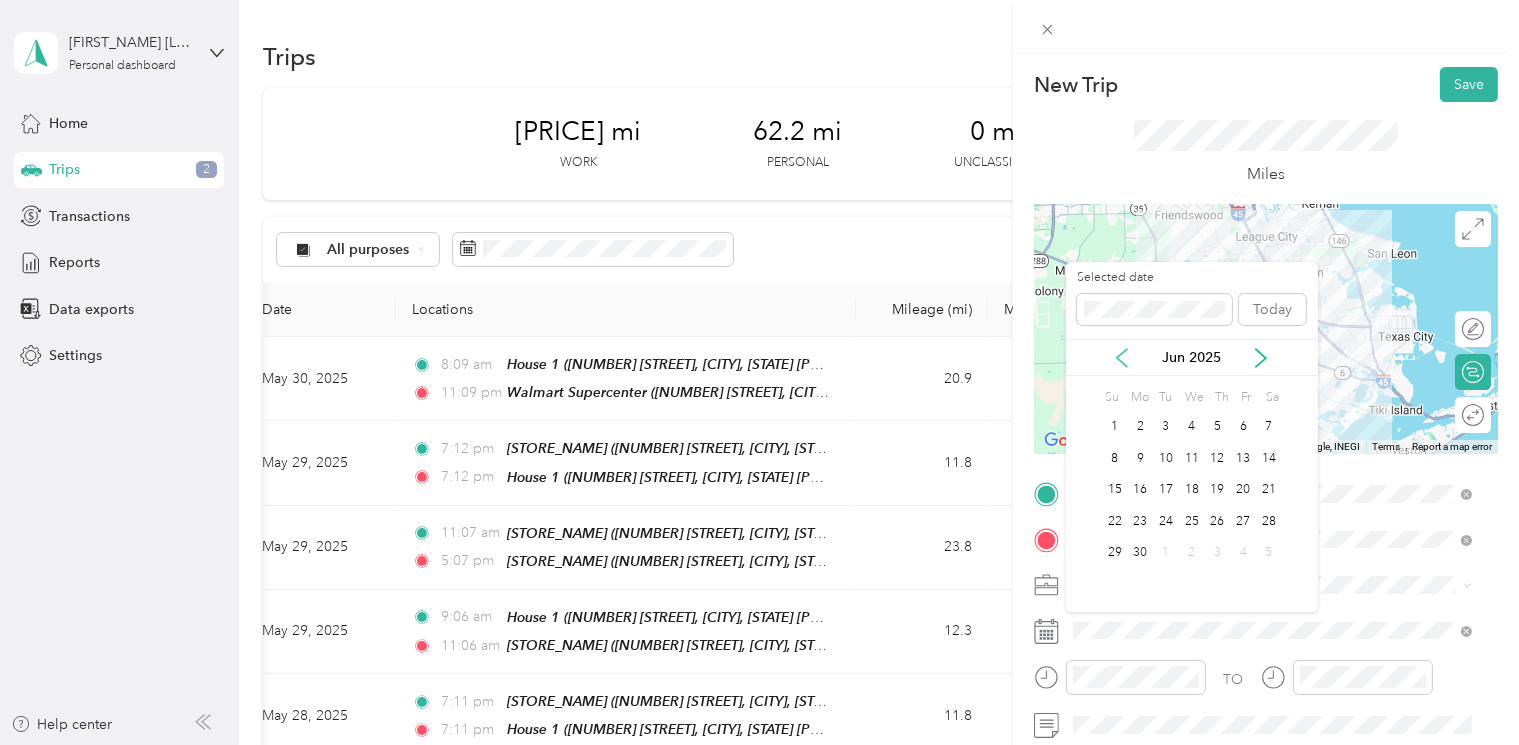 click 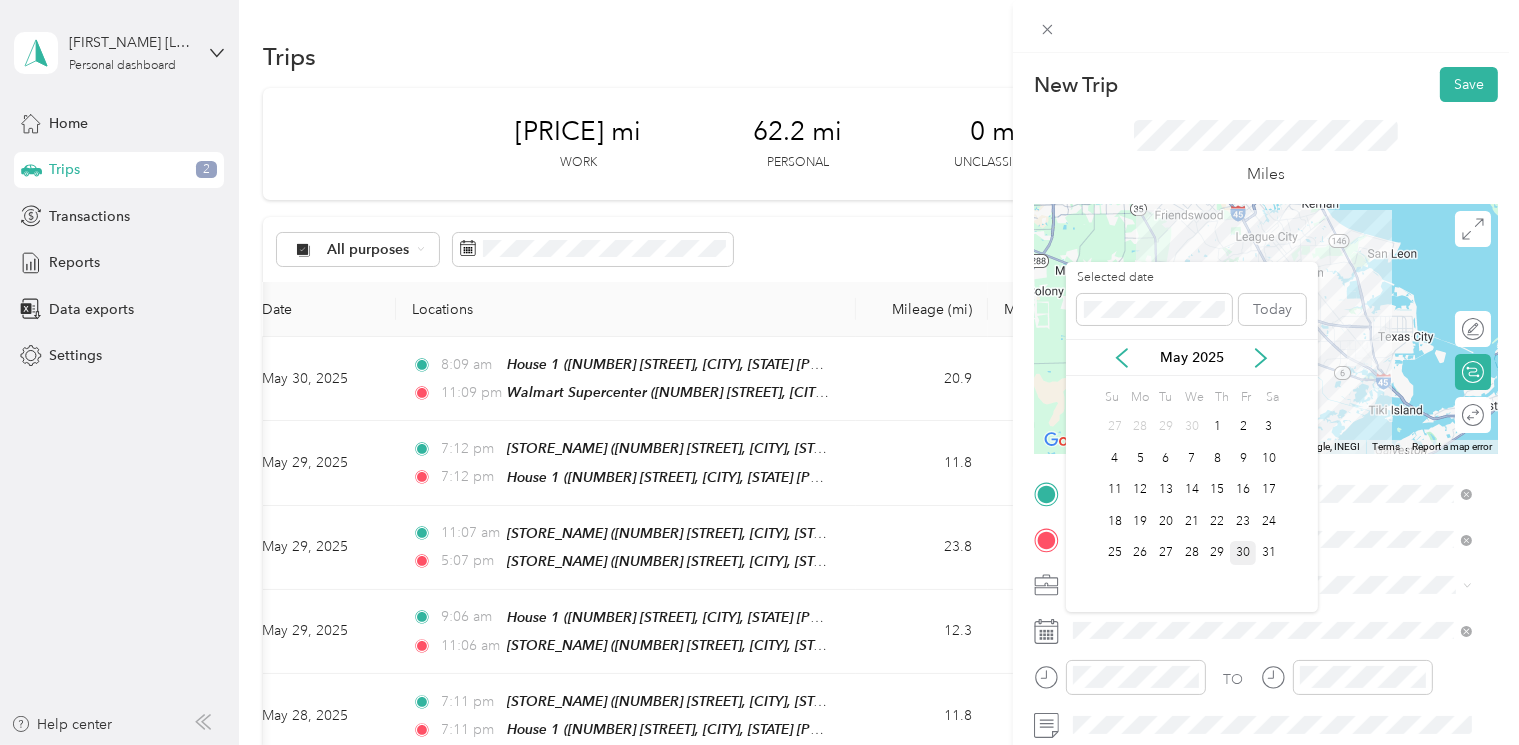 click on "30" at bounding box center (1243, 553) 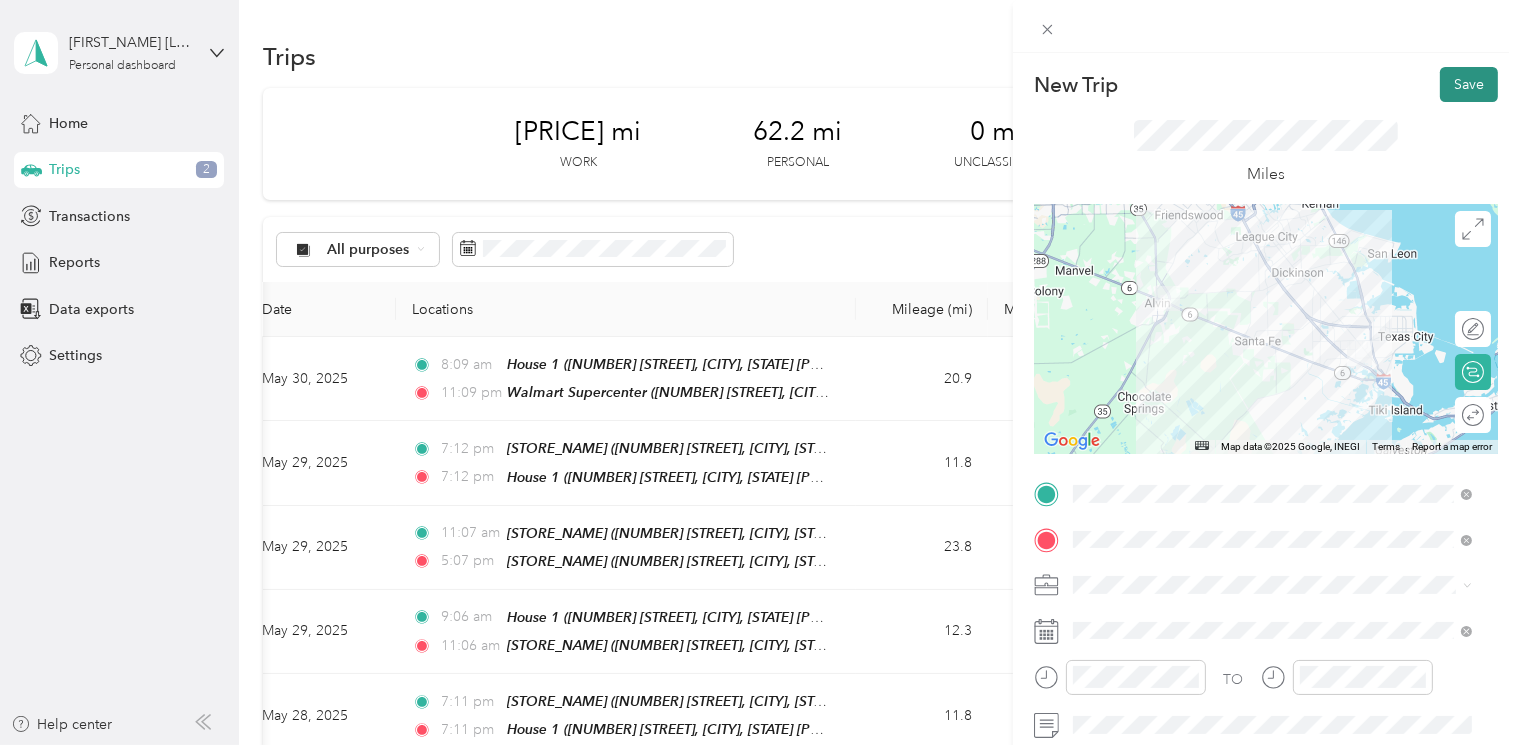 click on "Save" at bounding box center (1469, 84) 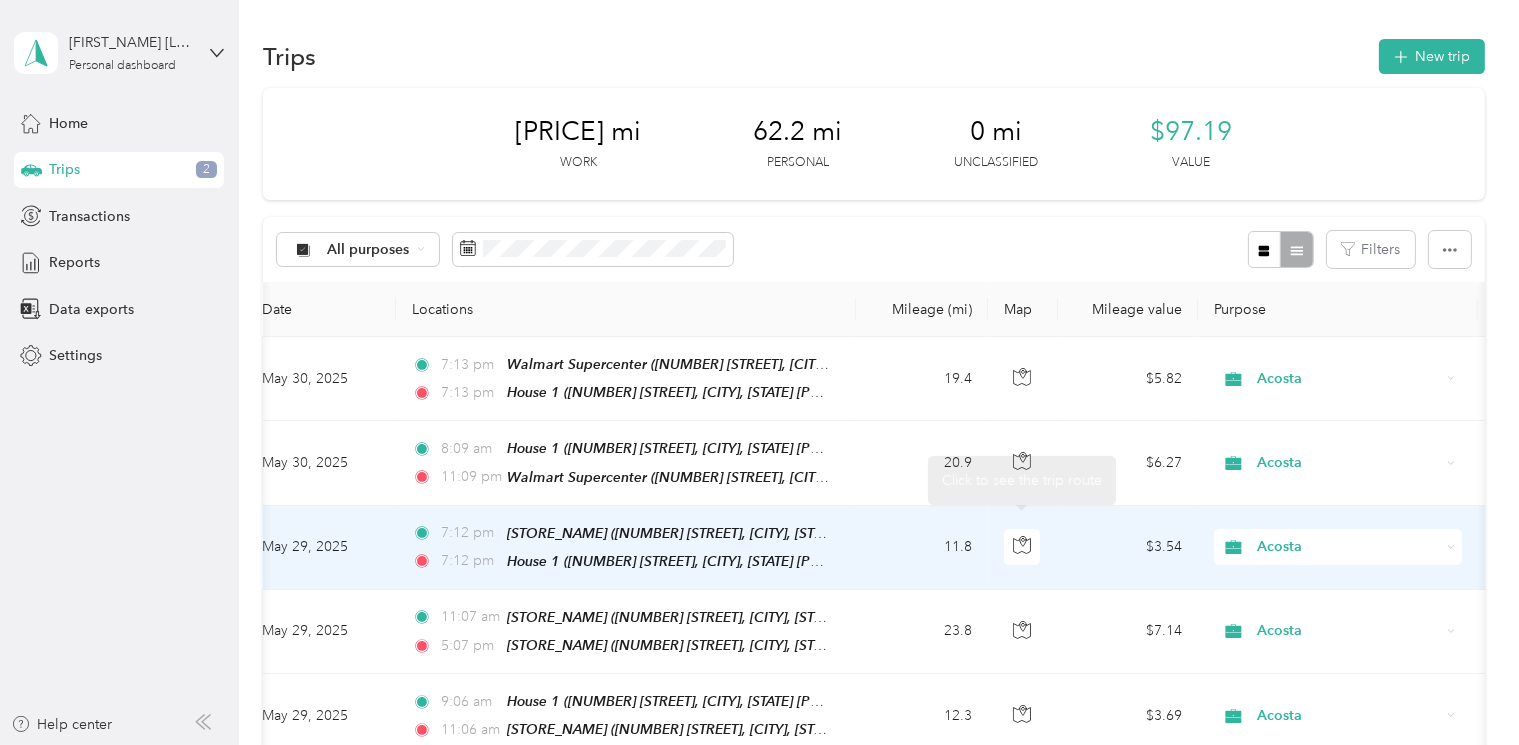 click on "Acosta" at bounding box center [1348, 547] 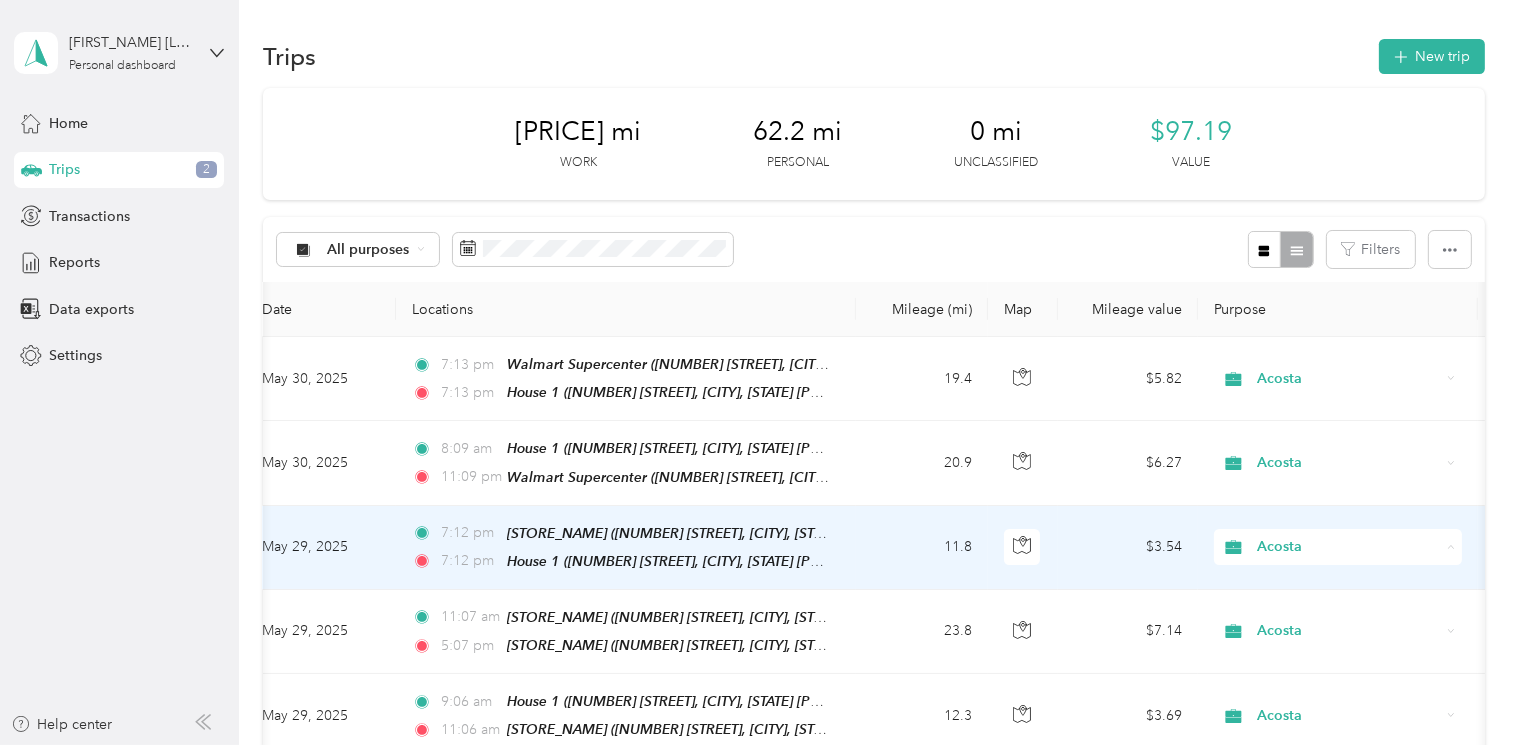 click on "Personal" at bounding box center [1338, 613] 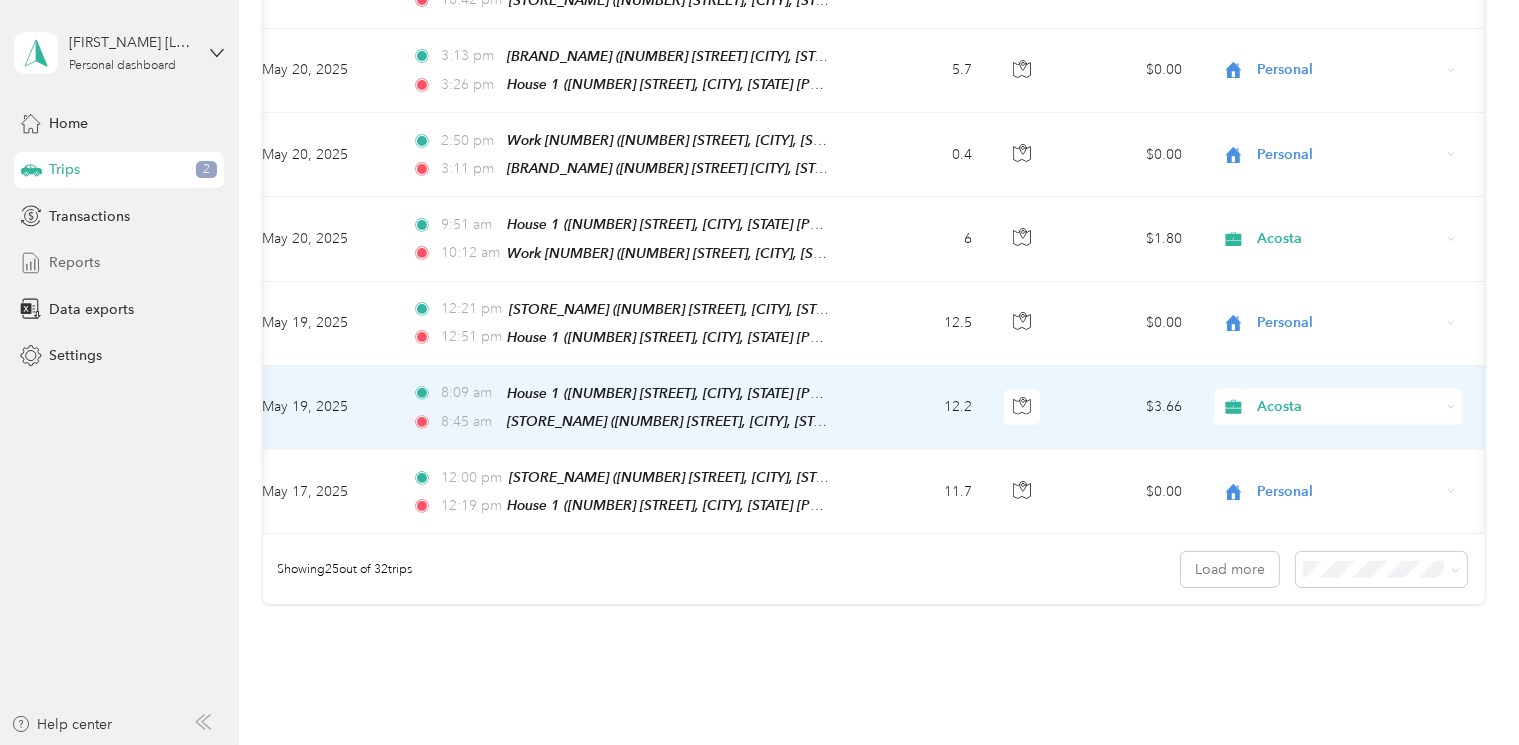 scroll, scrollTop: 1883, scrollLeft: 0, axis: vertical 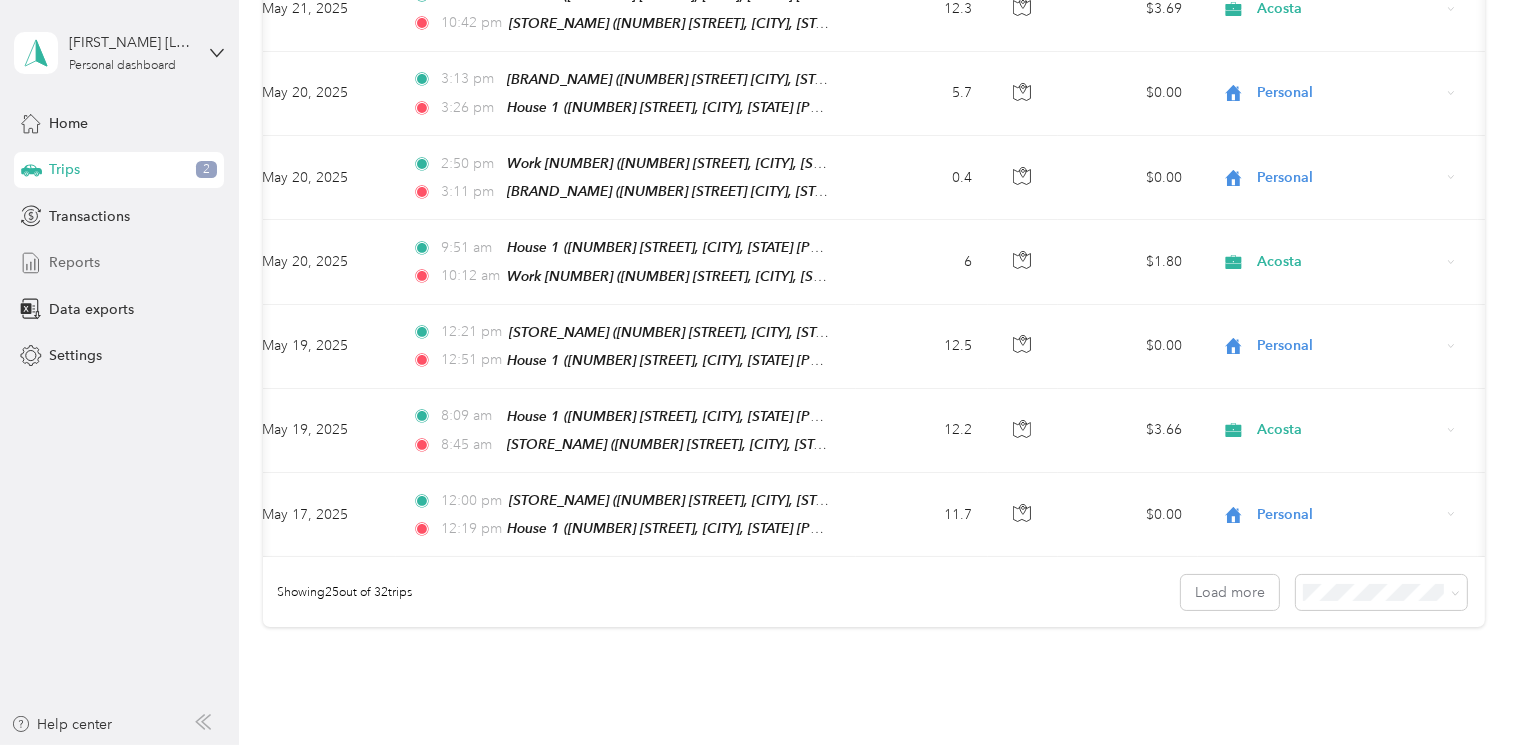 click on "Reports" at bounding box center [74, 262] 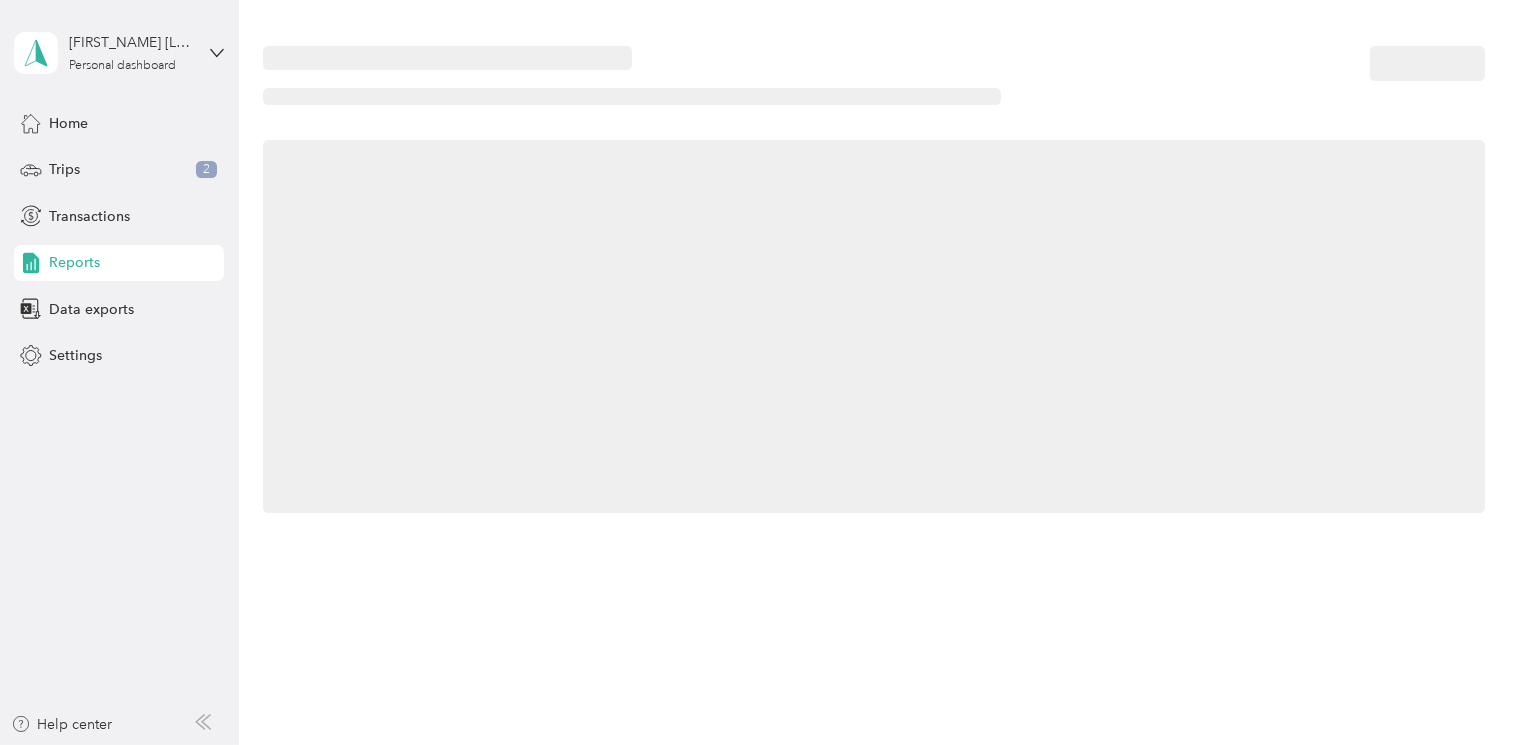 scroll, scrollTop: 0, scrollLeft: 0, axis: both 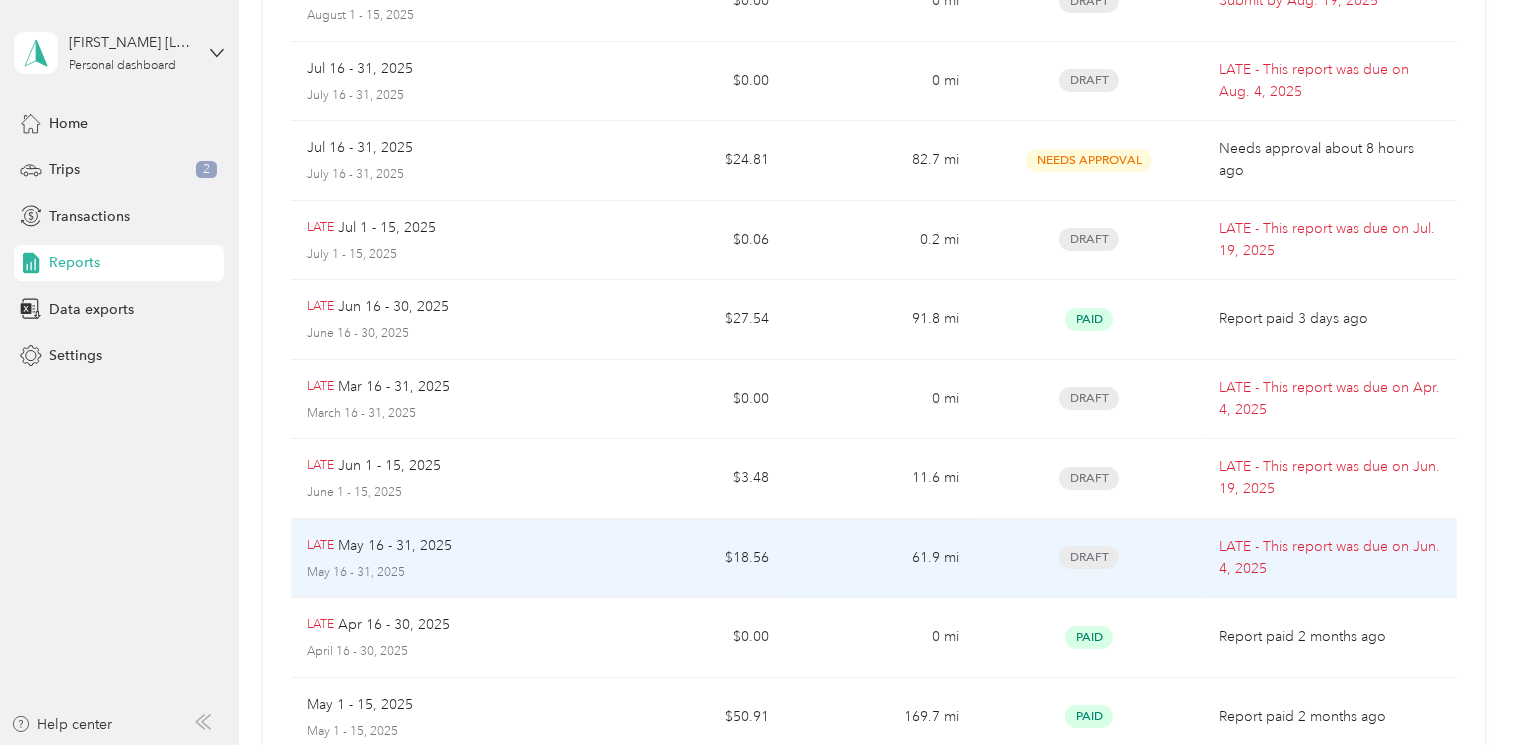 click on "May 16 - 31, 2025" at bounding box center [395, 546] 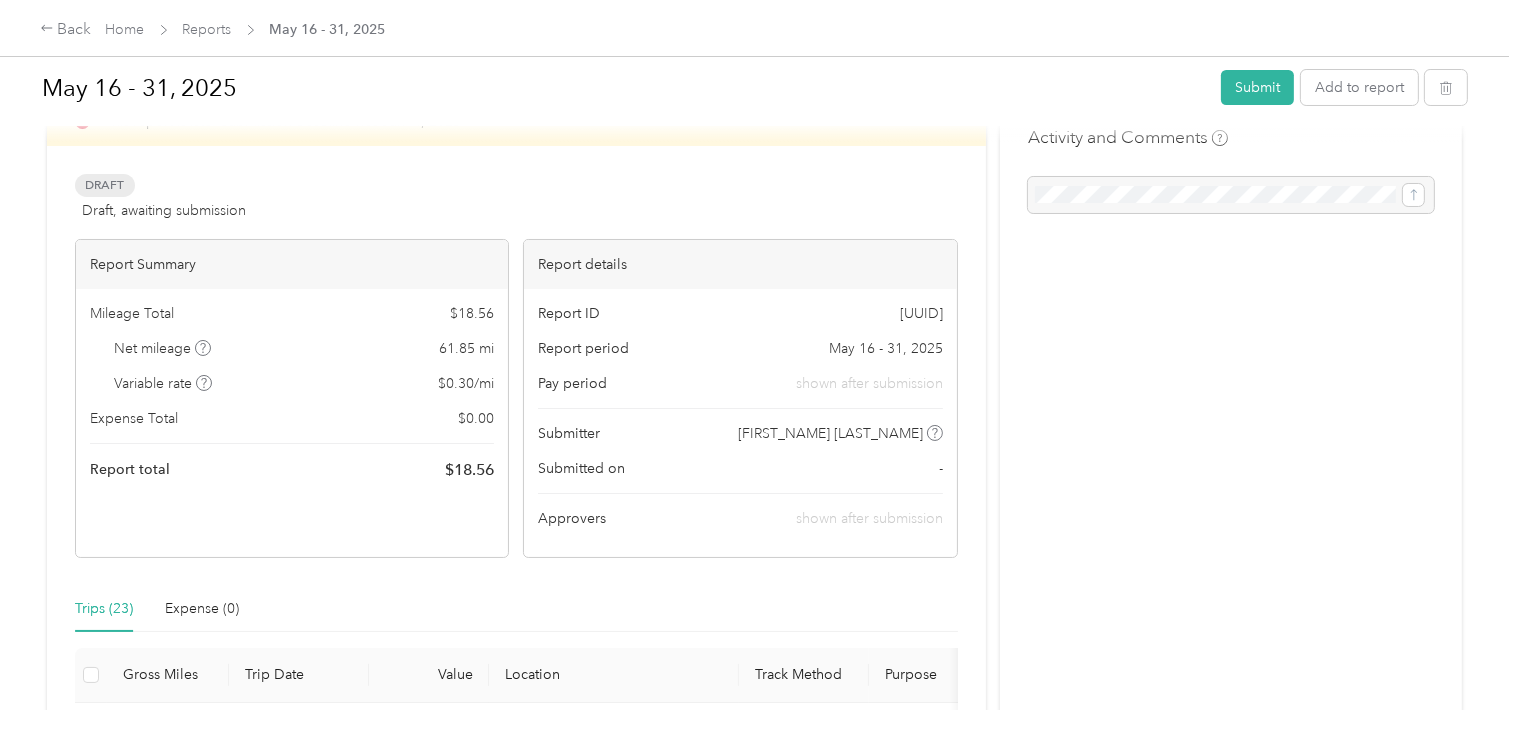 scroll, scrollTop: 0, scrollLeft: 0, axis: both 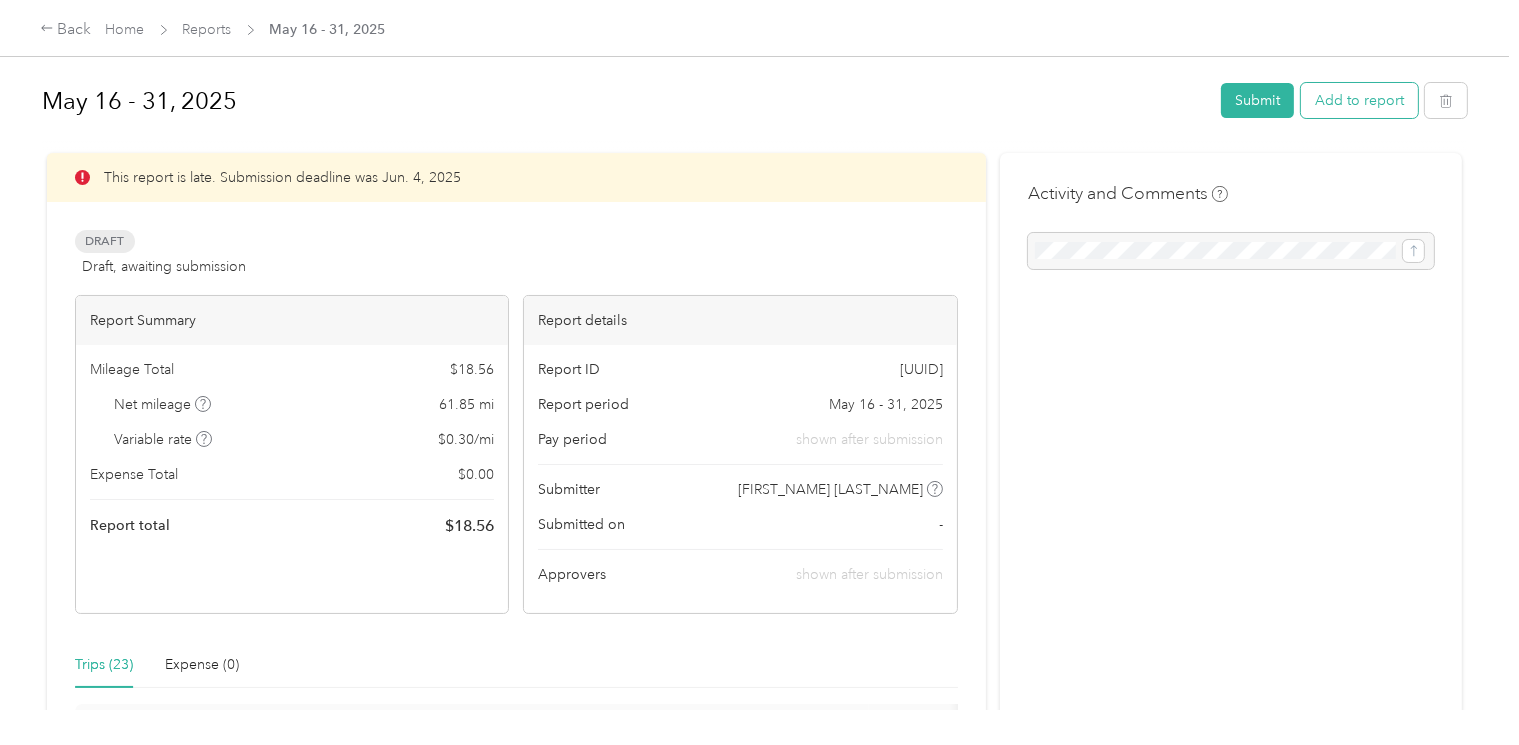 click on "Add to report" at bounding box center (1359, 100) 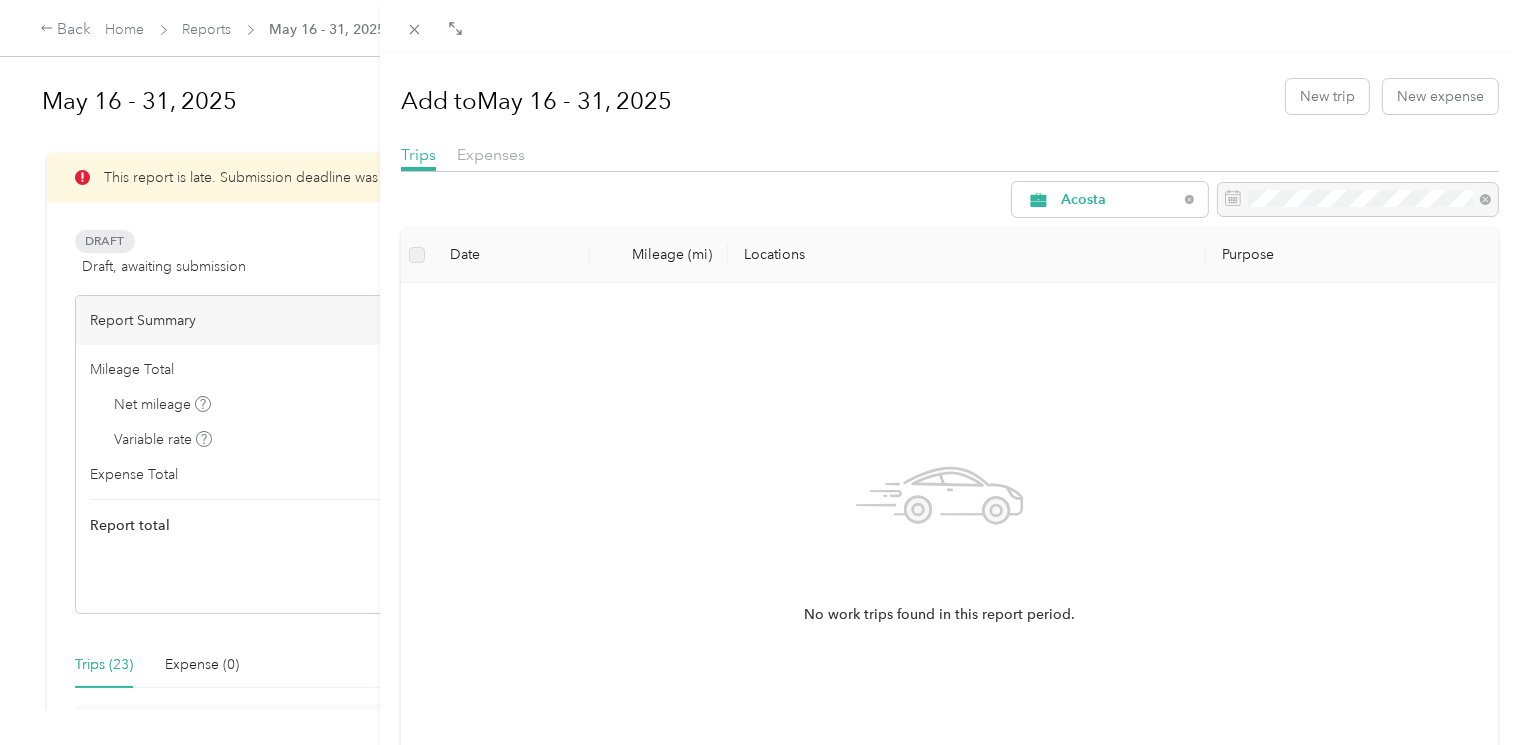 click on "Add to [DATE_RANGE] [NEIGHBORHOOD] [NEIGHBORHOOD] Trips Expenses [LAST_NAME] Date Mileage (mi) Locations Purpose           No work trips found in this report period." at bounding box center [759, 372] 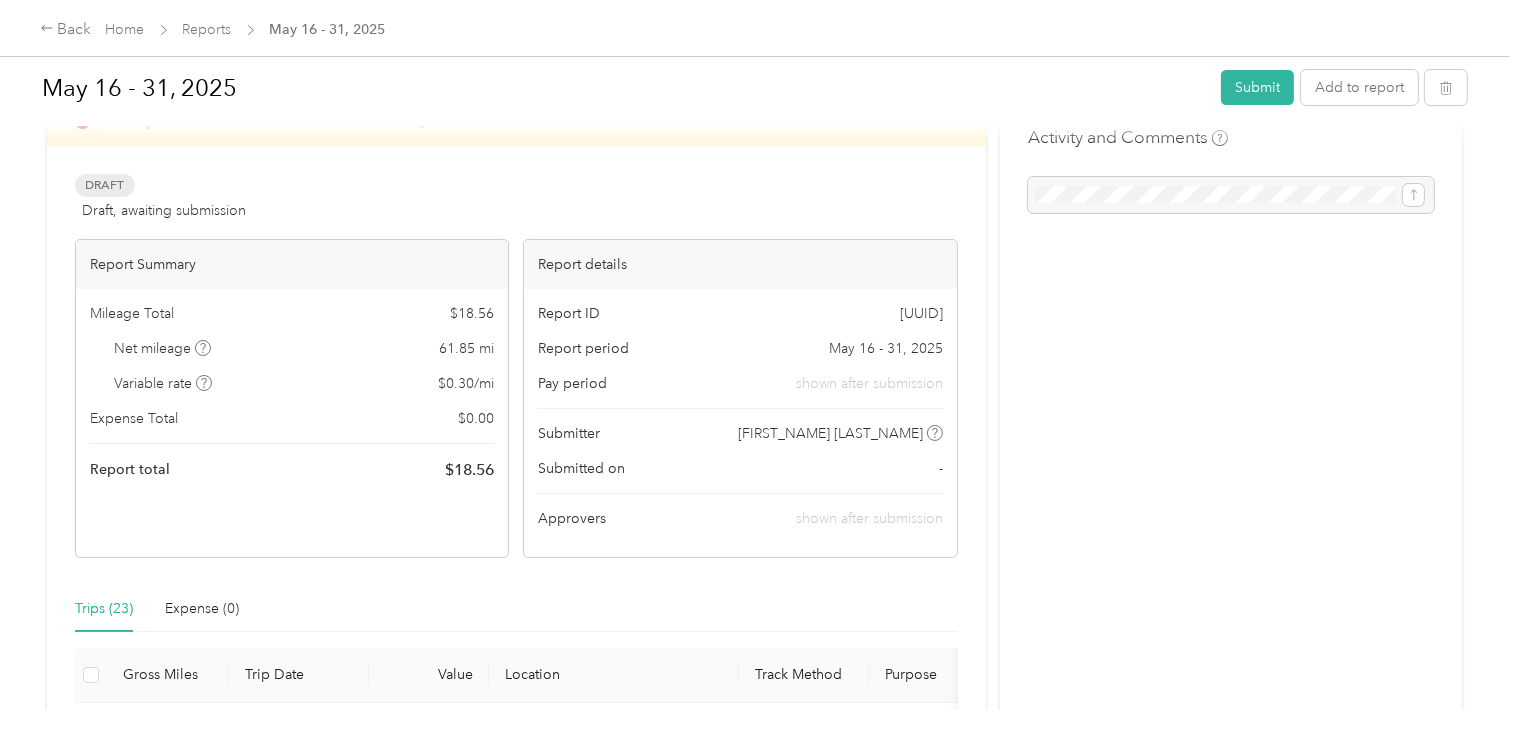 scroll, scrollTop: 0, scrollLeft: 0, axis: both 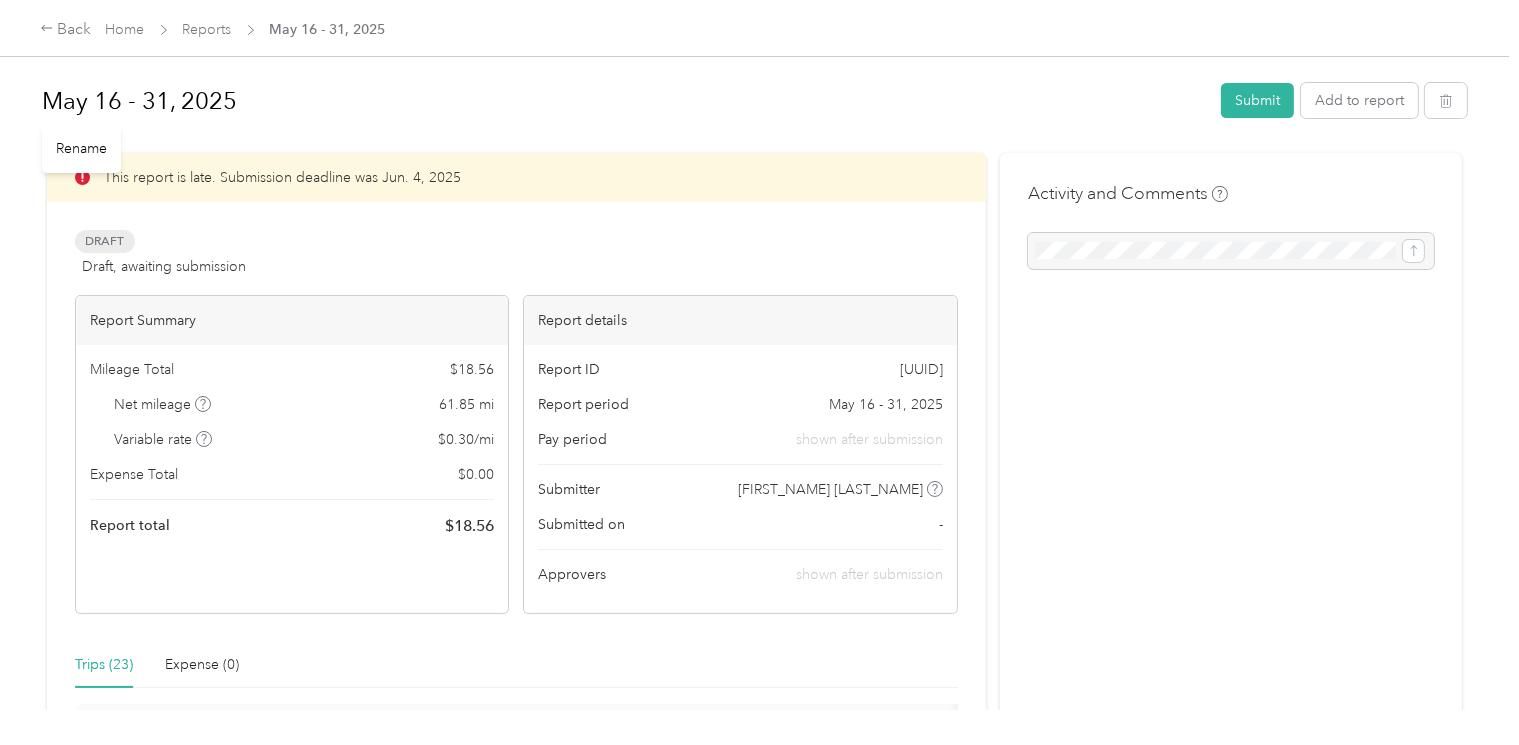 click on "Rename" at bounding box center [81, 148] 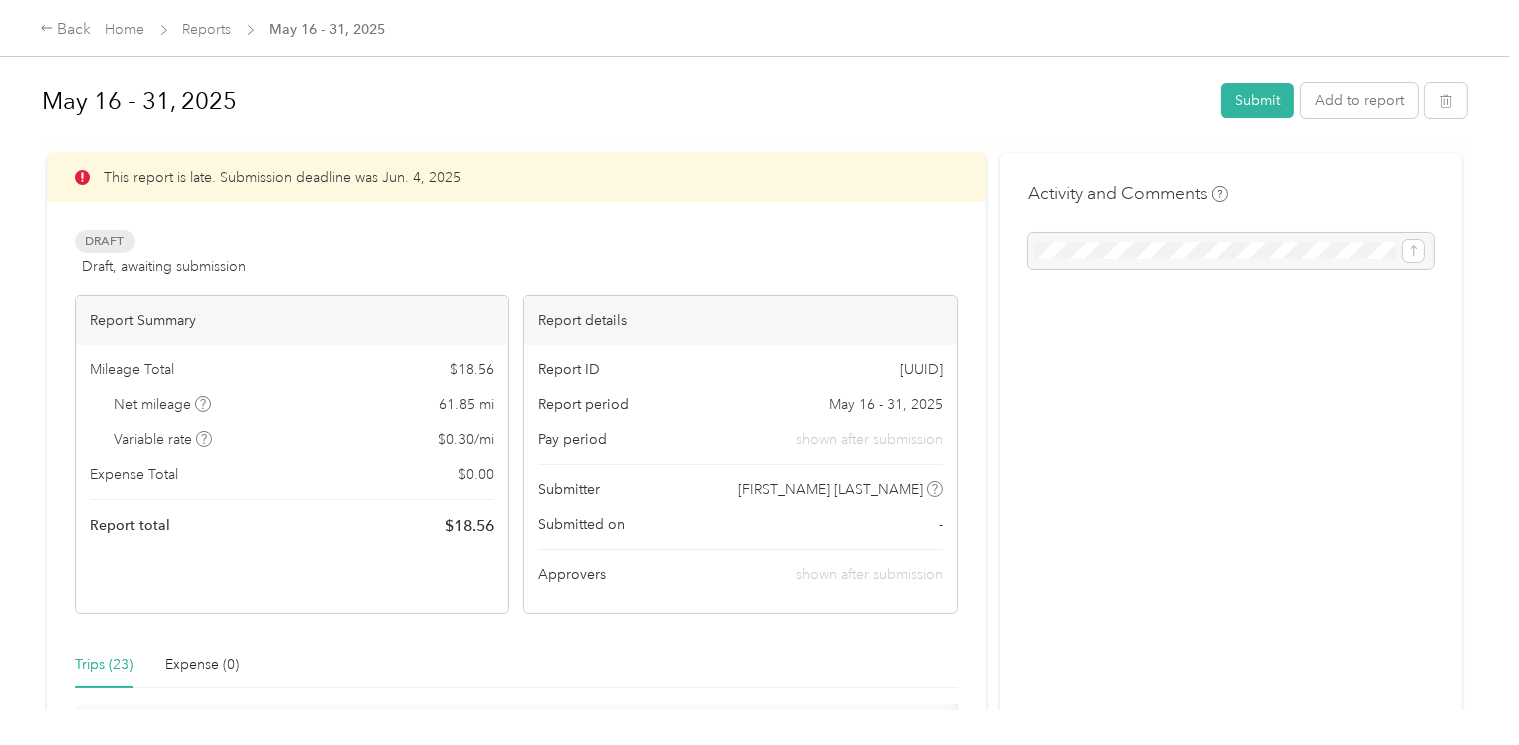 click on "This report is late. Submission deadline was   Jun. 4, 2025" at bounding box center [516, 177] 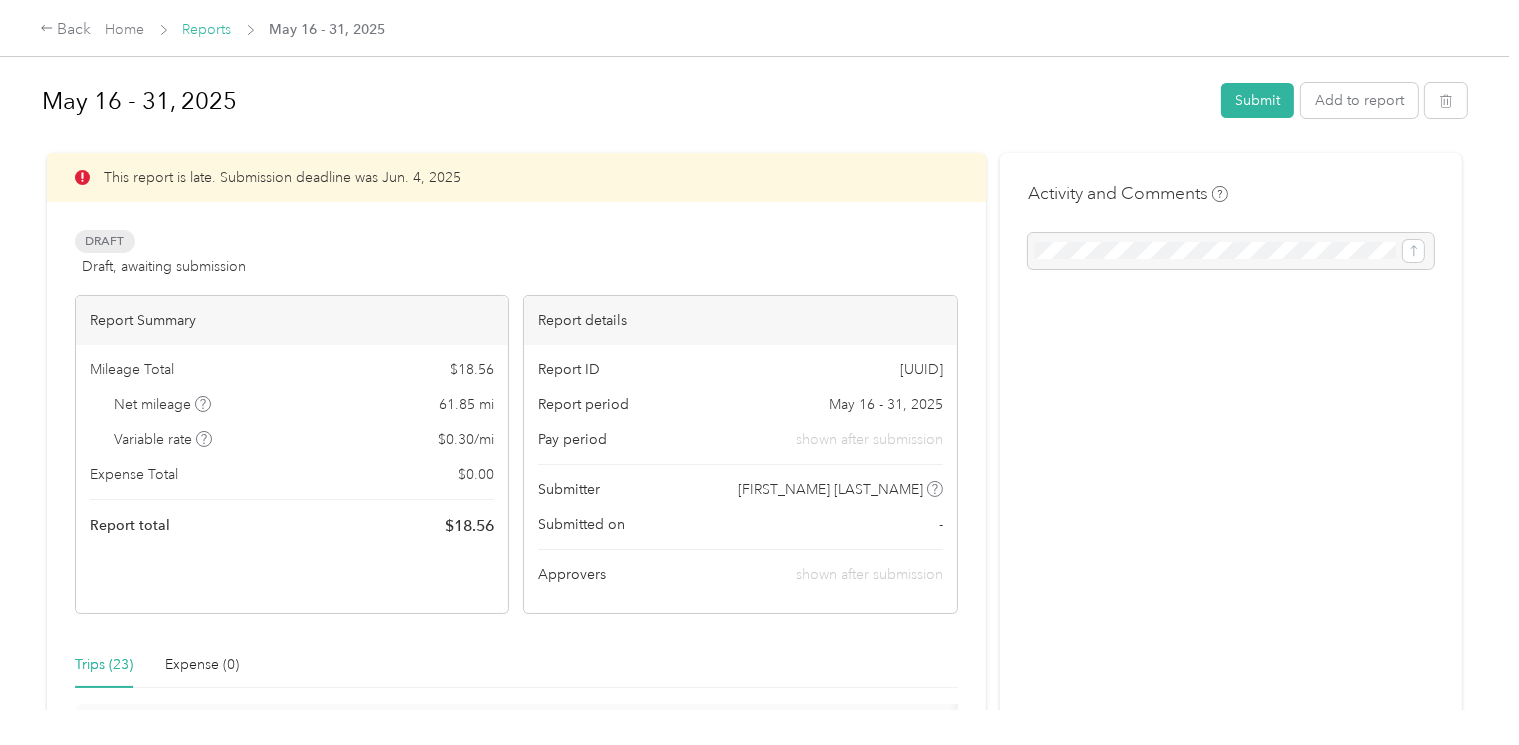 click on "Reports" at bounding box center (207, 29) 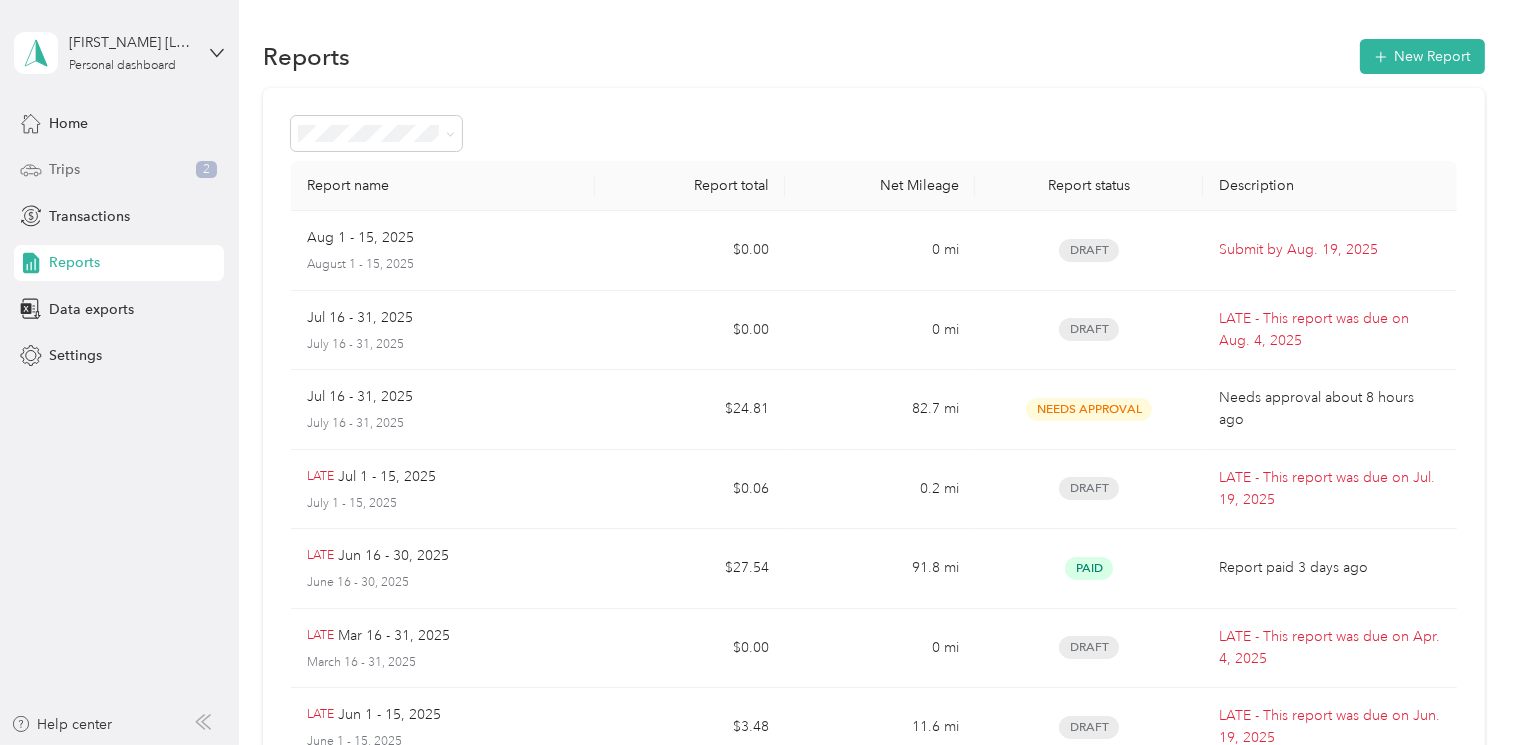 click on "Trips 2" at bounding box center (119, 170) 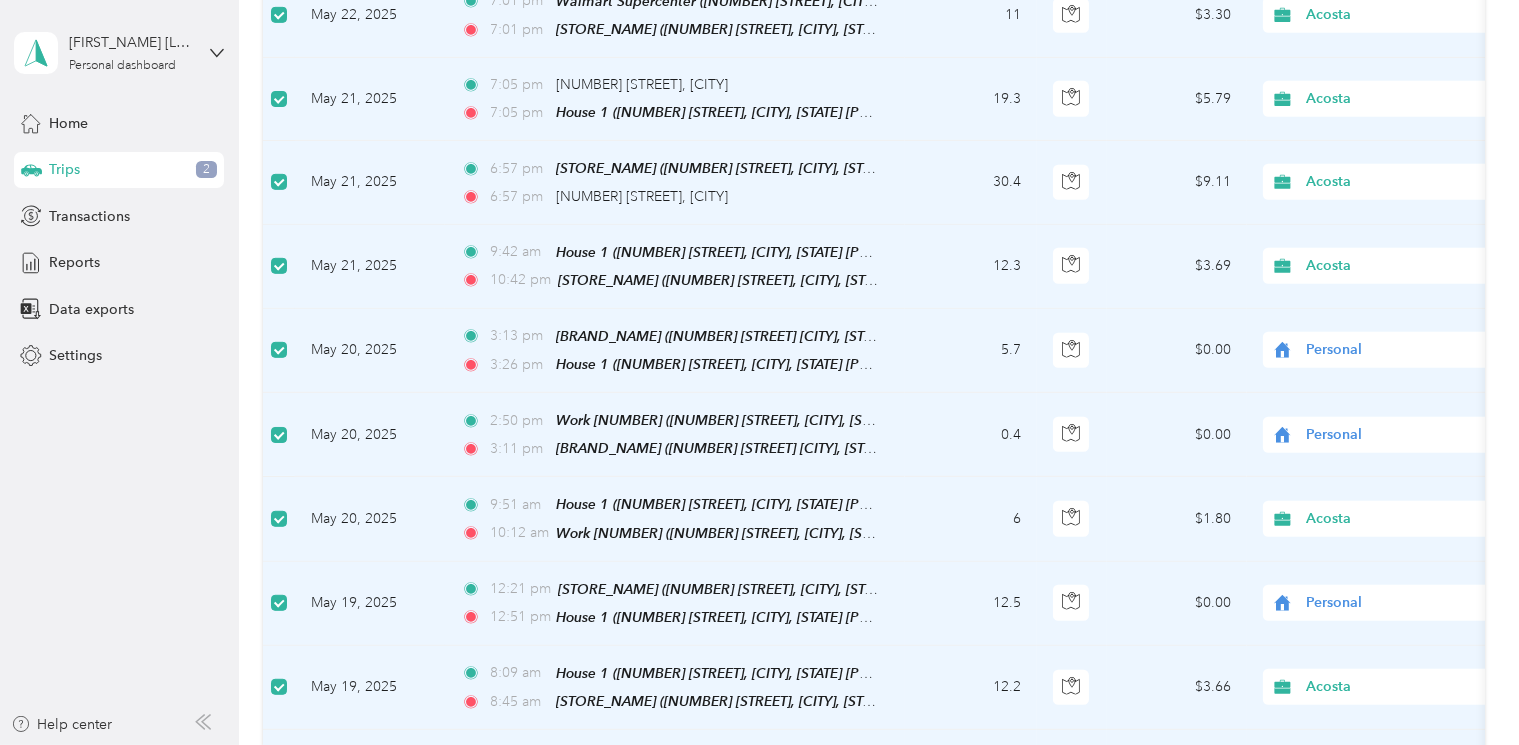 scroll, scrollTop: 2006, scrollLeft: 0, axis: vertical 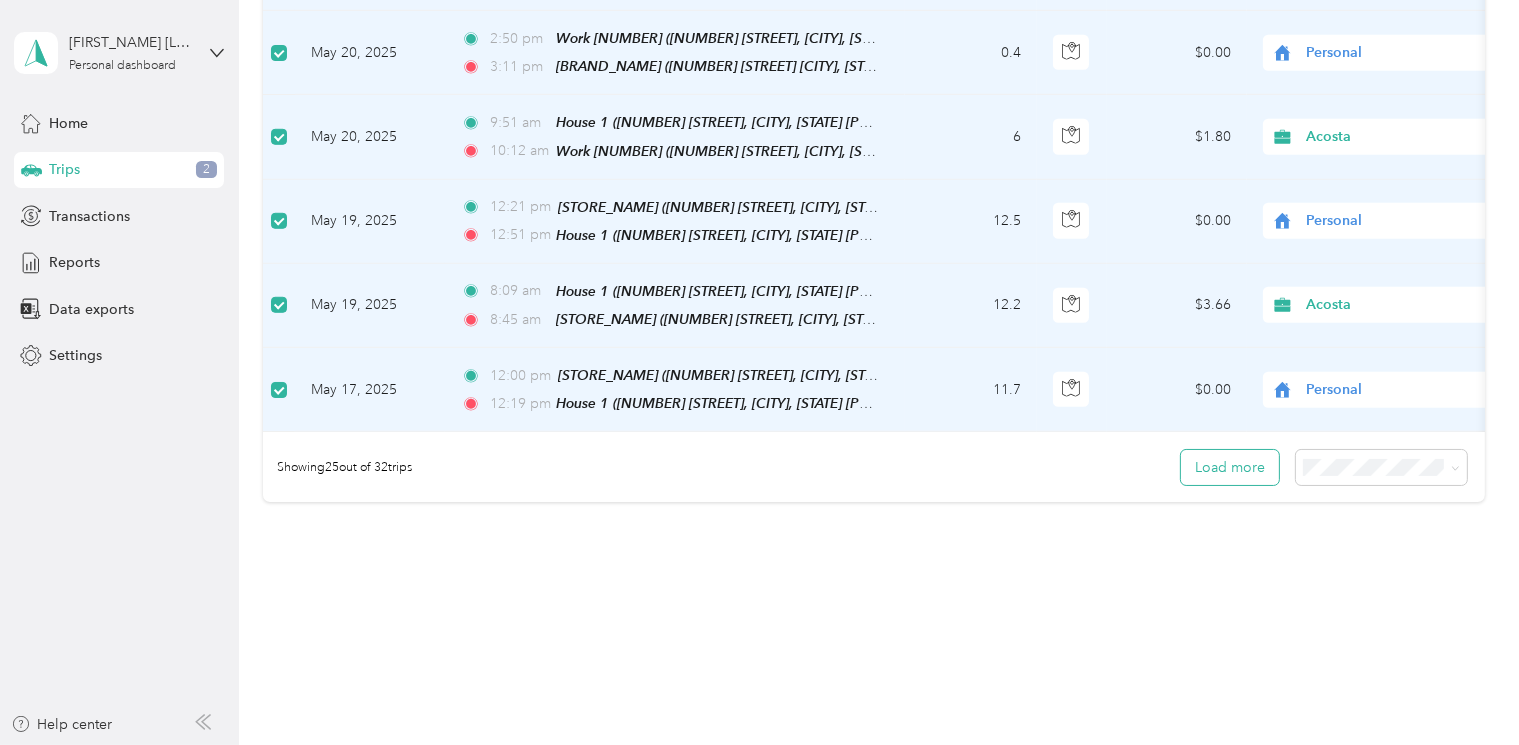click on "Load more" at bounding box center [1230, 467] 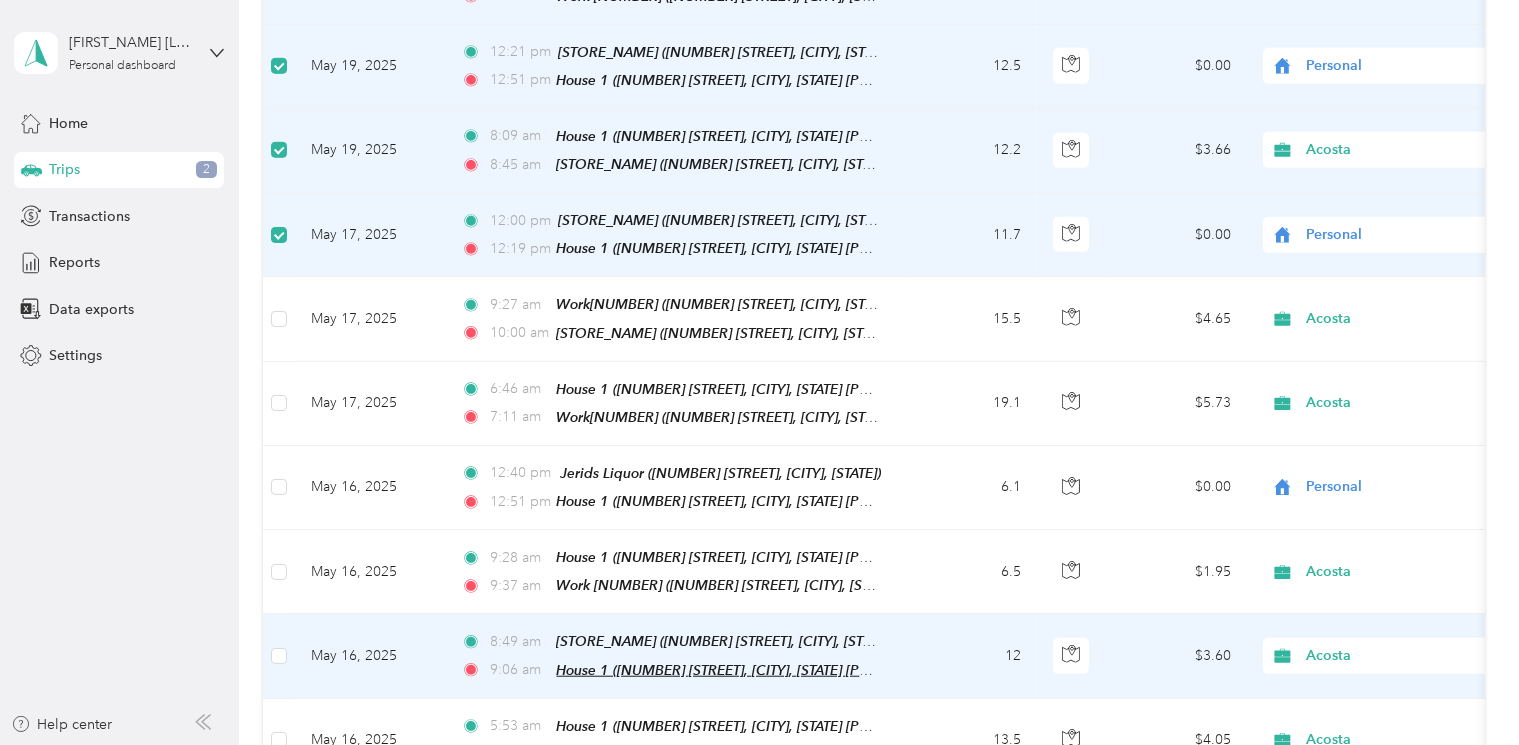 scroll, scrollTop: 2131, scrollLeft: 0, axis: vertical 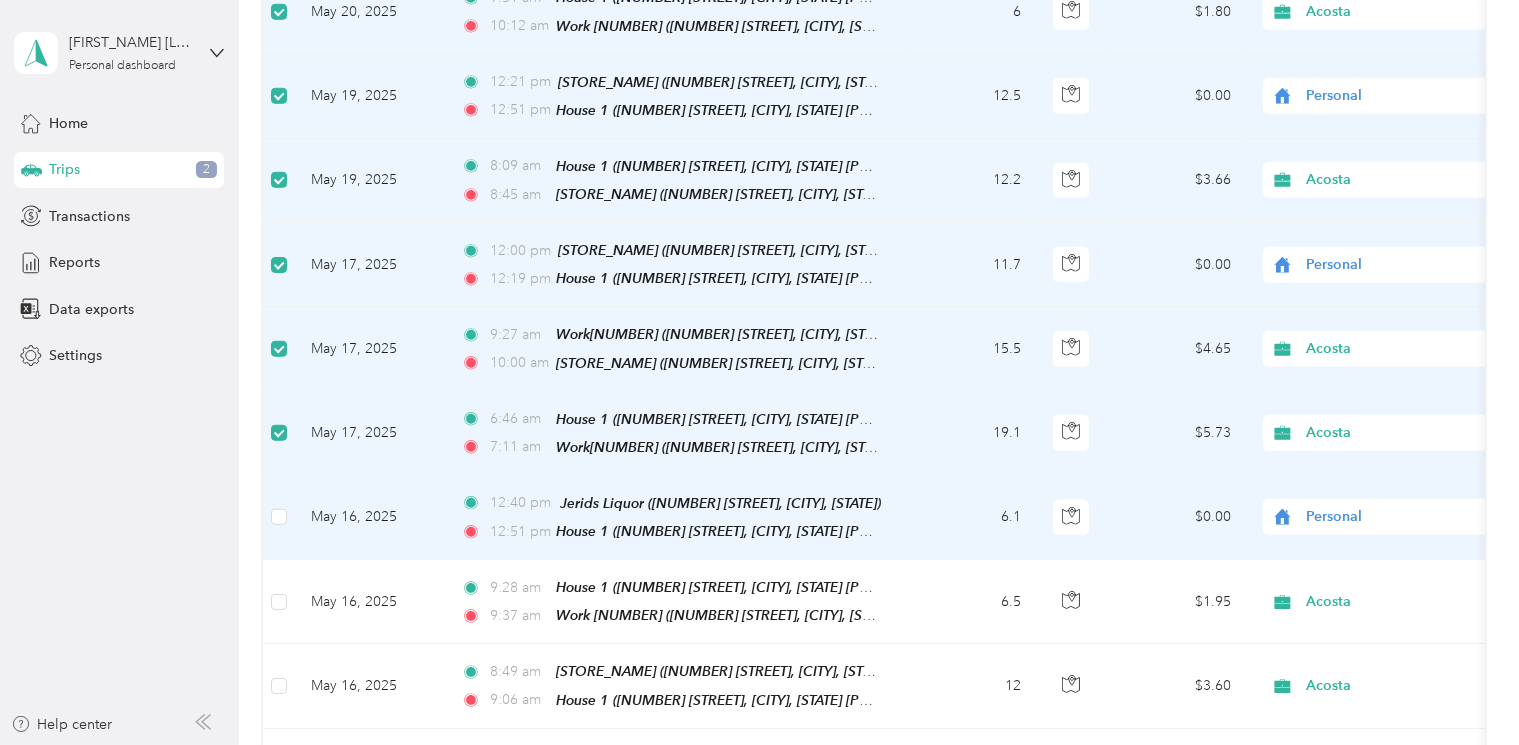 click at bounding box center [279, 518] 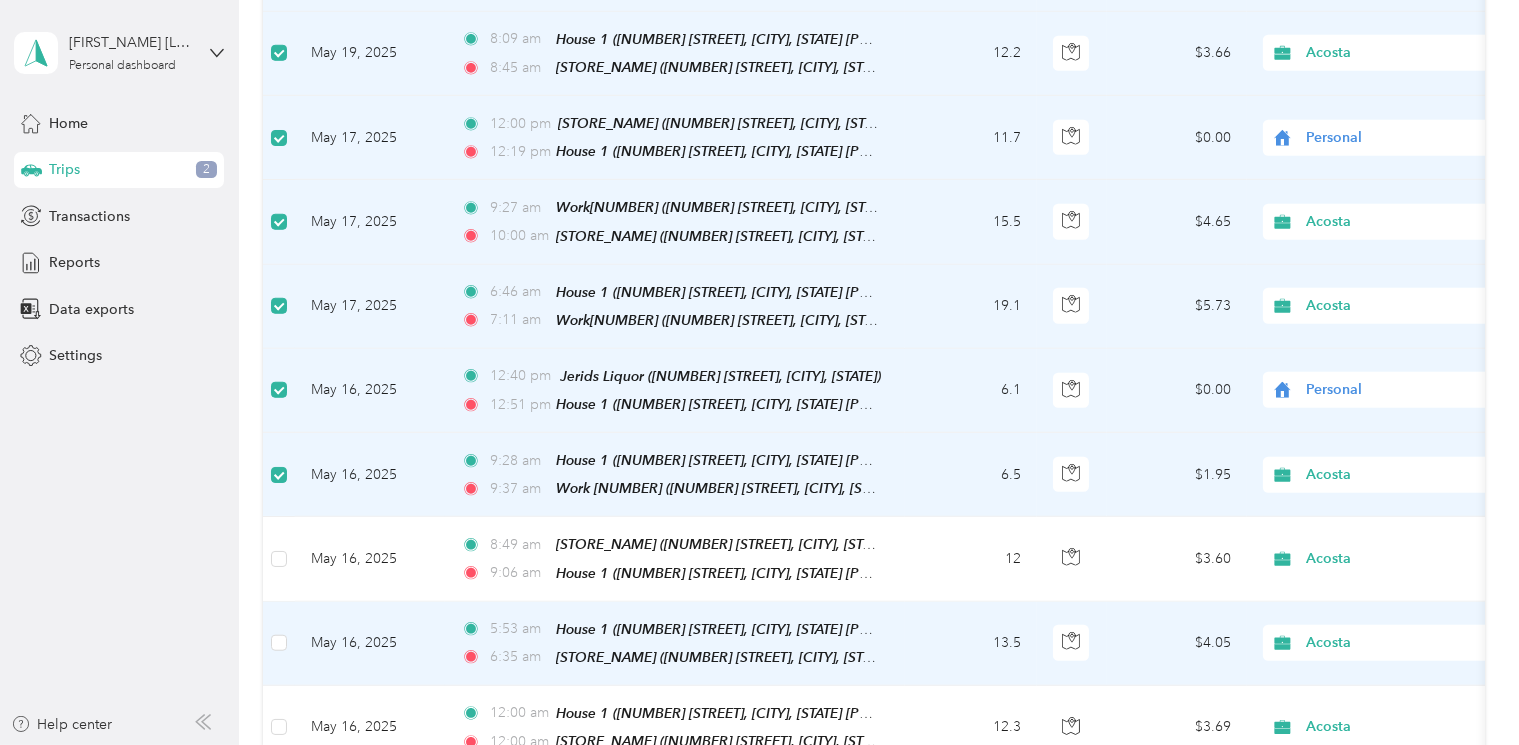 scroll, scrollTop: 2381, scrollLeft: 0, axis: vertical 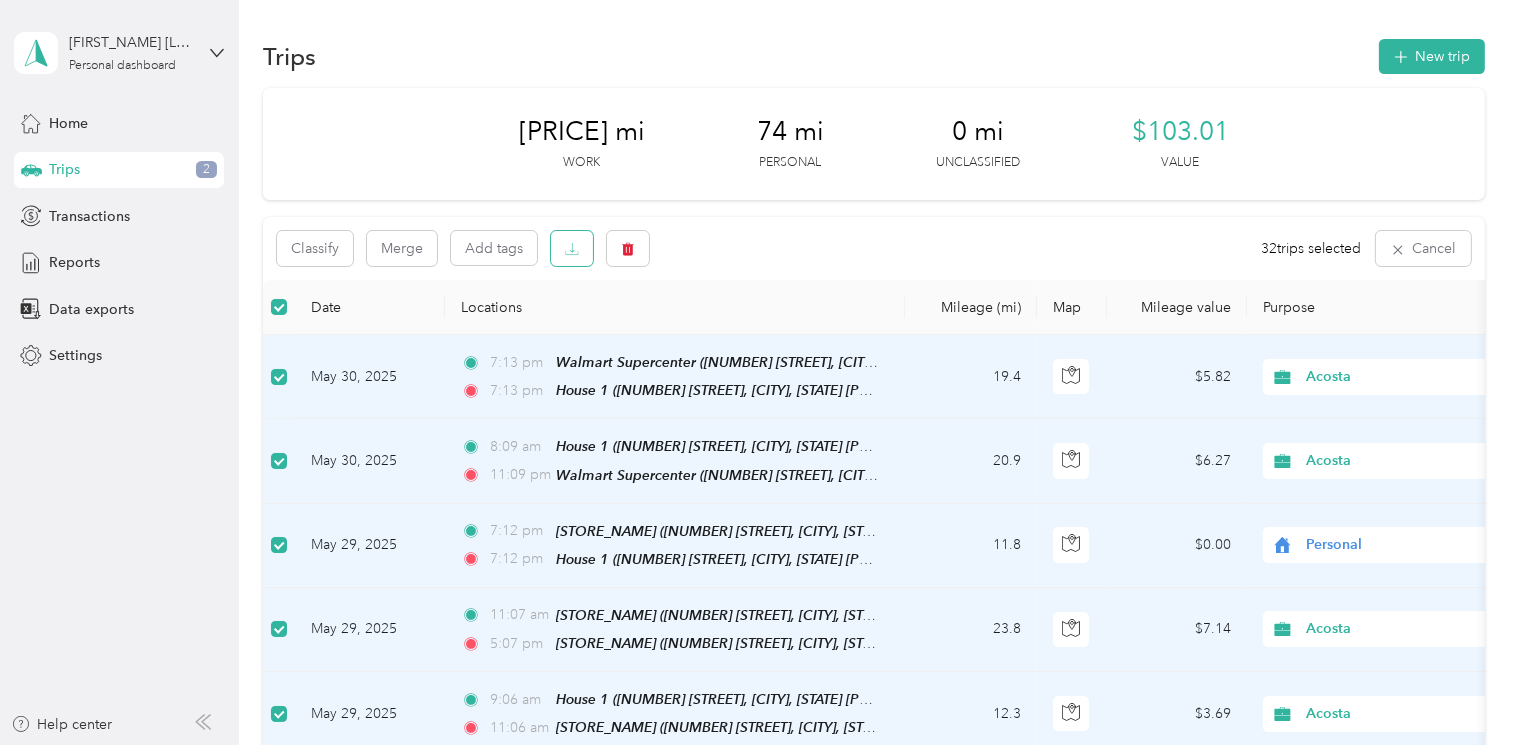 click at bounding box center (572, 248) 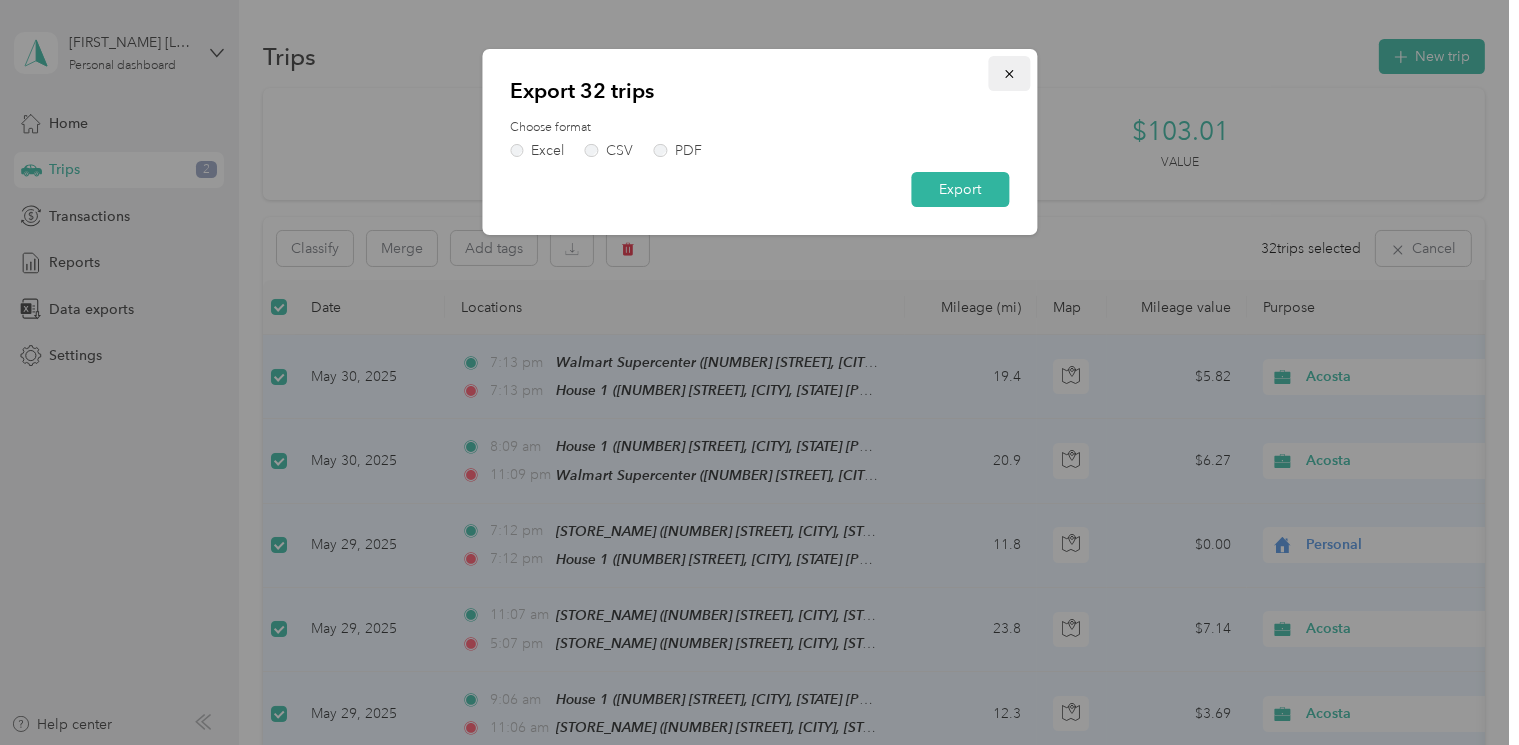 click 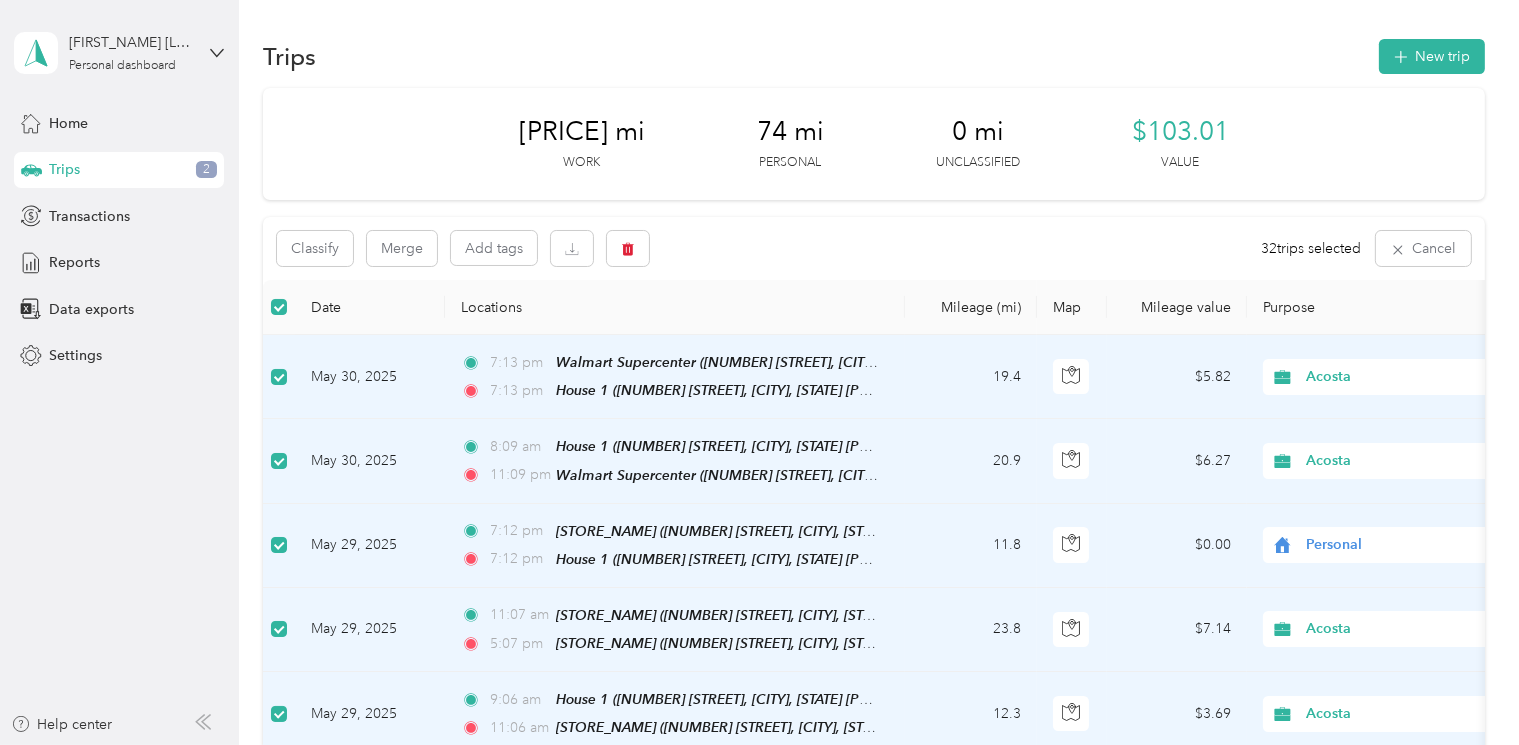click on "0   mi Unclassified" at bounding box center [978, 144] 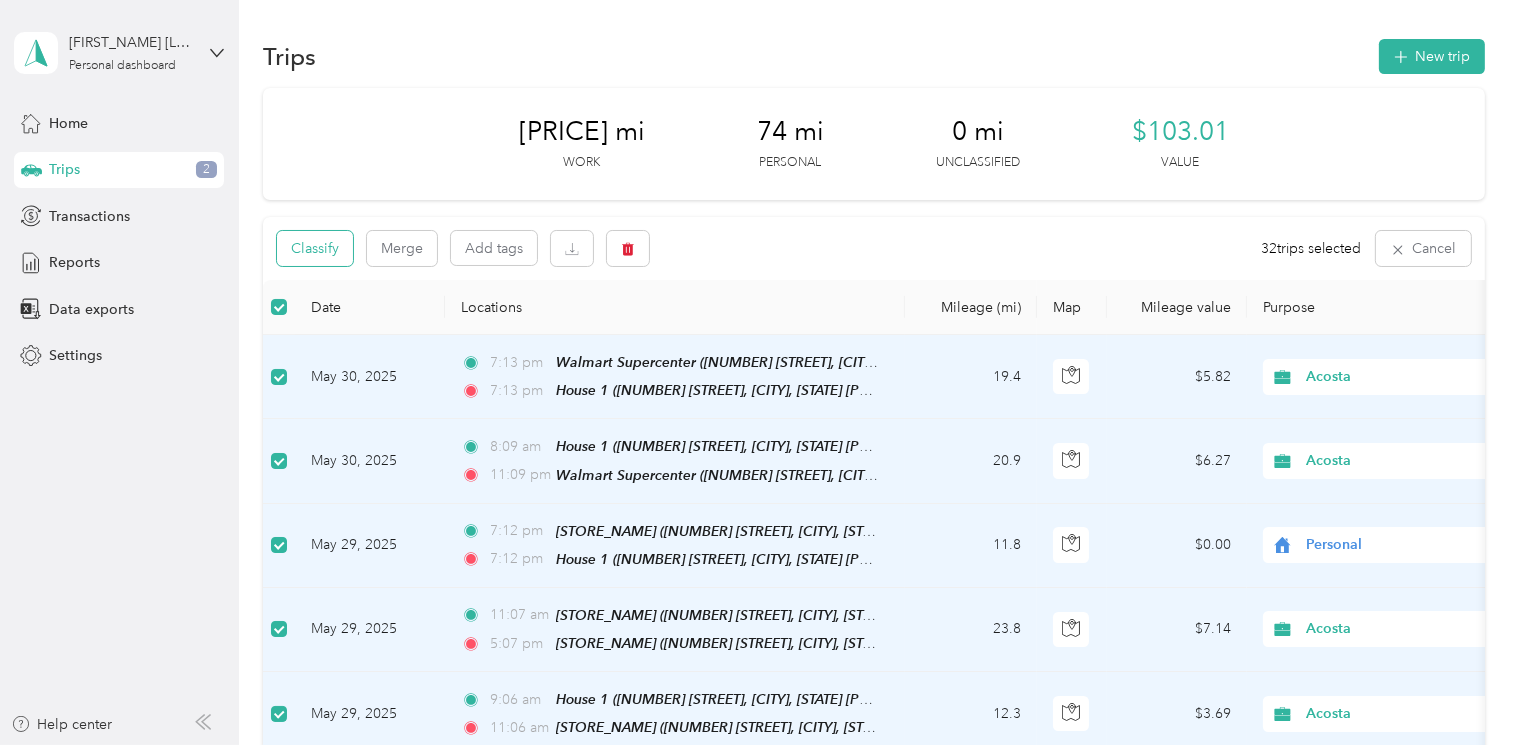click on "Classify" at bounding box center [315, 248] 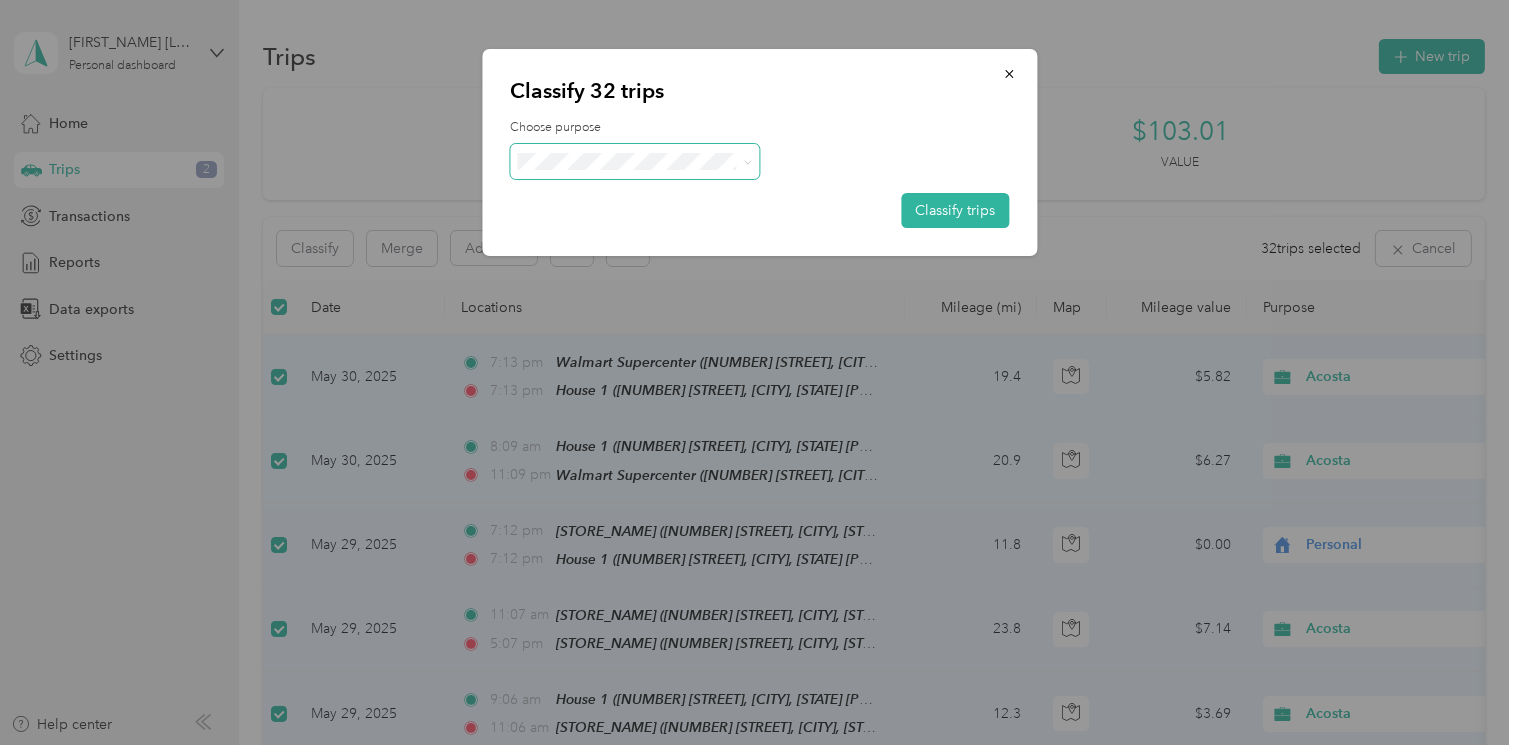 click 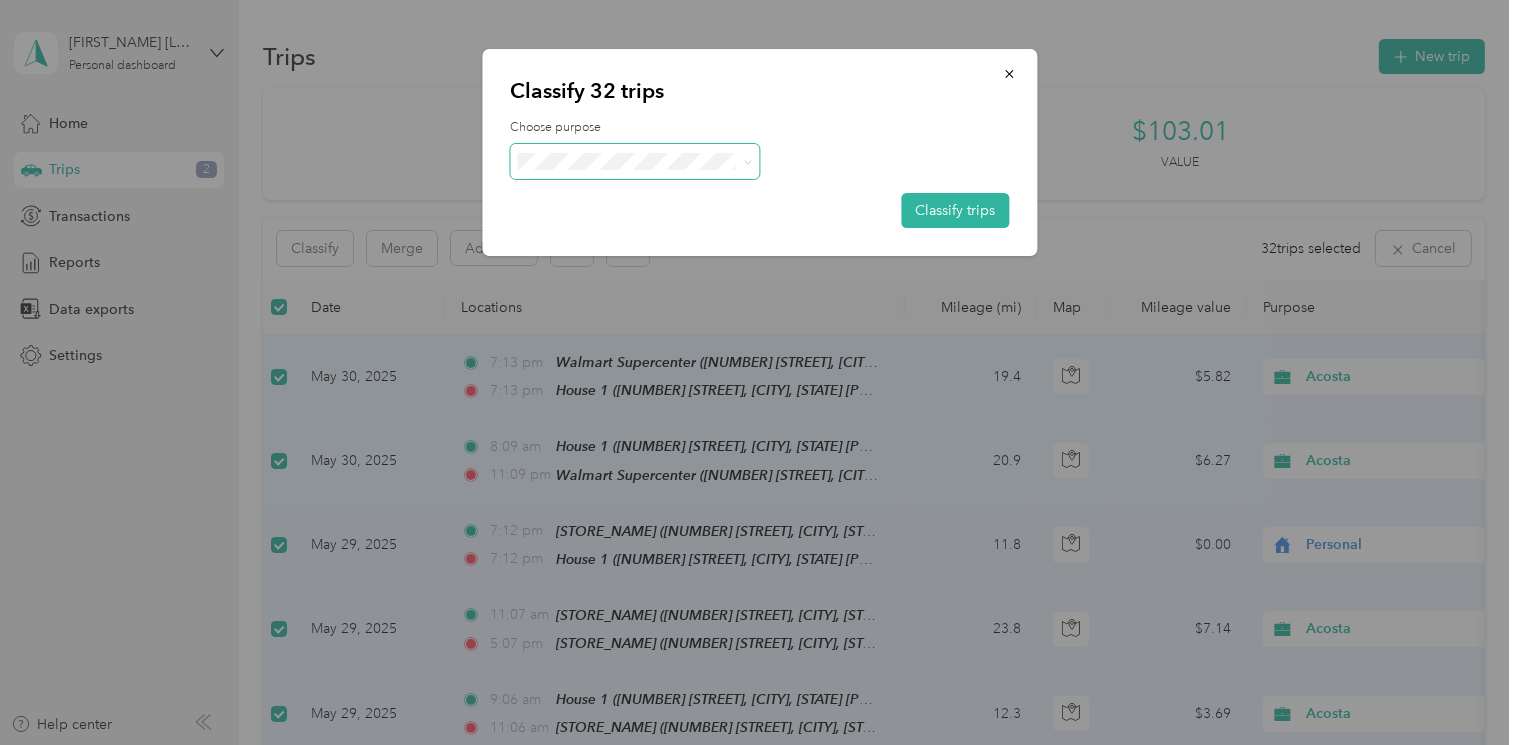 click on "Choose purpose" at bounding box center (759, 128) 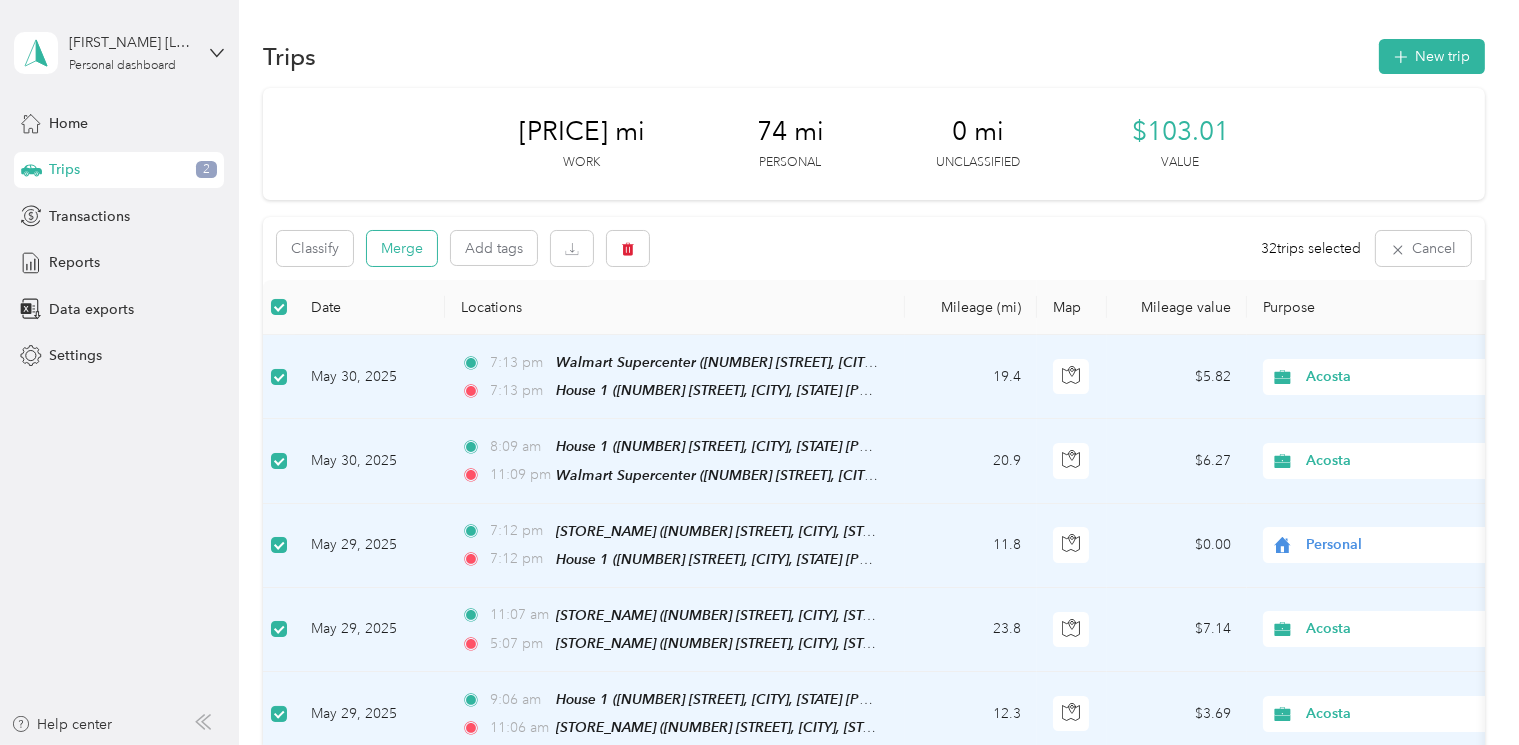 click on "Merge" at bounding box center [402, 248] 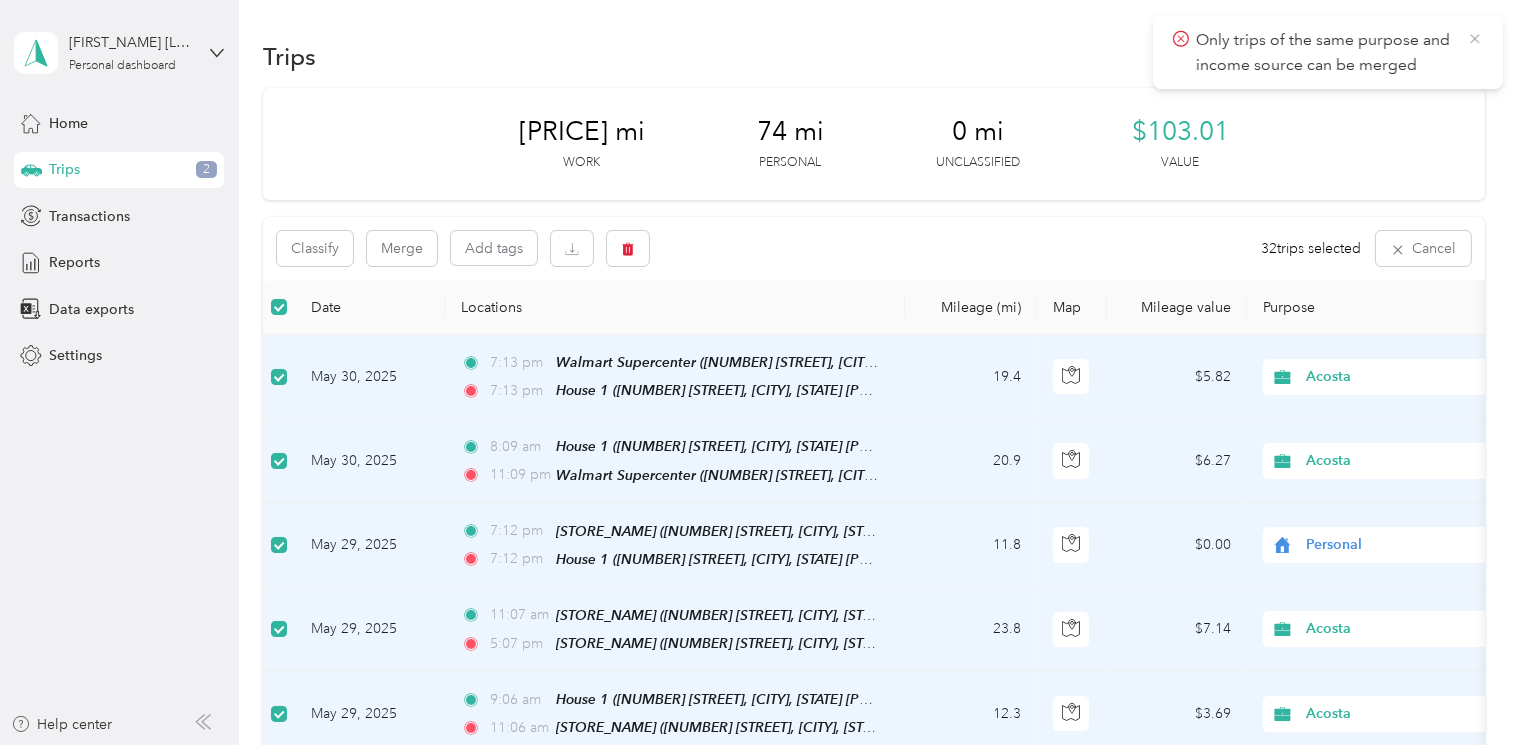 click 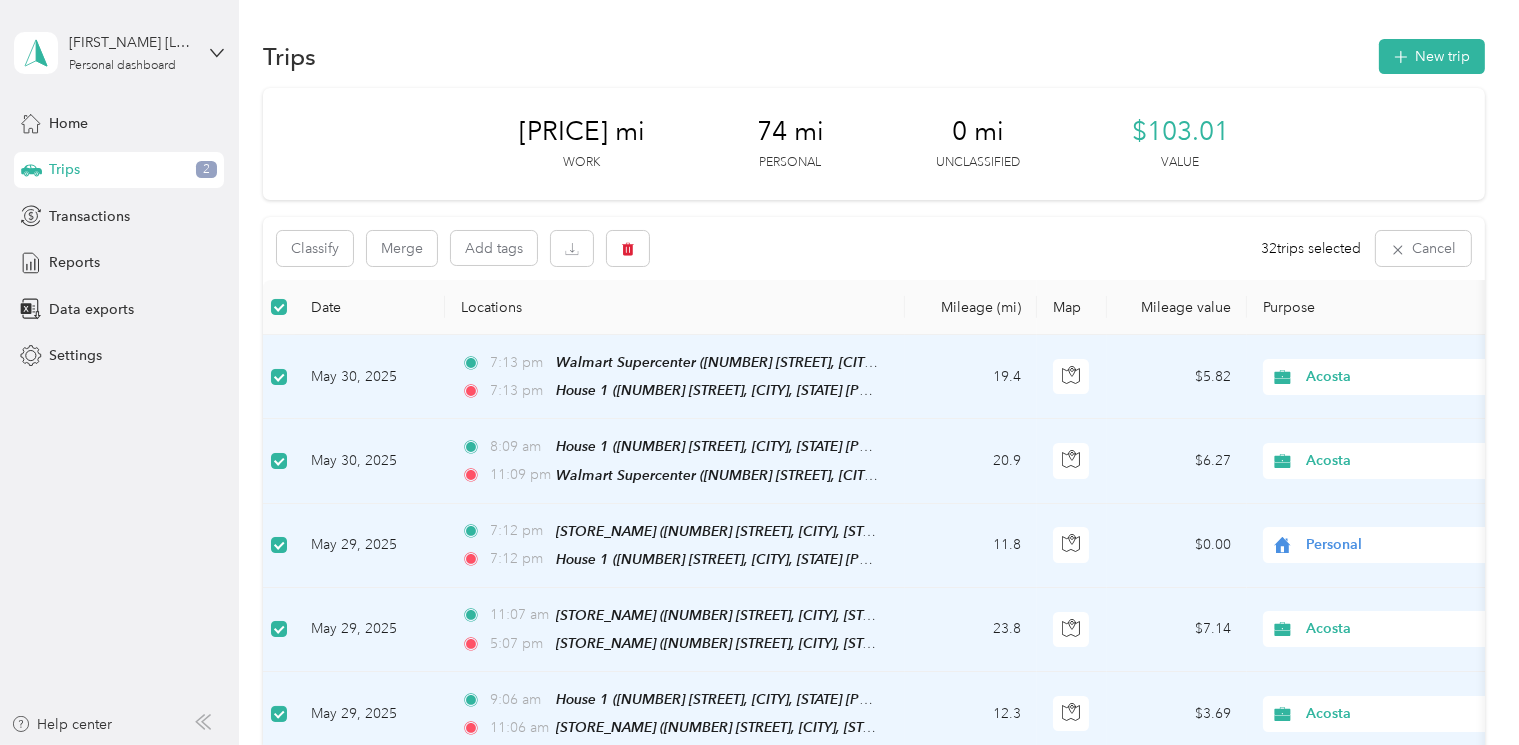drag, startPoint x: 915, startPoint y: 388, endPoint x: 869, endPoint y: 229, distance: 165.52039 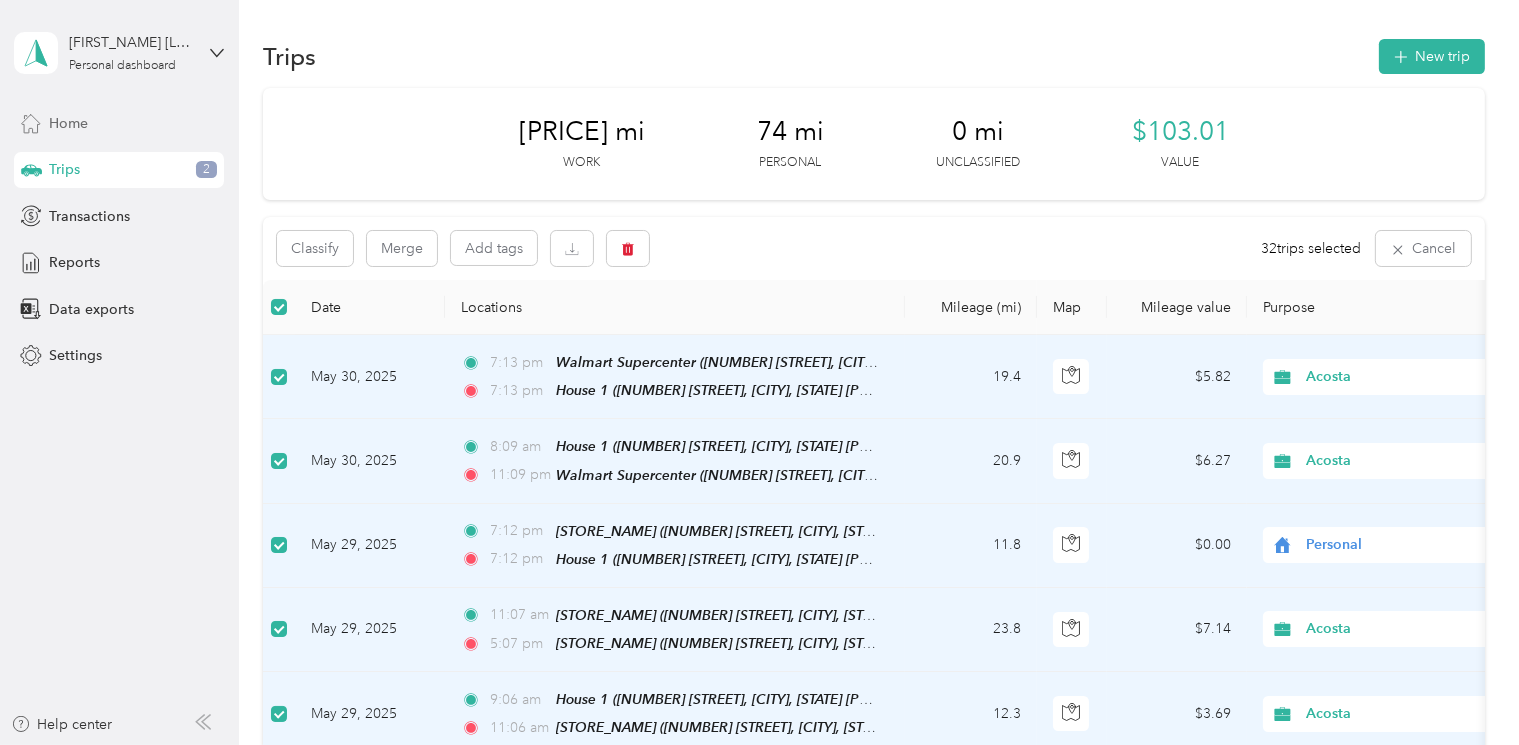 click on "Home" at bounding box center [68, 123] 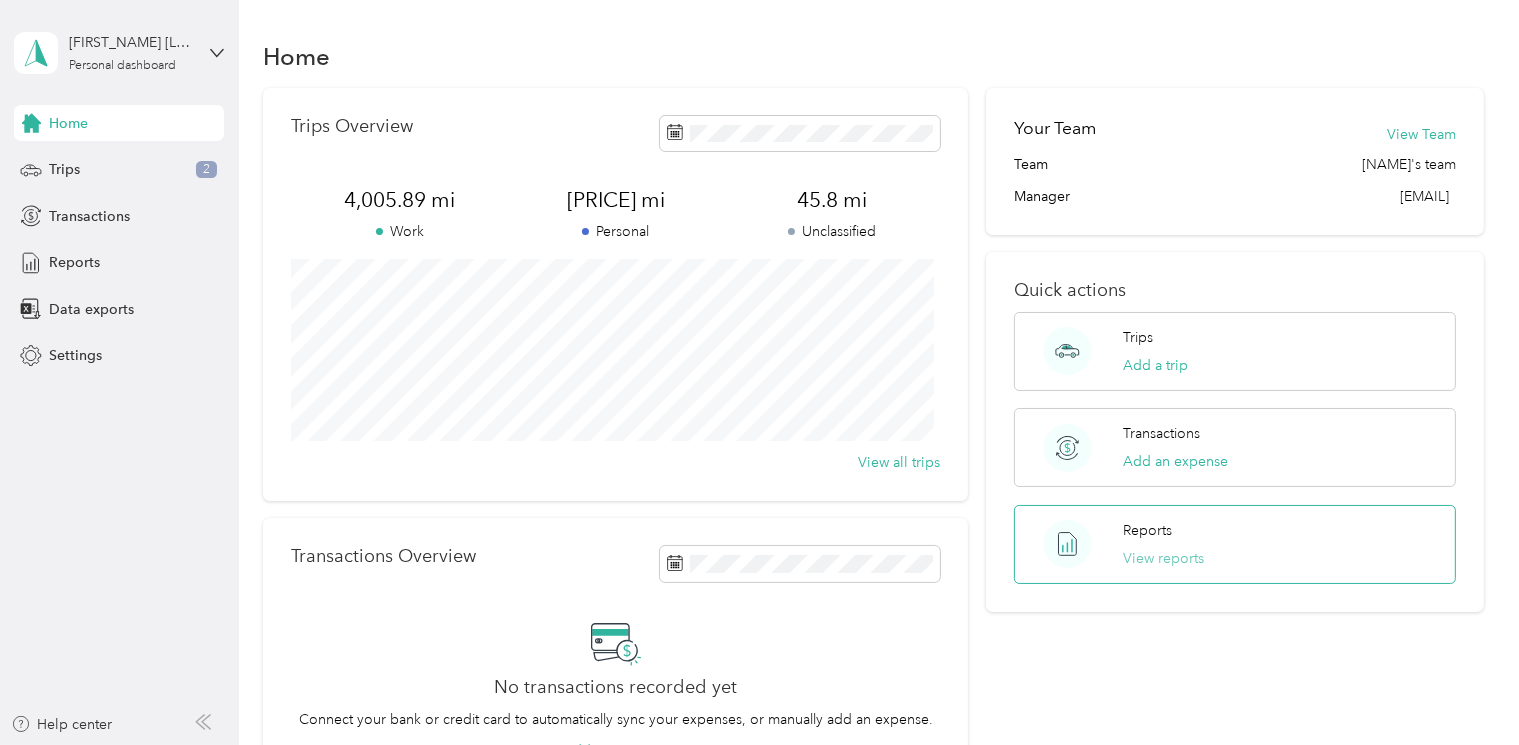 click on "View reports" at bounding box center (1163, 558) 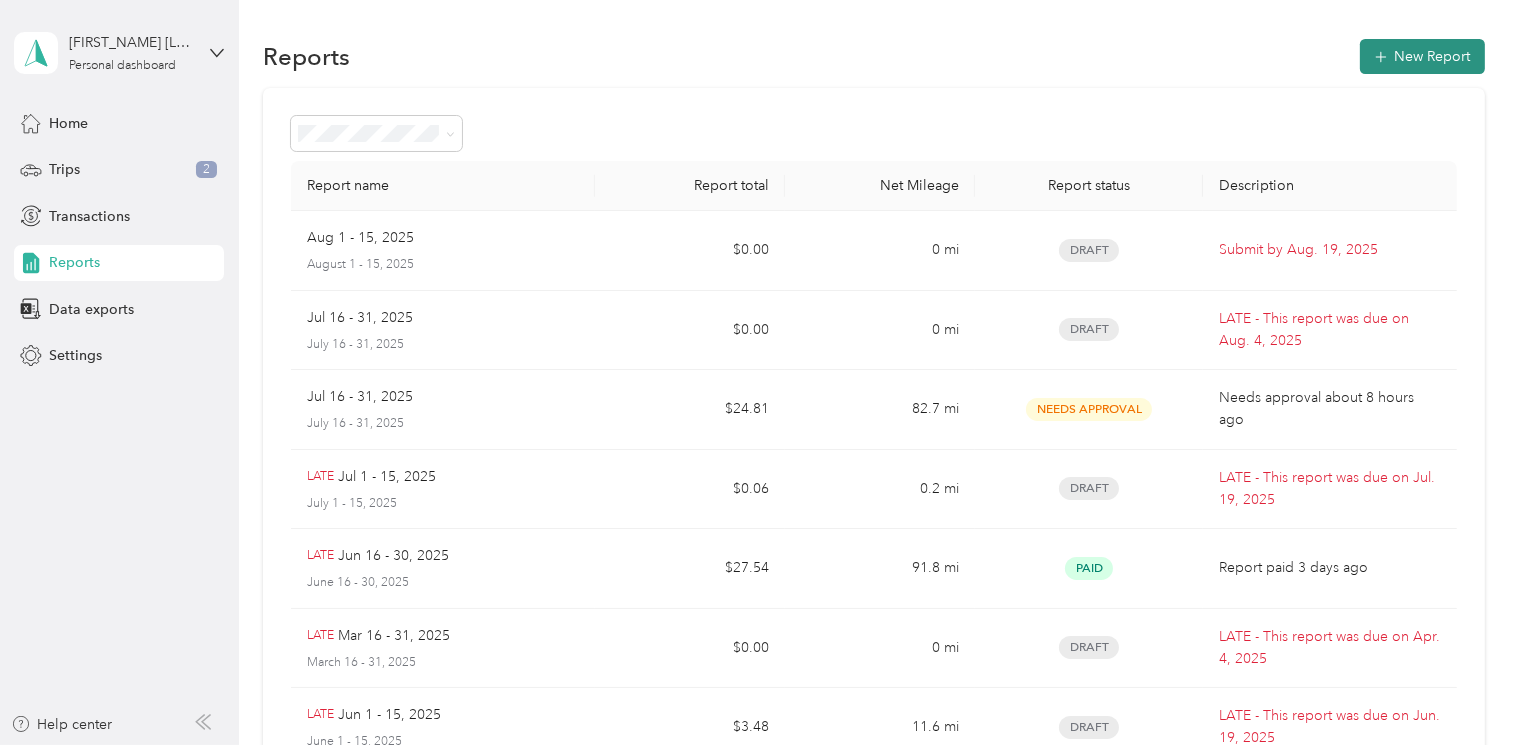 click on "New Report" at bounding box center (1422, 56) 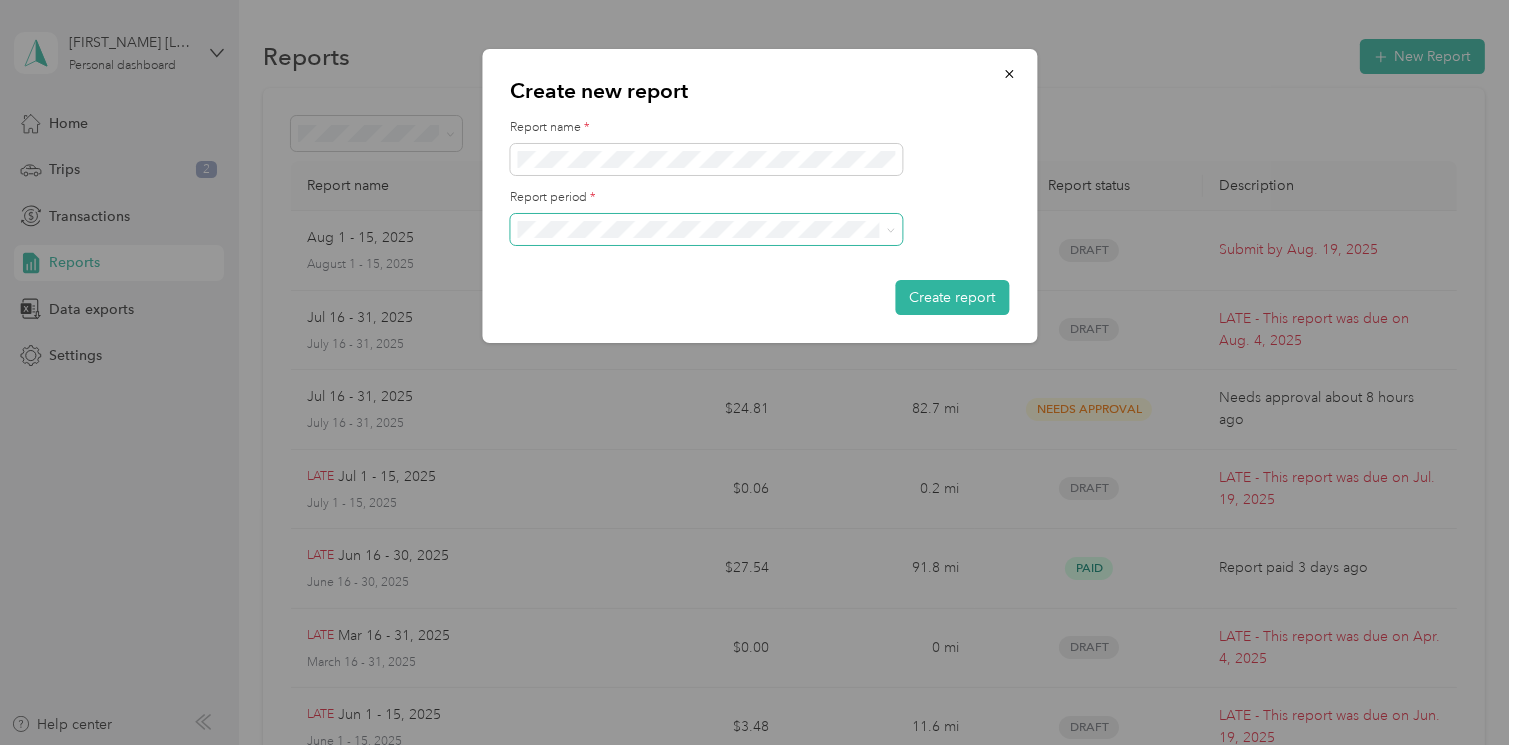 click at bounding box center (706, 230) 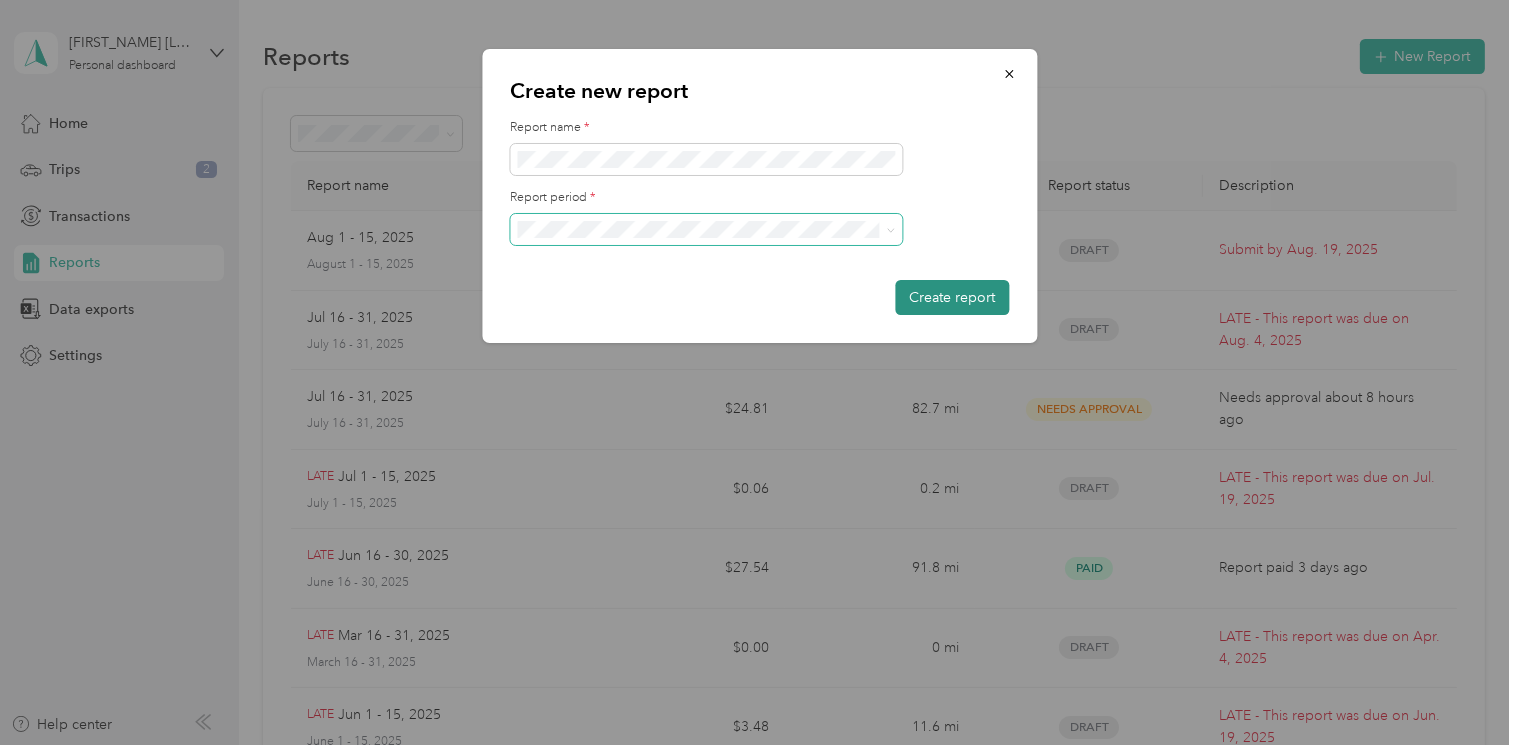 click on "Create report" at bounding box center (952, 297) 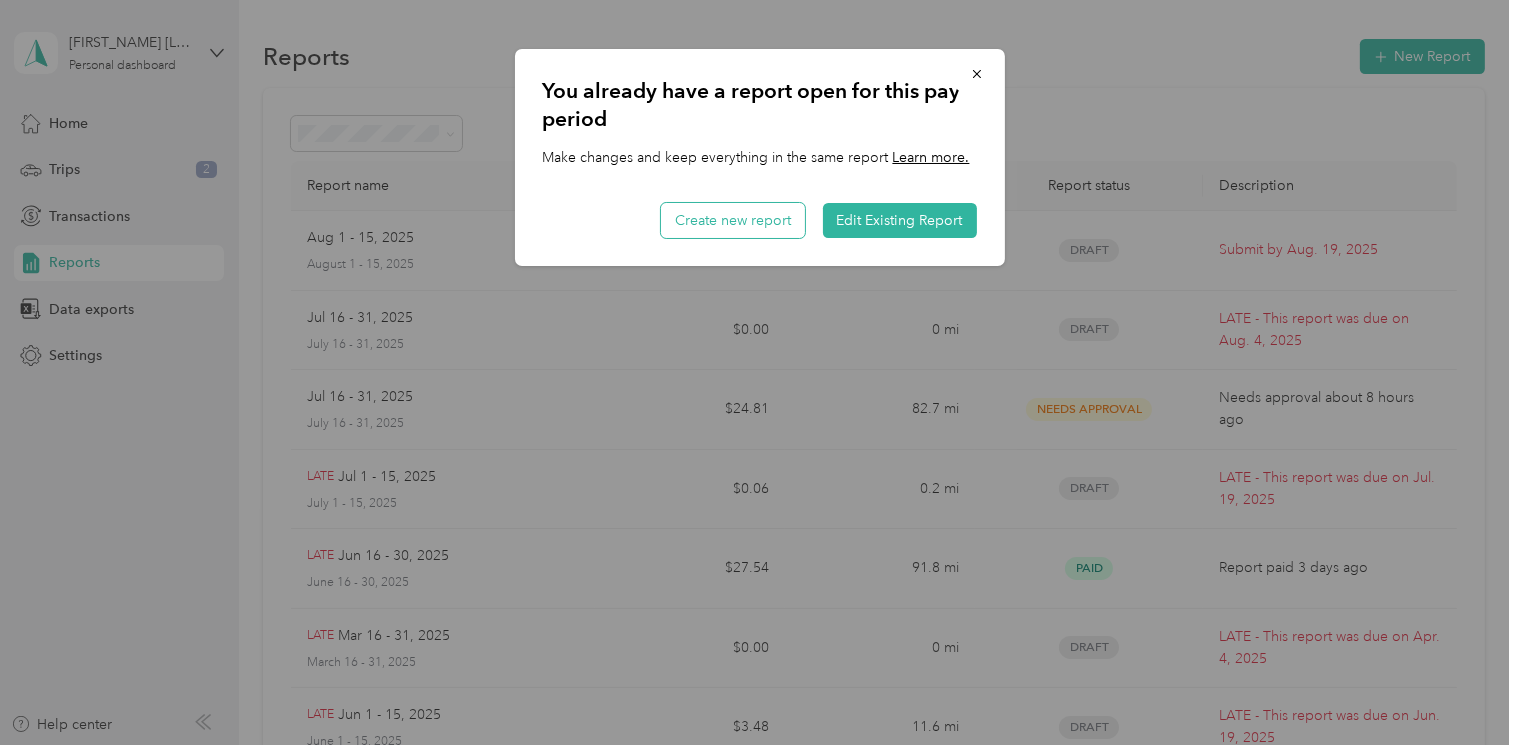 click on "Create new report" at bounding box center [733, 220] 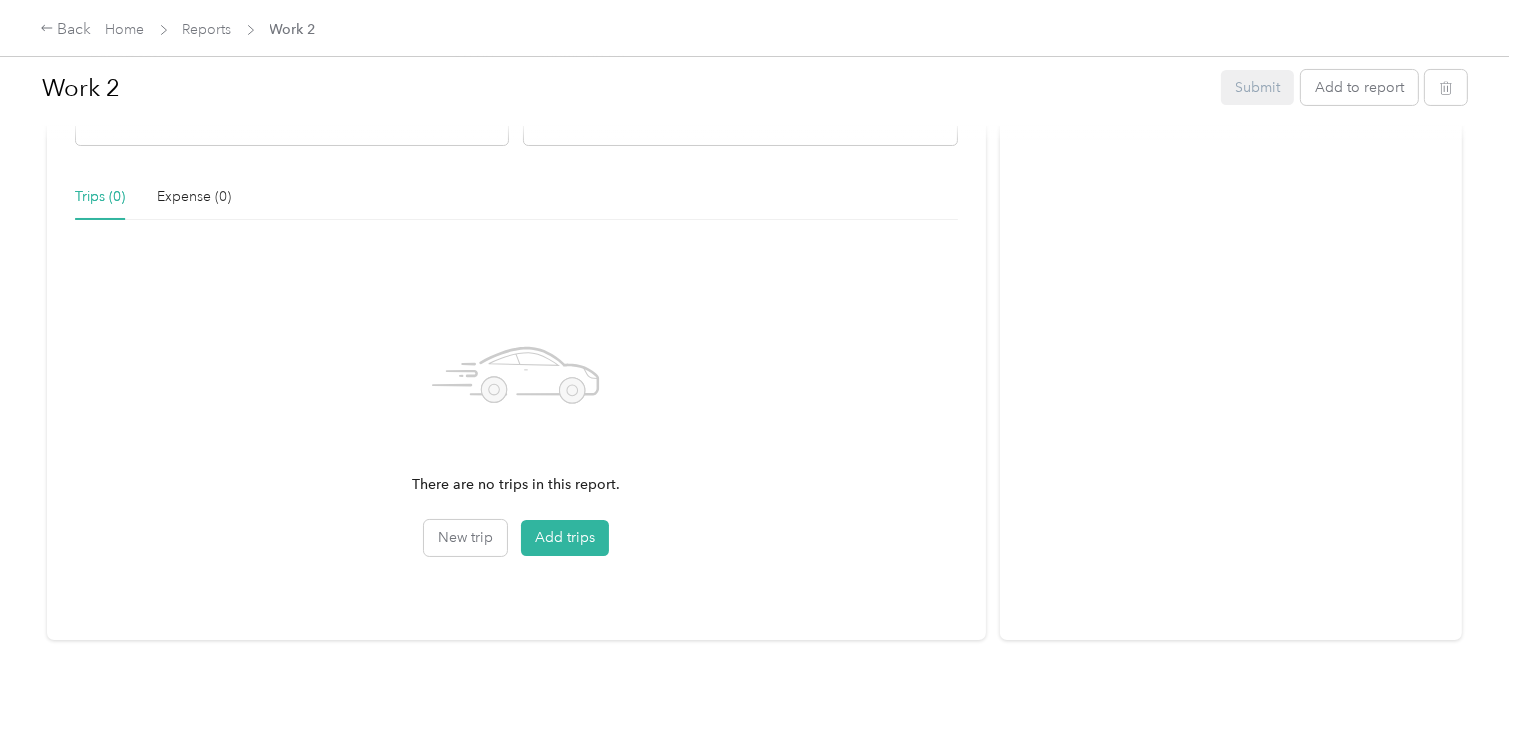scroll, scrollTop: 486, scrollLeft: 0, axis: vertical 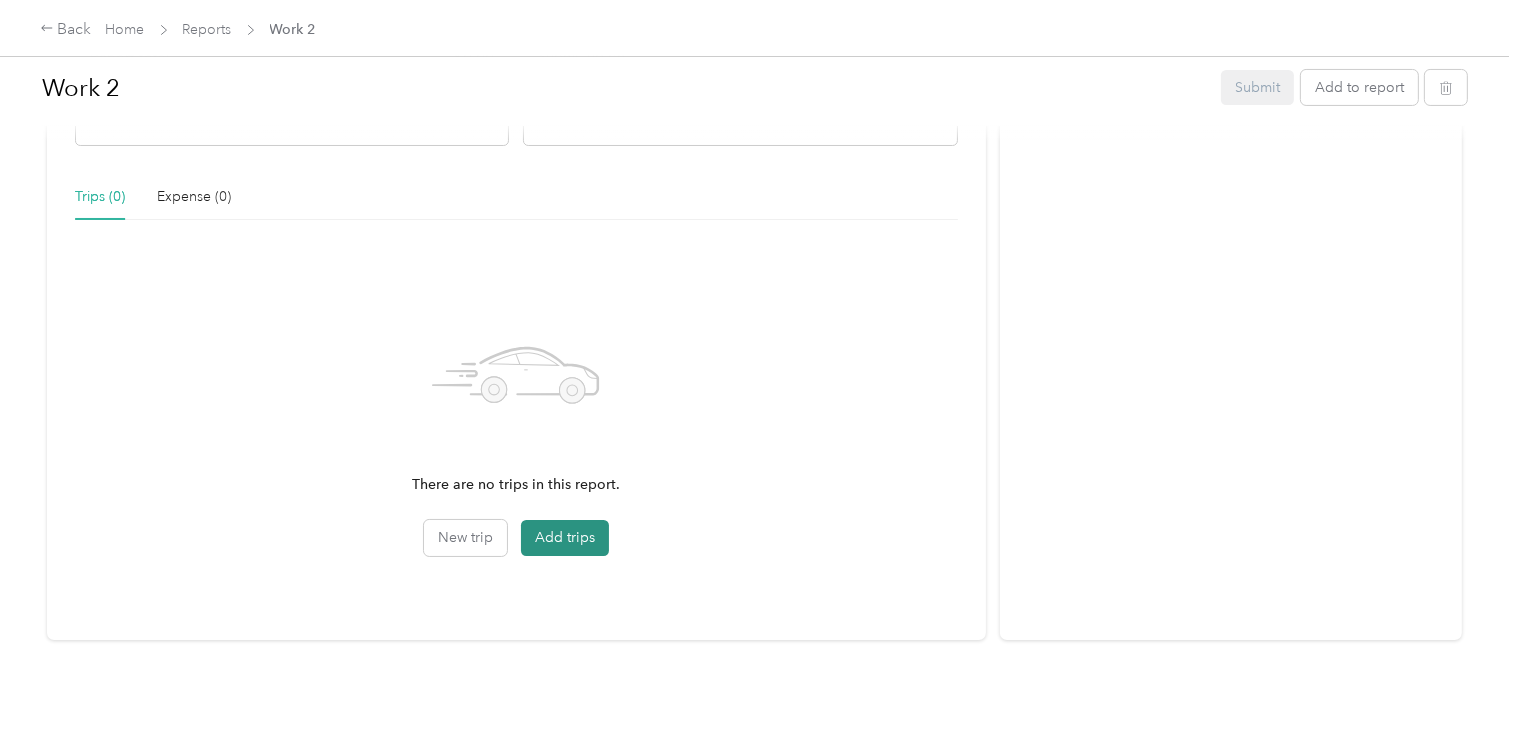 click on "Add trips" at bounding box center [565, 538] 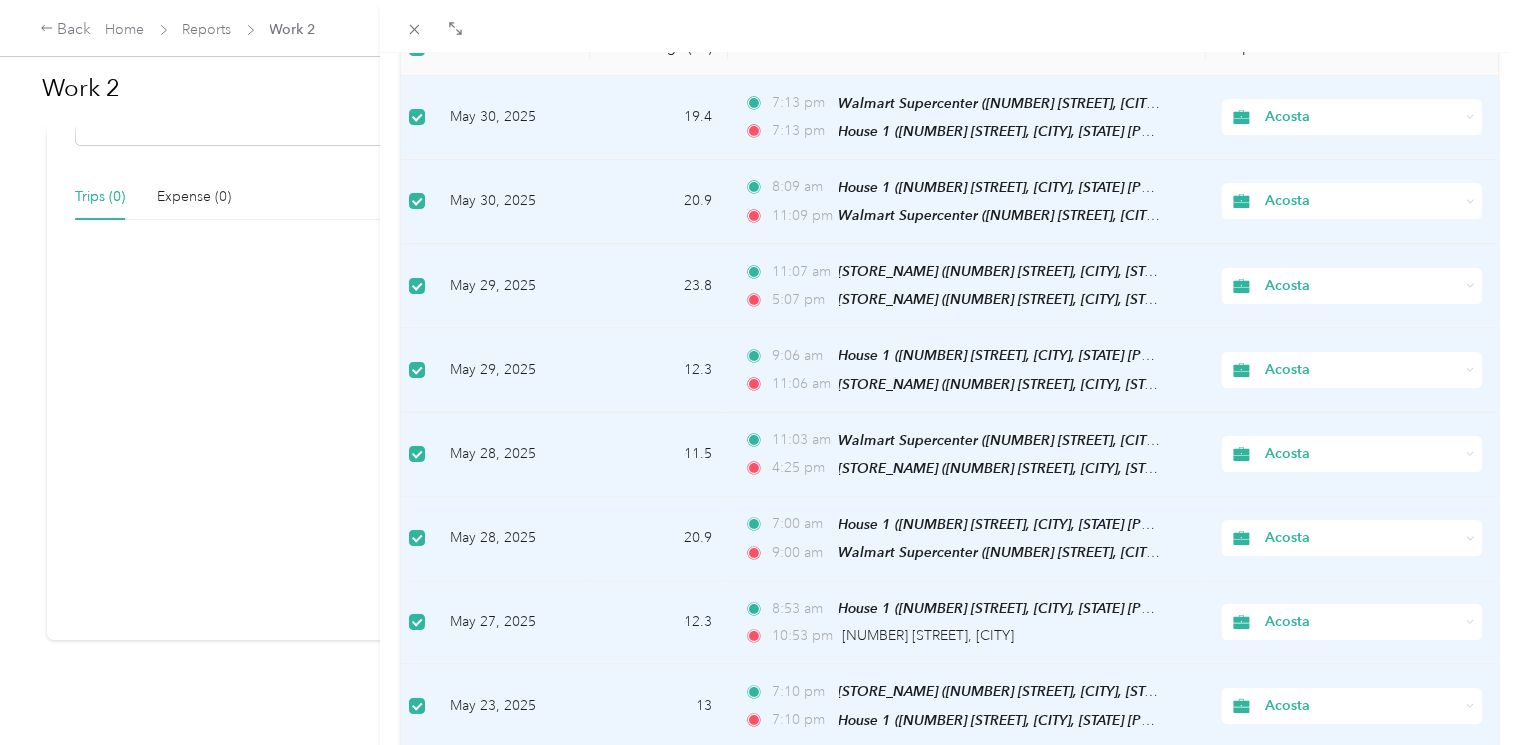 scroll, scrollTop: 0, scrollLeft: 0, axis: both 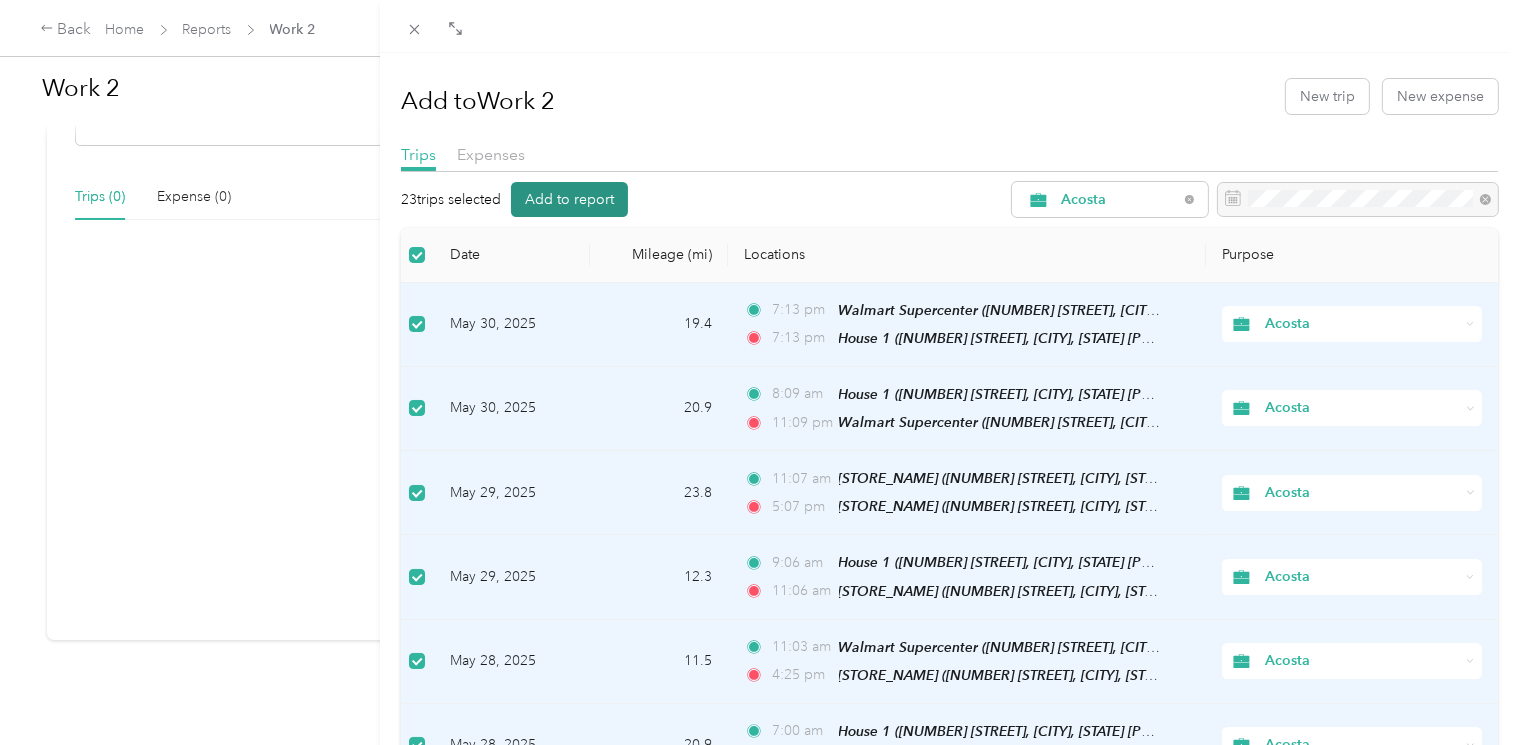 click on "Add to report" at bounding box center (569, 199) 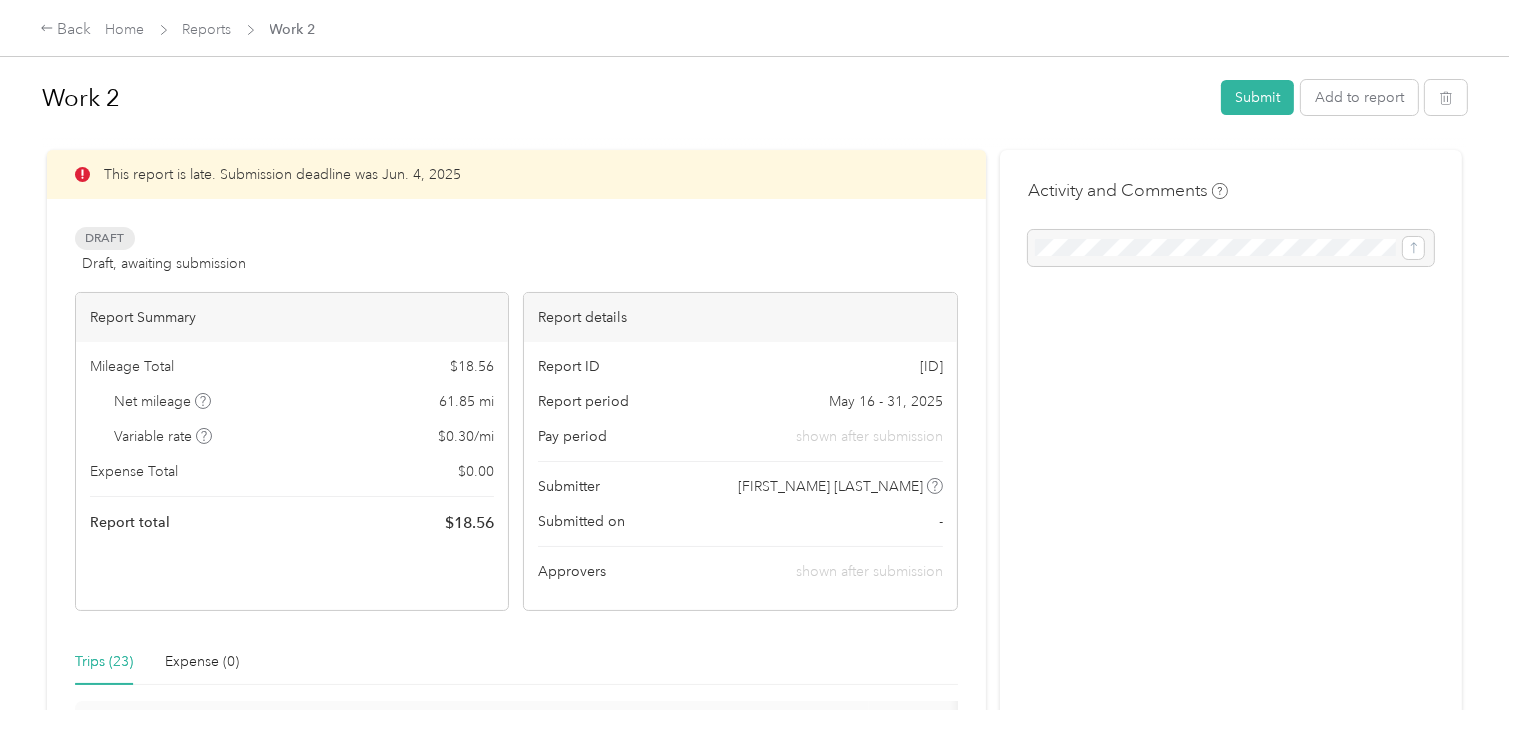 scroll, scrollTop: 0, scrollLeft: 0, axis: both 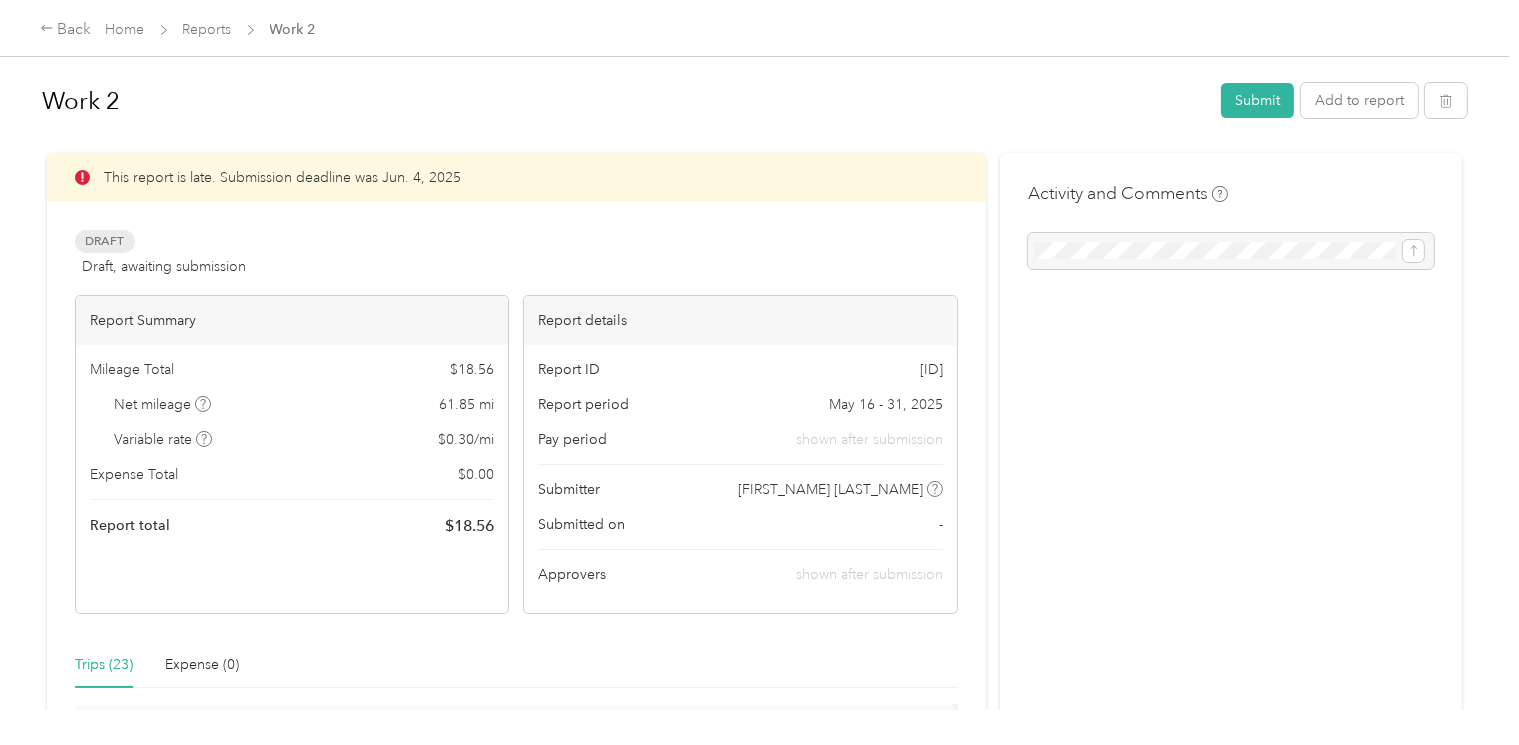 click on "Mileage Total $[PRICE]" at bounding box center (292, 369) 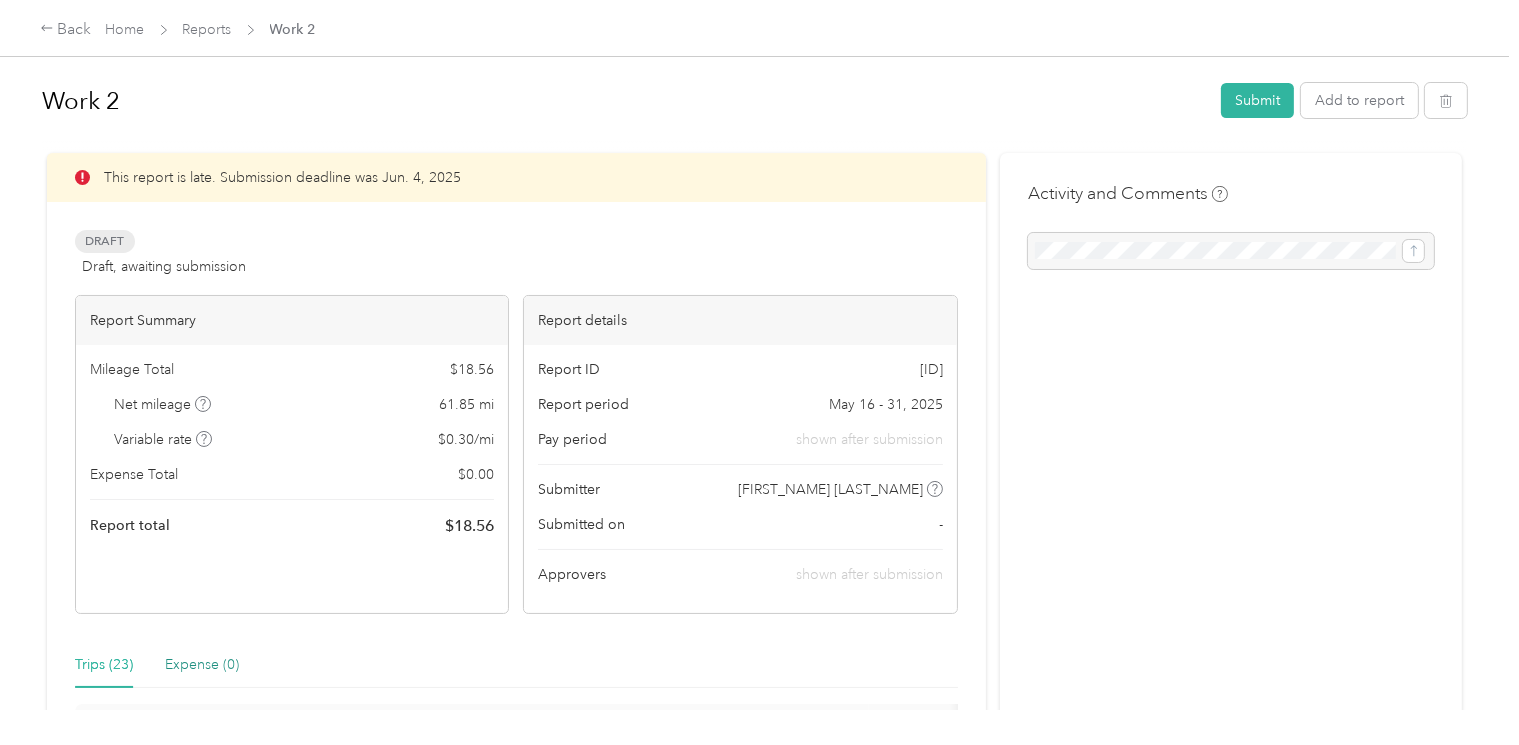 click on "Expense (0)" at bounding box center (202, 665) 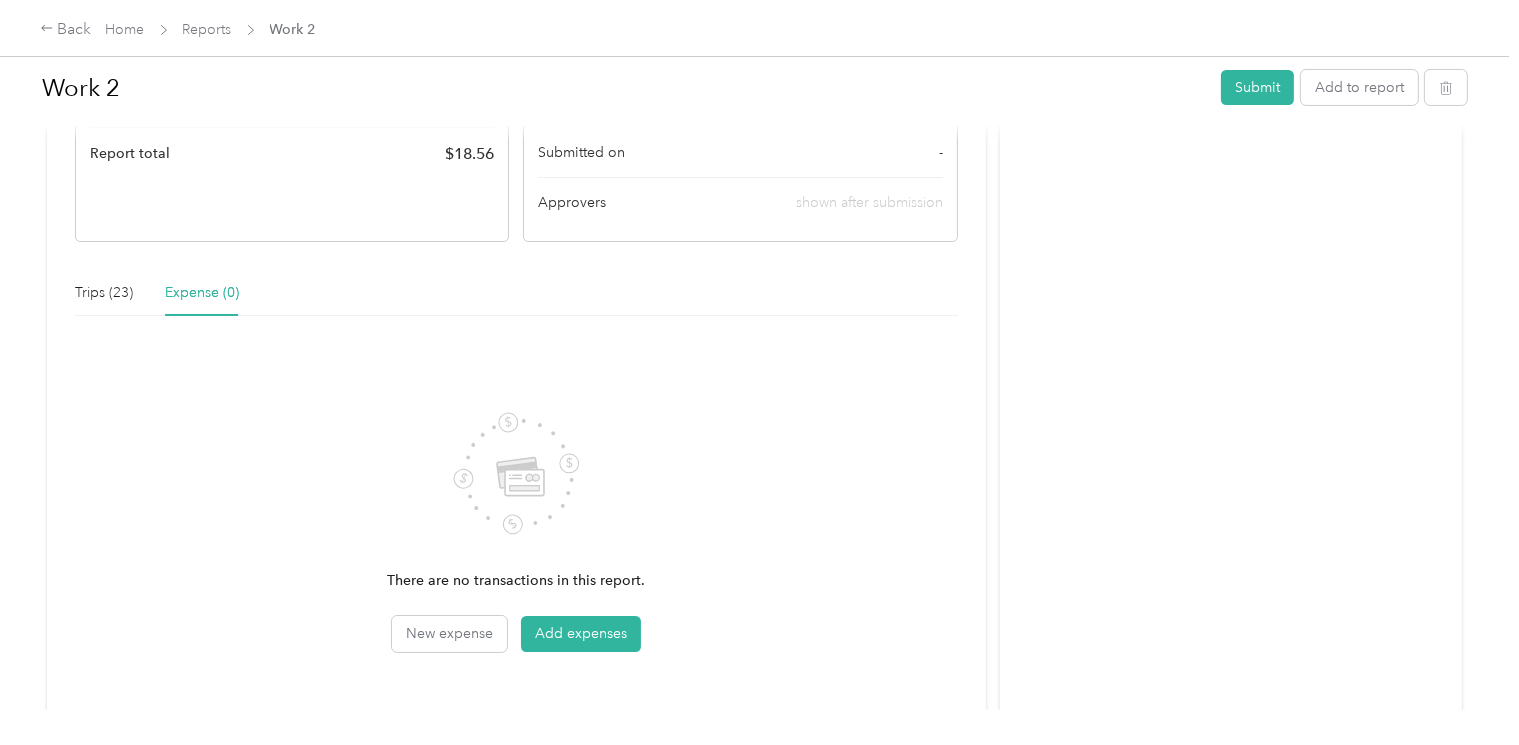 scroll, scrollTop: 375, scrollLeft: 0, axis: vertical 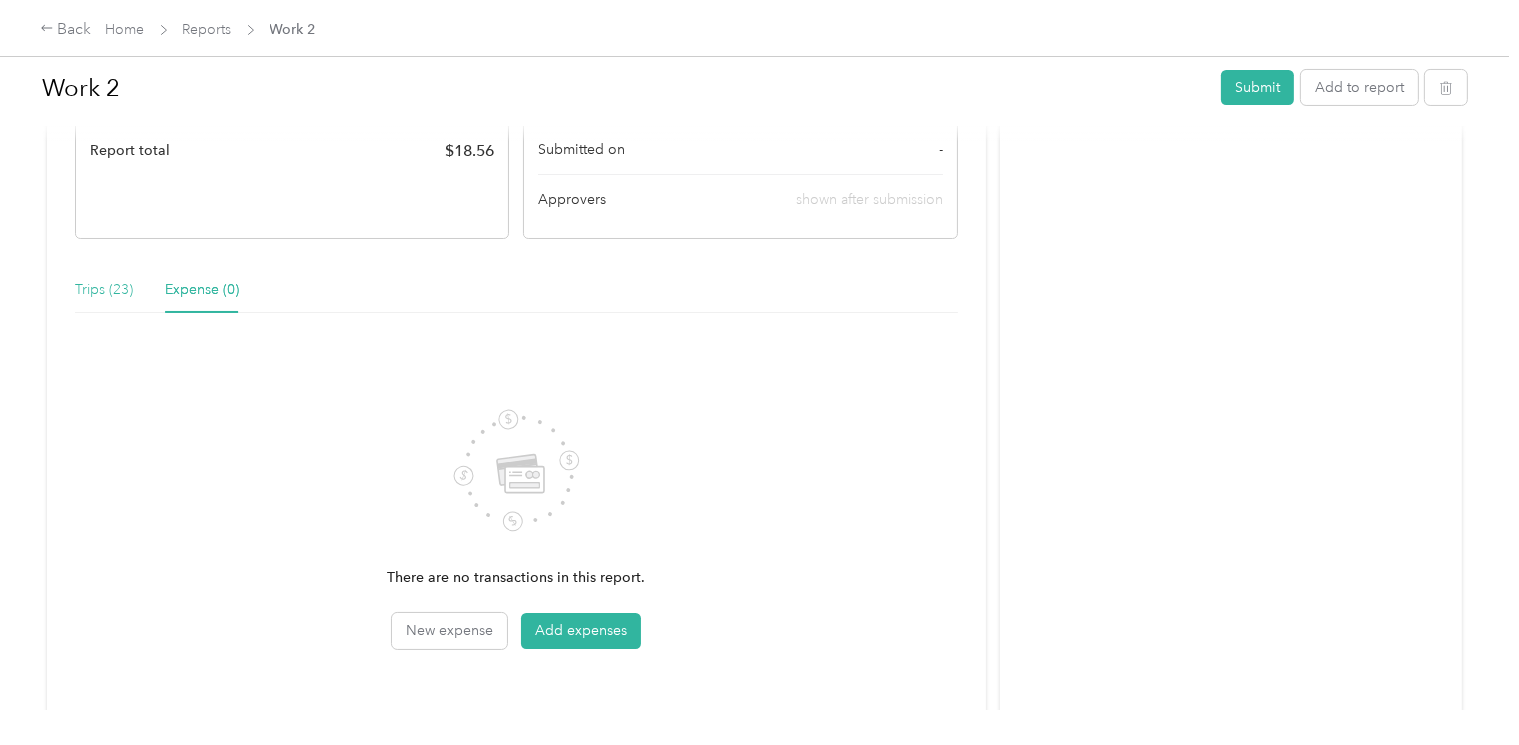 click on "Trips (23)" at bounding box center [104, 290] 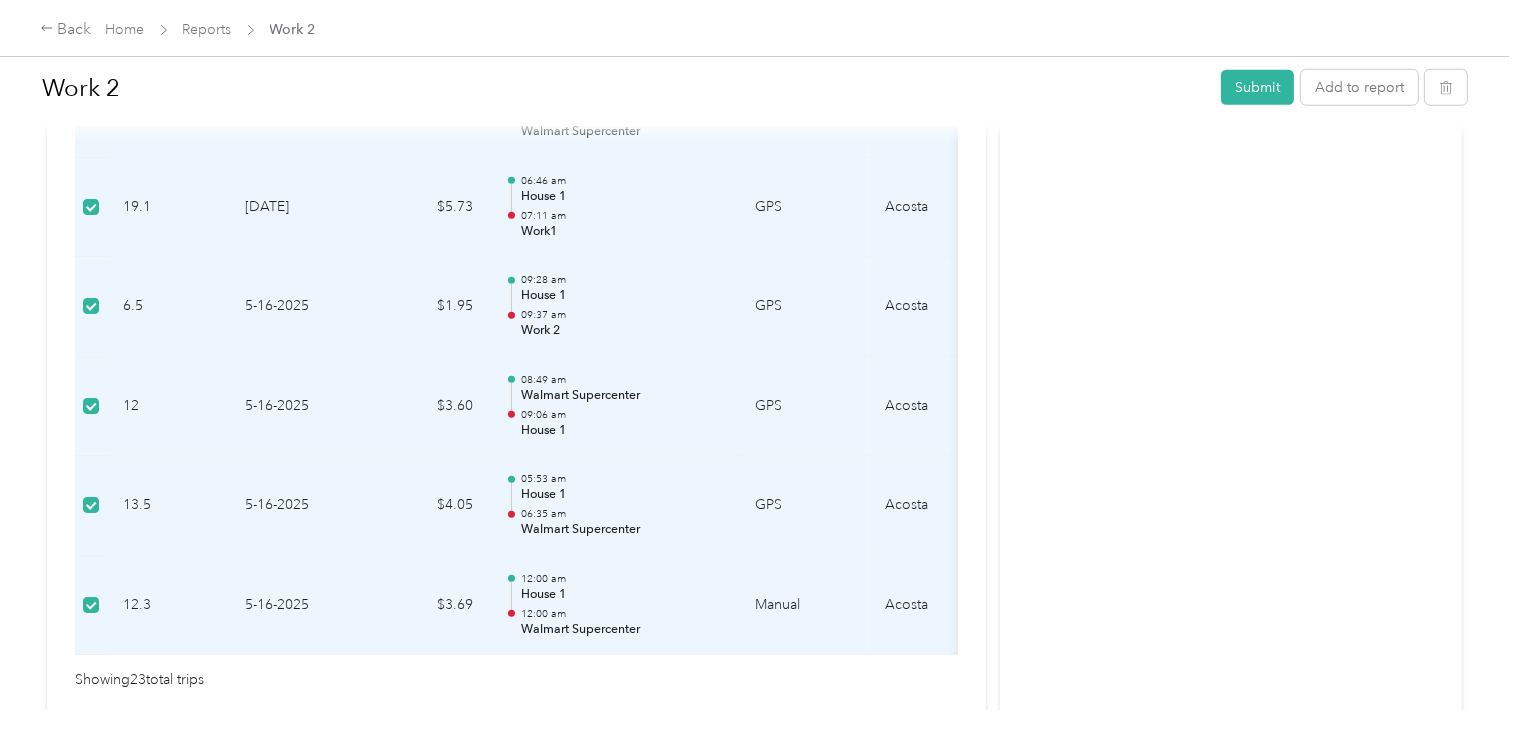 scroll, scrollTop: 2504, scrollLeft: 0, axis: vertical 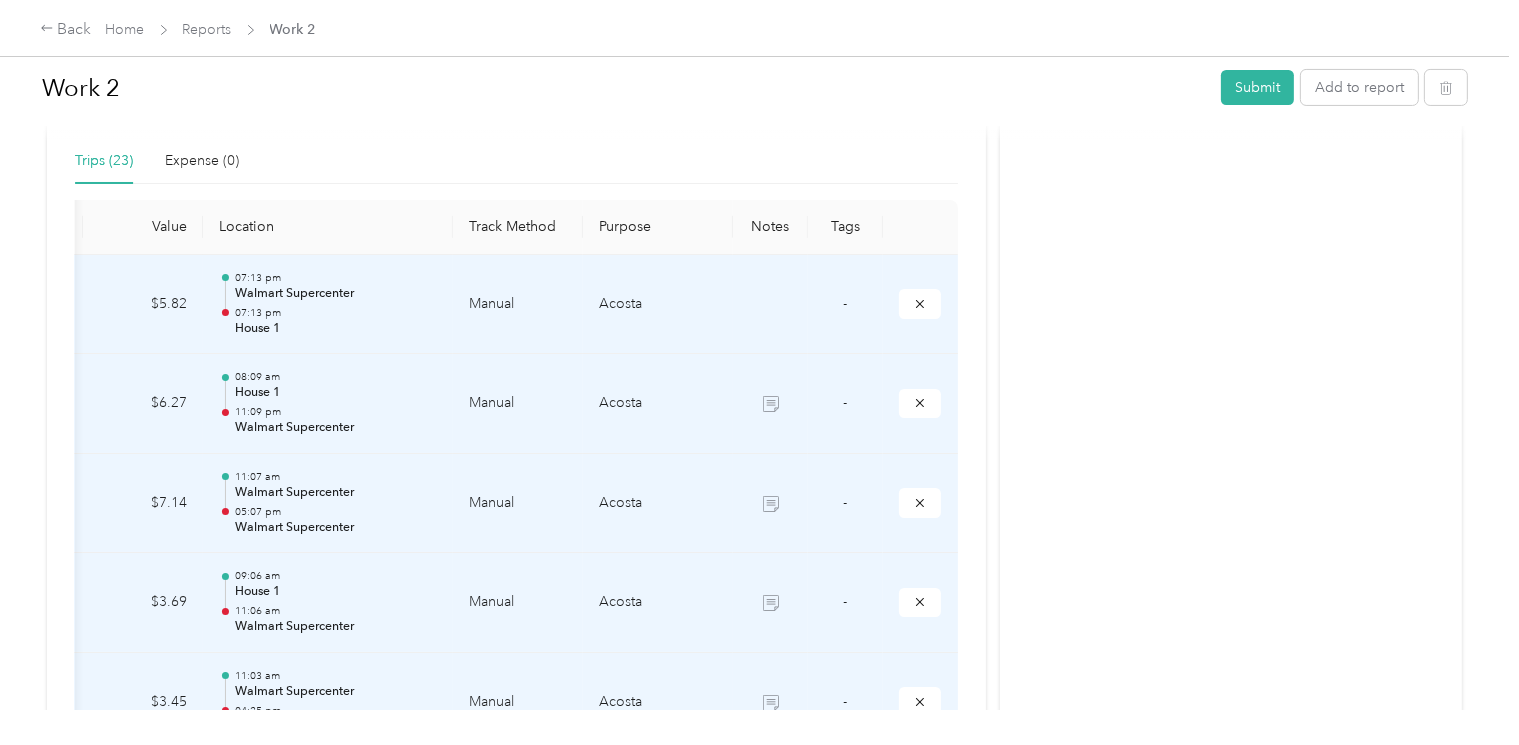 click at bounding box center [770, 404] 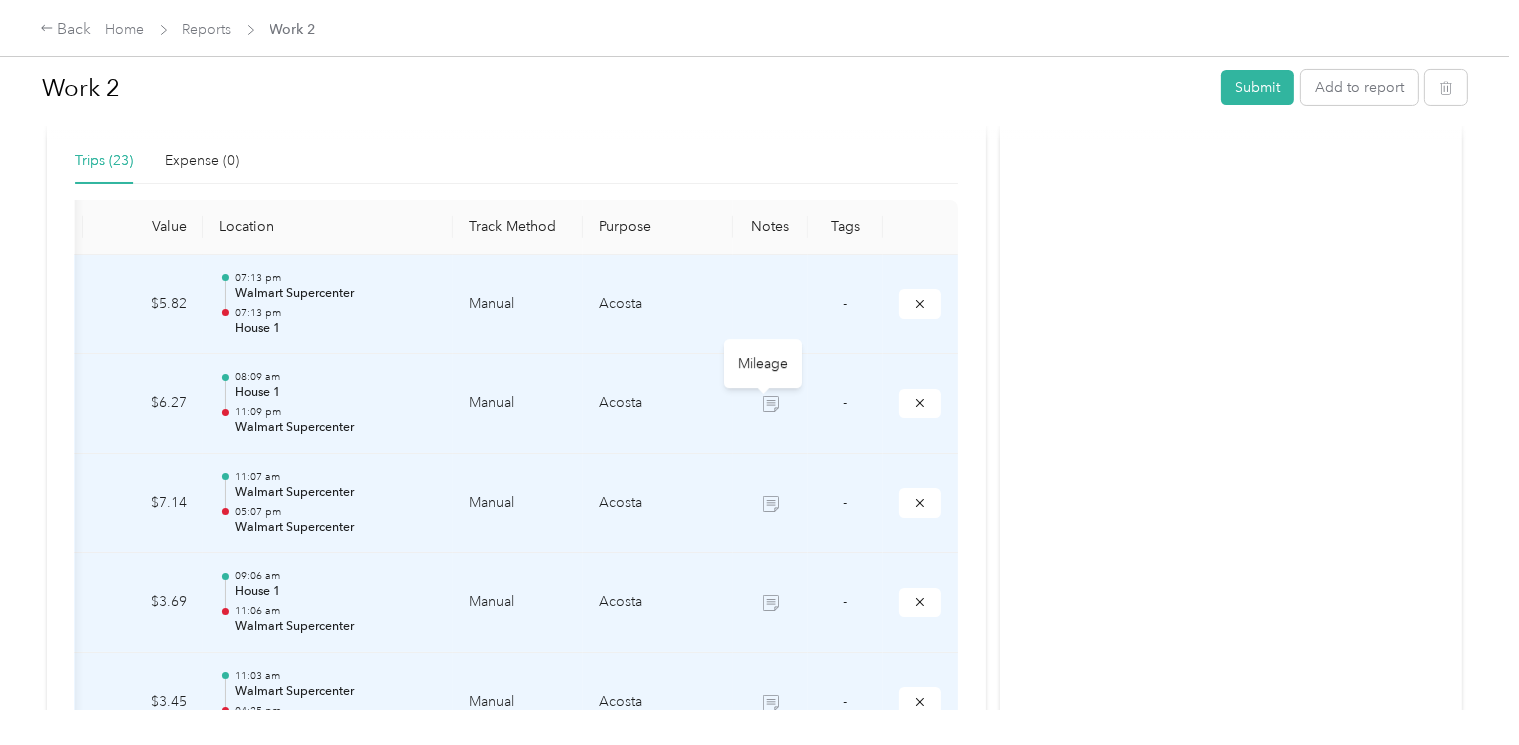 click 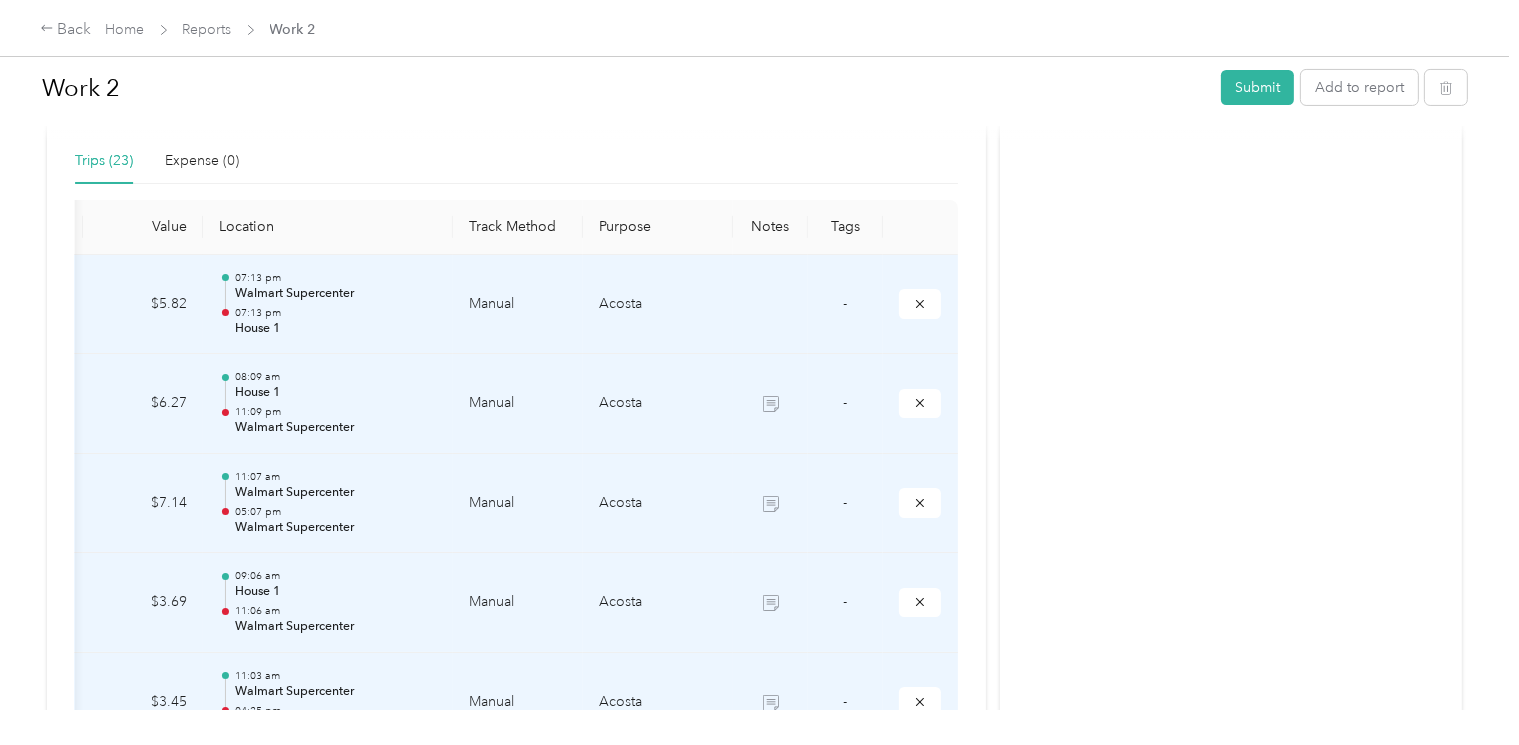 click on "Activity and Comments" at bounding box center (1231, 1128) 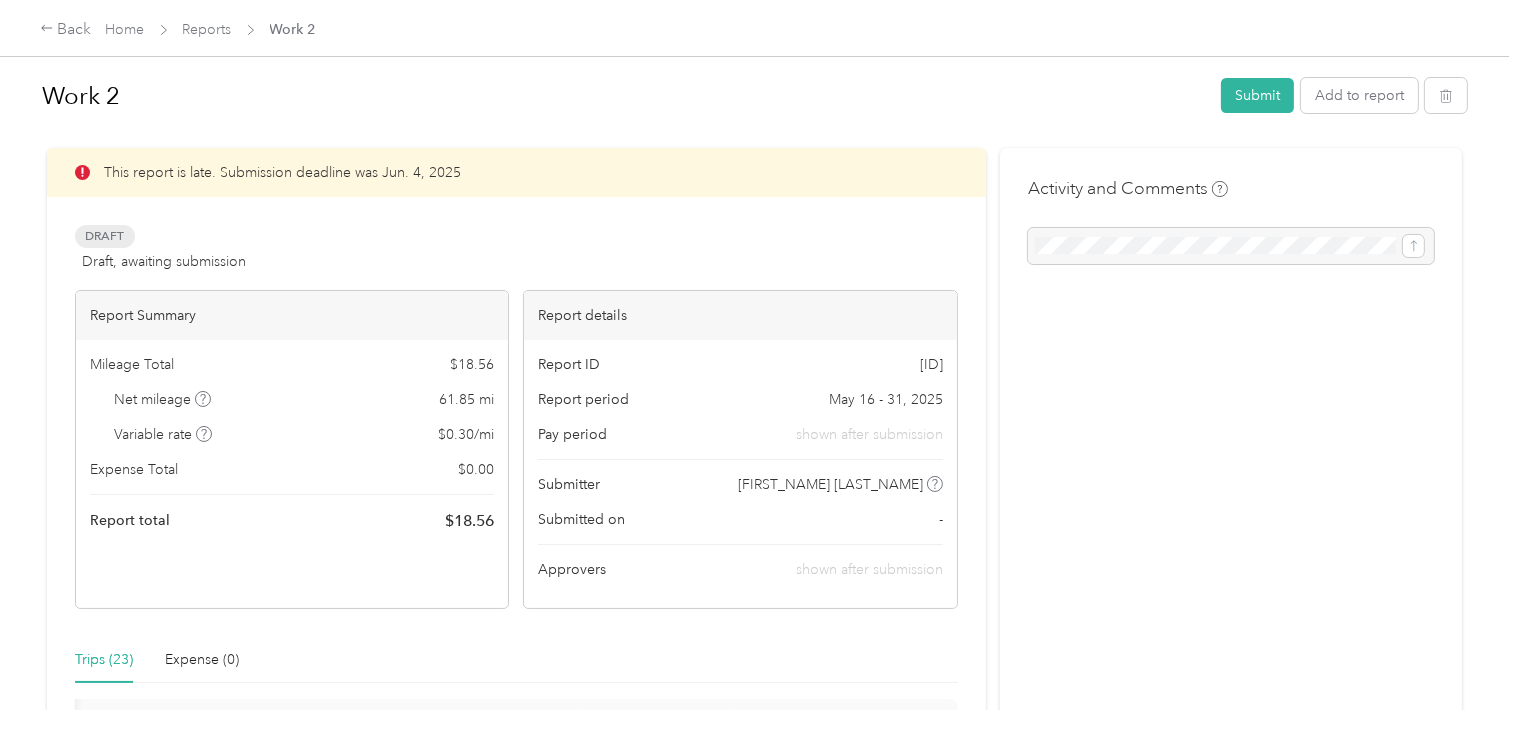 scroll, scrollTop: 0, scrollLeft: 0, axis: both 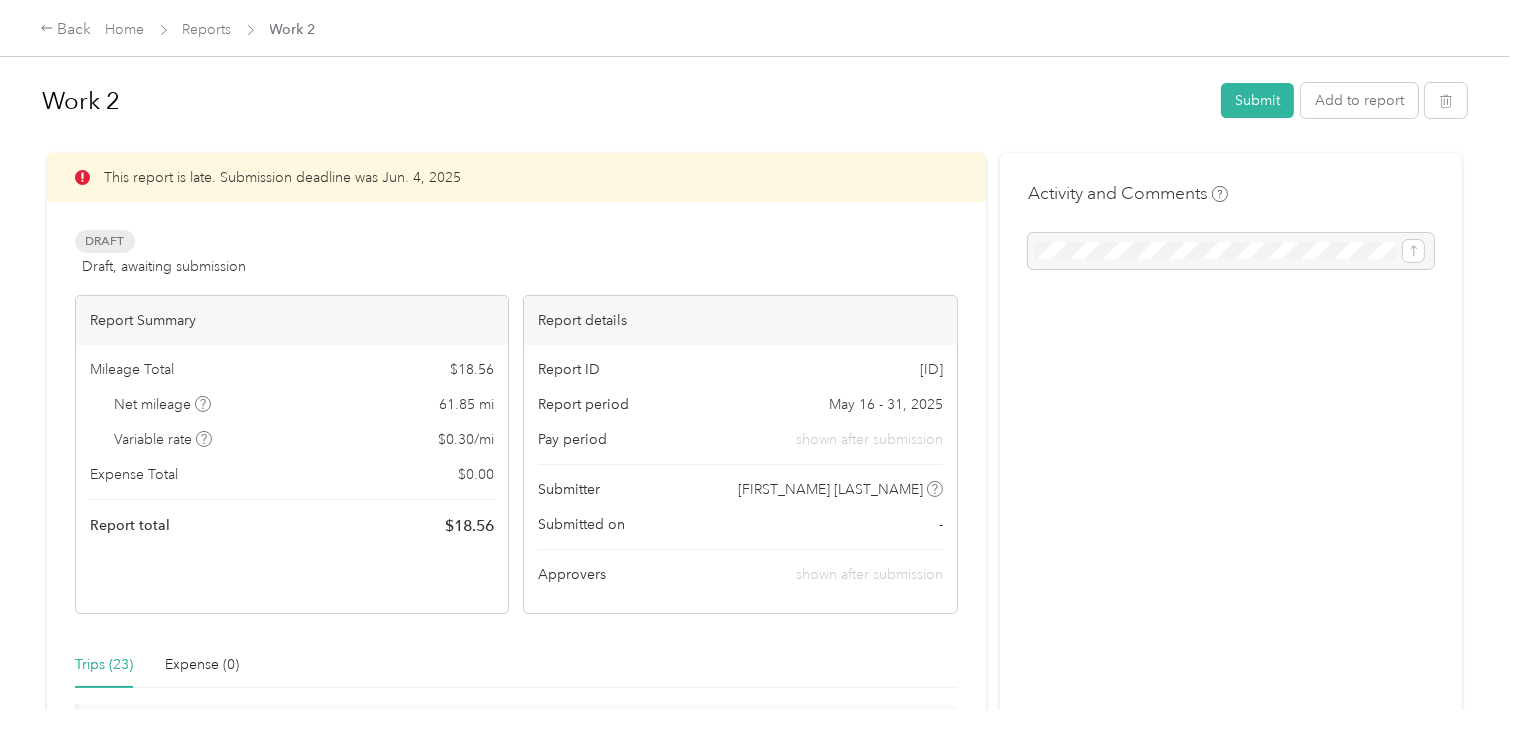 click on "Net mileage   61.85   mi" at bounding box center [292, 404] 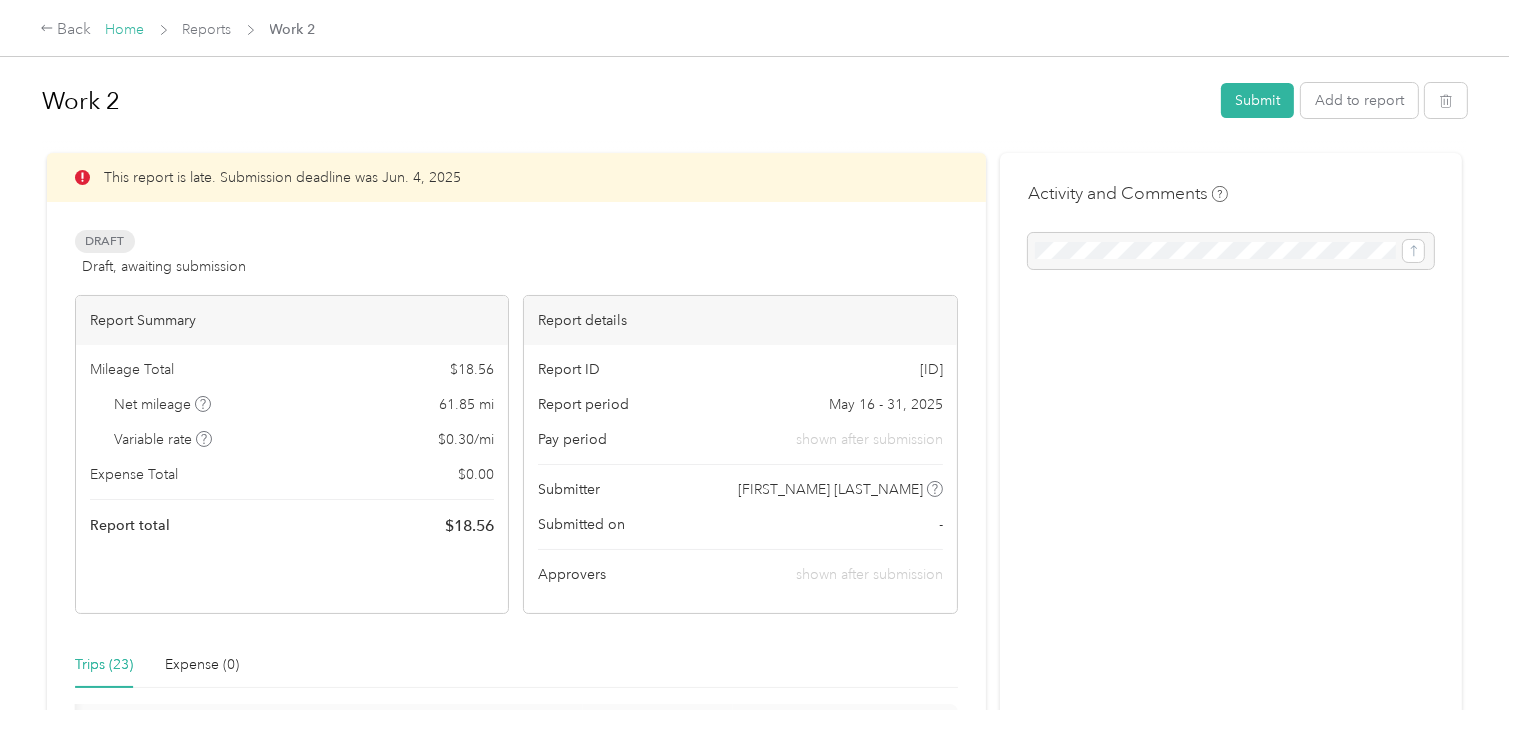 click on "Home" at bounding box center [125, 29] 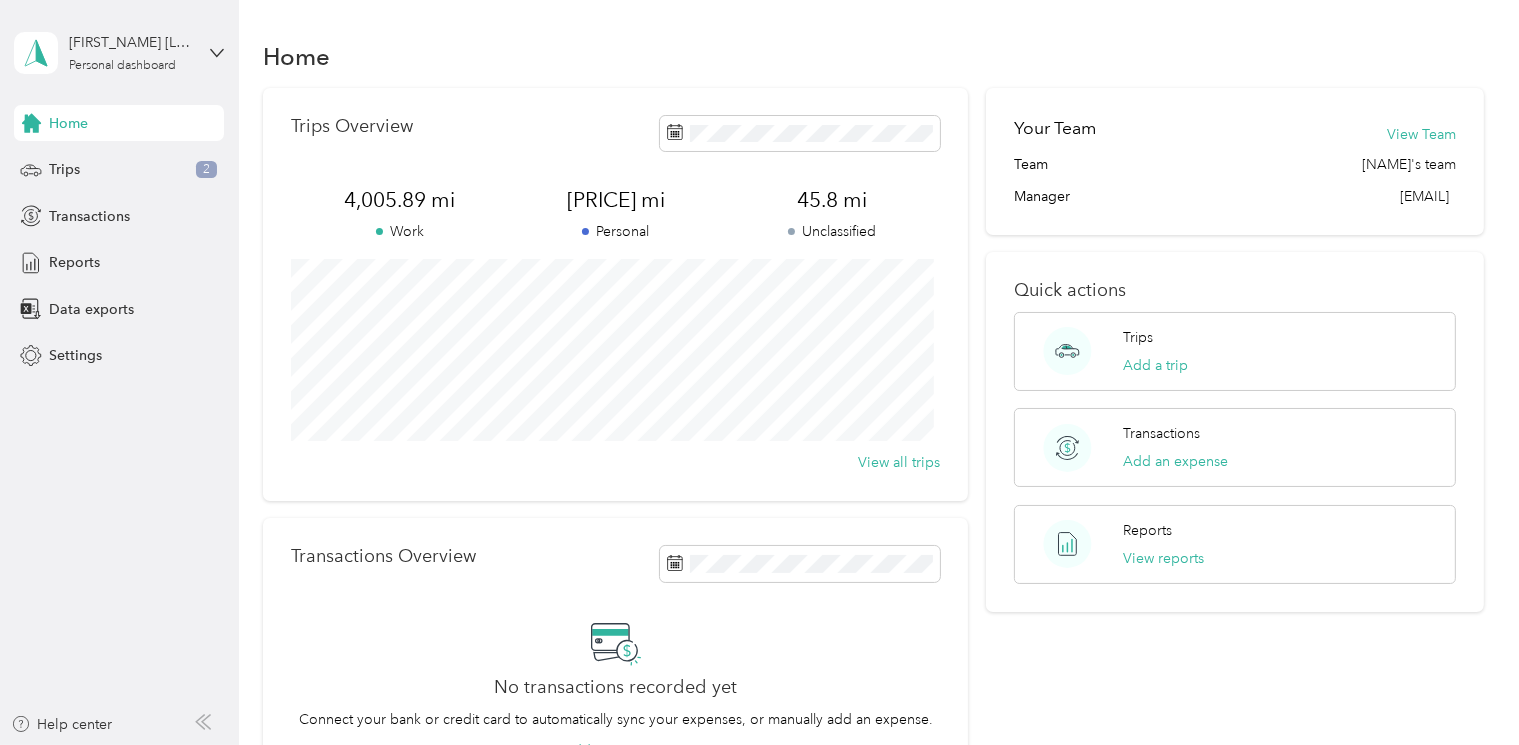 scroll, scrollTop: 0, scrollLeft: 0, axis: both 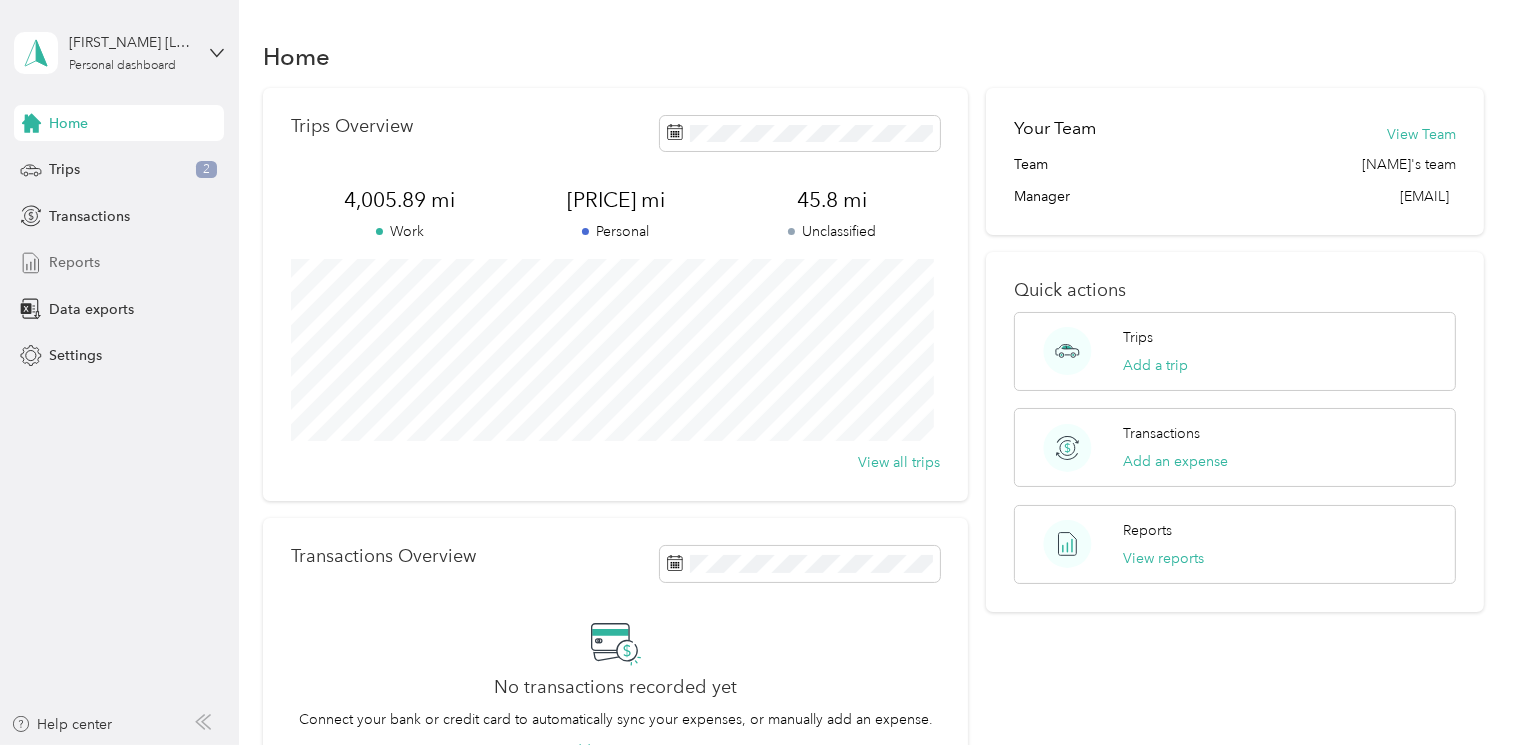 click on "Reports" at bounding box center [74, 262] 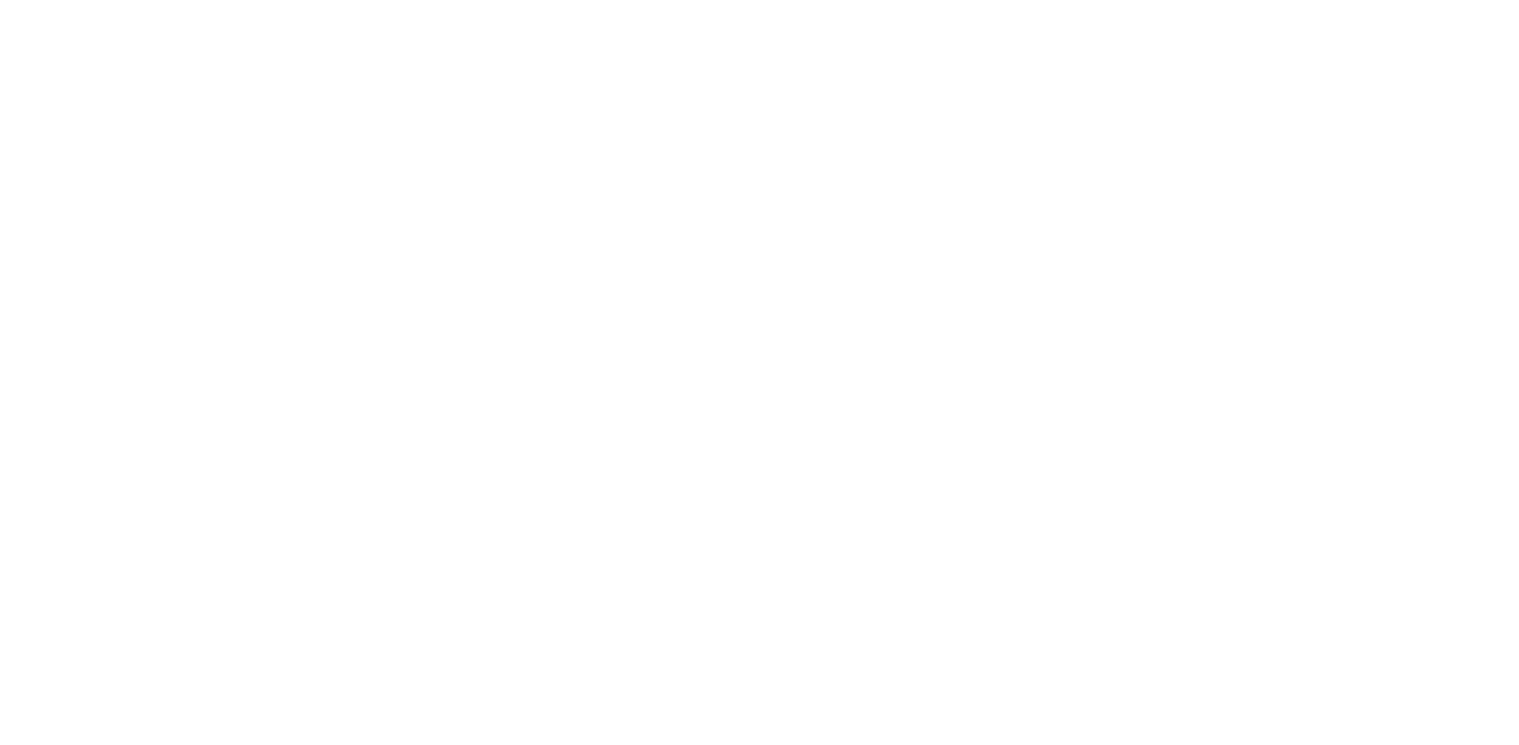 scroll, scrollTop: 0, scrollLeft: 0, axis: both 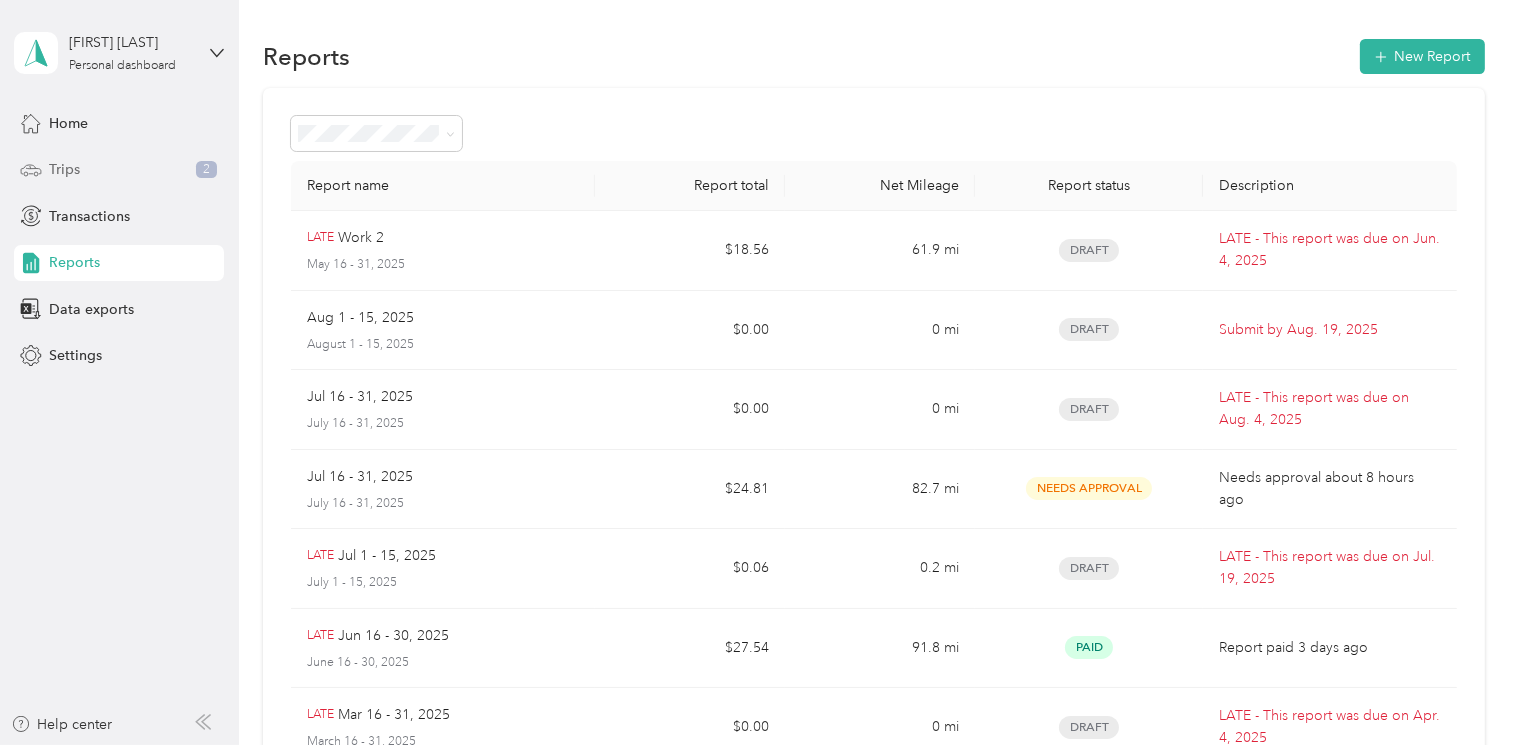 click on "Trips 2" at bounding box center (119, 170) 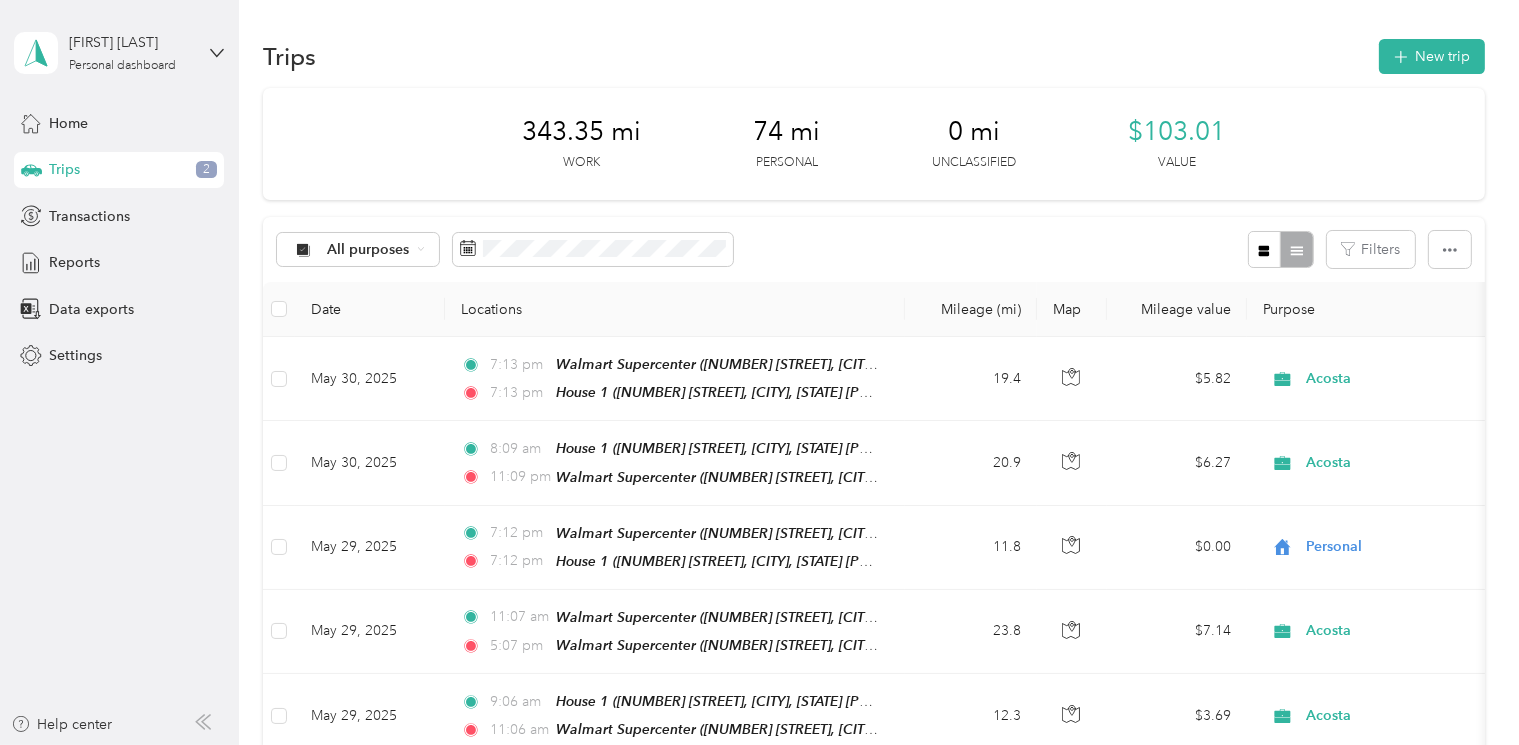click on "[NUMBER]   mi Work" at bounding box center (581, 144) 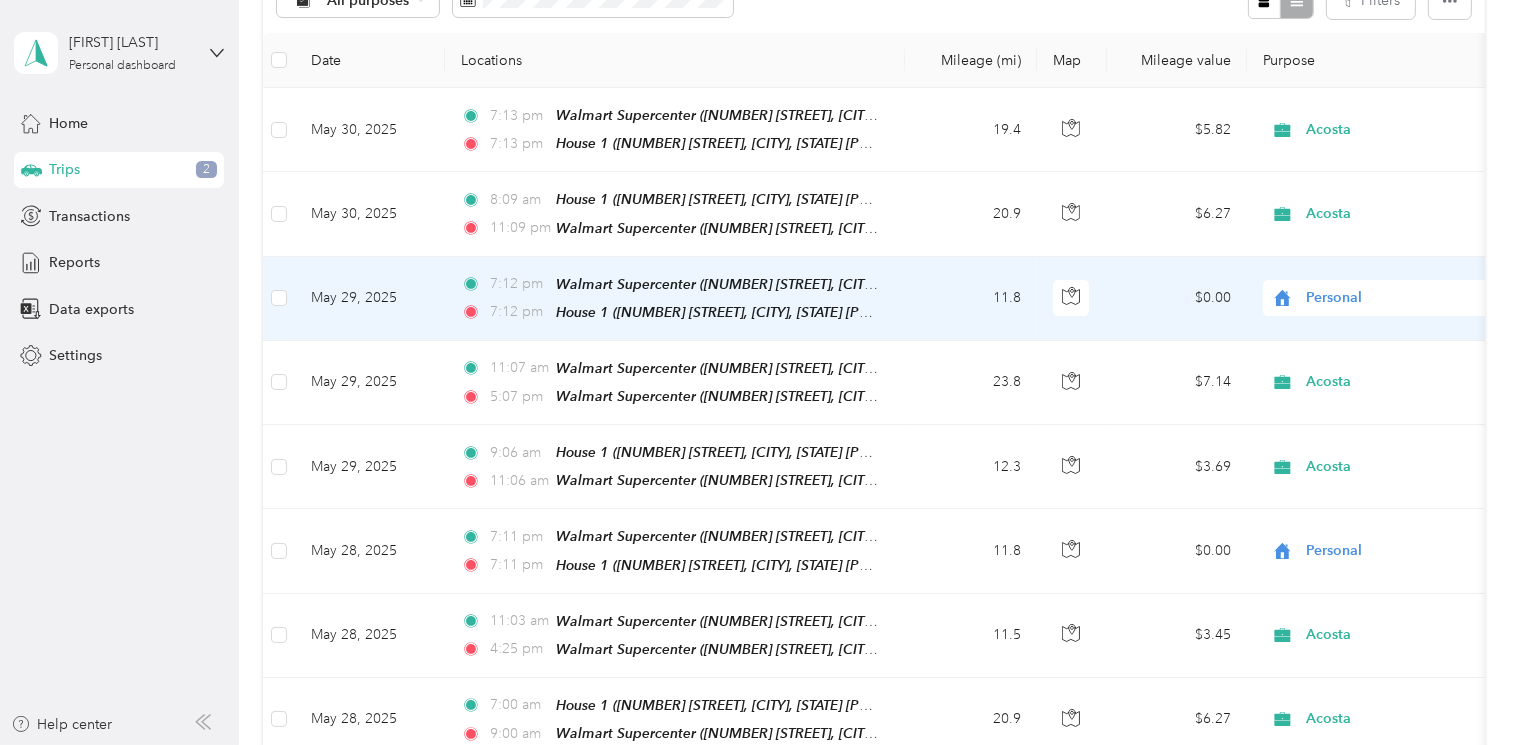 scroll, scrollTop: 0, scrollLeft: 0, axis: both 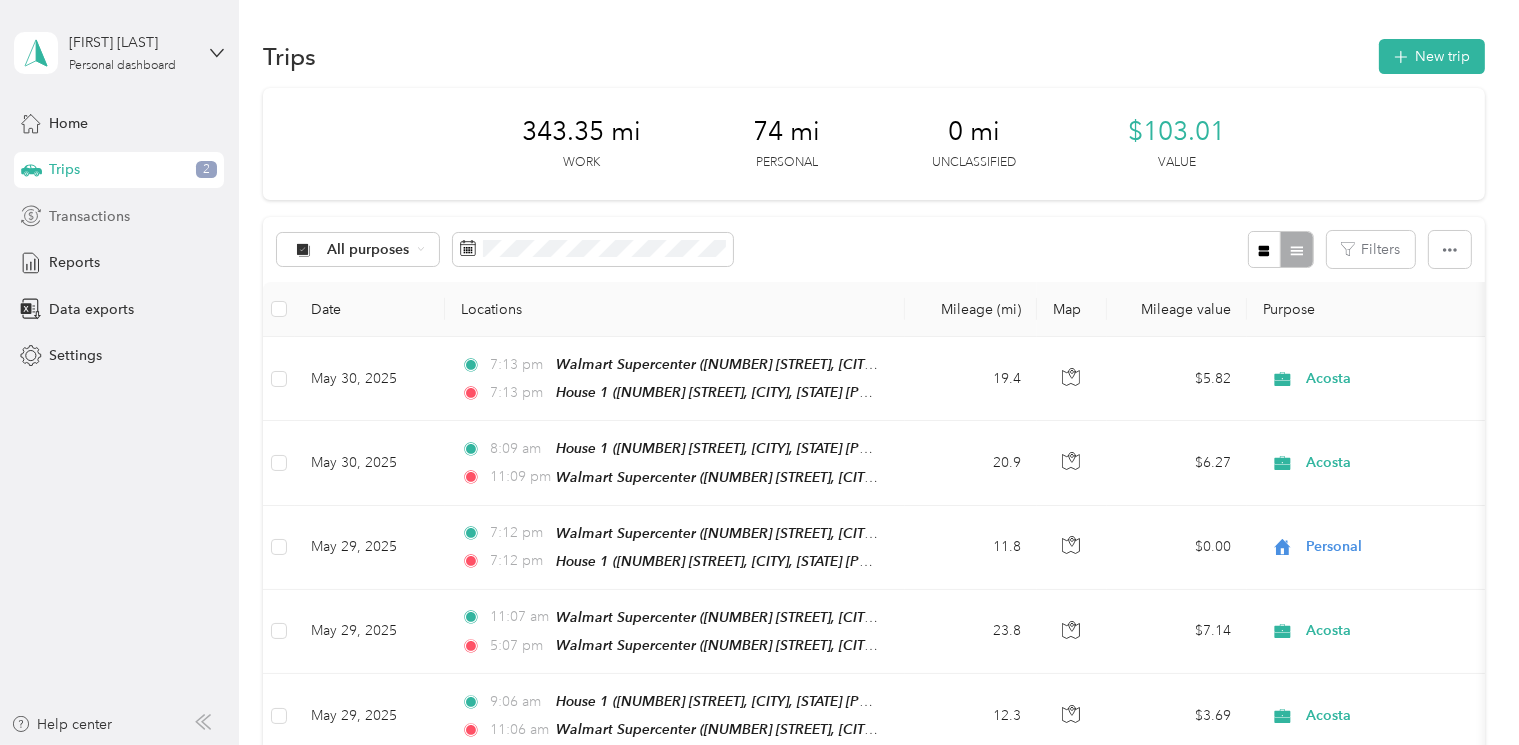 click on "Home Trips 2 Transactions Reports Data exports Settings" at bounding box center [119, 239] 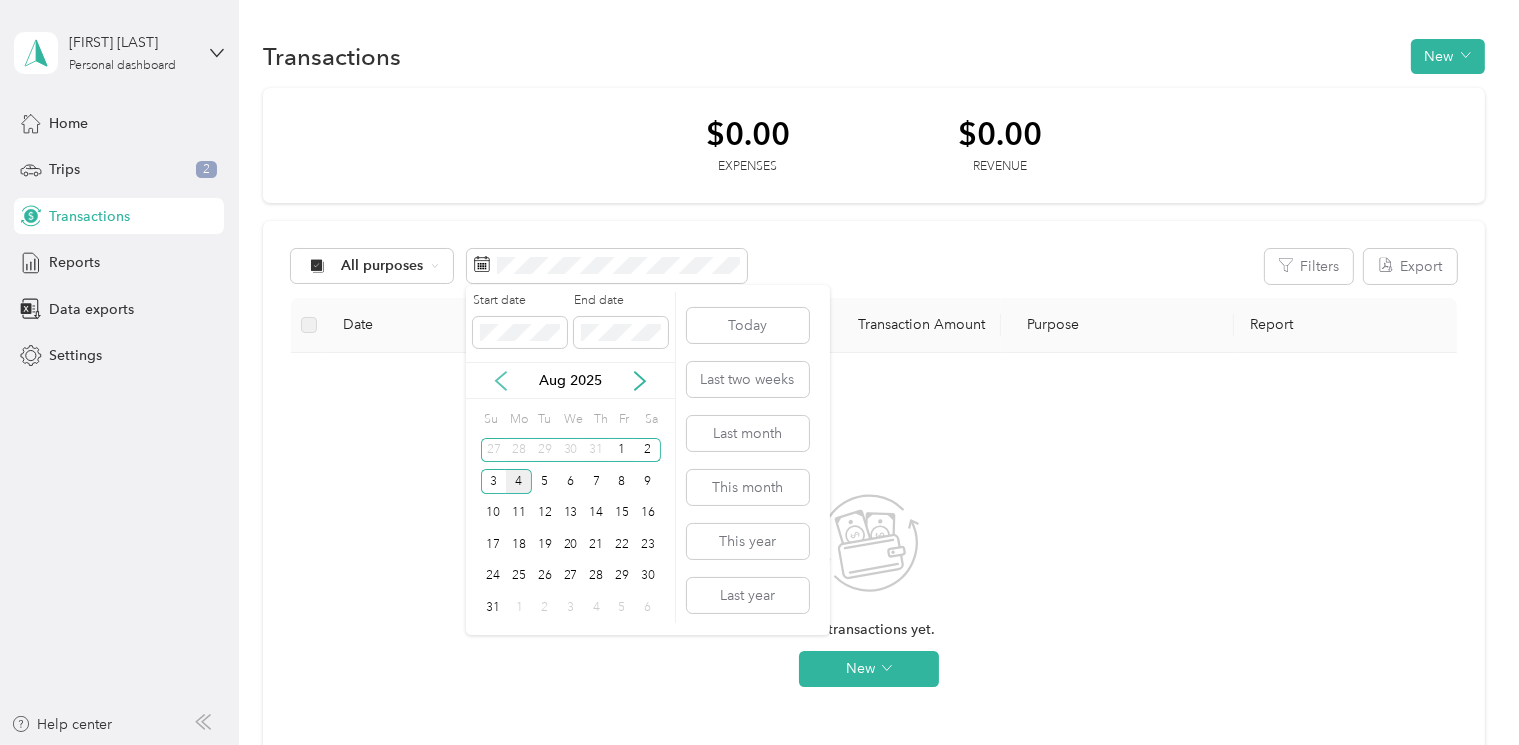 click 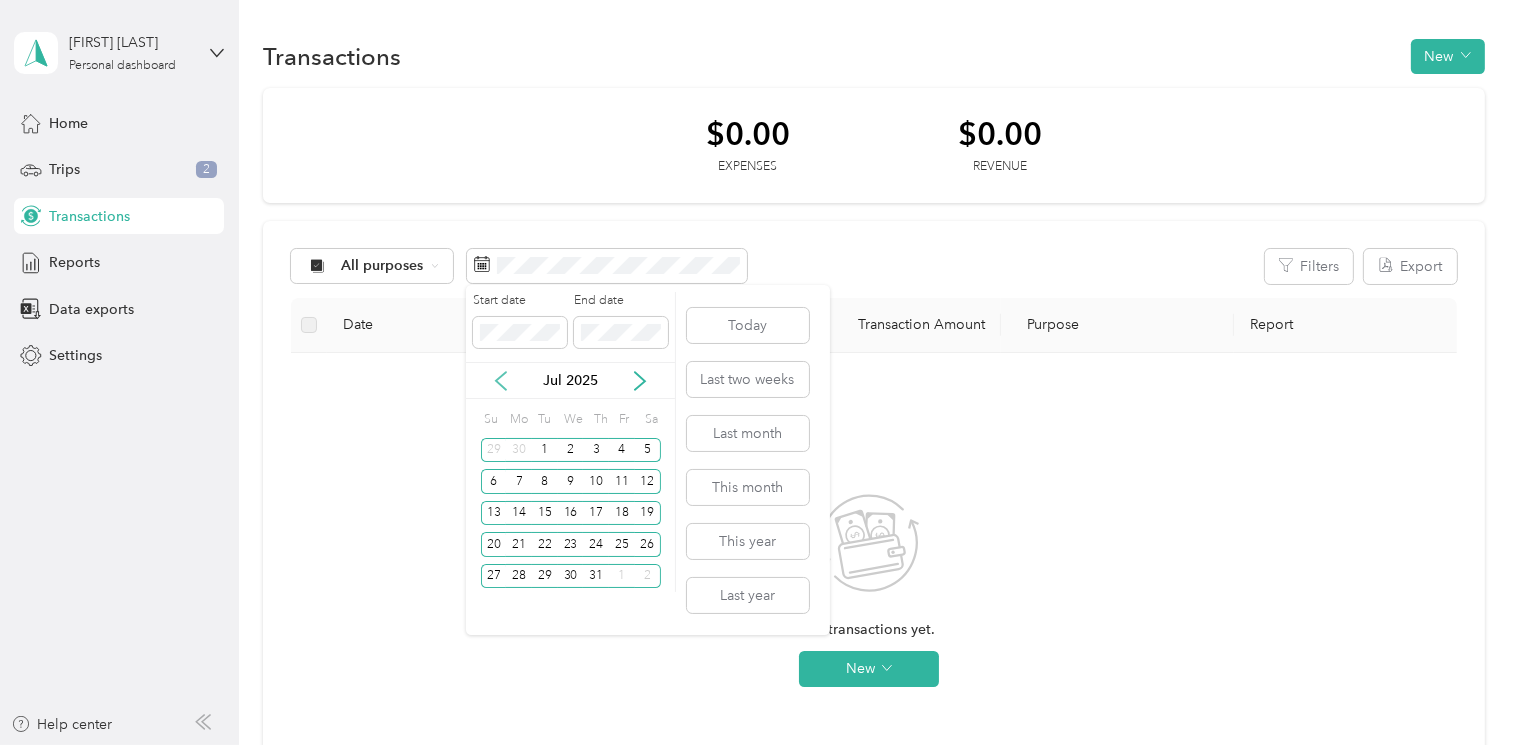 click 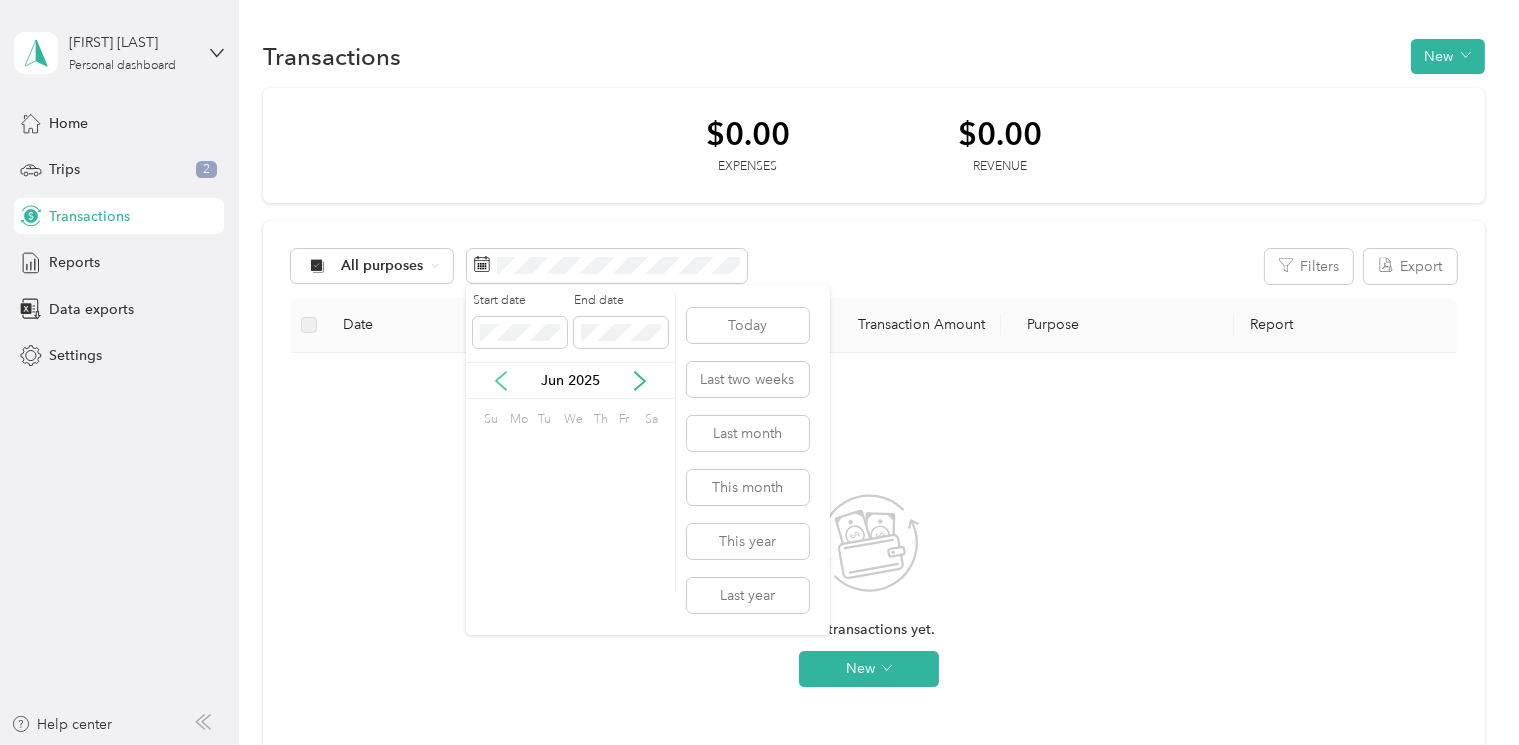 click 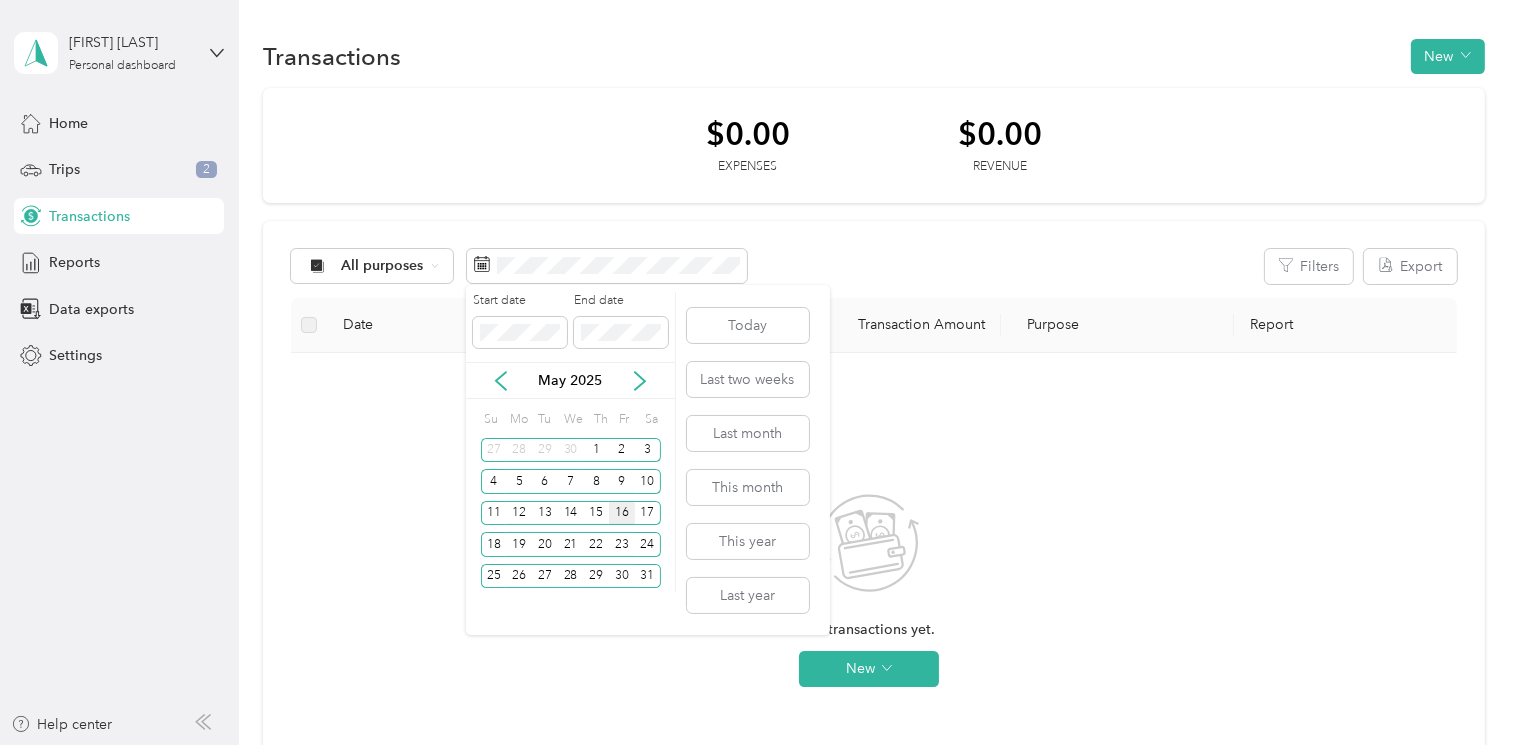 click on "16" at bounding box center (622, 513) 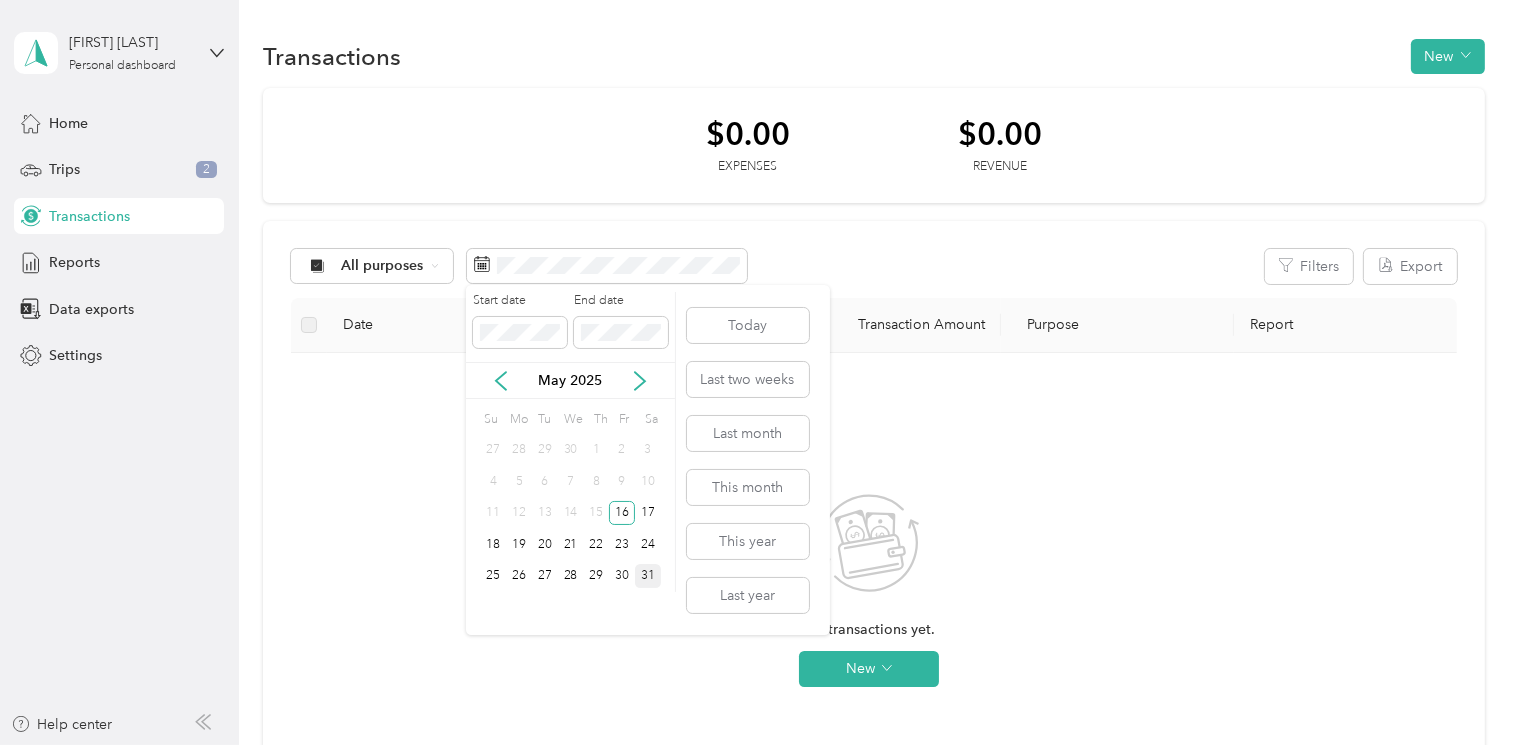 click on "31" at bounding box center [648, 576] 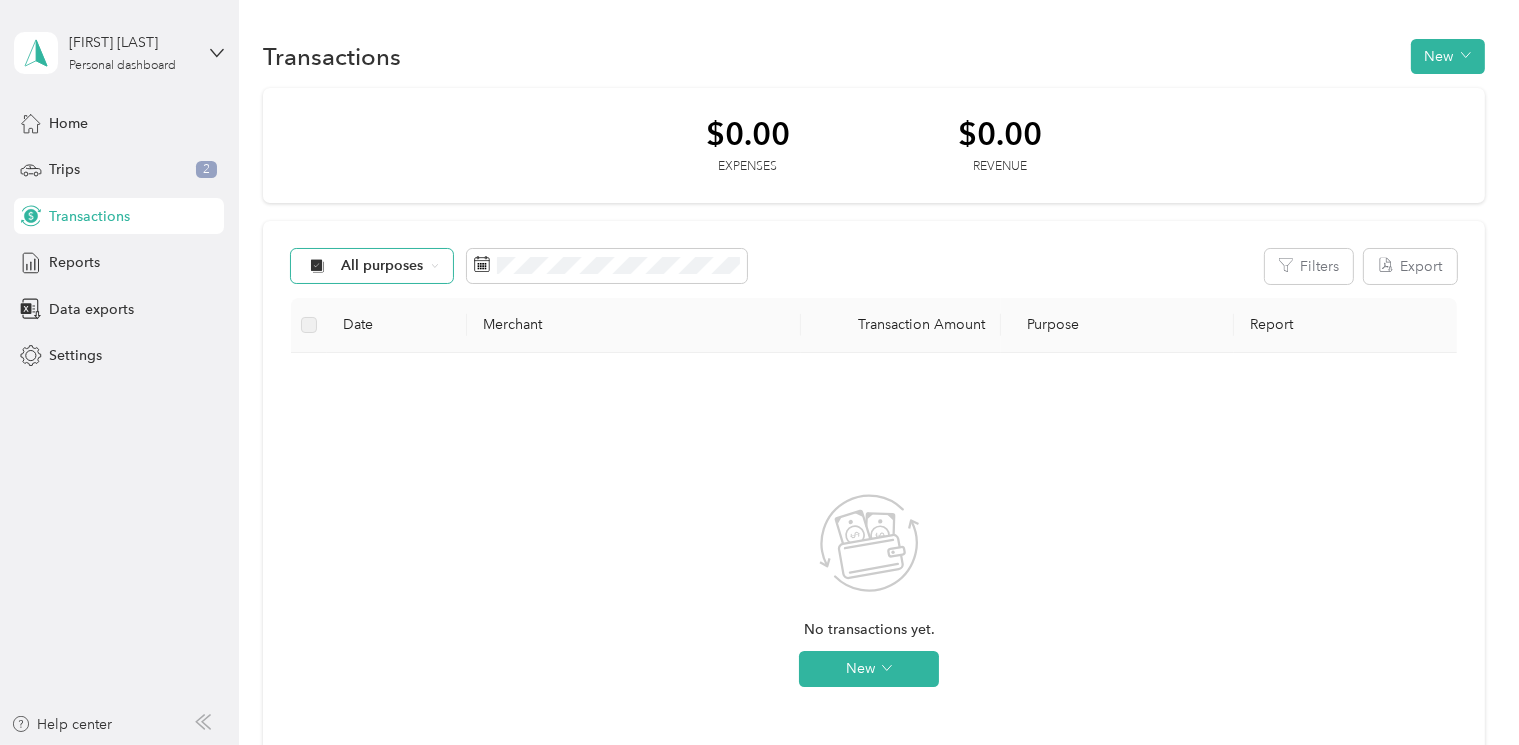click on "All purposes" at bounding box center [372, 266] 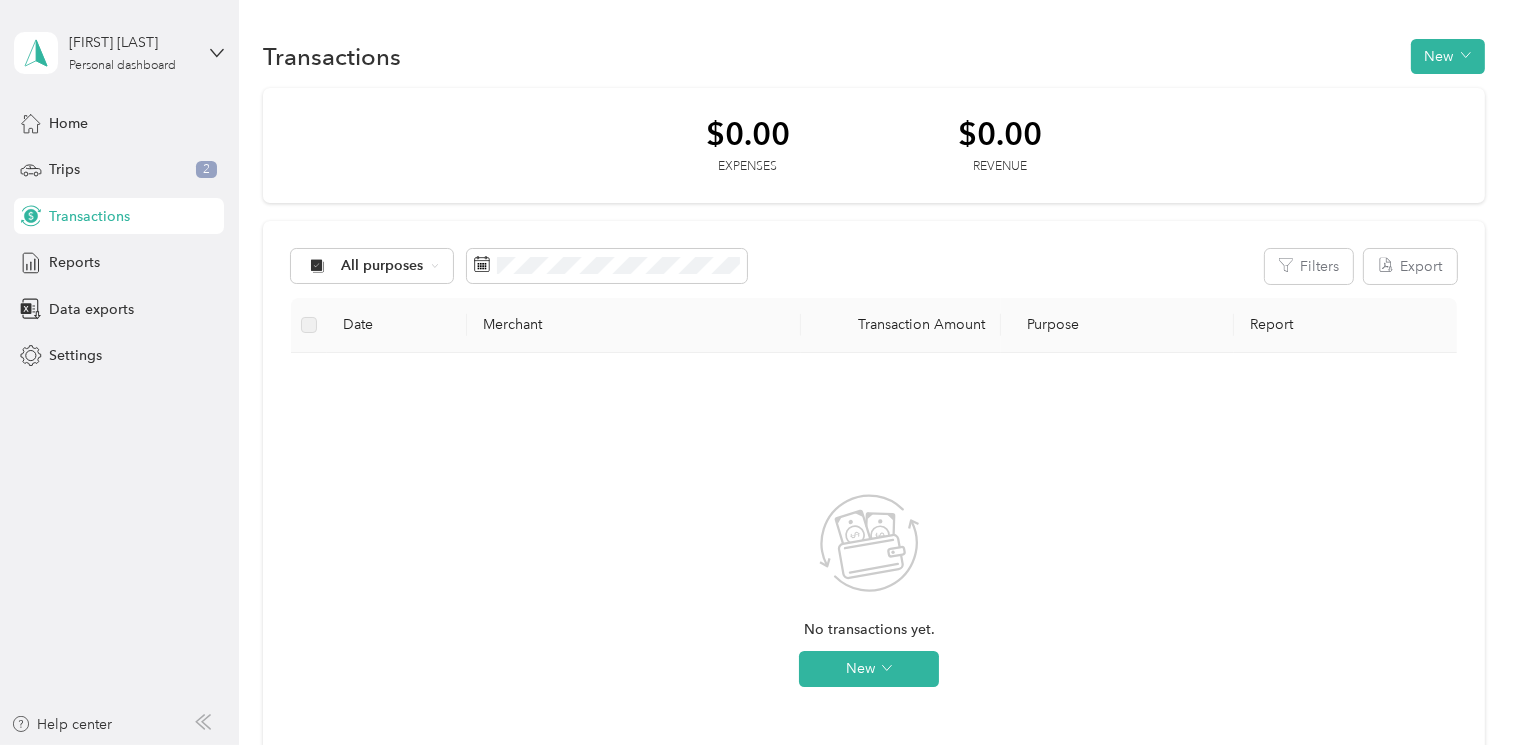 click on "All purposes Unclassified Acosta Personal" at bounding box center (372, 352) 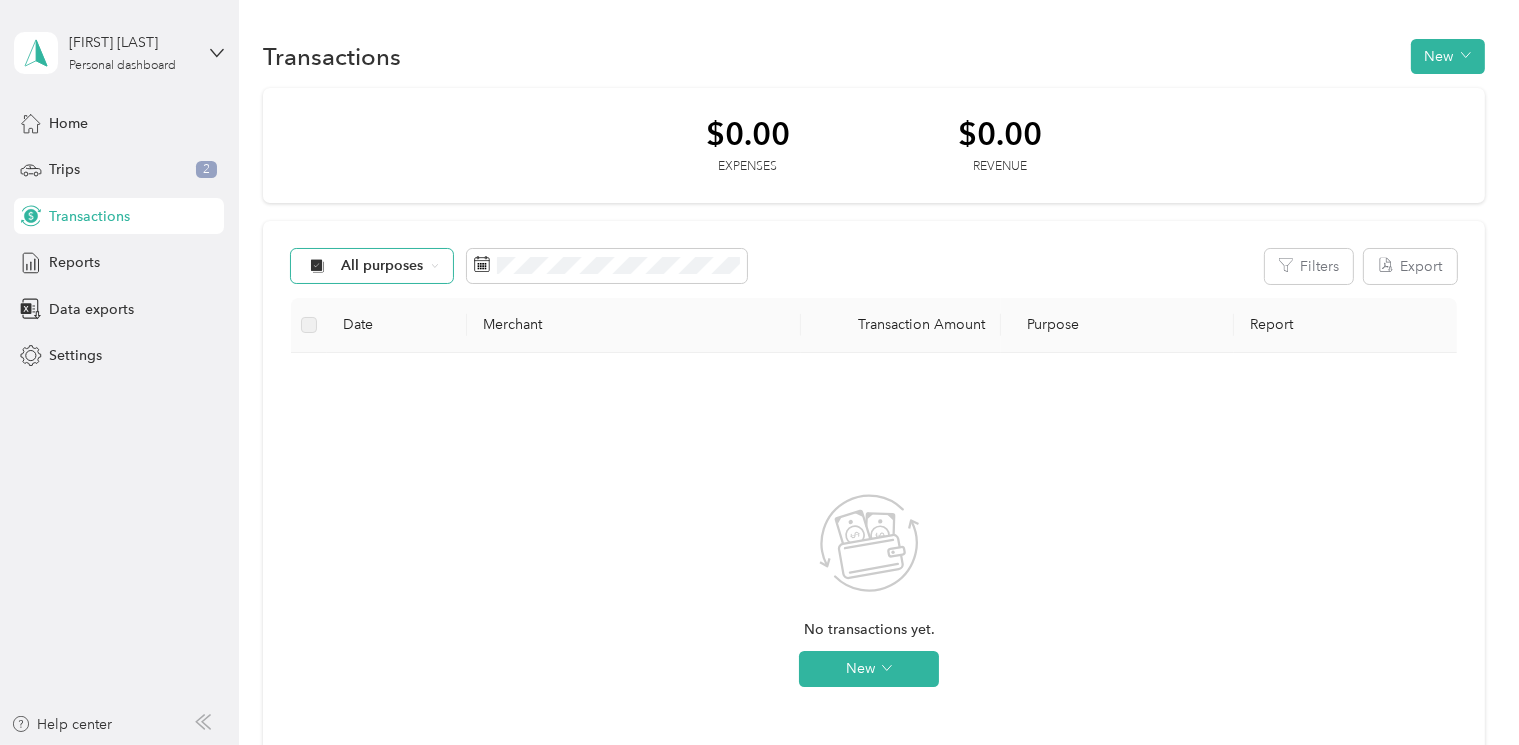 drag, startPoint x: 439, startPoint y: 266, endPoint x: 433, endPoint y: 275, distance: 10.816654 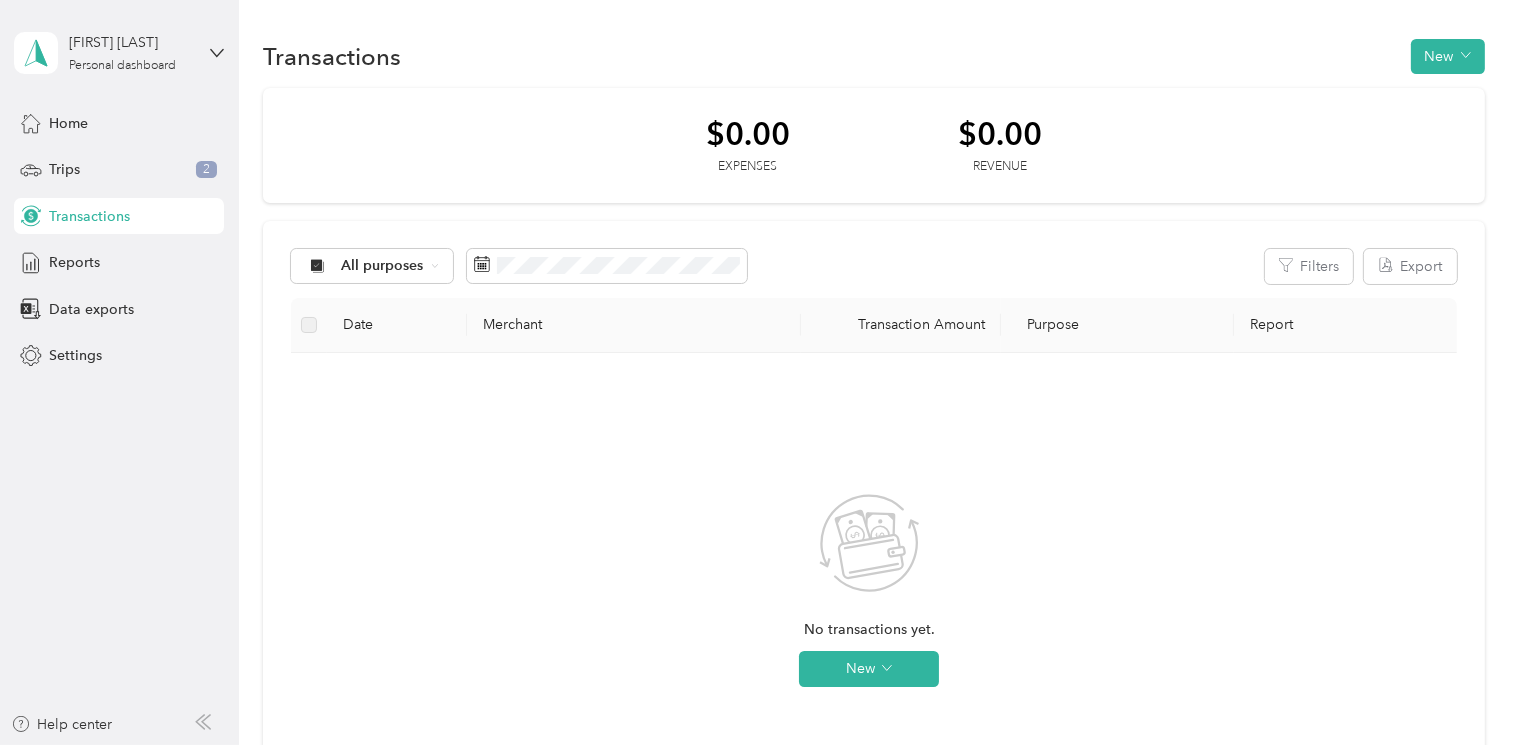 click on "Acosta" at bounding box center [389, 368] 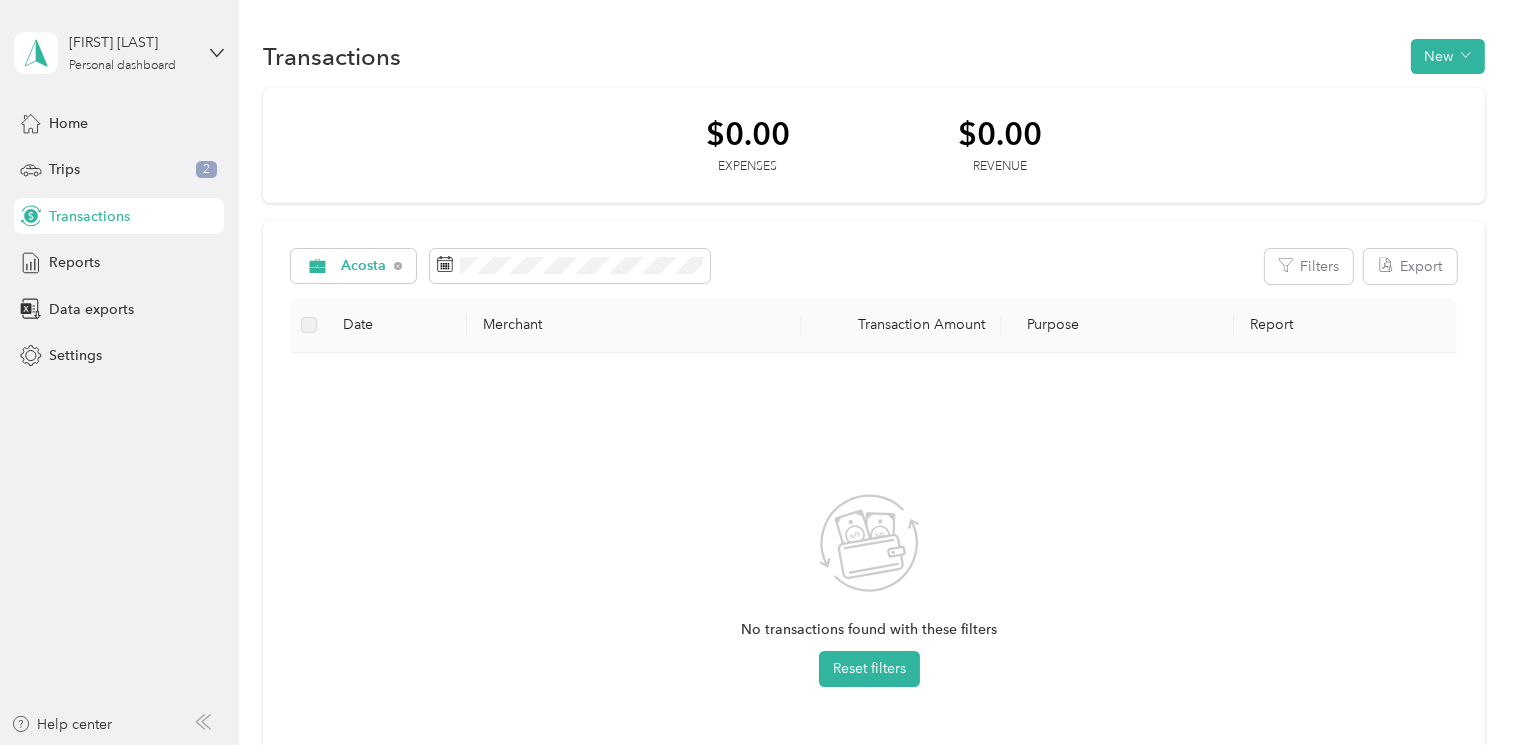 click at bounding box center [309, 325] 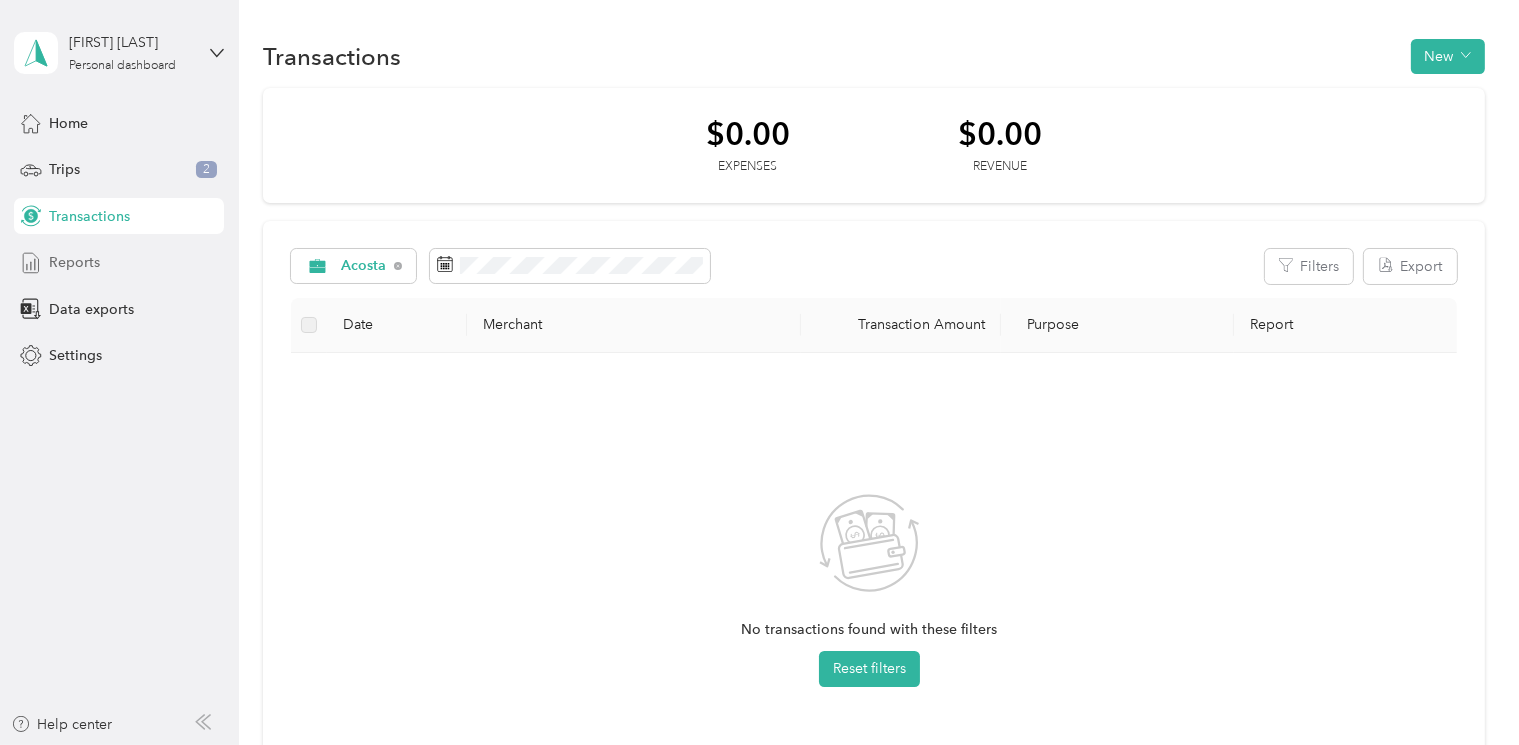click on "Reports" at bounding box center [74, 262] 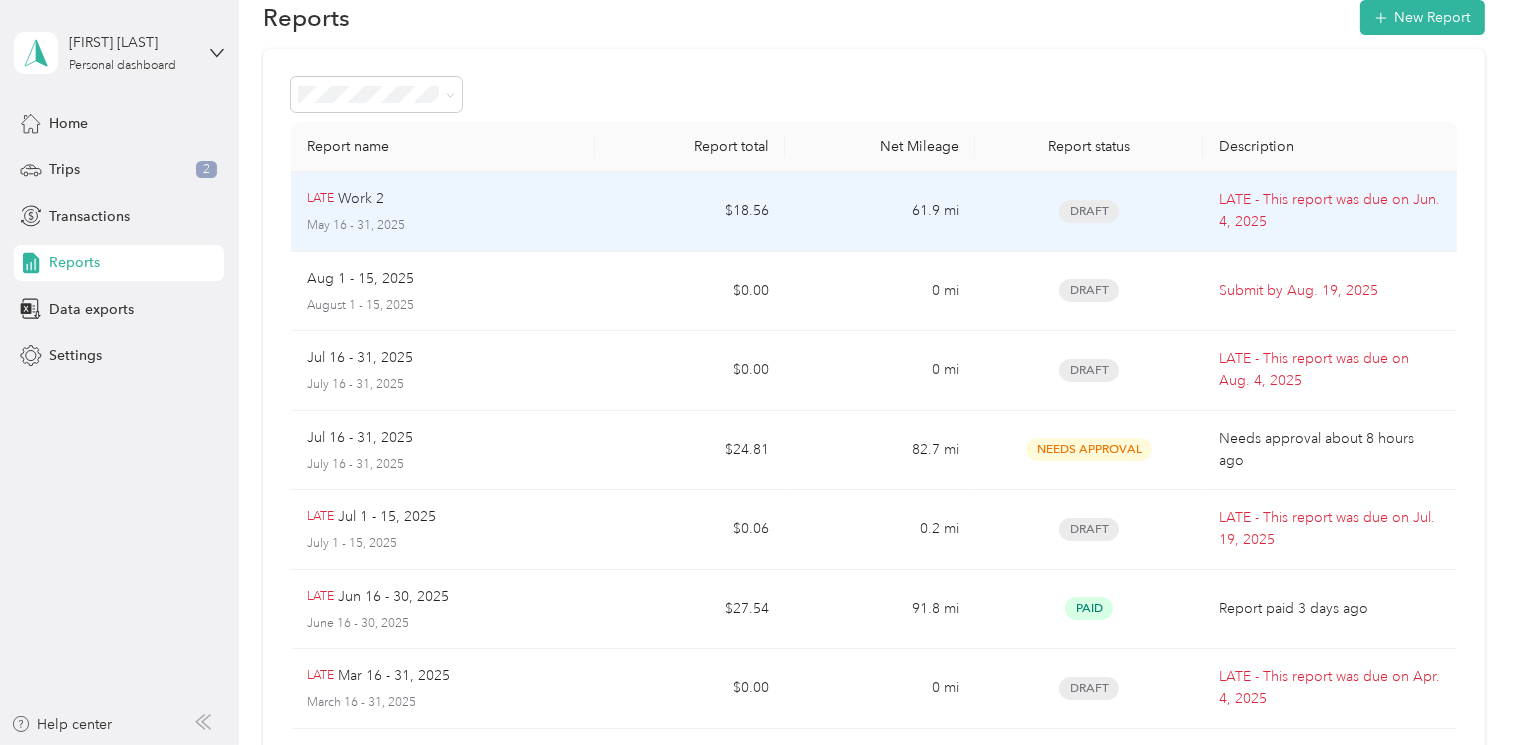 scroll, scrollTop: 0, scrollLeft: 0, axis: both 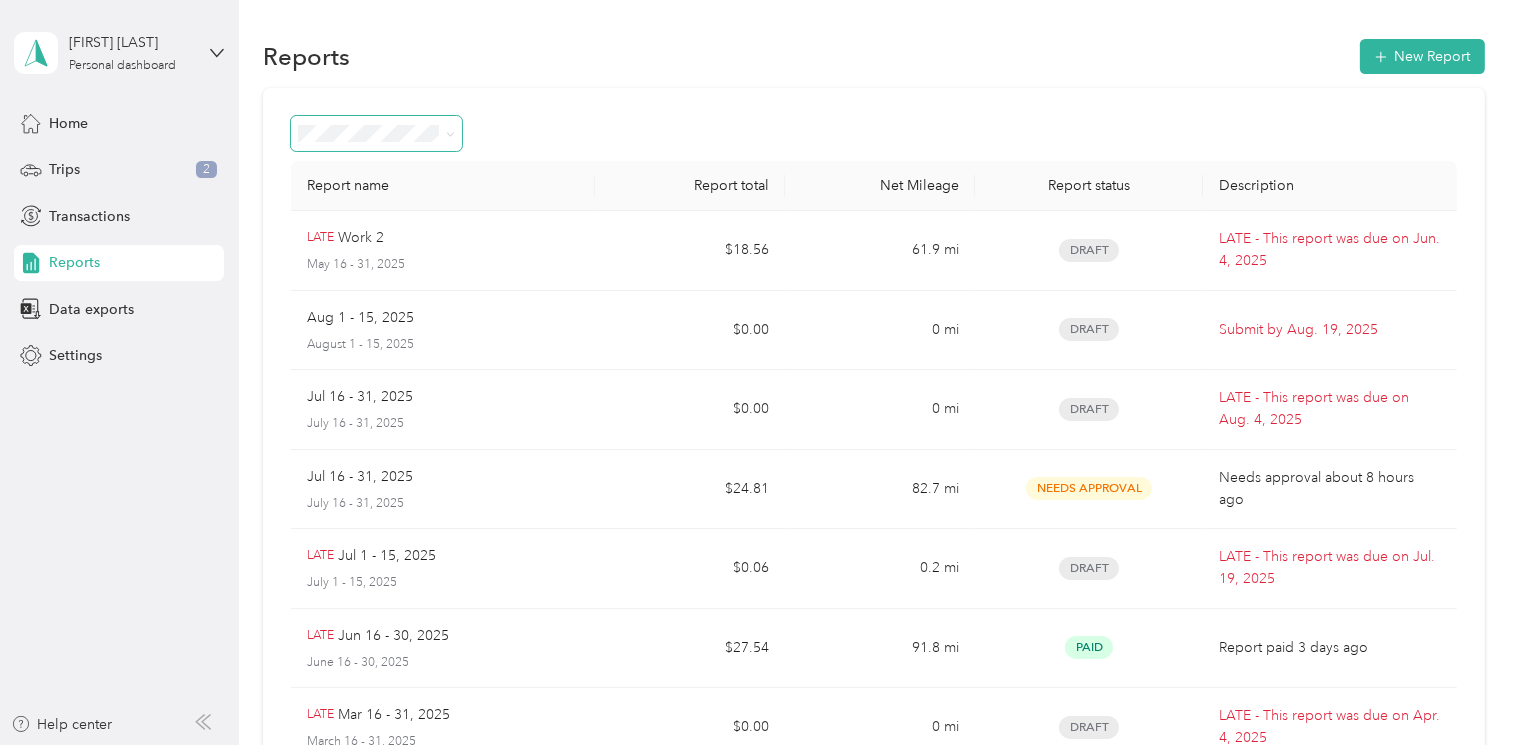 click 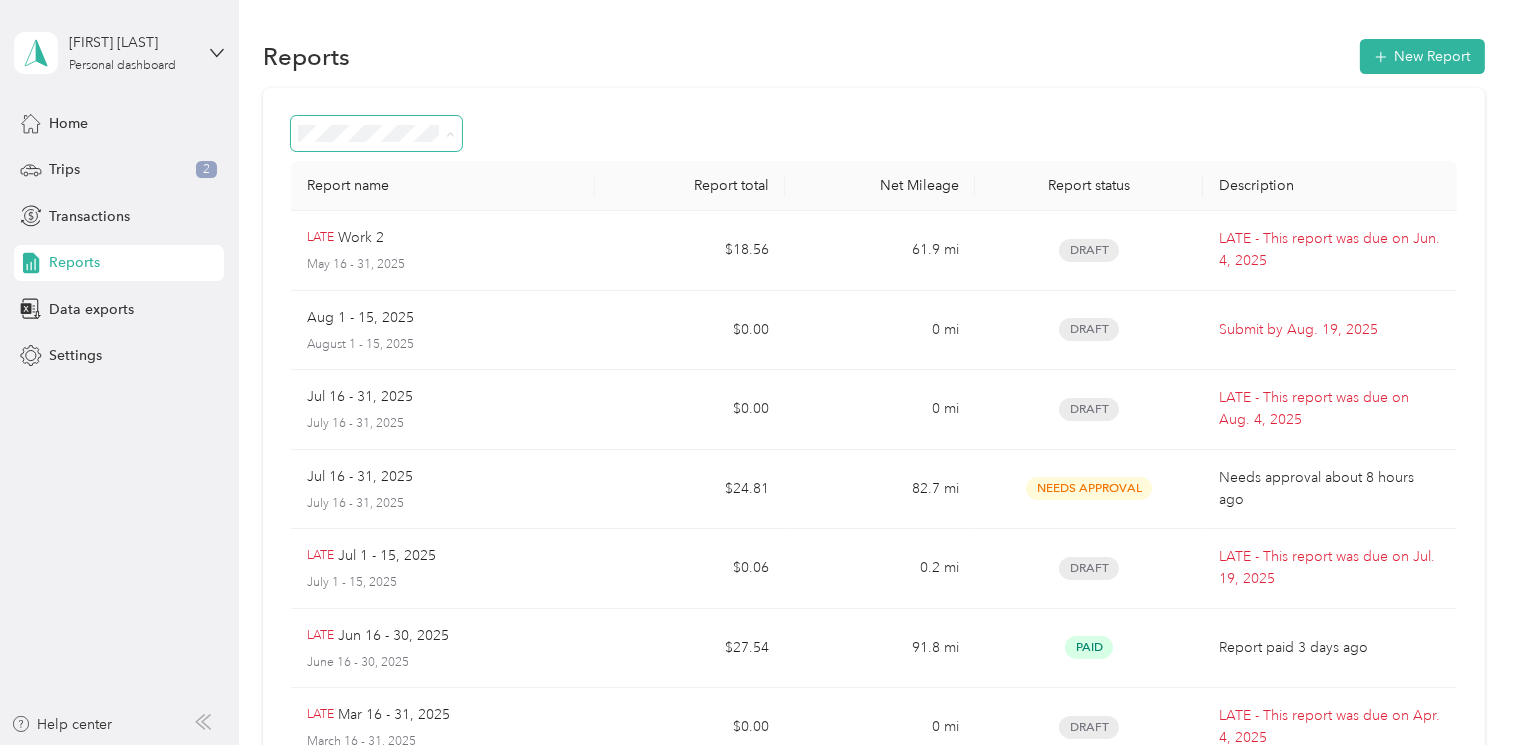 click on "Approved" at bounding box center [377, 309] 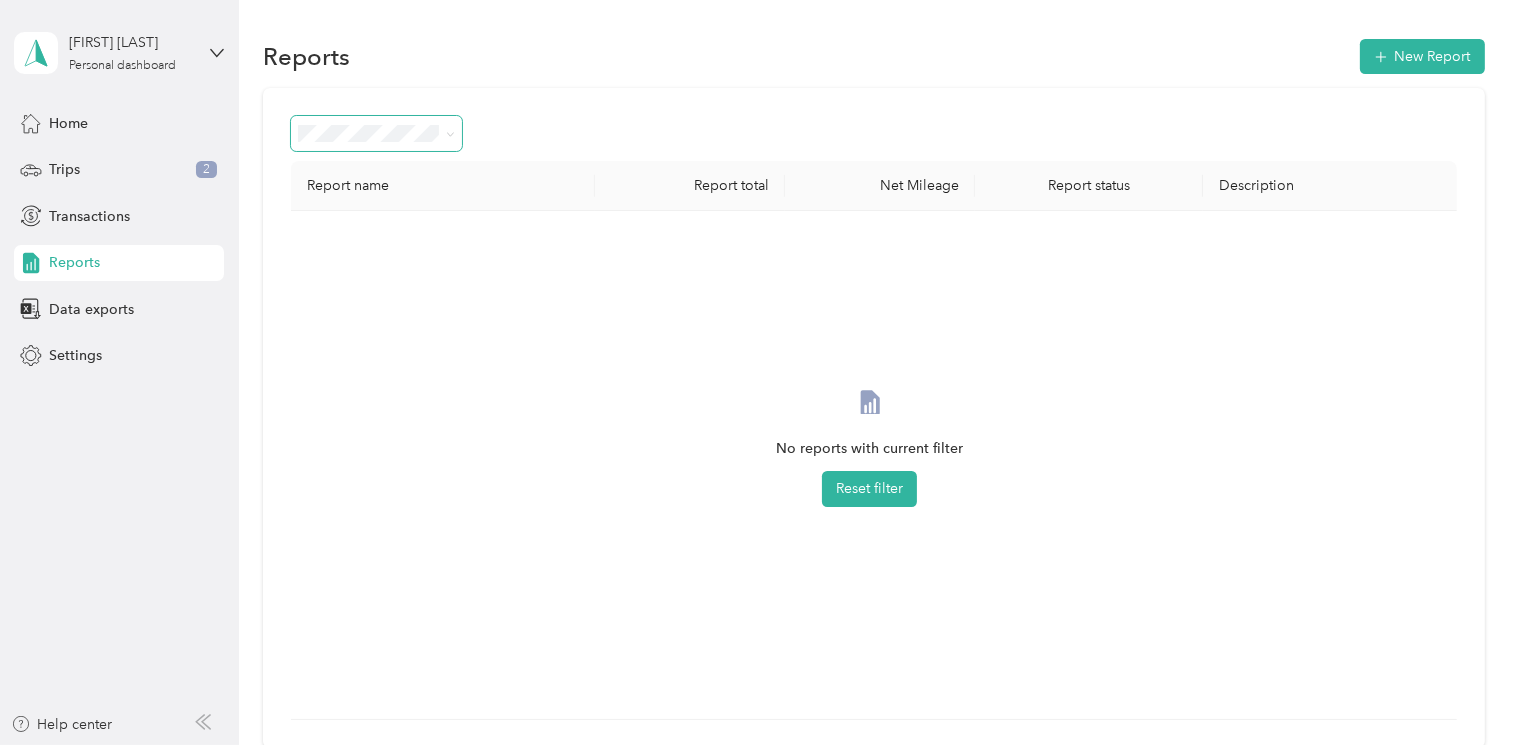 click at bounding box center [376, 133] 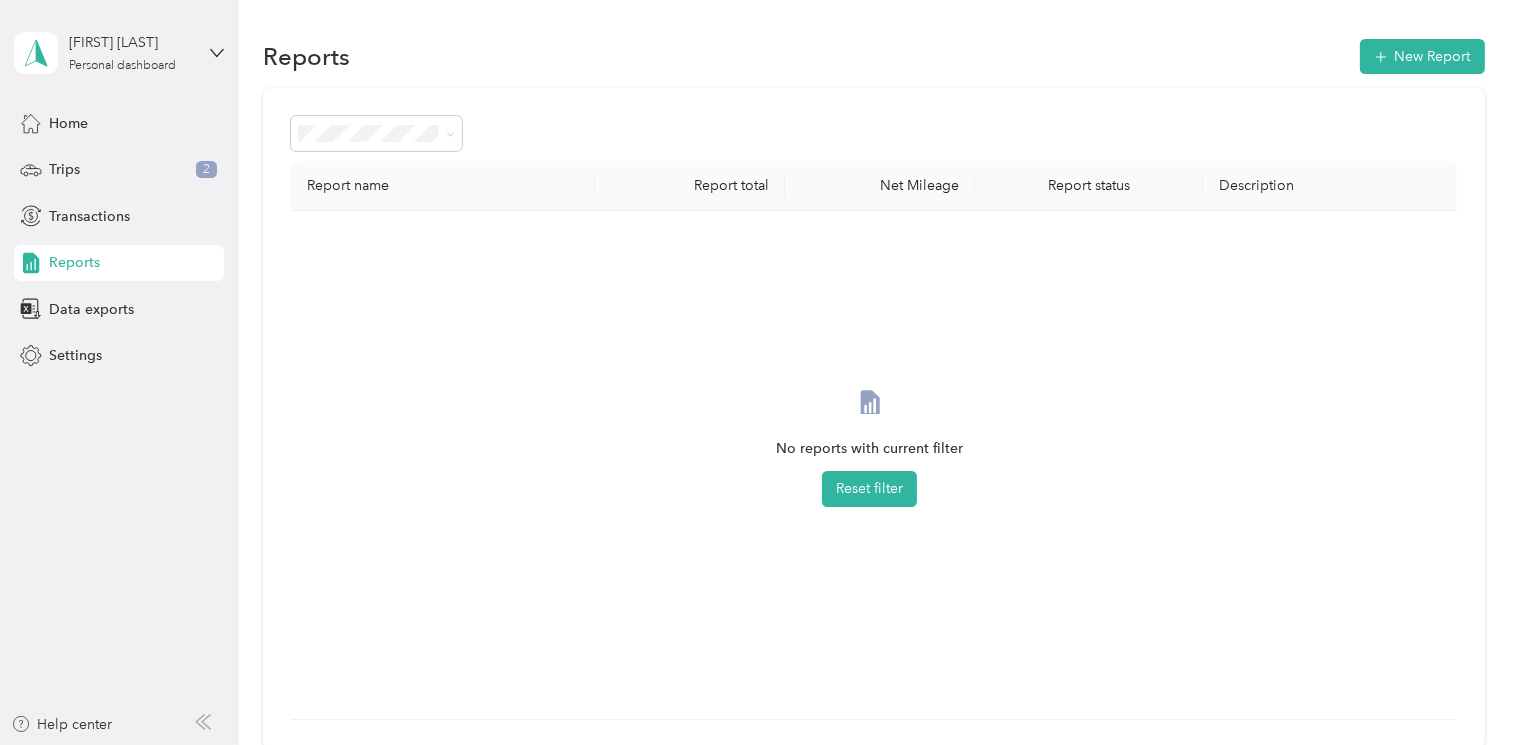 click at bounding box center (450, 133) 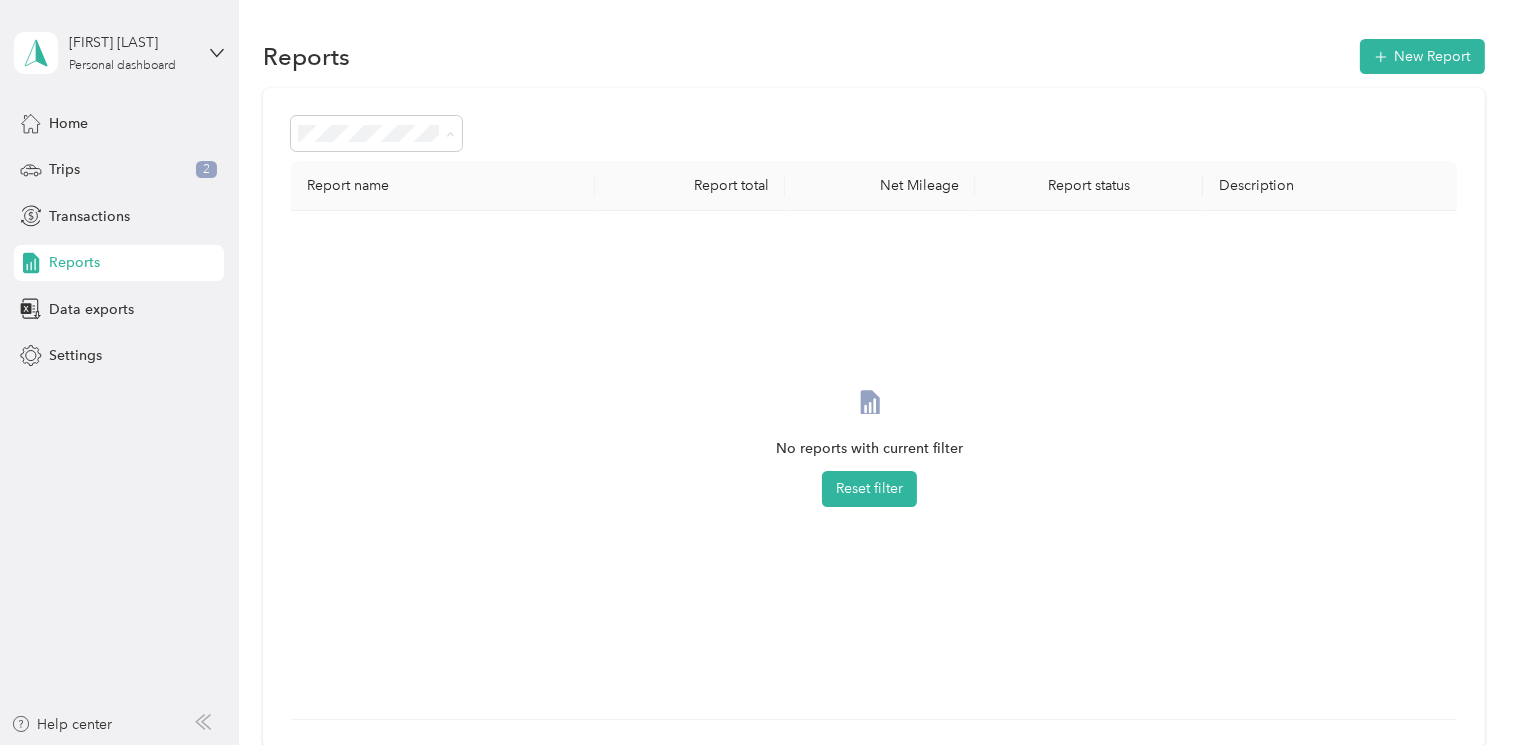 click on "Paid" at bounding box center (377, 379) 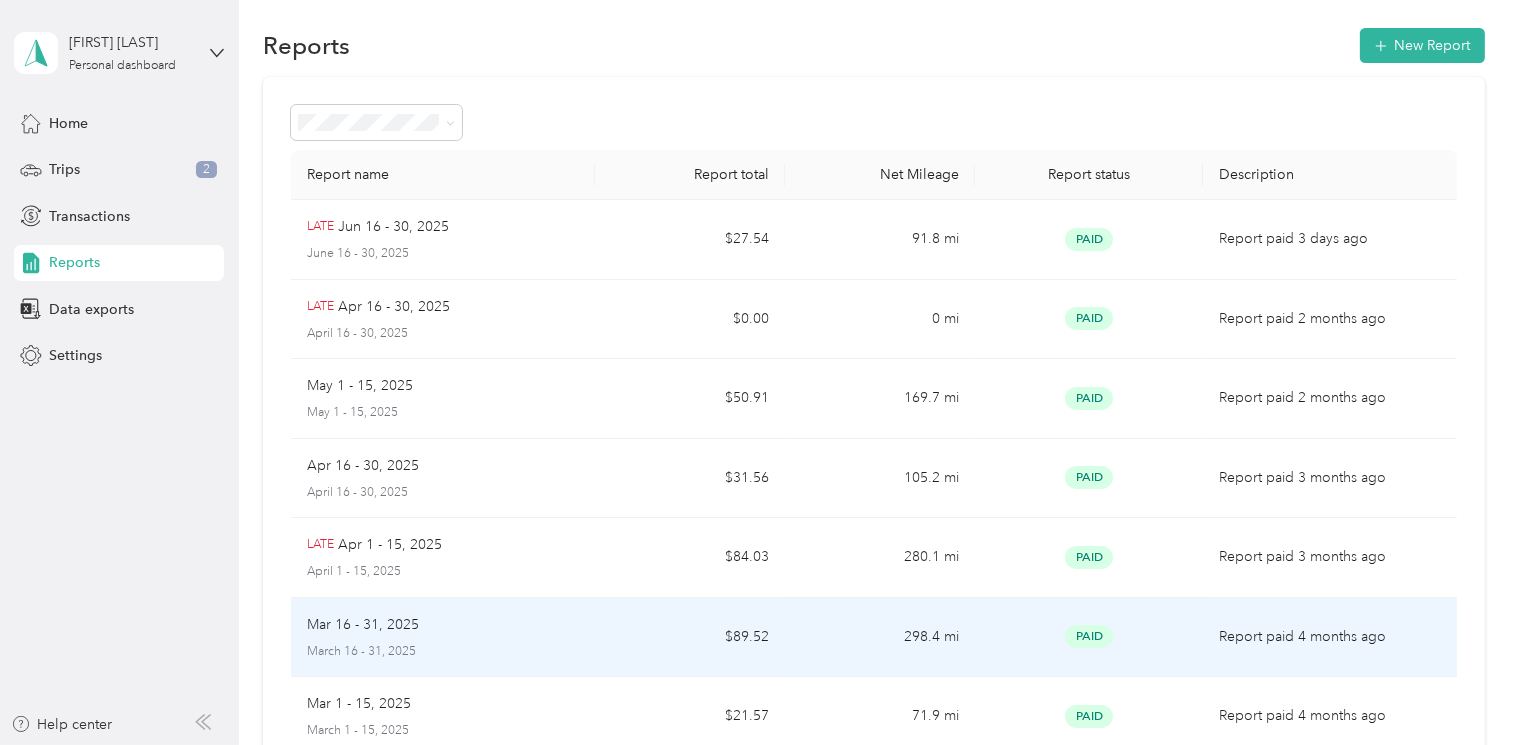 scroll, scrollTop: 0, scrollLeft: 0, axis: both 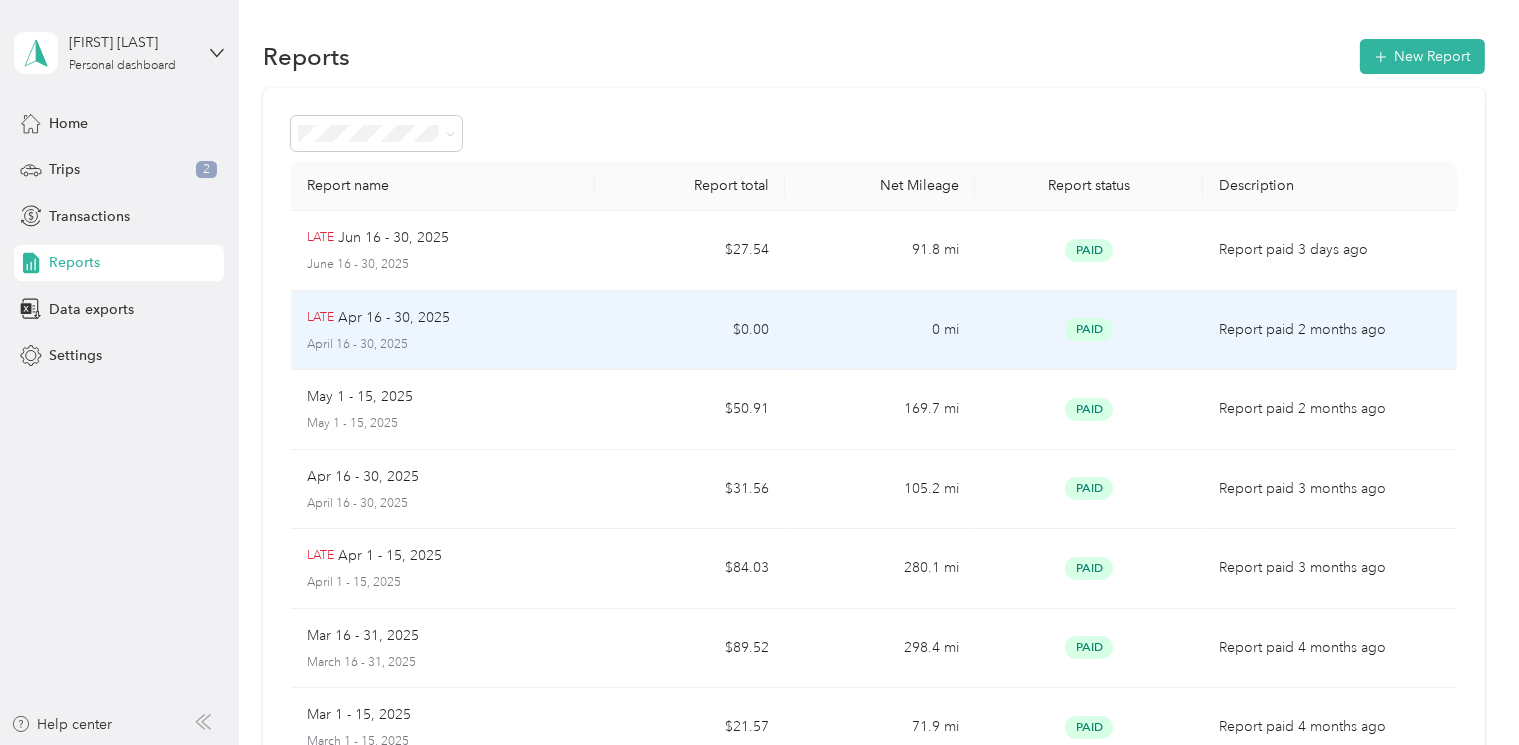 click on "$0.00" at bounding box center (690, 331) 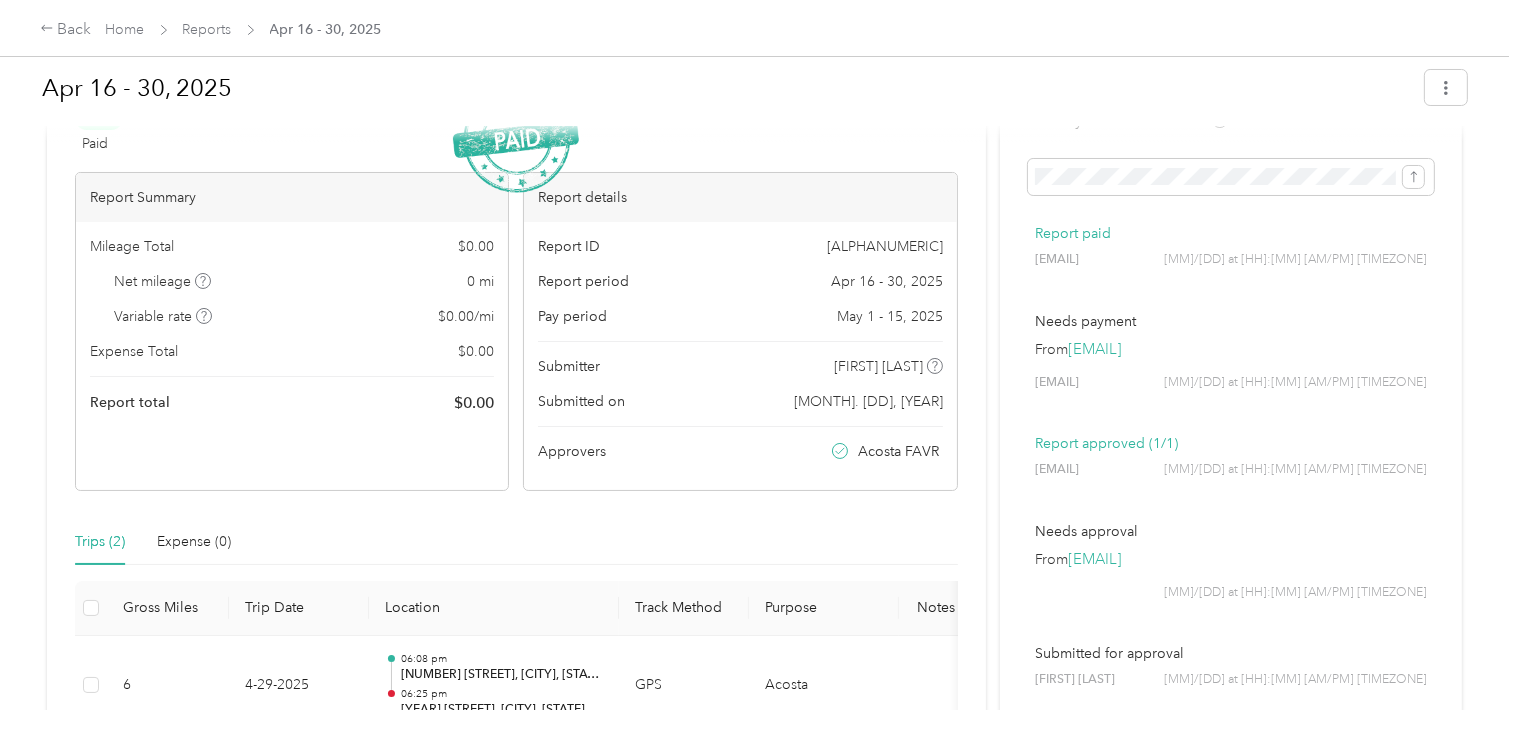 scroll, scrollTop: 124, scrollLeft: 0, axis: vertical 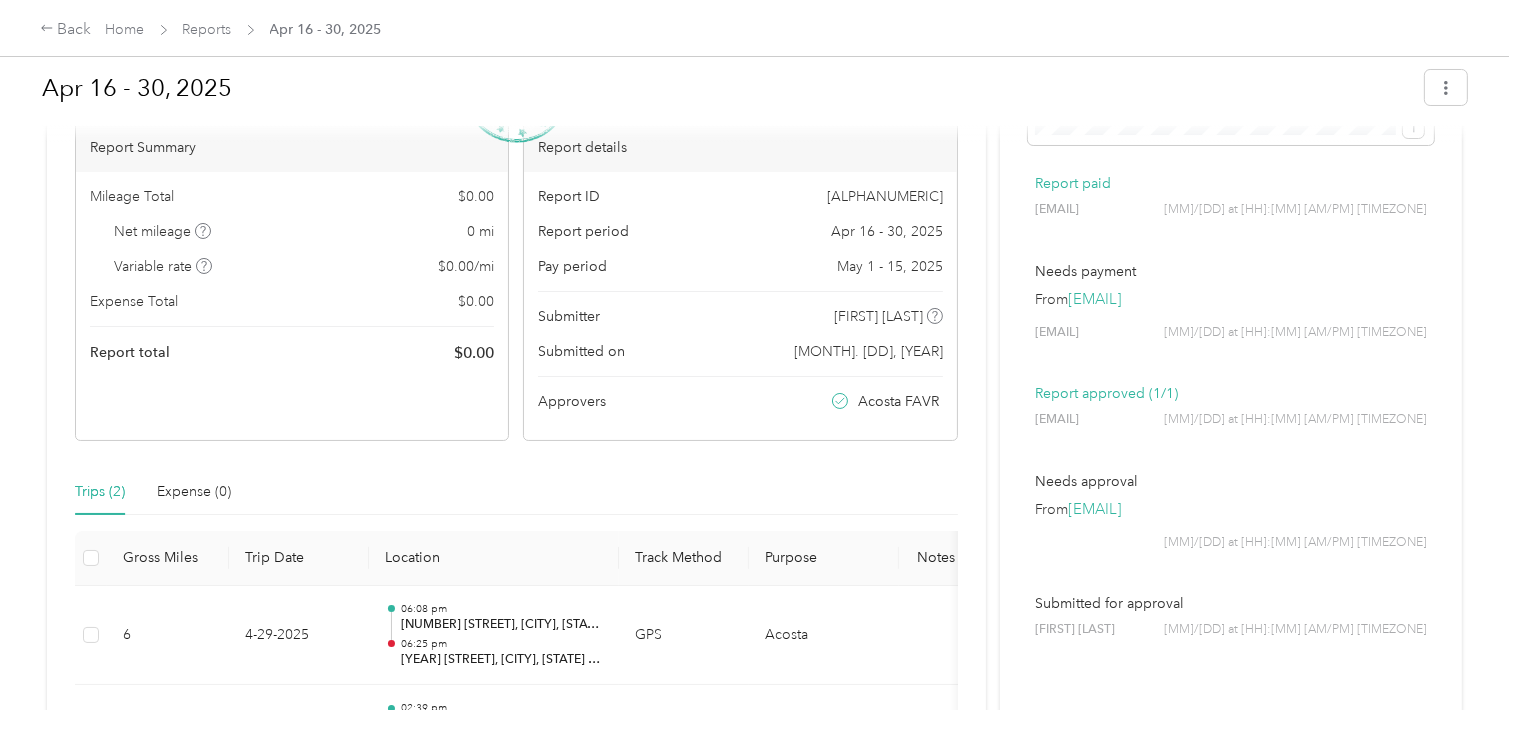 drag, startPoint x: 1488, startPoint y: 0, endPoint x: 851, endPoint y: 52, distance: 639.1189 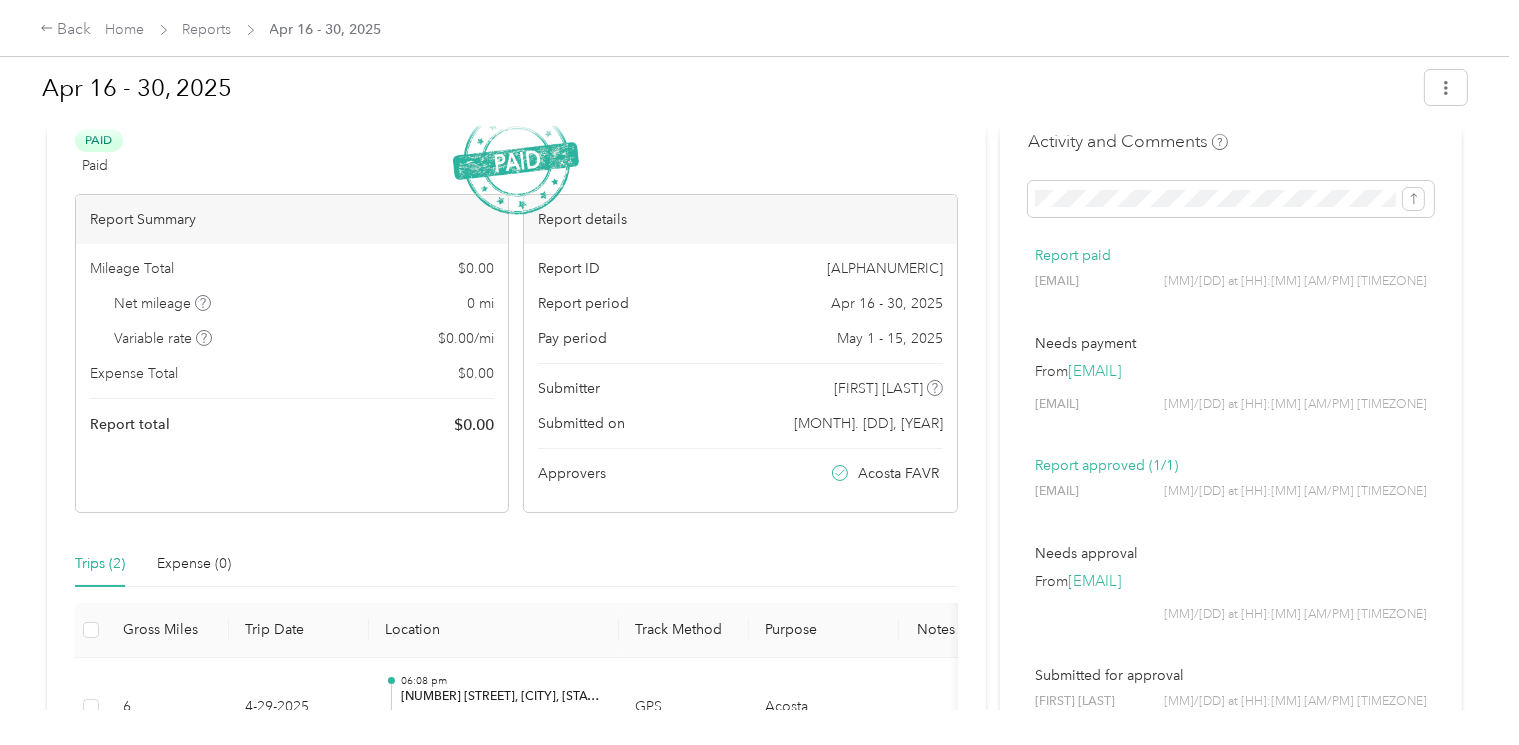 scroll, scrollTop: 0, scrollLeft: 0, axis: both 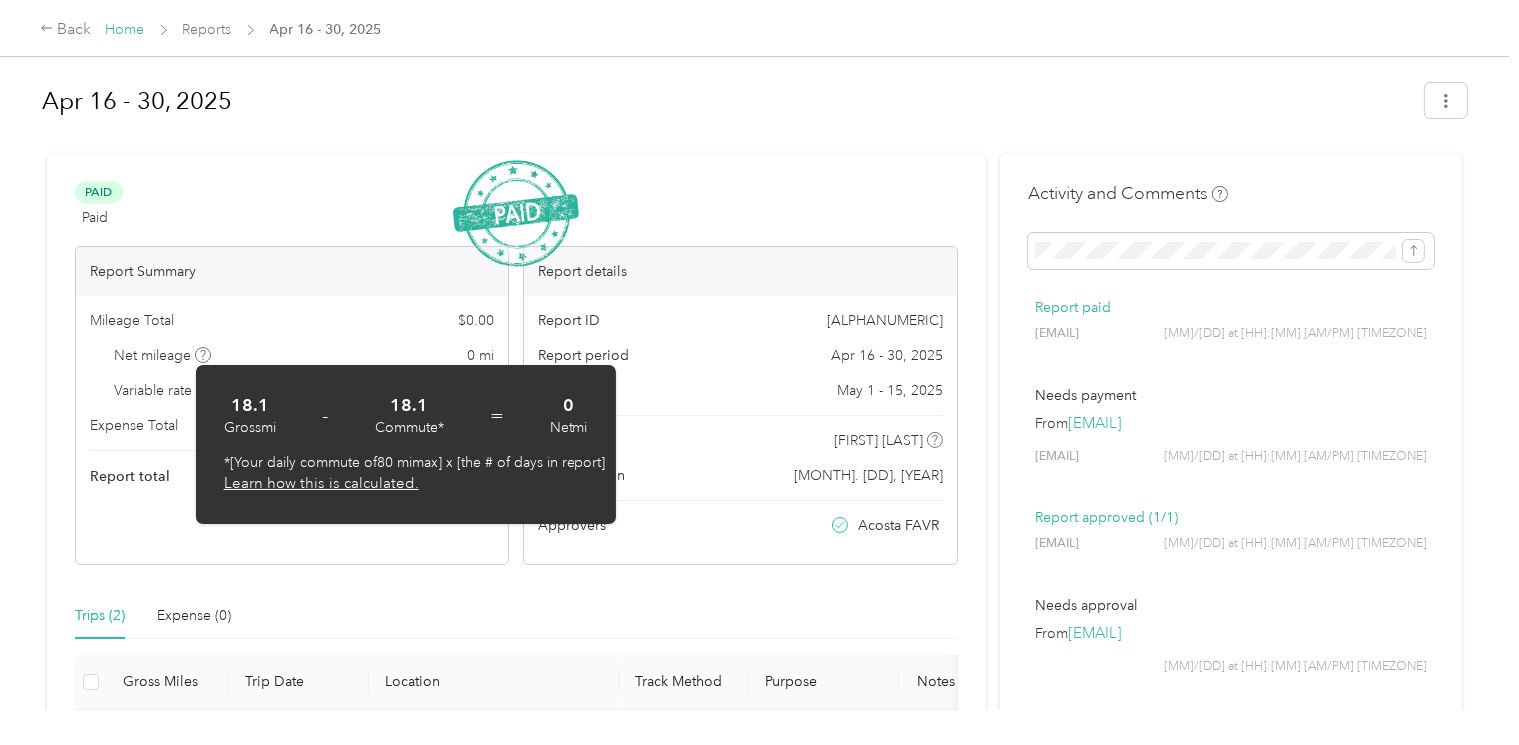 click on "Home" at bounding box center (125, 29) 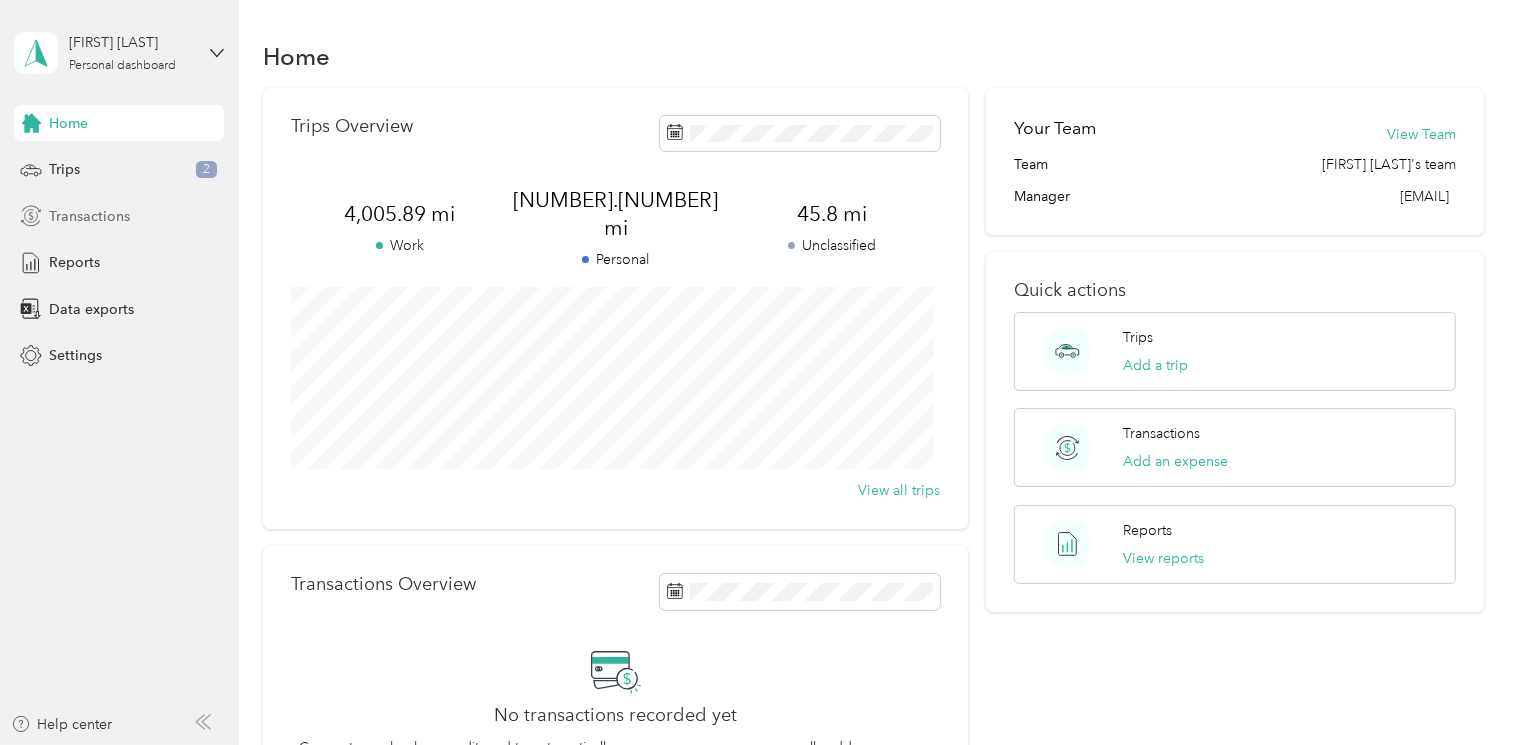 click on "Transactions" at bounding box center (119, 216) 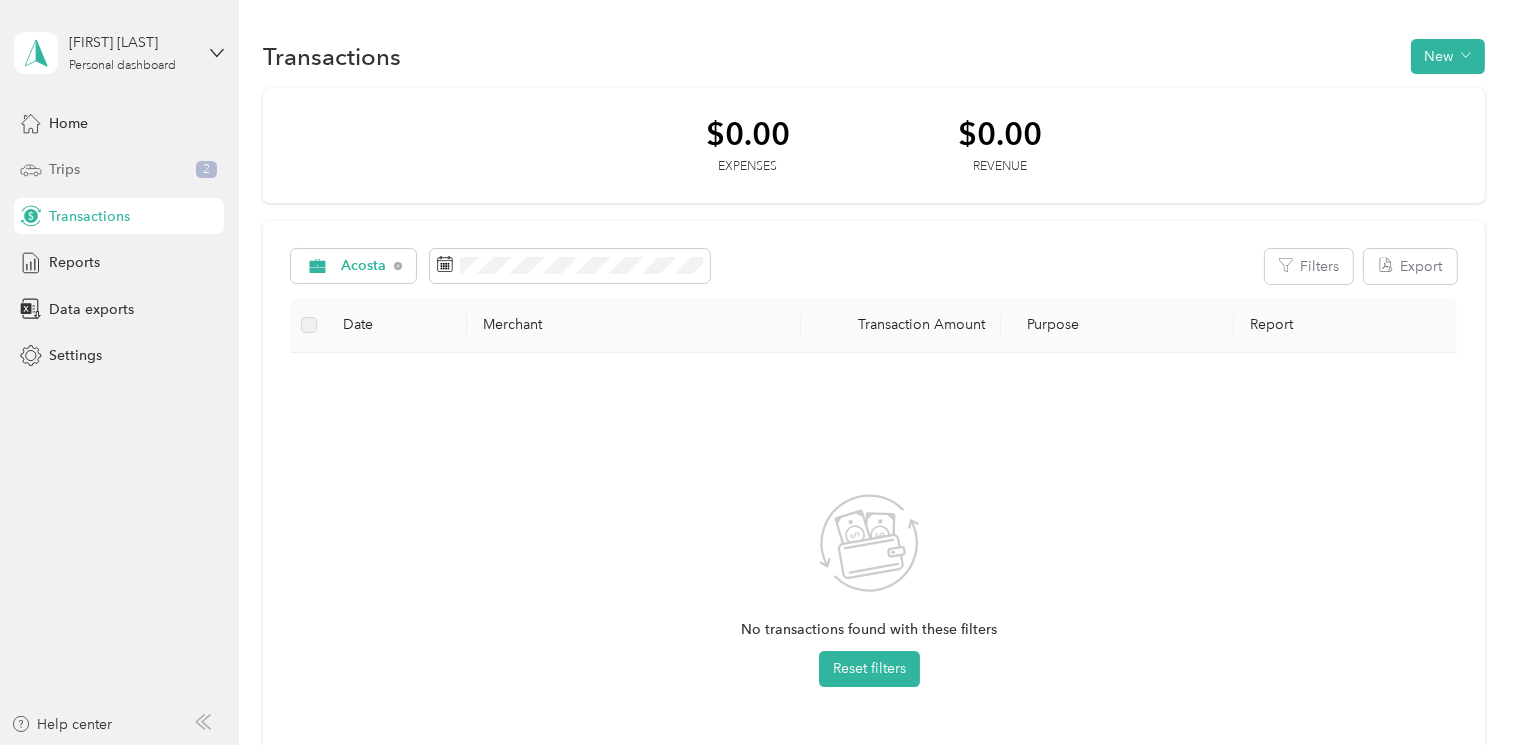 click on "Trips 2" at bounding box center (119, 170) 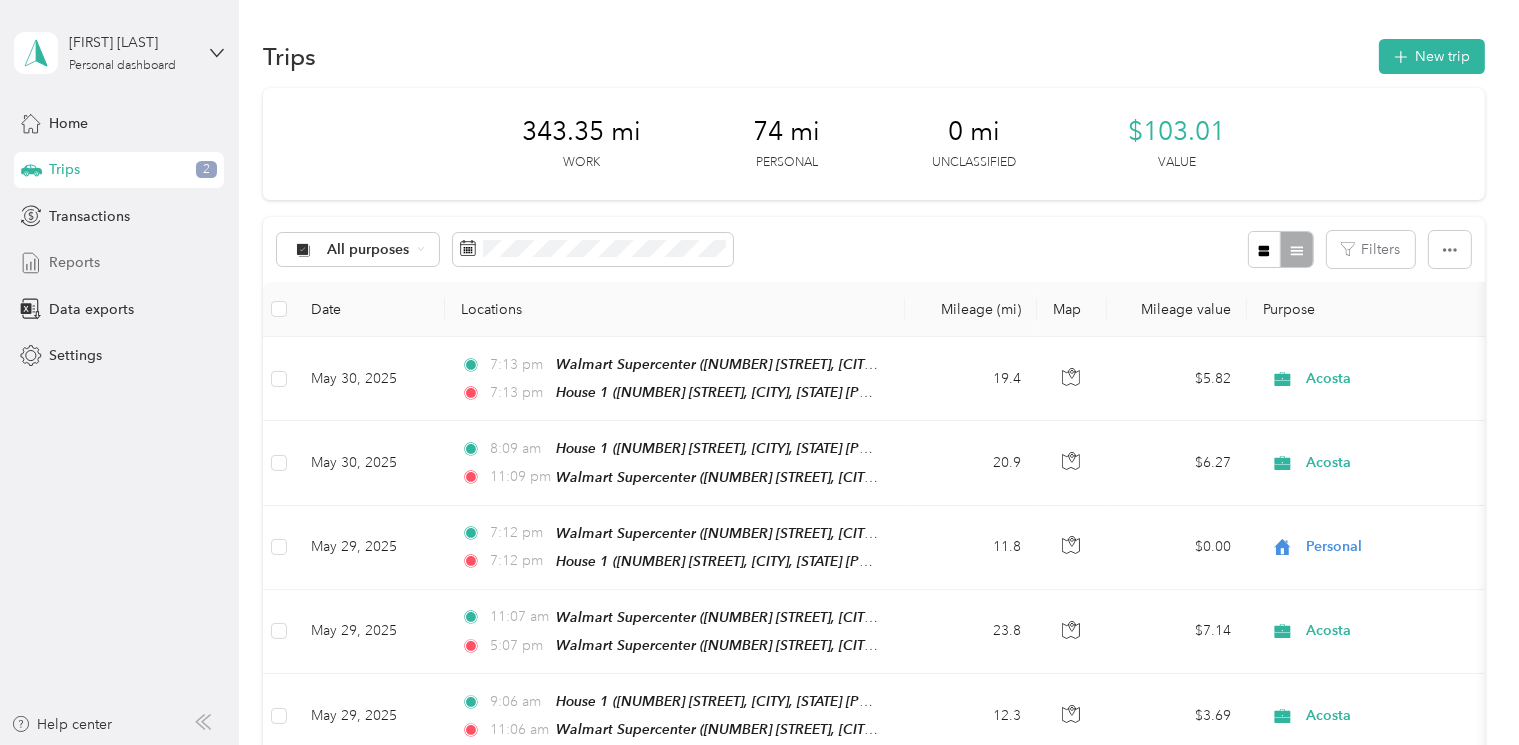 click on "Reports" at bounding box center [74, 262] 